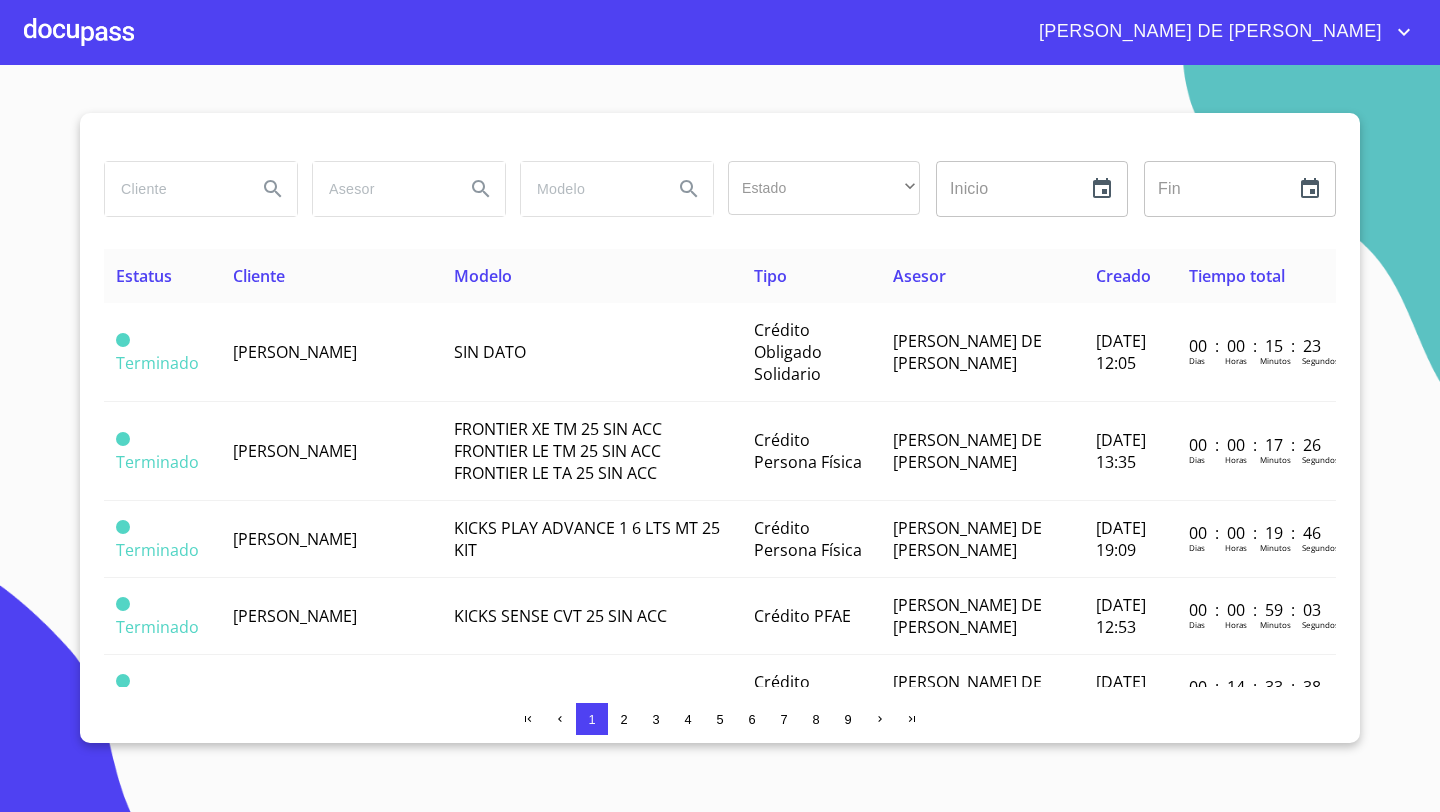 scroll, scrollTop: 0, scrollLeft: 0, axis: both 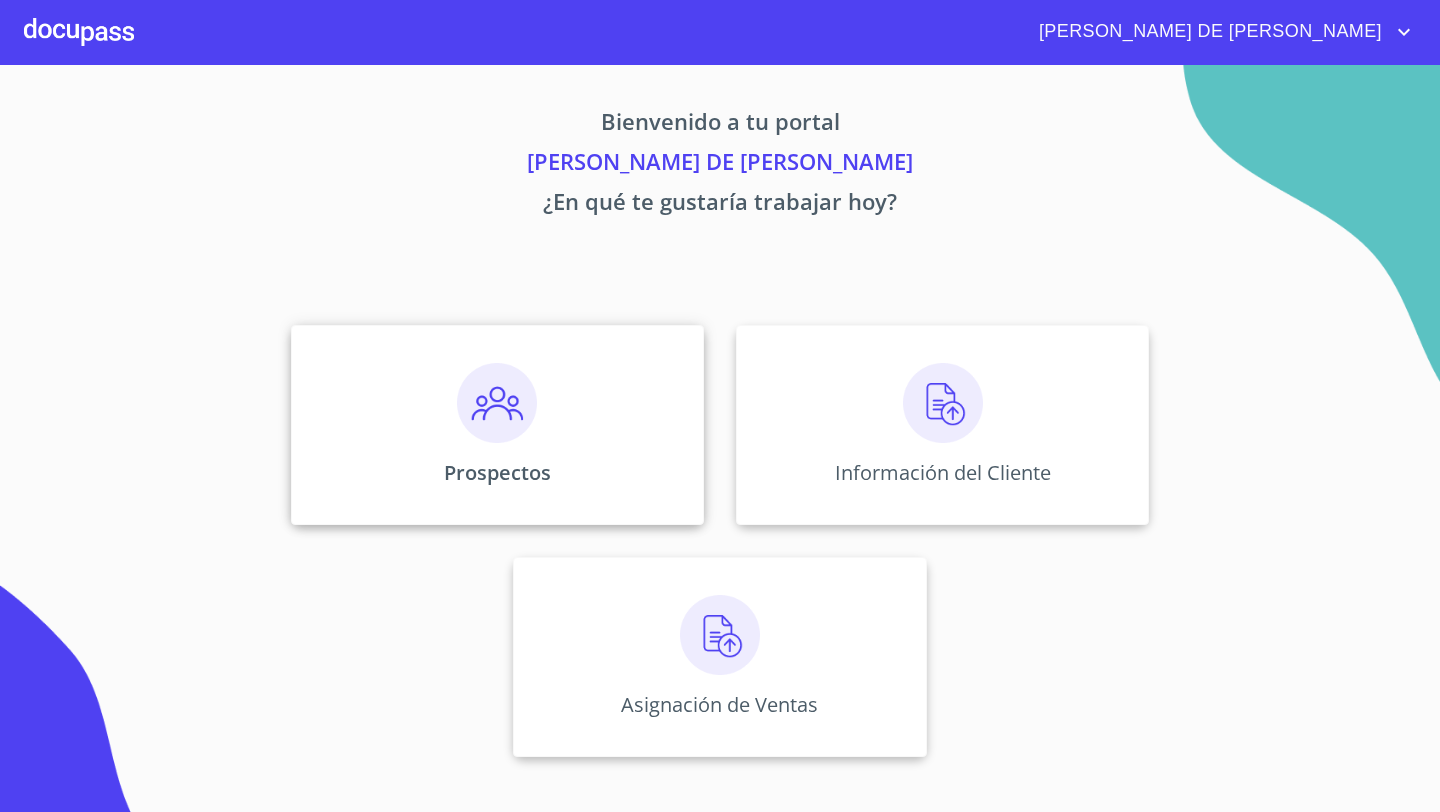 click on "Prospectos" at bounding box center (497, 425) 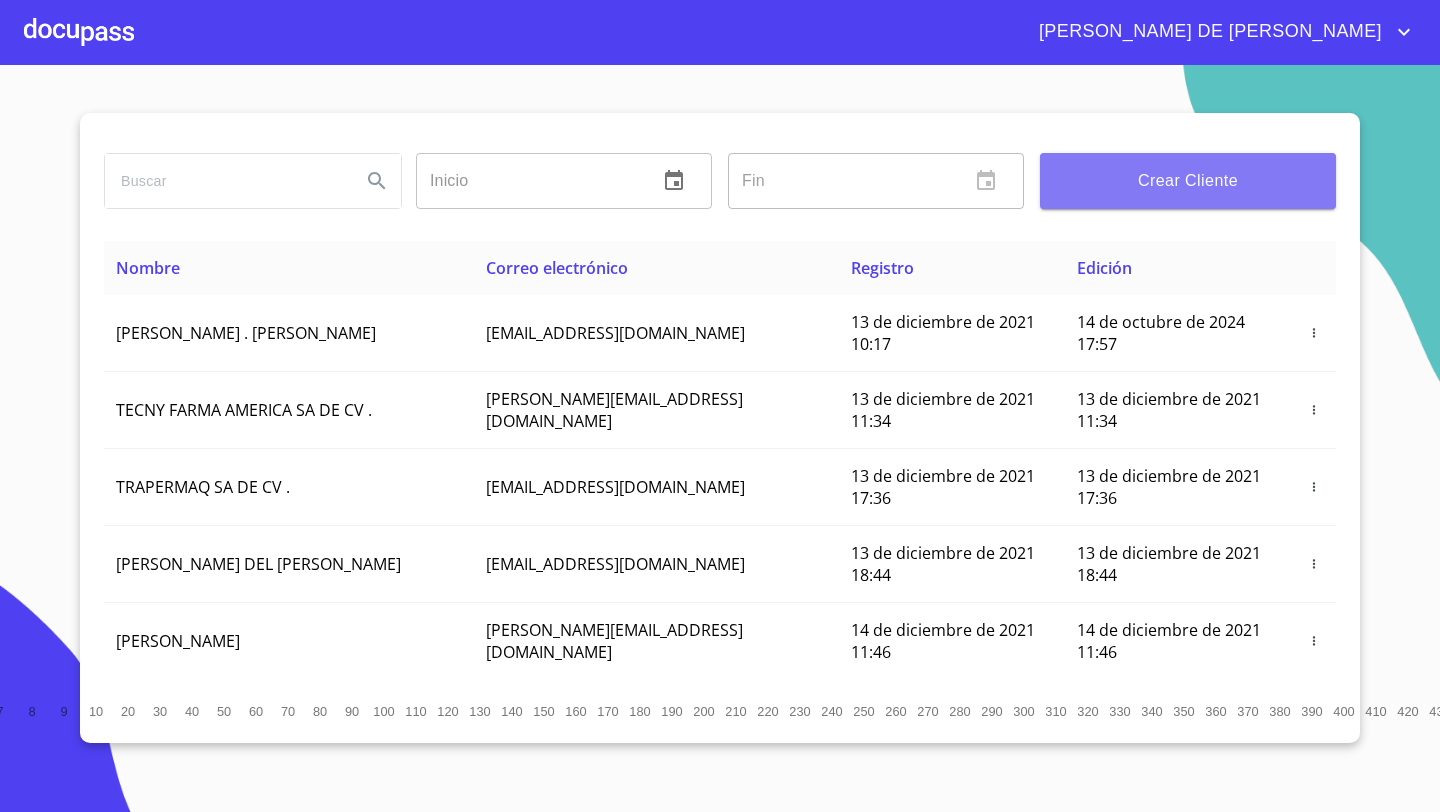 click on "Crear Cliente" at bounding box center [1188, 181] 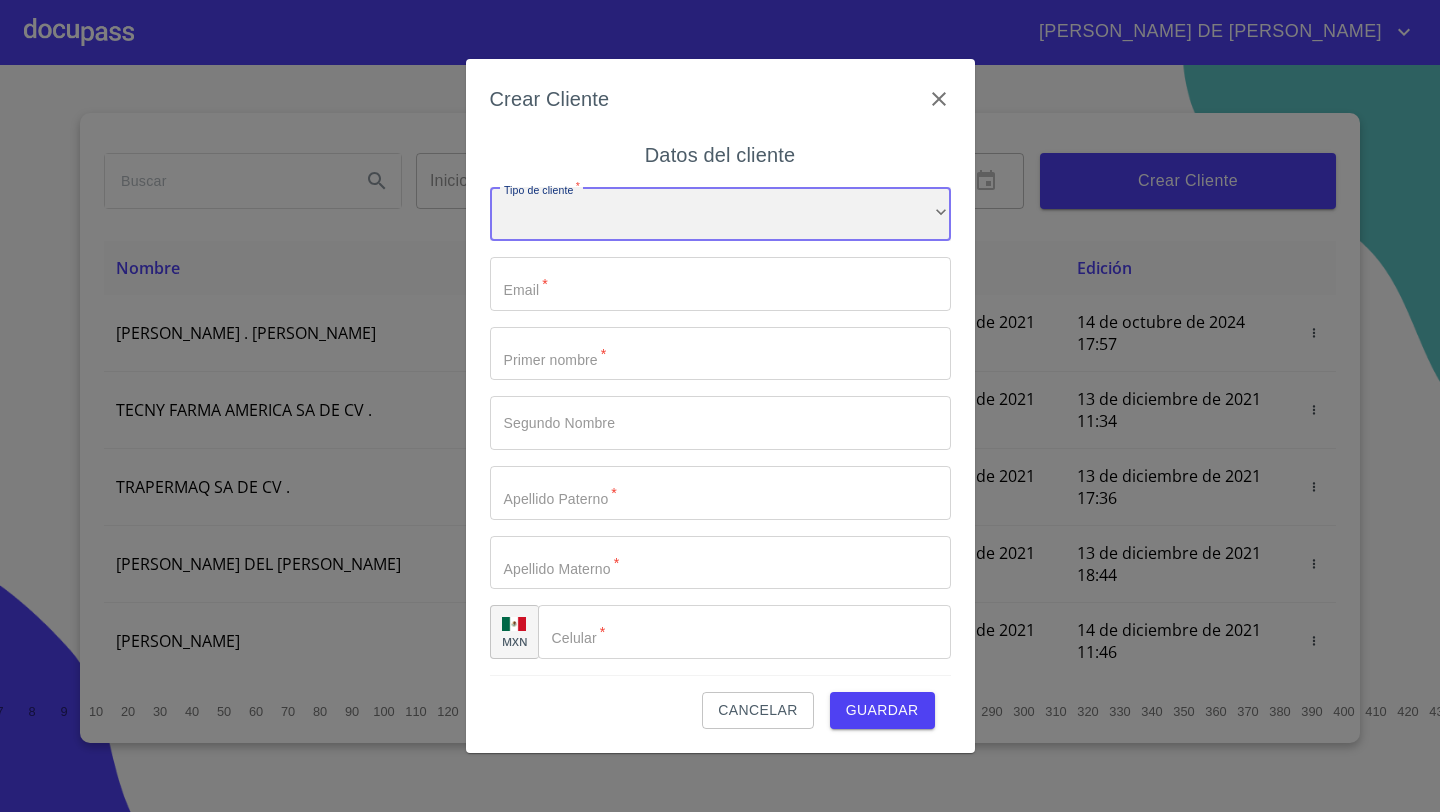 click on "​" at bounding box center [720, 214] 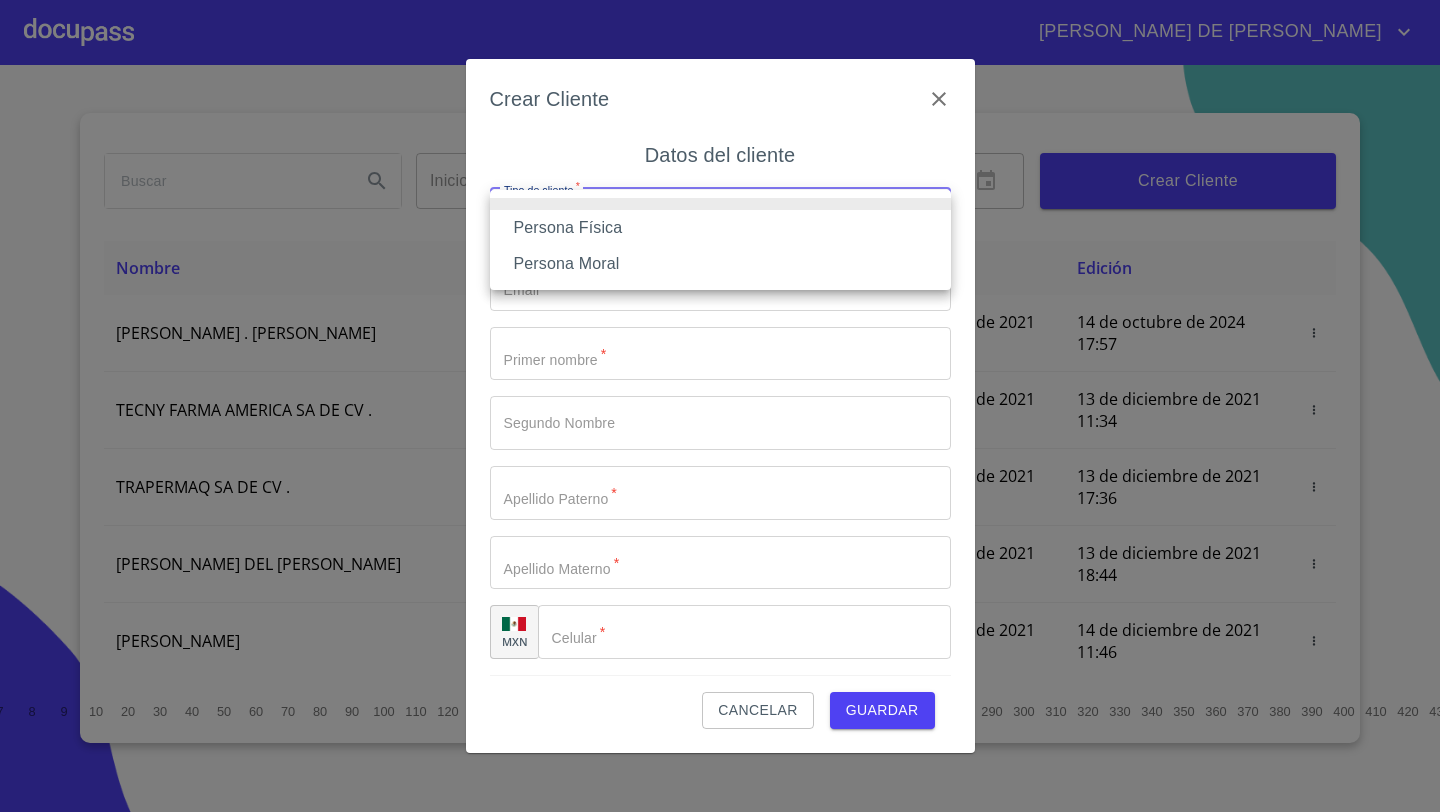 click on "Persona Física" at bounding box center (720, 228) 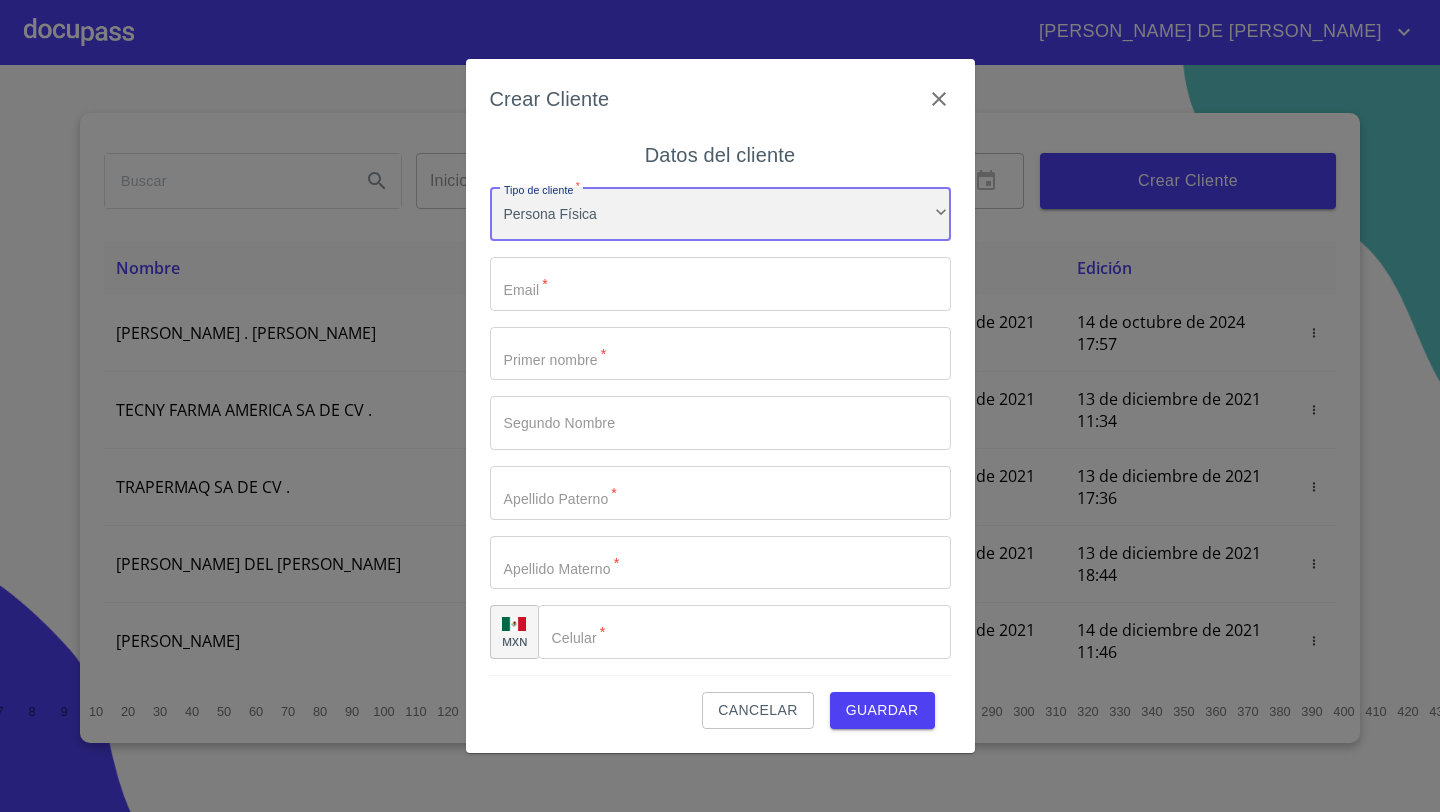 click on "Persona Física" at bounding box center [720, 214] 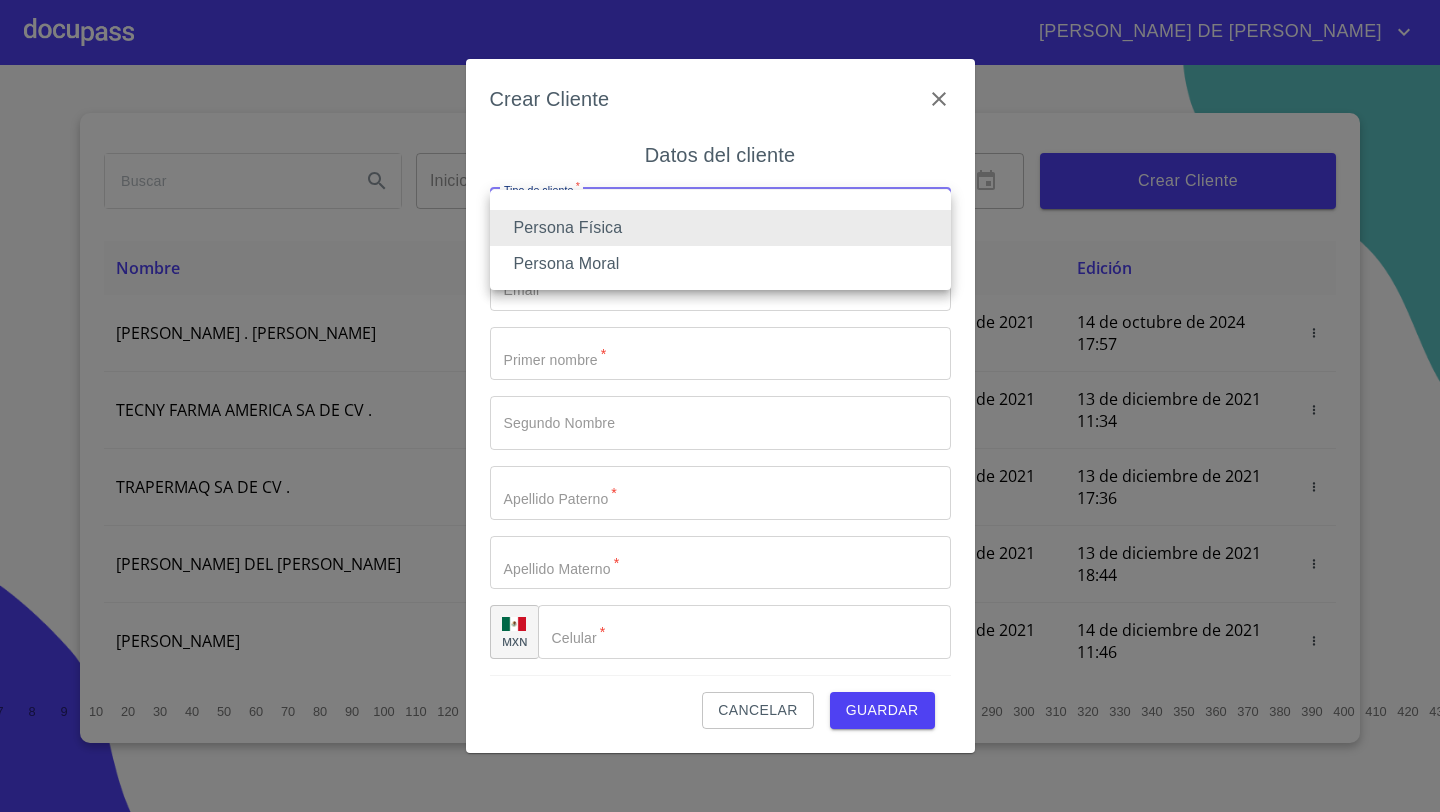 click on "Persona Física" at bounding box center (720, 228) 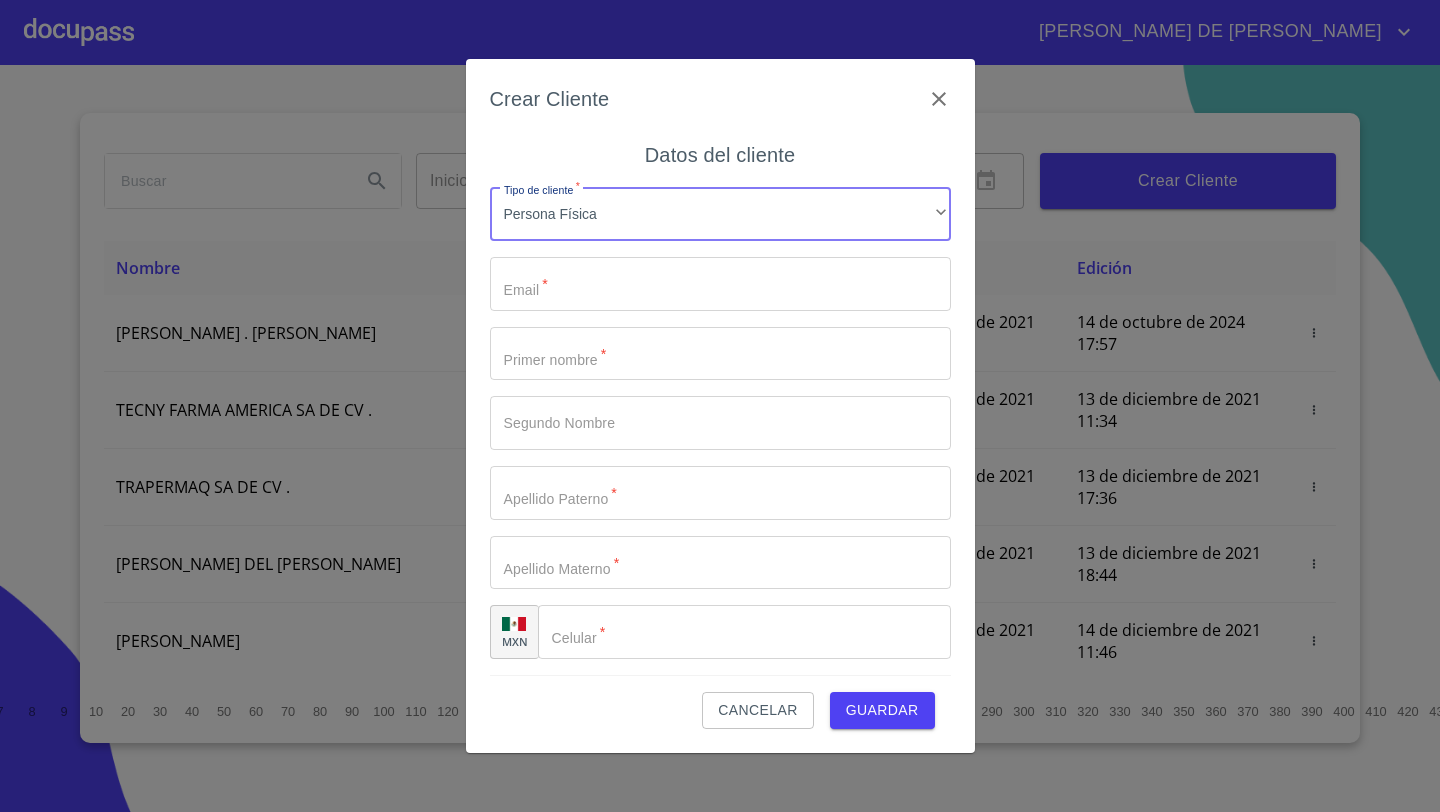 click on "Tipo de cliente   *" at bounding box center [720, 284] 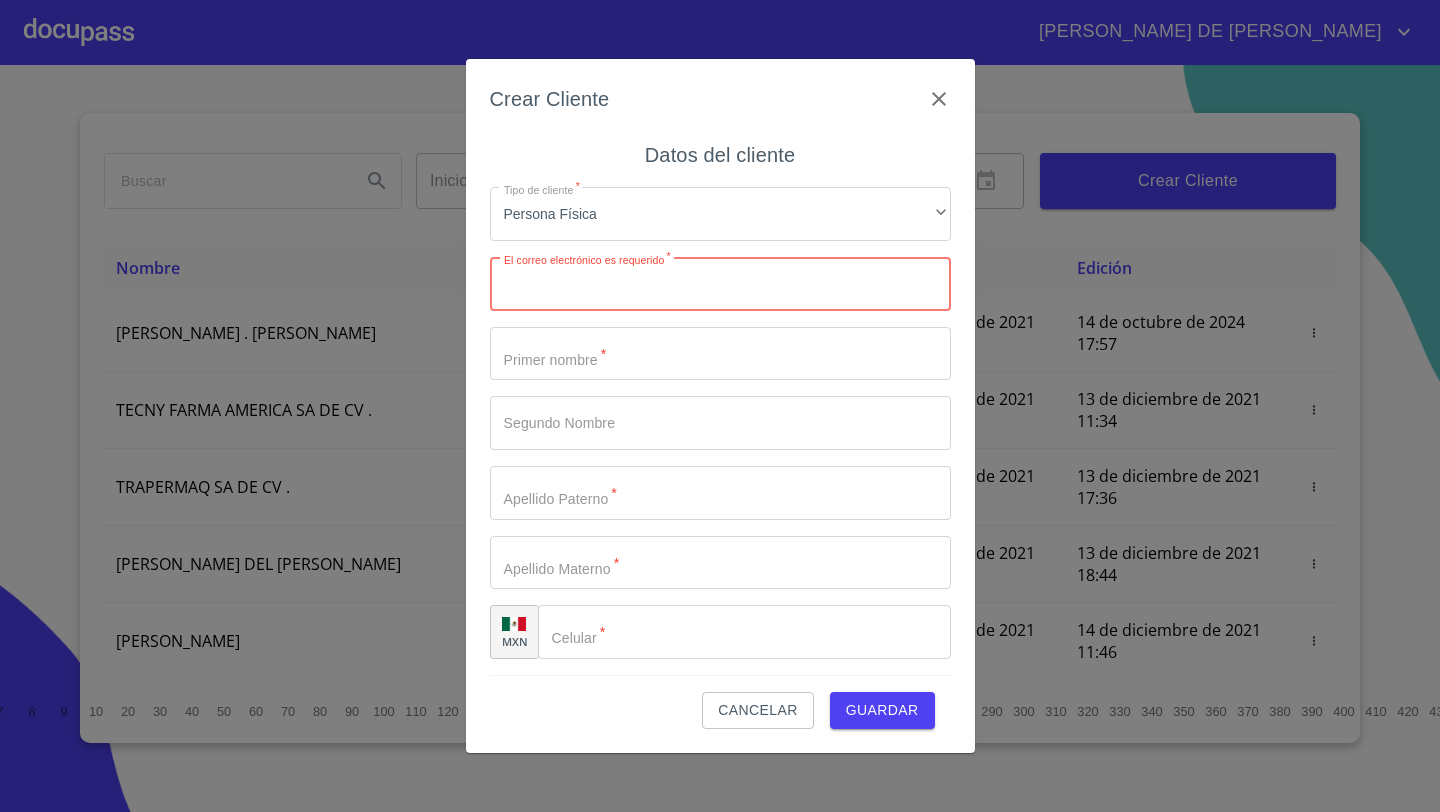 paste on "[EMAIL_ADDRESS][DOMAIN_NAME]" 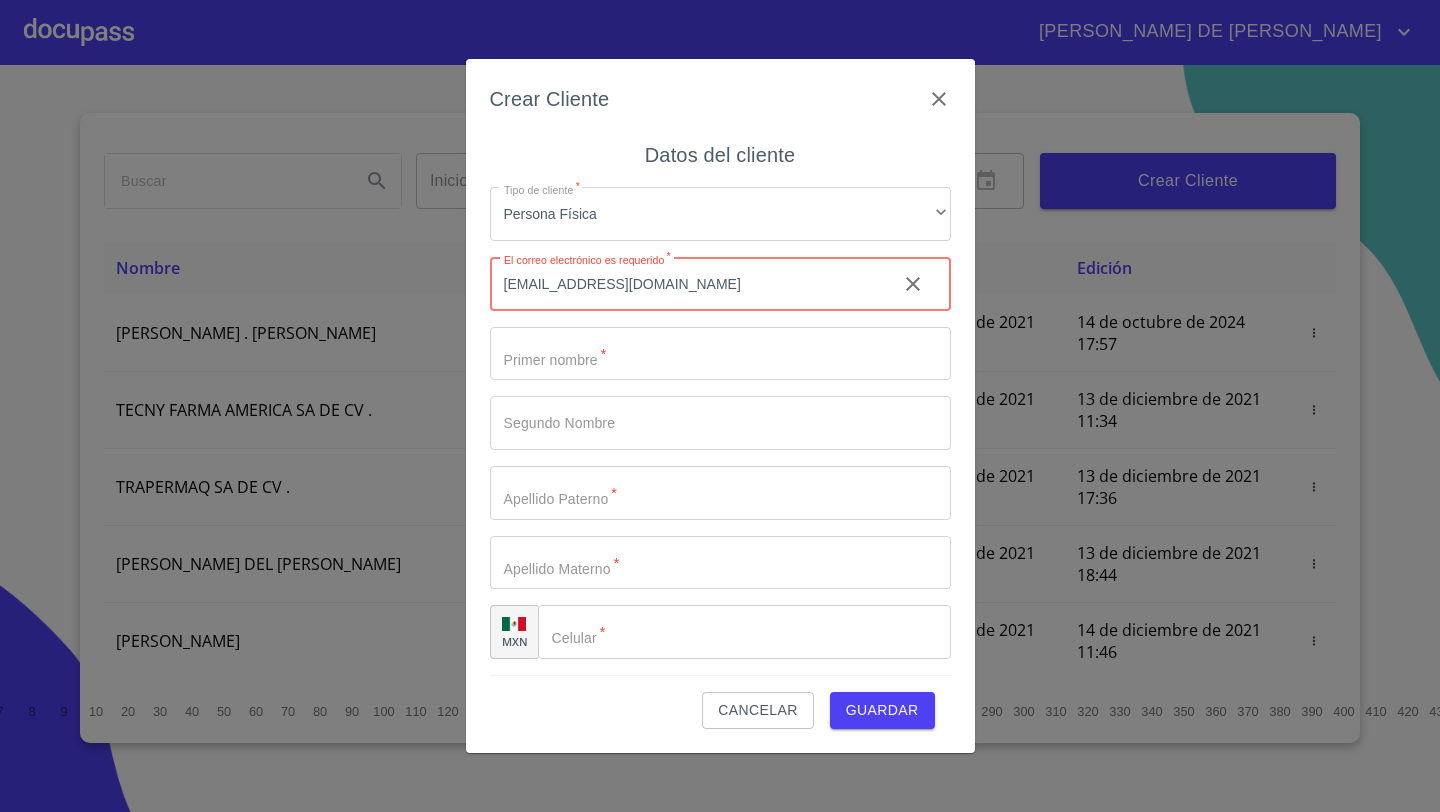 type on "[EMAIL_ADDRESS][DOMAIN_NAME]" 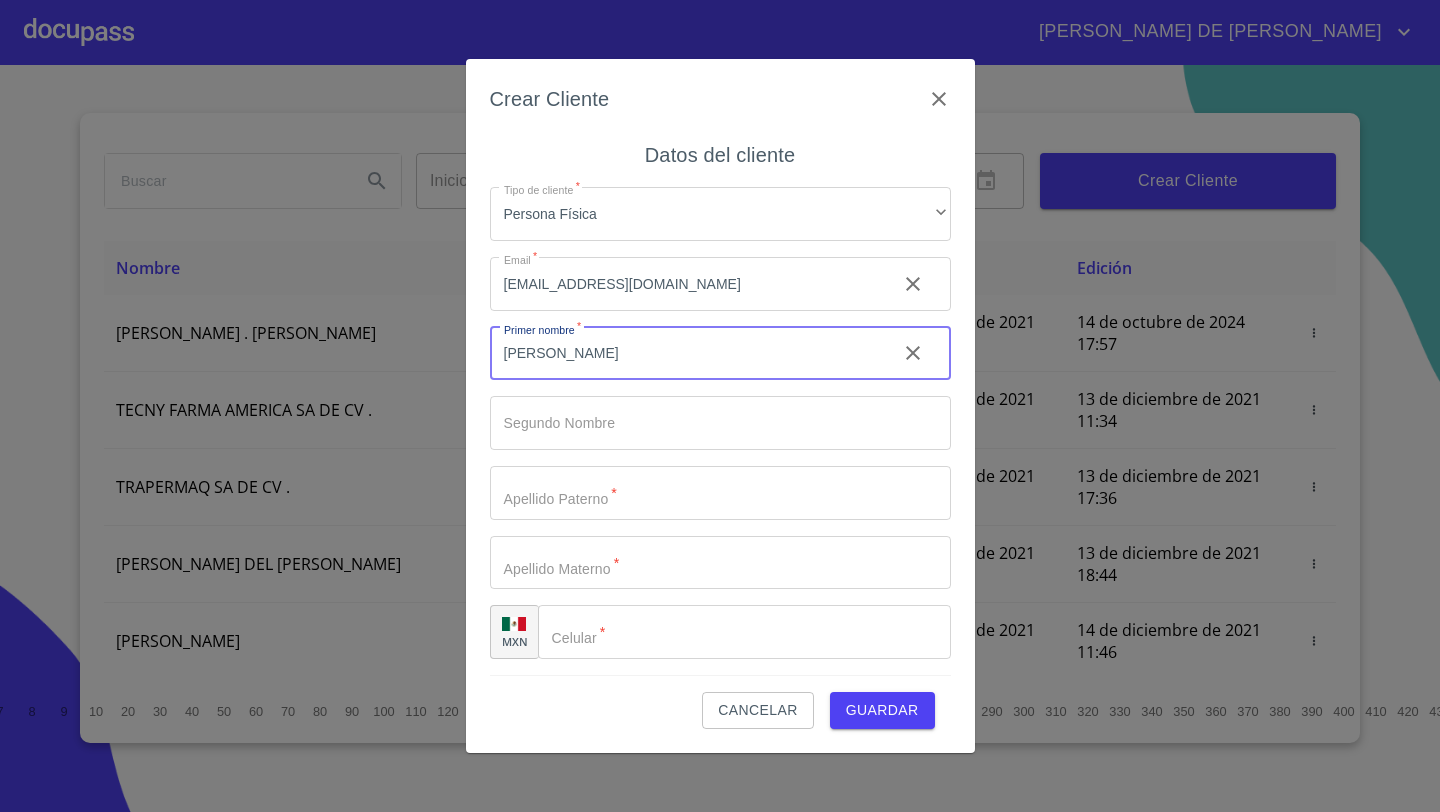 type on "[PERSON_NAME]" 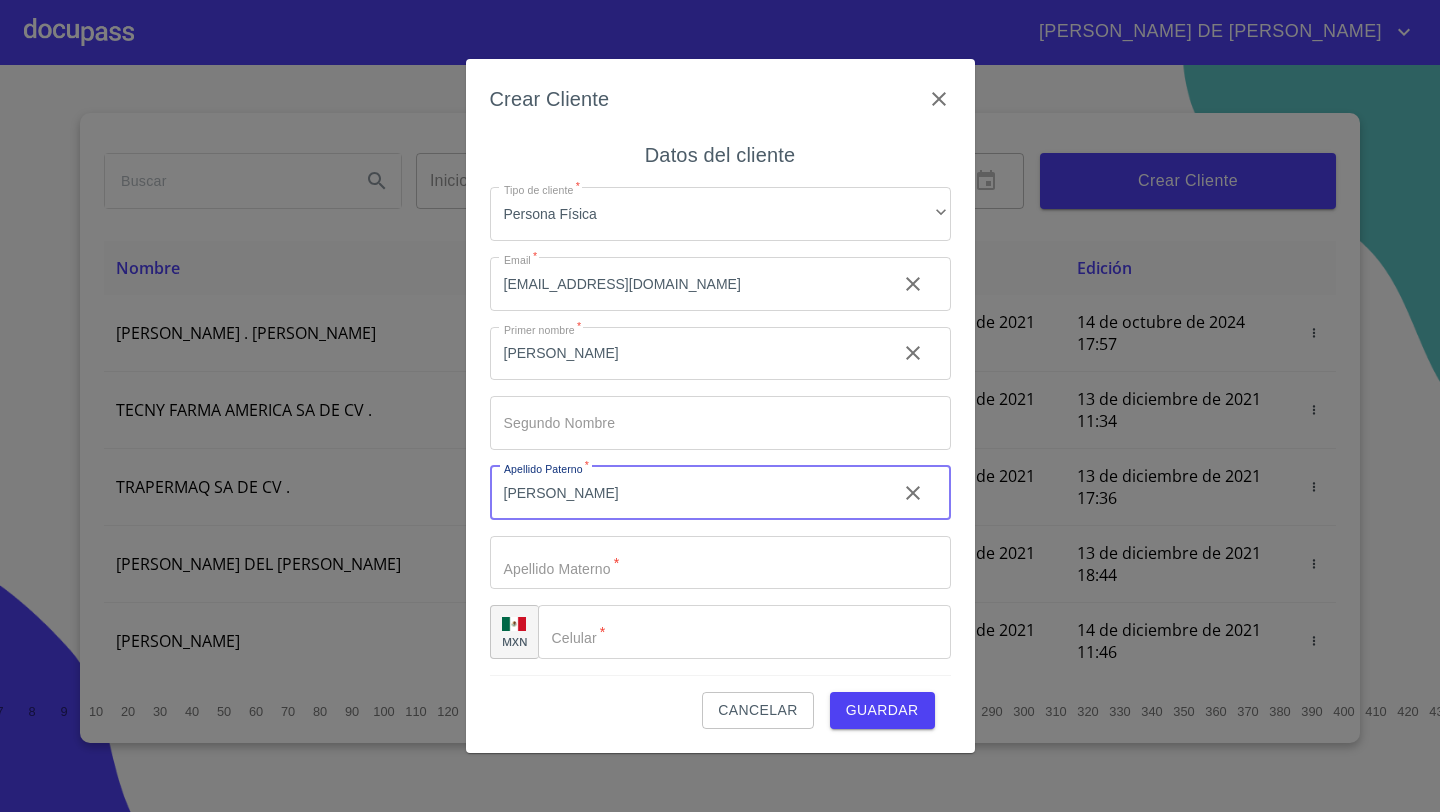 type on "[PERSON_NAME]" 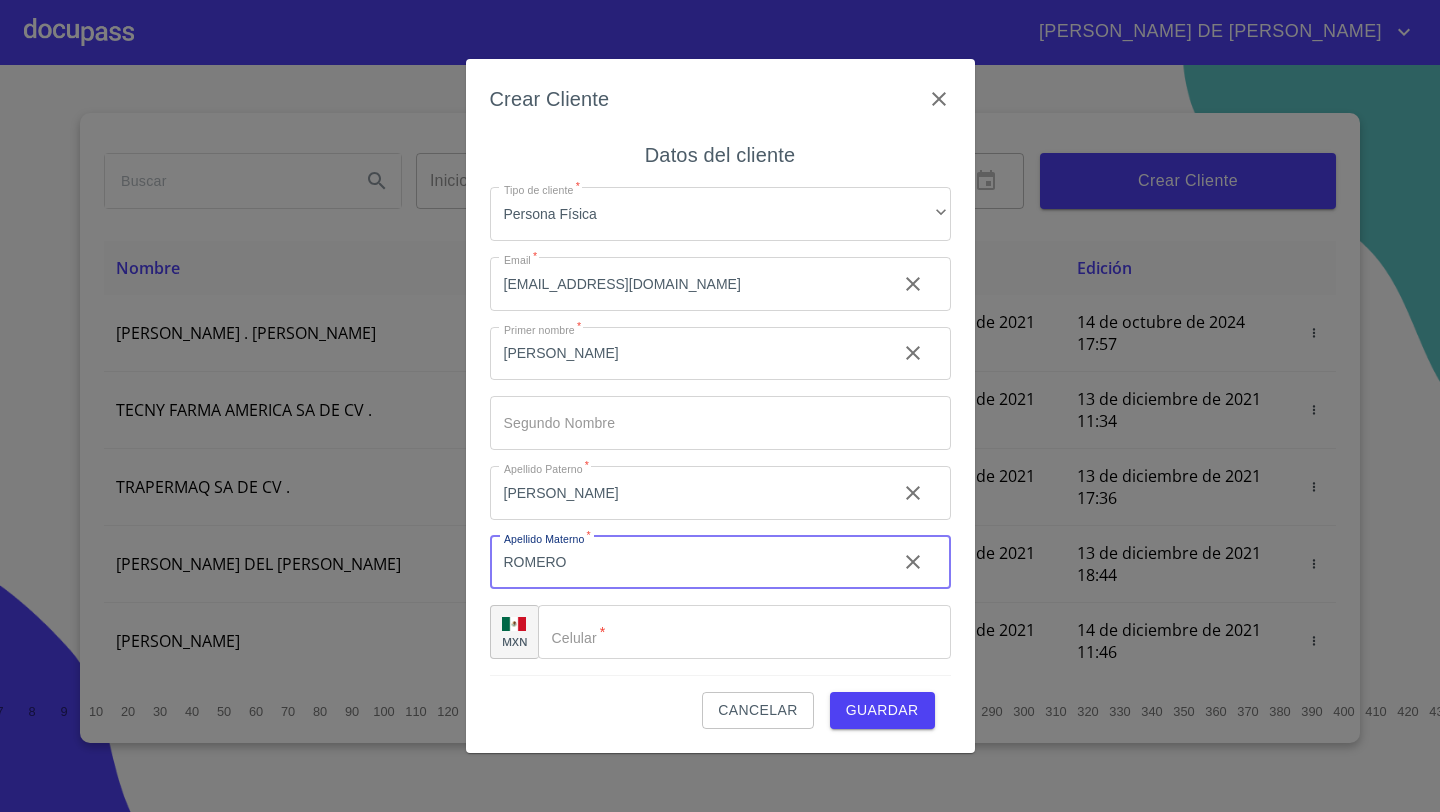 type on "ROMERO" 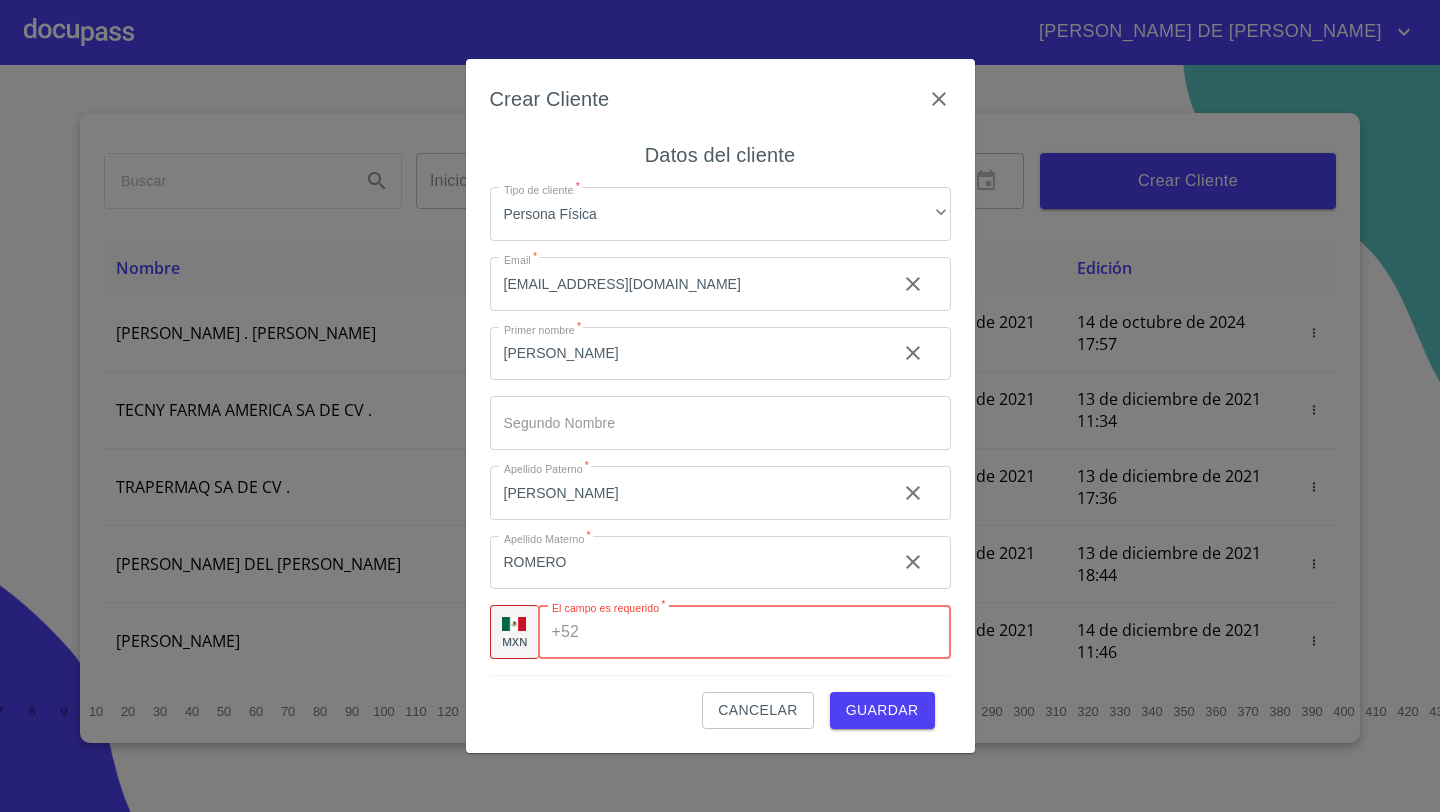 paste on "[PHONE_NUMBER]" 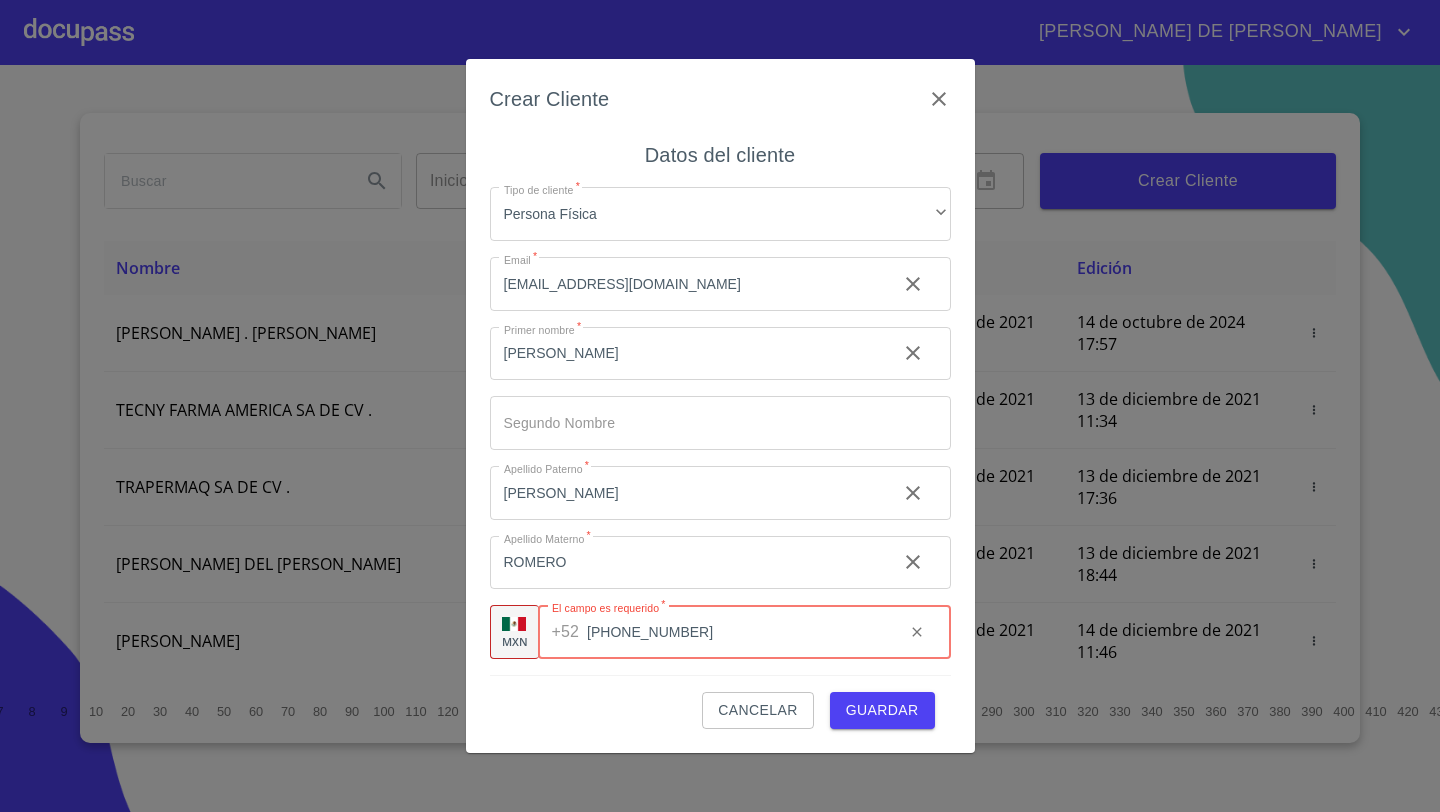 type on "[PHONE_NUMBER]" 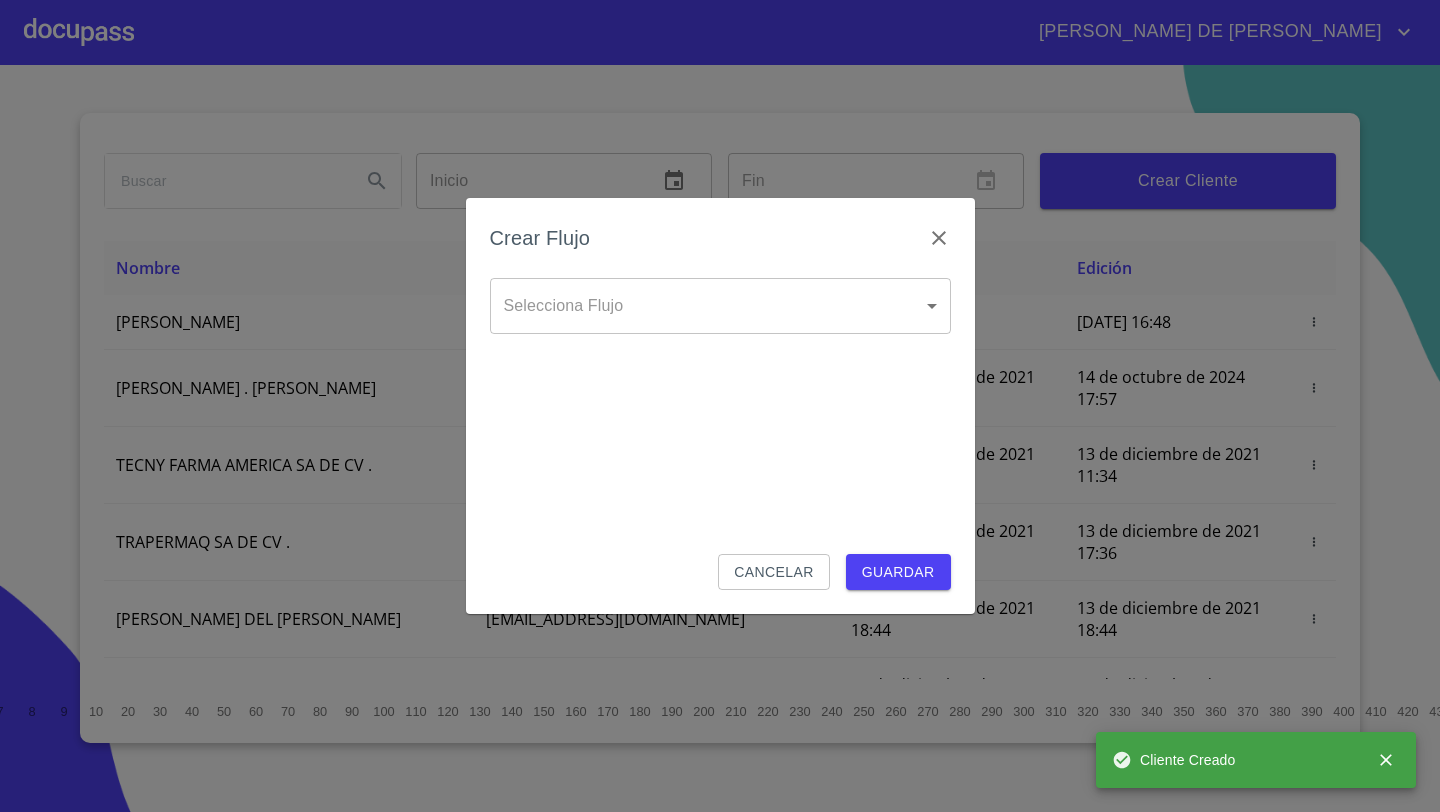 click on "[PERSON_NAME] DE [PERSON_NAME]  Inicio ​ Fin ​ Crear Cliente Nombre   Correo electrónico   Registro   Edición     [PERSON_NAME]  [PERSON_NAME][EMAIL_ADDRESS][DOMAIN_NAME] [DATE] 16:48 [DATE] 16:48 [PERSON_NAME] . [PERSON_NAME] [EMAIL_ADDRESS][DOMAIN_NAME] [DATE] 10:17 [DATE] 17:57 TECNY FARMA AMERICA  SA DE CV  . [PERSON_NAME][EMAIL_ADDRESS][DOMAIN_NAME] [DATE] 11:34 [DATE] 11:34 TRAPERMAQ SA DE CV  . [EMAIL_ADDRESS][DOMAIN_NAME] [DATE] 17:36 [DATE] 17:36 [PERSON_NAME] DEL [PERSON_NAME] [EMAIL_ADDRESS][DOMAIN_NAME] [DATE] 18:44 [DATE] 18:44 [PERSON_NAME]  [PERSON_NAME][EMAIL_ADDRESS][DOMAIN_NAME] [DATE] 11:46 [DATE] 11:46 SOLUCION EN LIMPIEZA DE JOCOTEPEC SDRL DE CV . [EMAIL_ADDRESS][DOMAIN_NAME] [DATE] 12:14 [DATE] 18:52 [PERSON_NAME] [EMAIL_ADDRESS][DOMAIN_NAME] [DATE] 15:01 [DATE][PERSON_NAME] 17:58 [PERSON_NAME] 1" at bounding box center (720, 406) 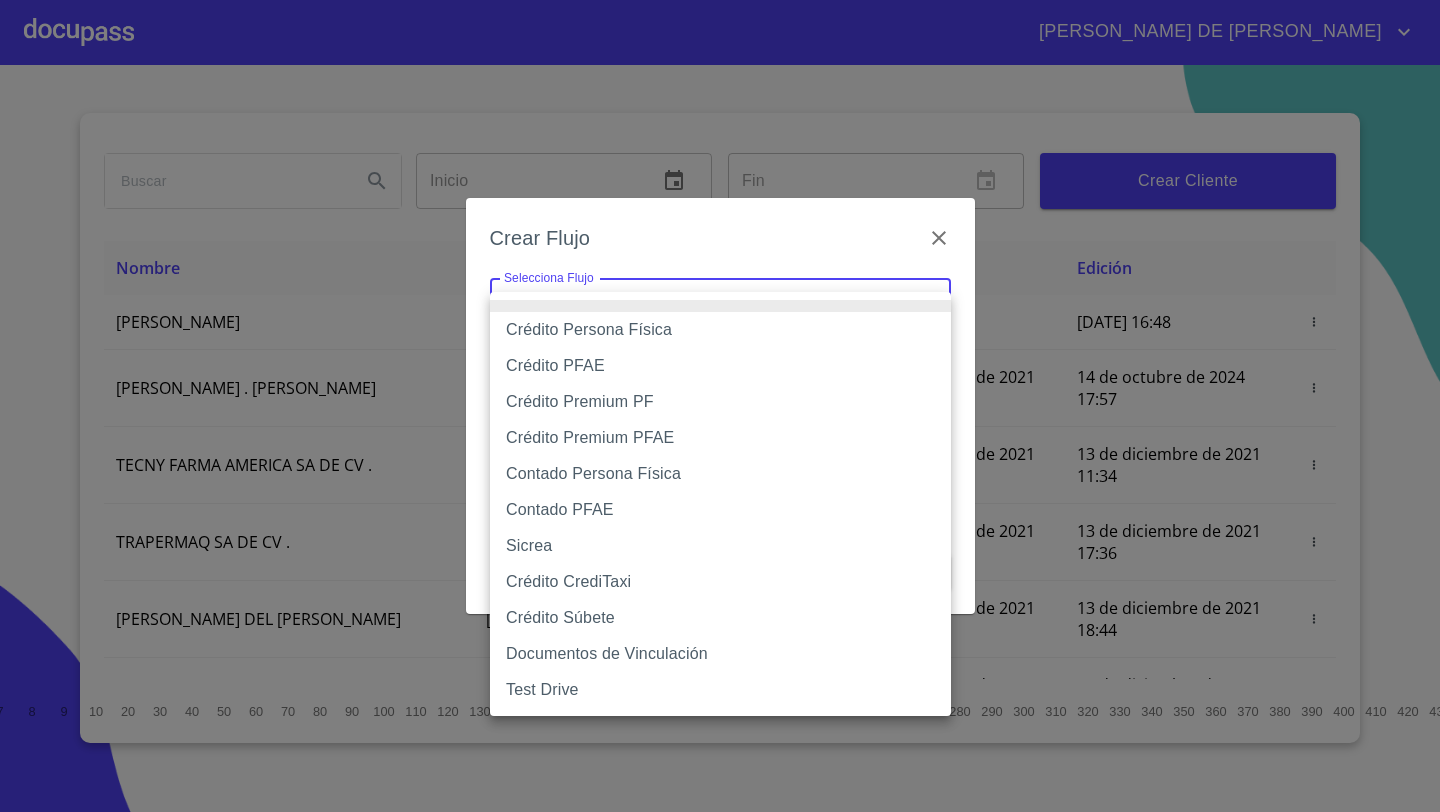 click on "Crédito PFAE" at bounding box center [720, 366] 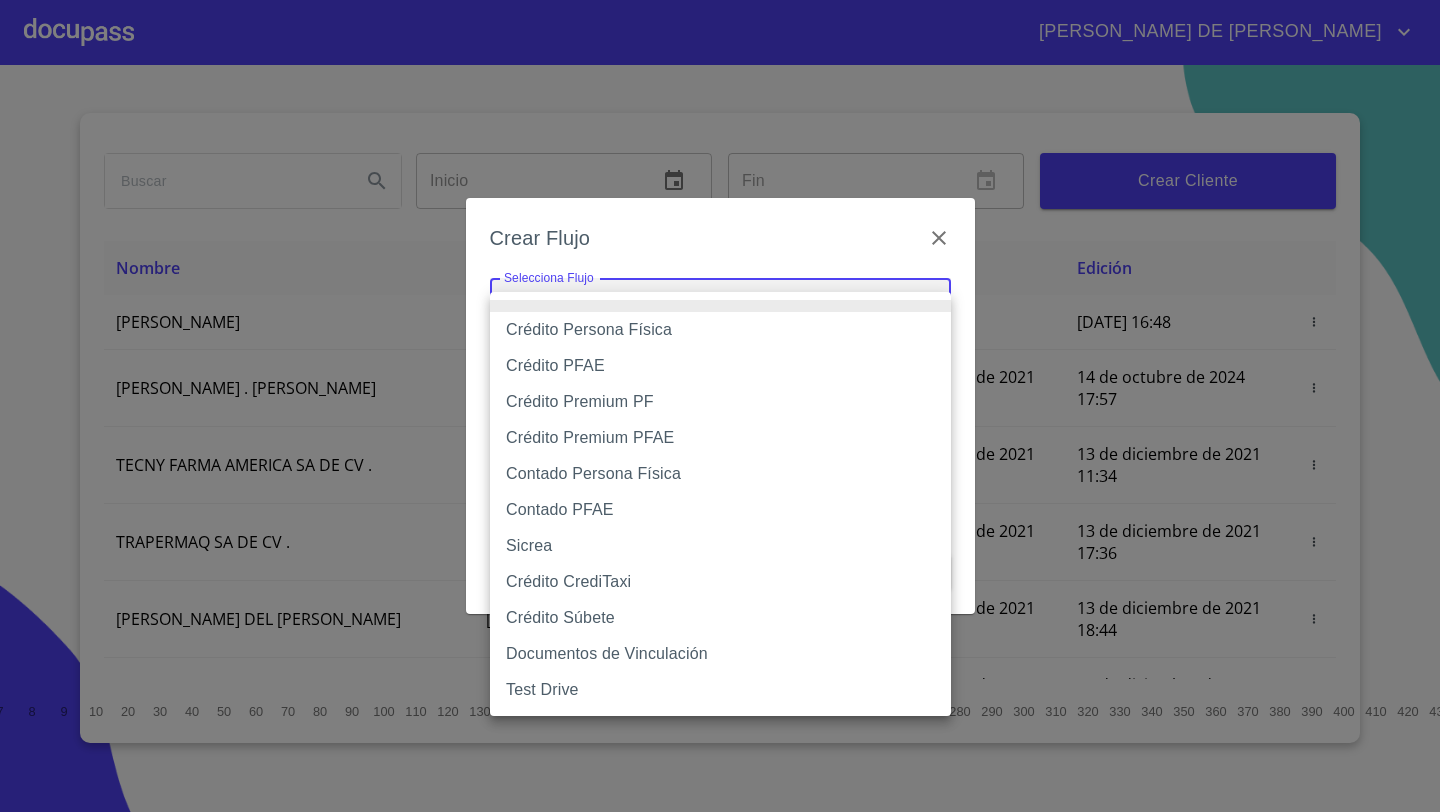 type on "61b0f1389b8c202ad55b5ebc" 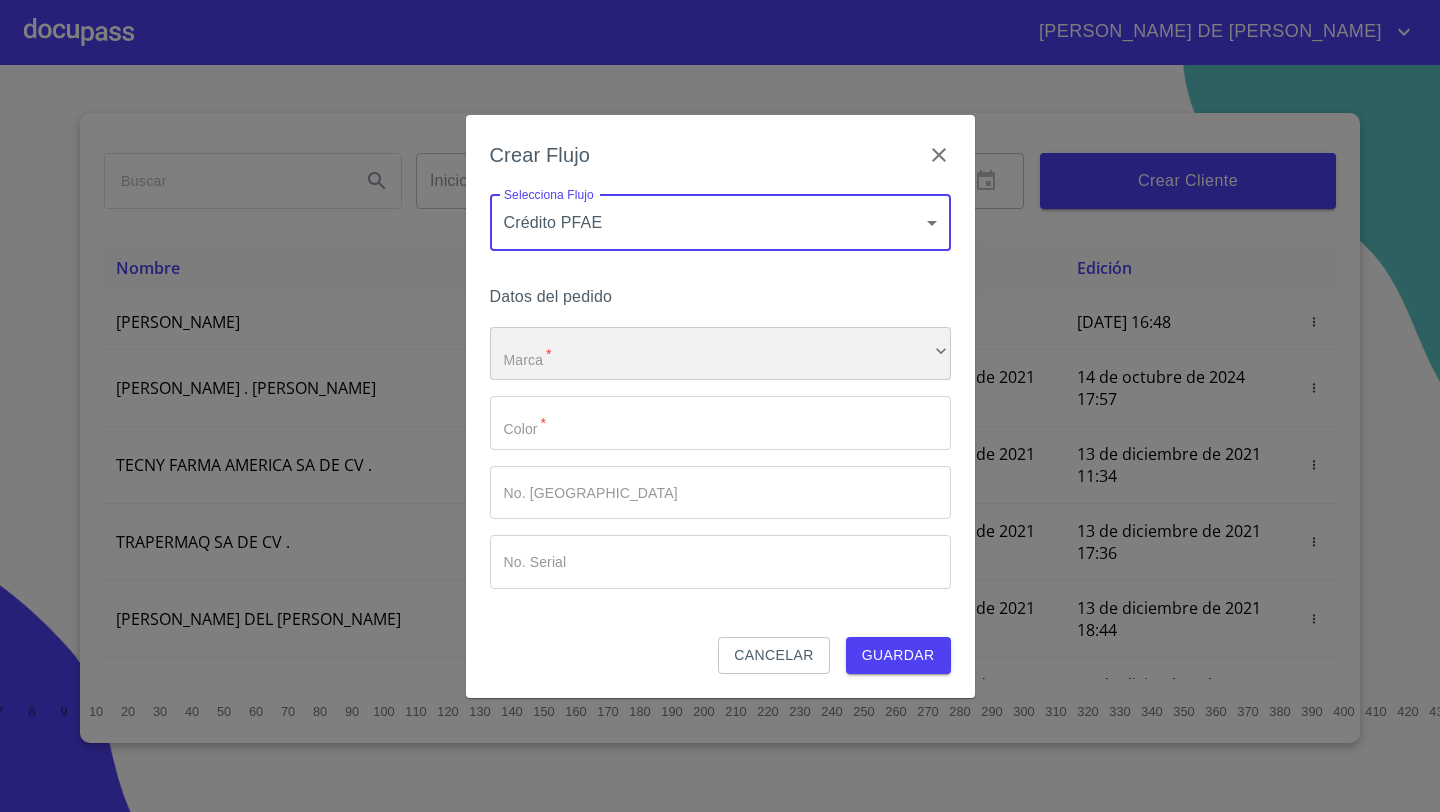 click on "​" at bounding box center (720, 354) 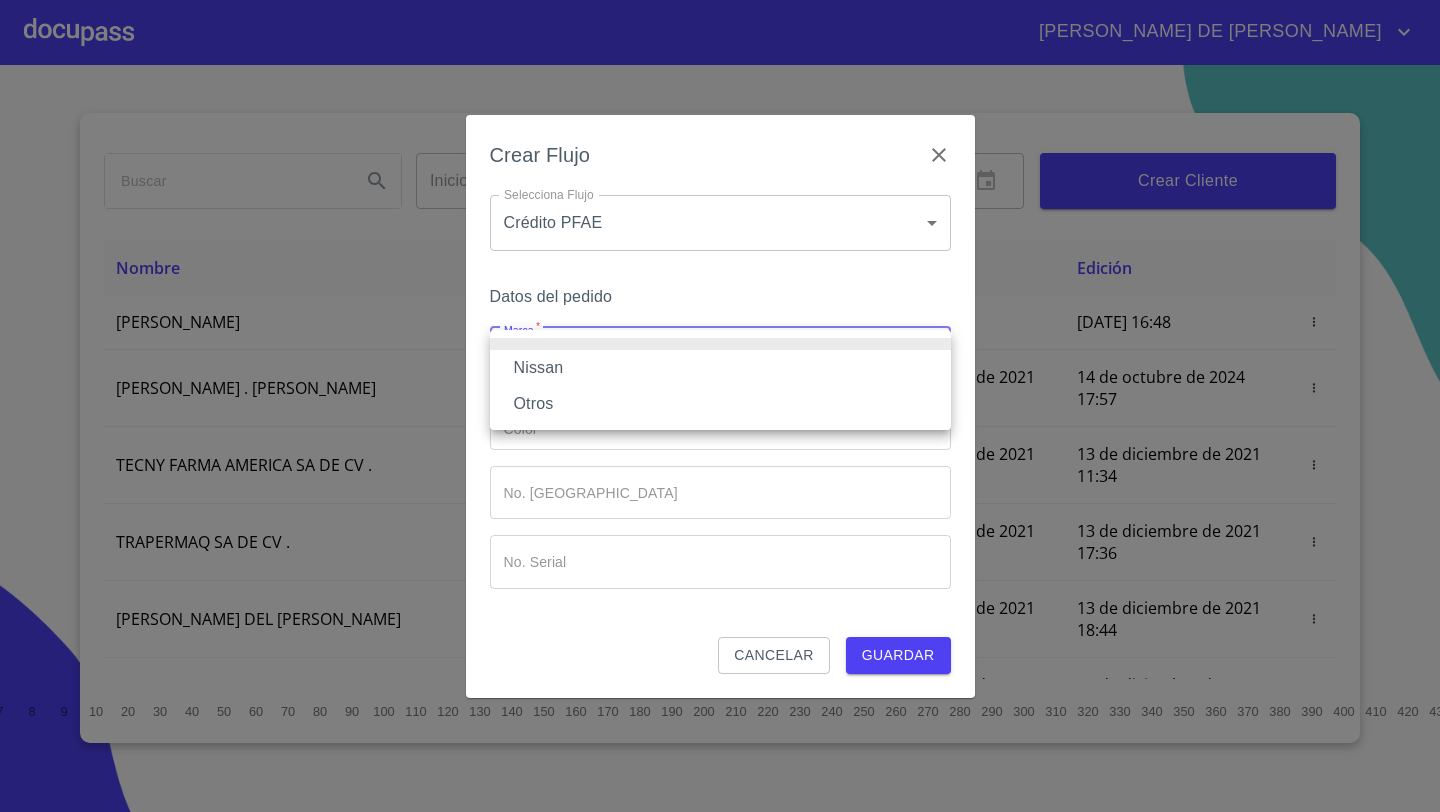 click on "Nissan" at bounding box center [720, 368] 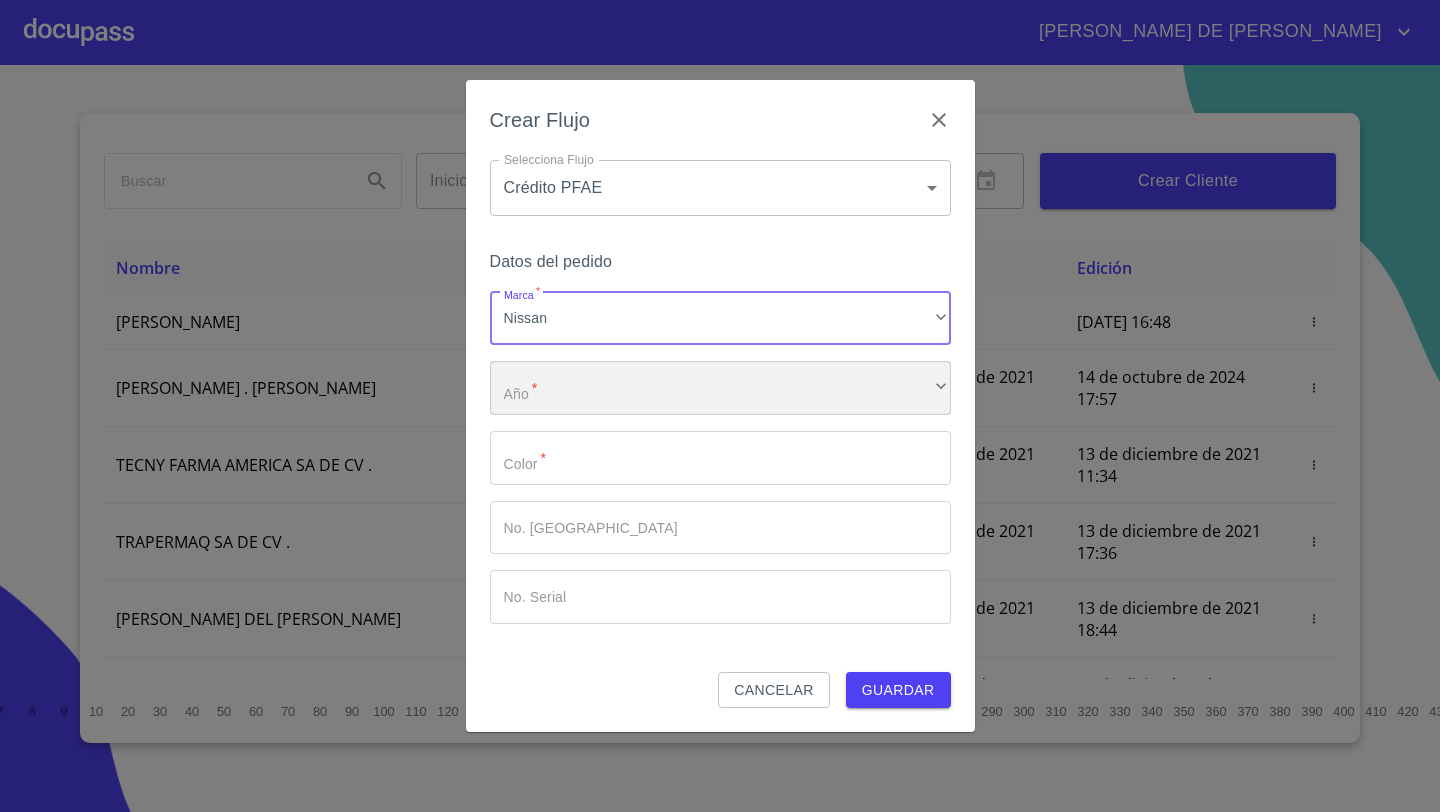 click on "​" at bounding box center (720, 388) 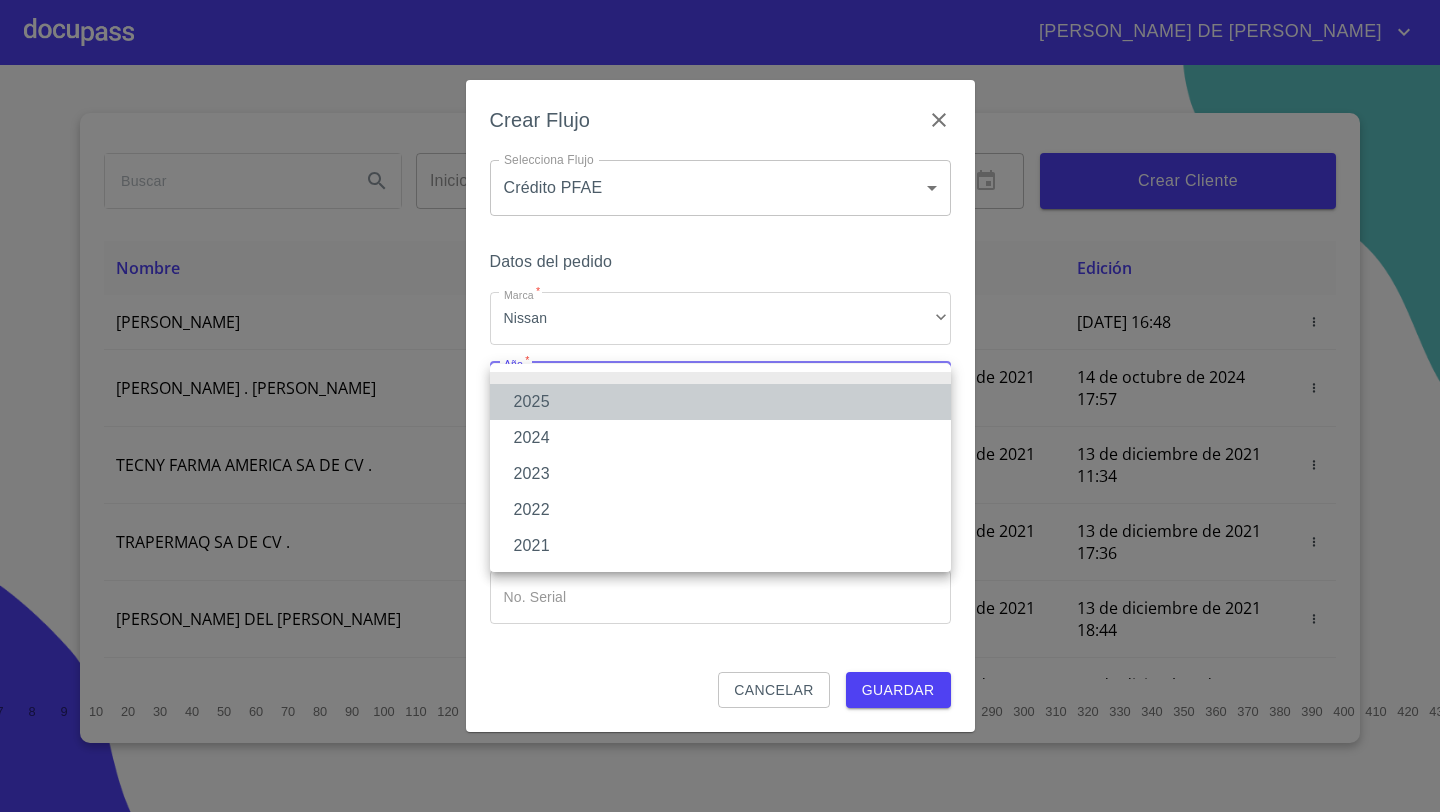 click on "2025" at bounding box center [720, 402] 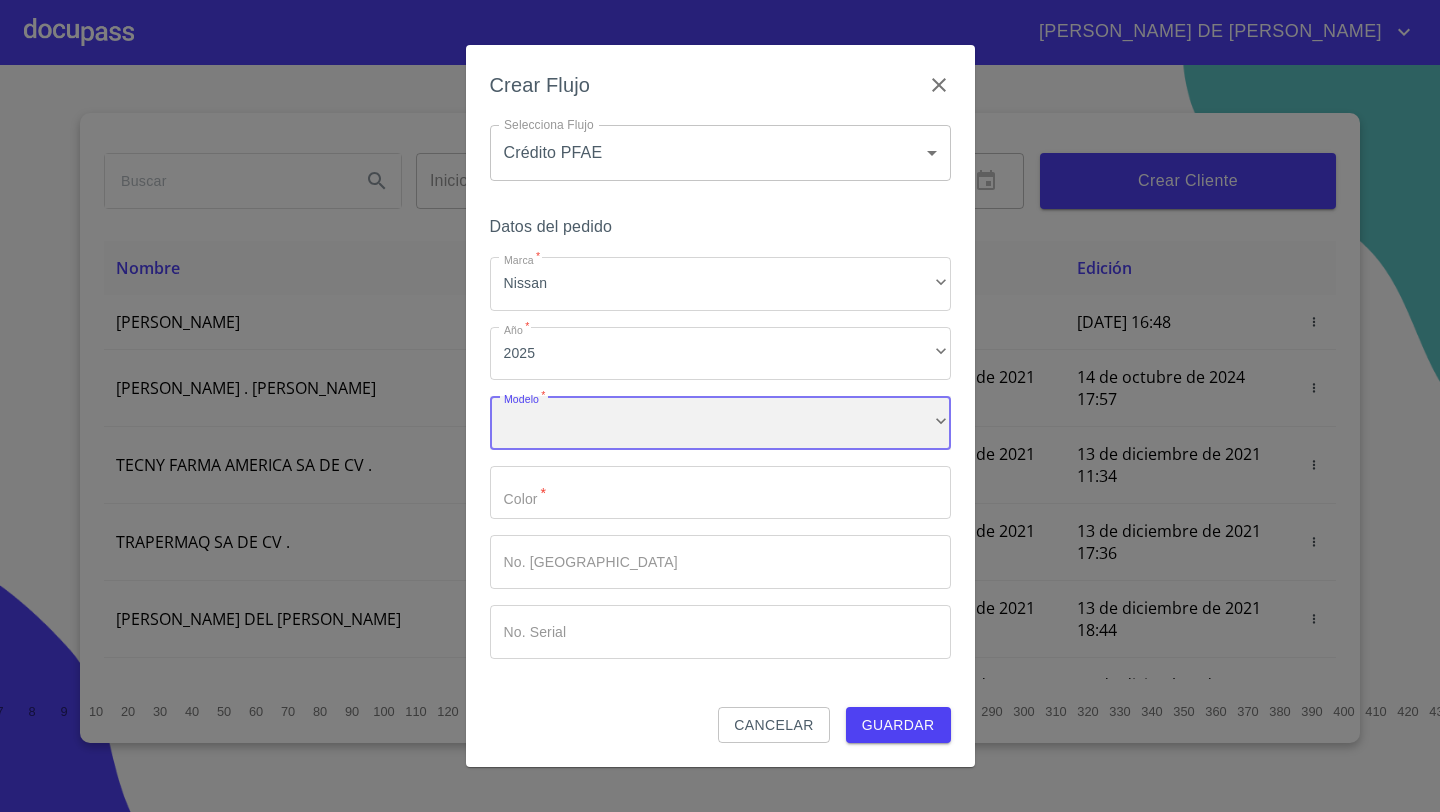 click on "​" at bounding box center (720, 423) 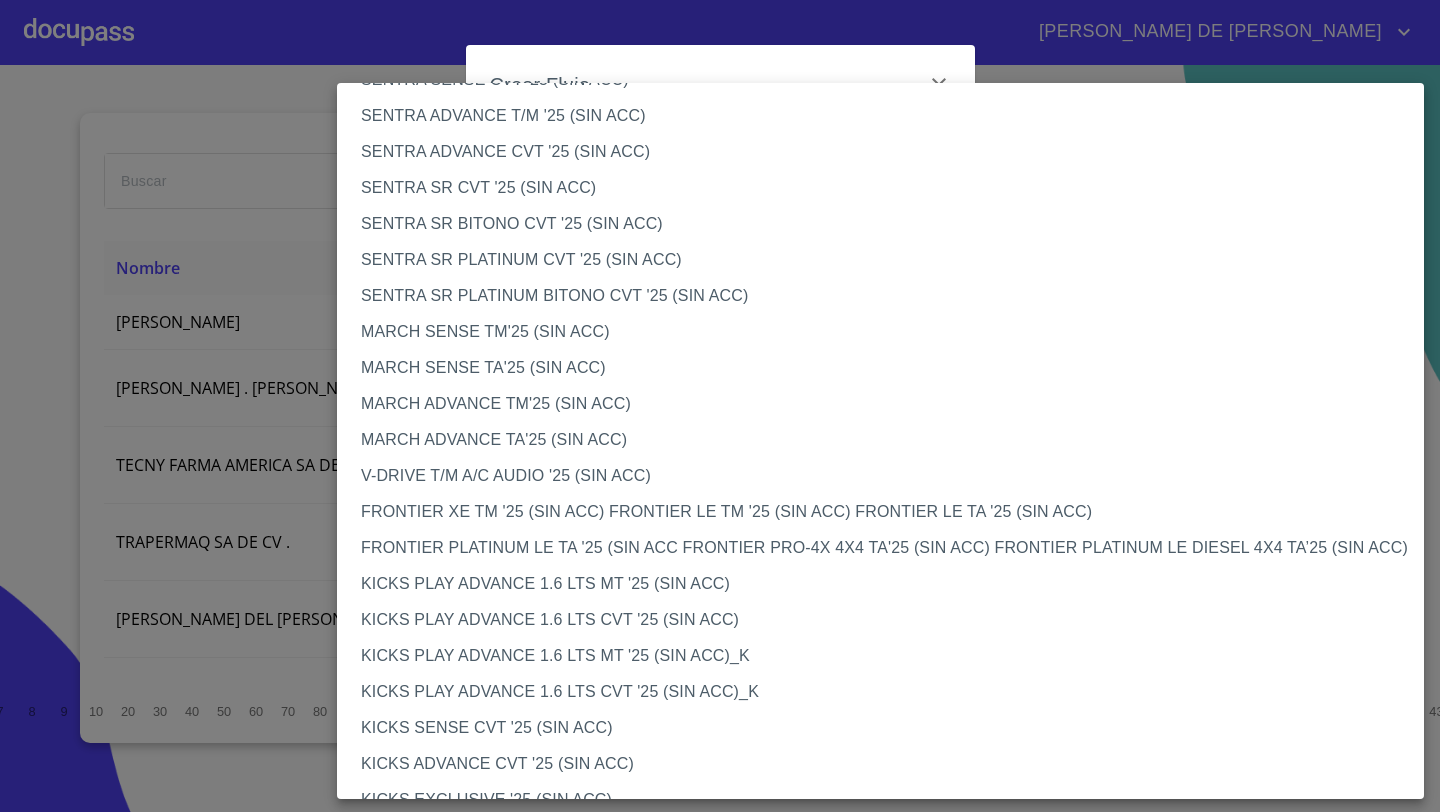 scroll, scrollTop: 1220, scrollLeft: 0, axis: vertical 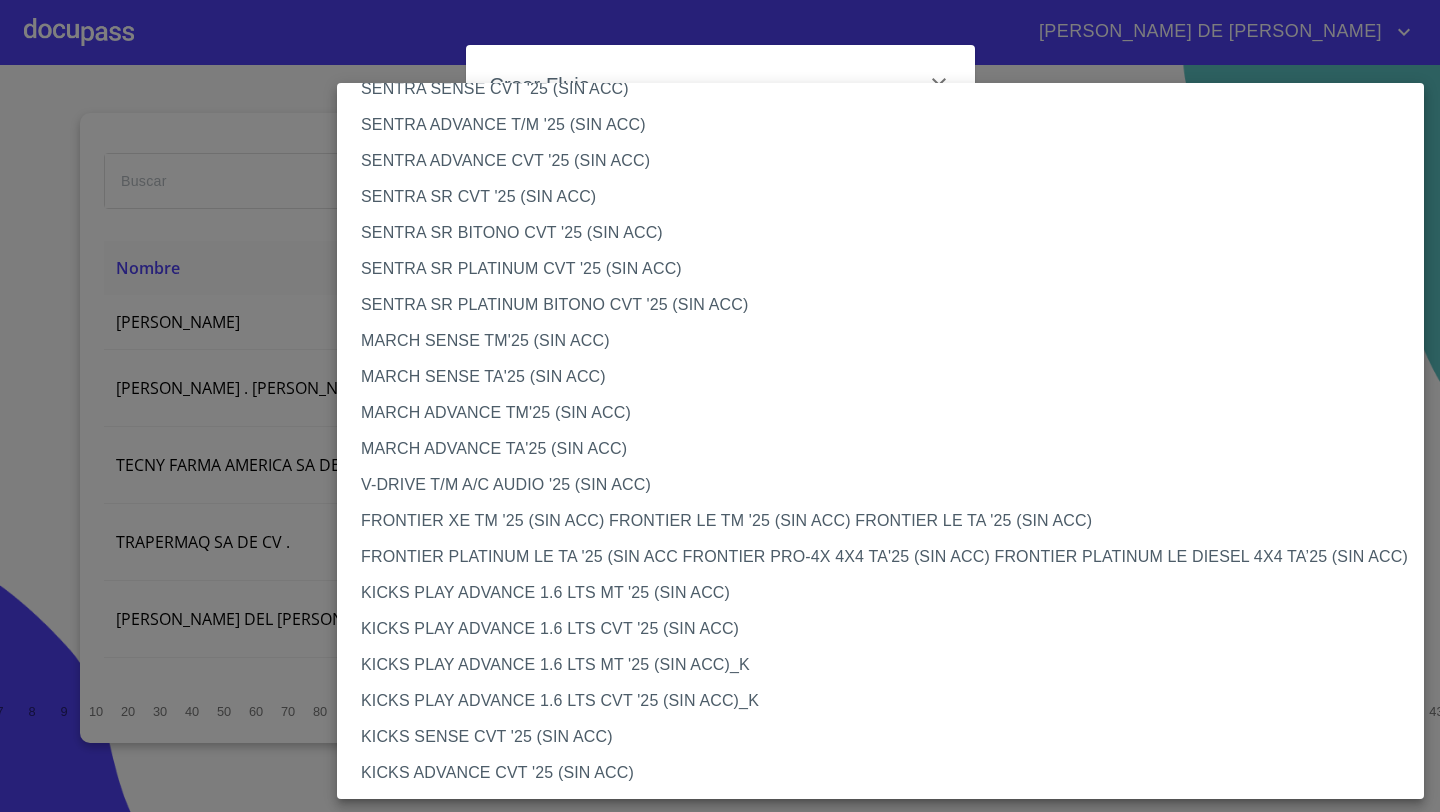 click on "SENTRA SR PLATINUM BITONO CVT '25 (SIN ACC)" at bounding box center [880, 305] 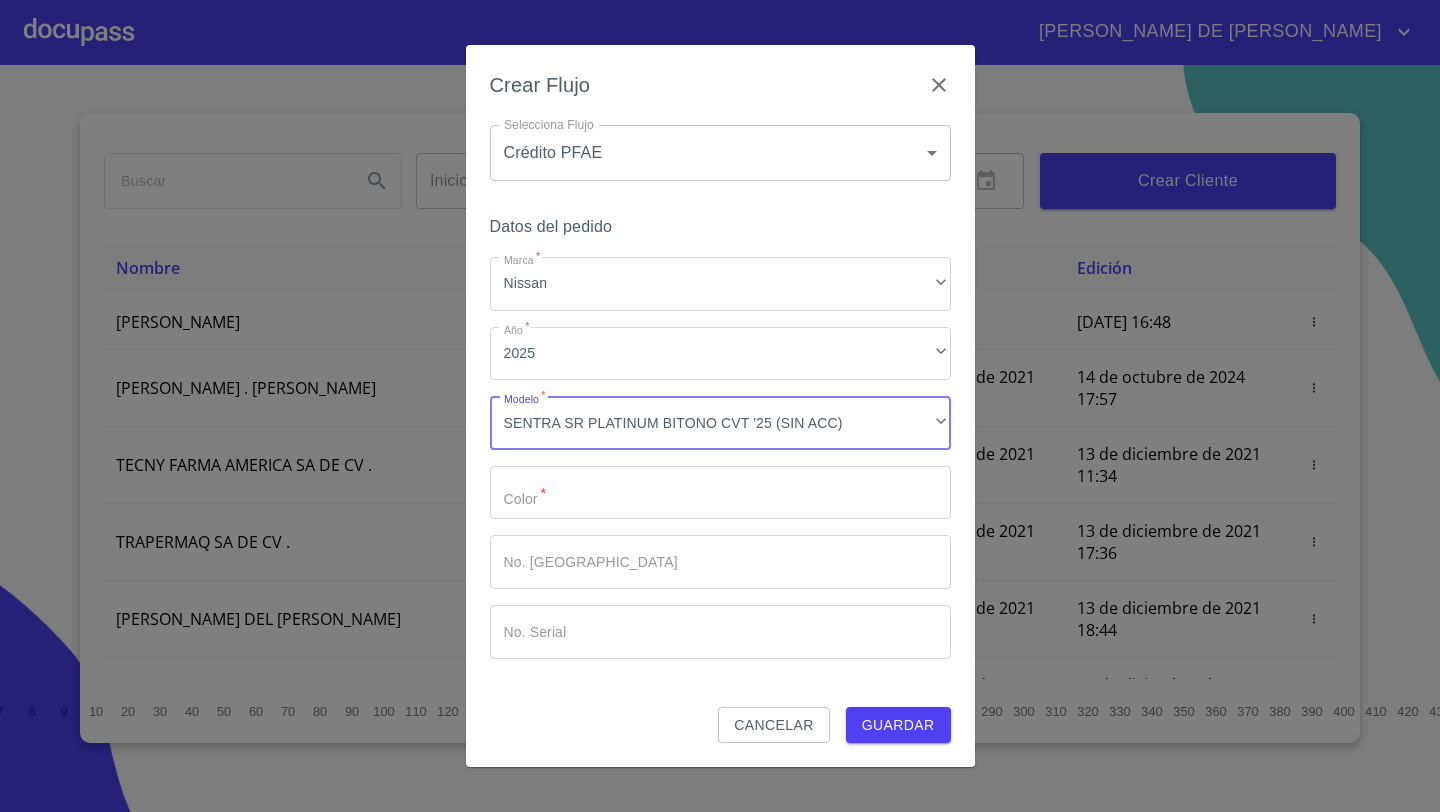 click on "Marca   *" at bounding box center [720, 493] 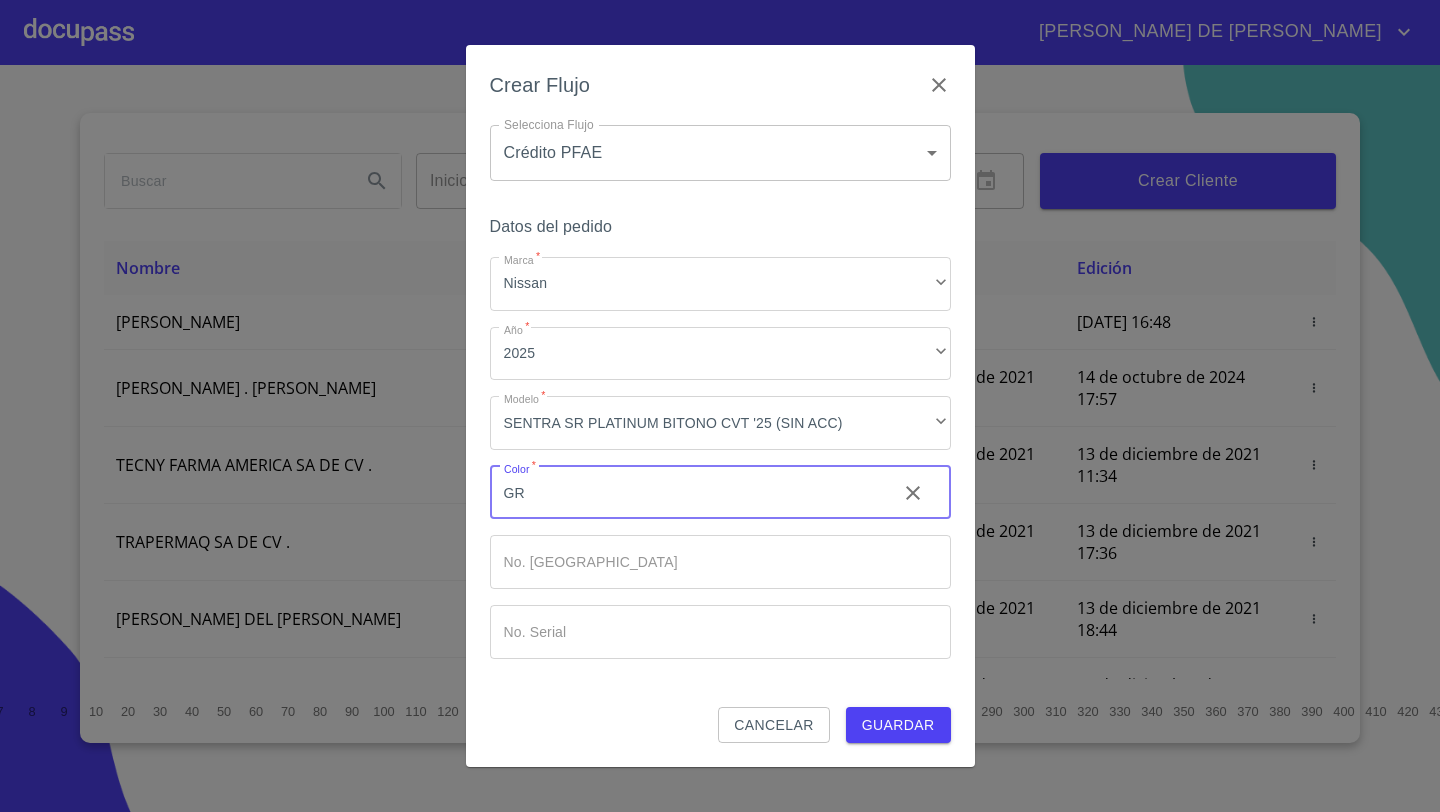 type on "G" 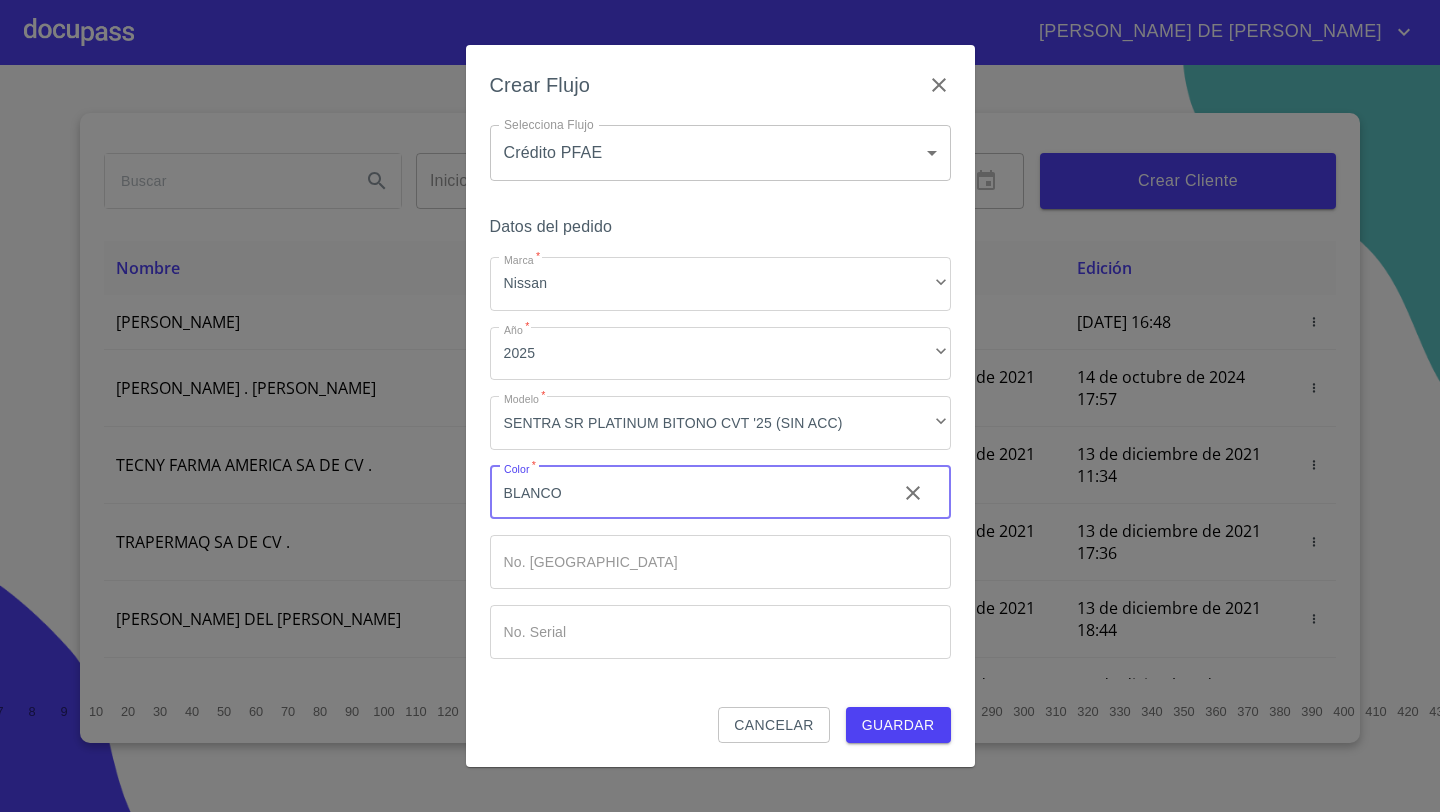 type on "BLANCO" 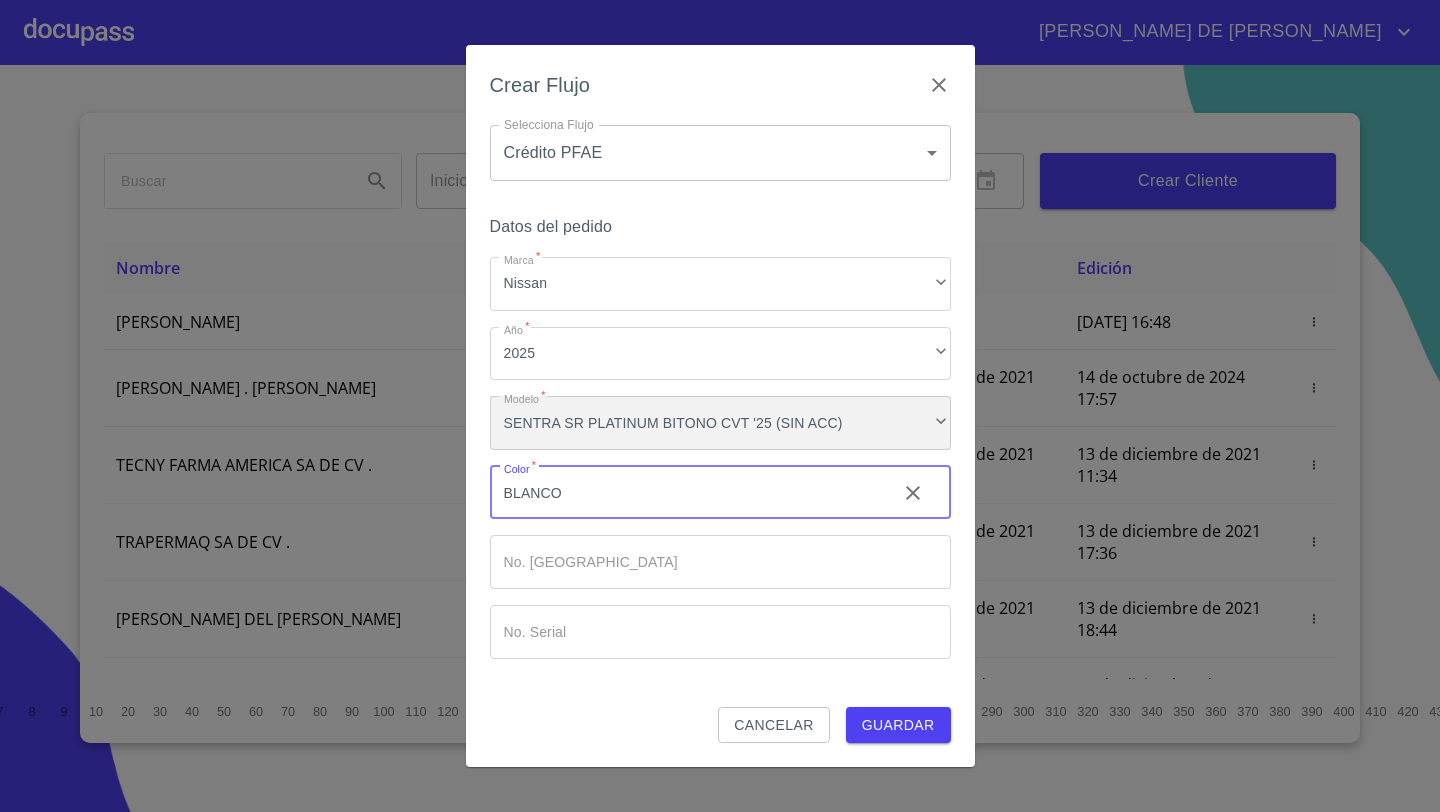 click on "SENTRA SR PLATINUM BITONO CVT '25 (SIN ACC)" at bounding box center [720, 423] 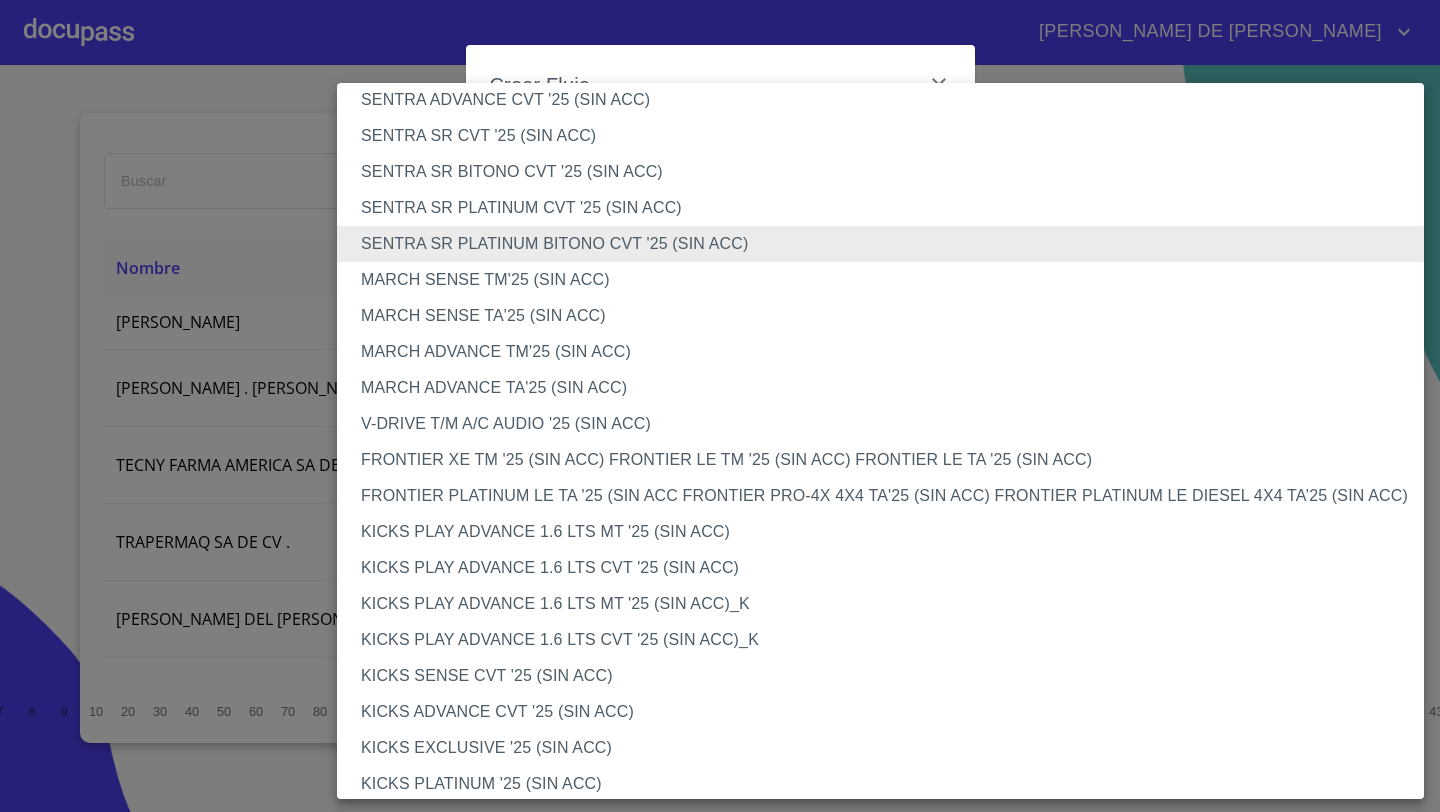 scroll, scrollTop: 1285, scrollLeft: 0, axis: vertical 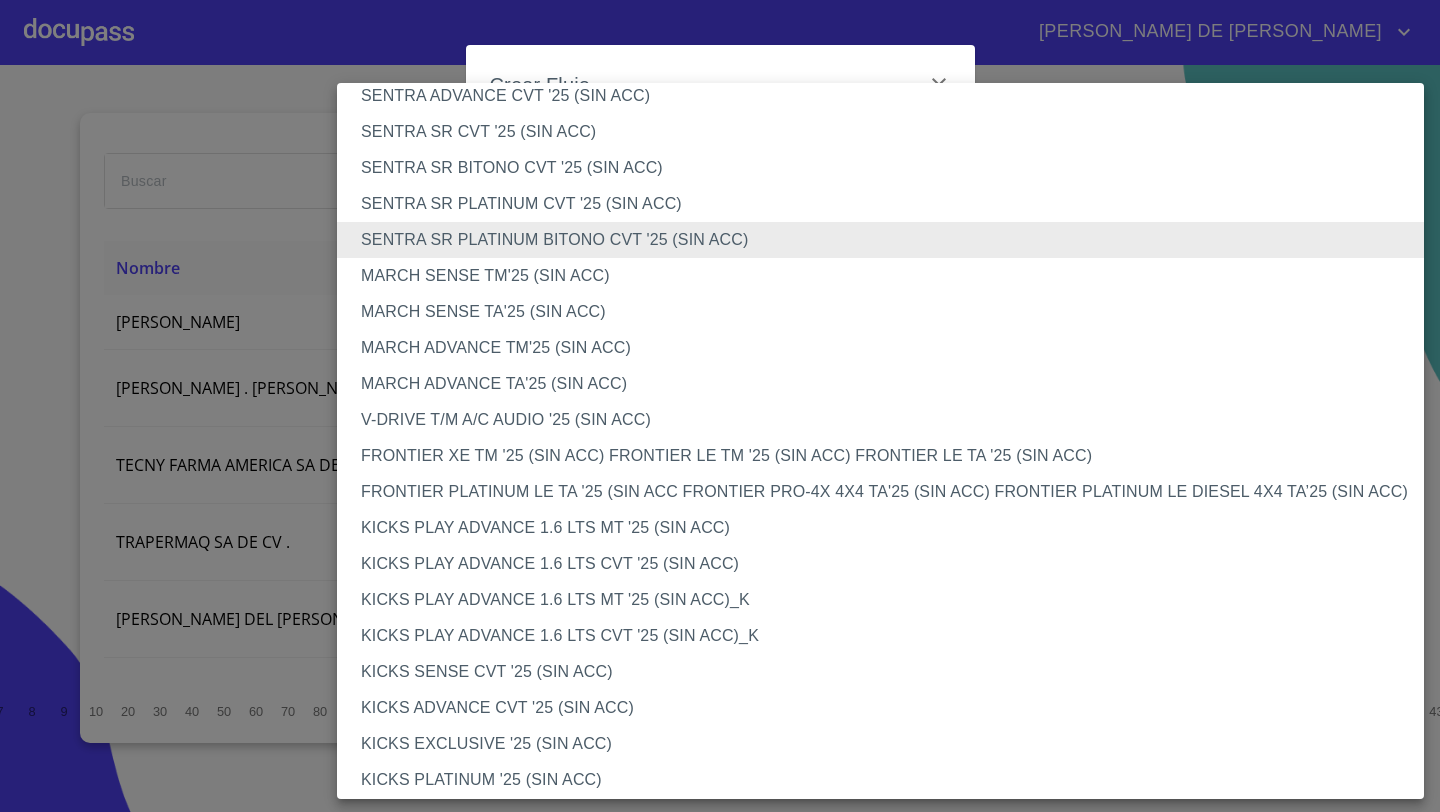 click on "SENTRA SR PLATINUM CVT '25 (SIN ACC)" at bounding box center (880, 204) 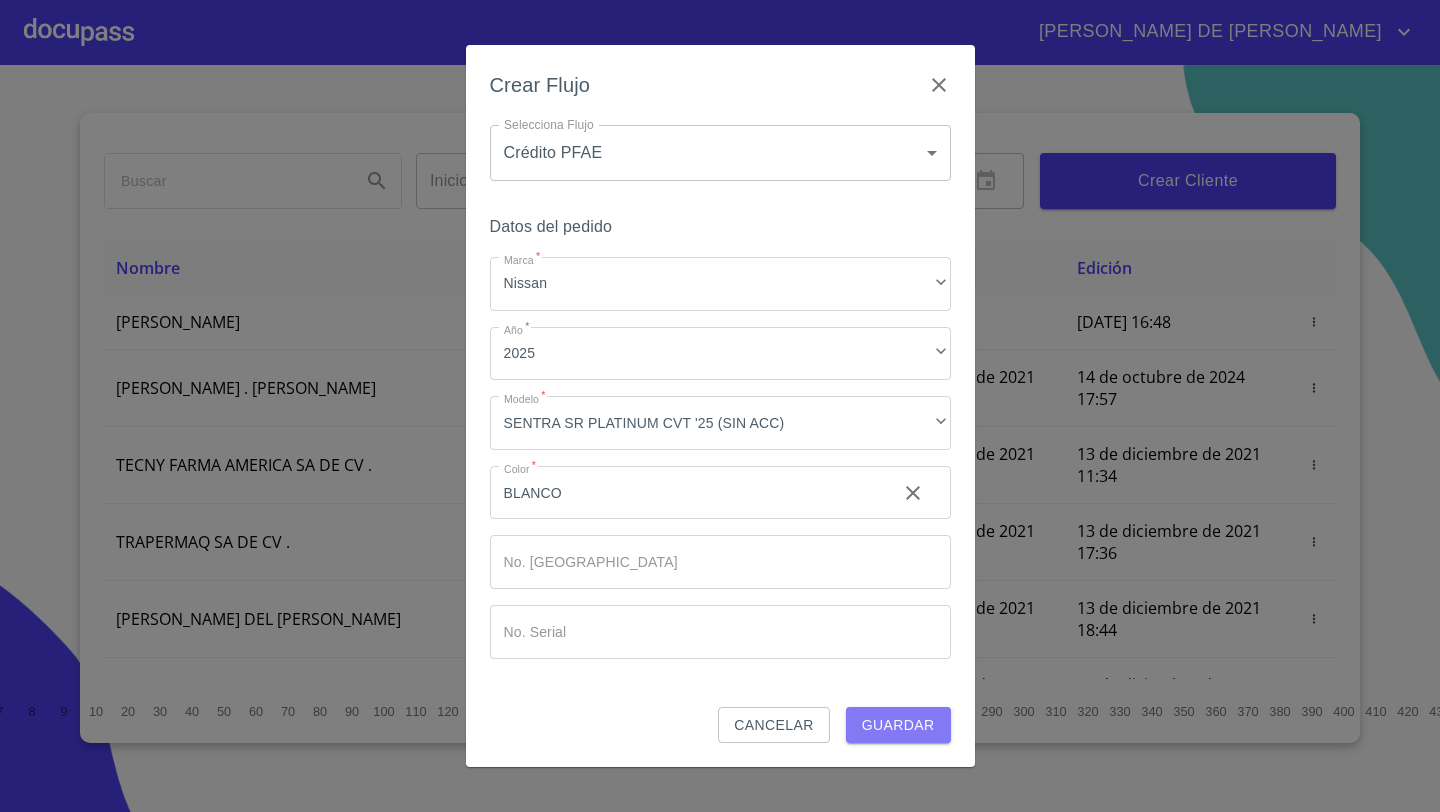 click on "Guardar" at bounding box center (898, 725) 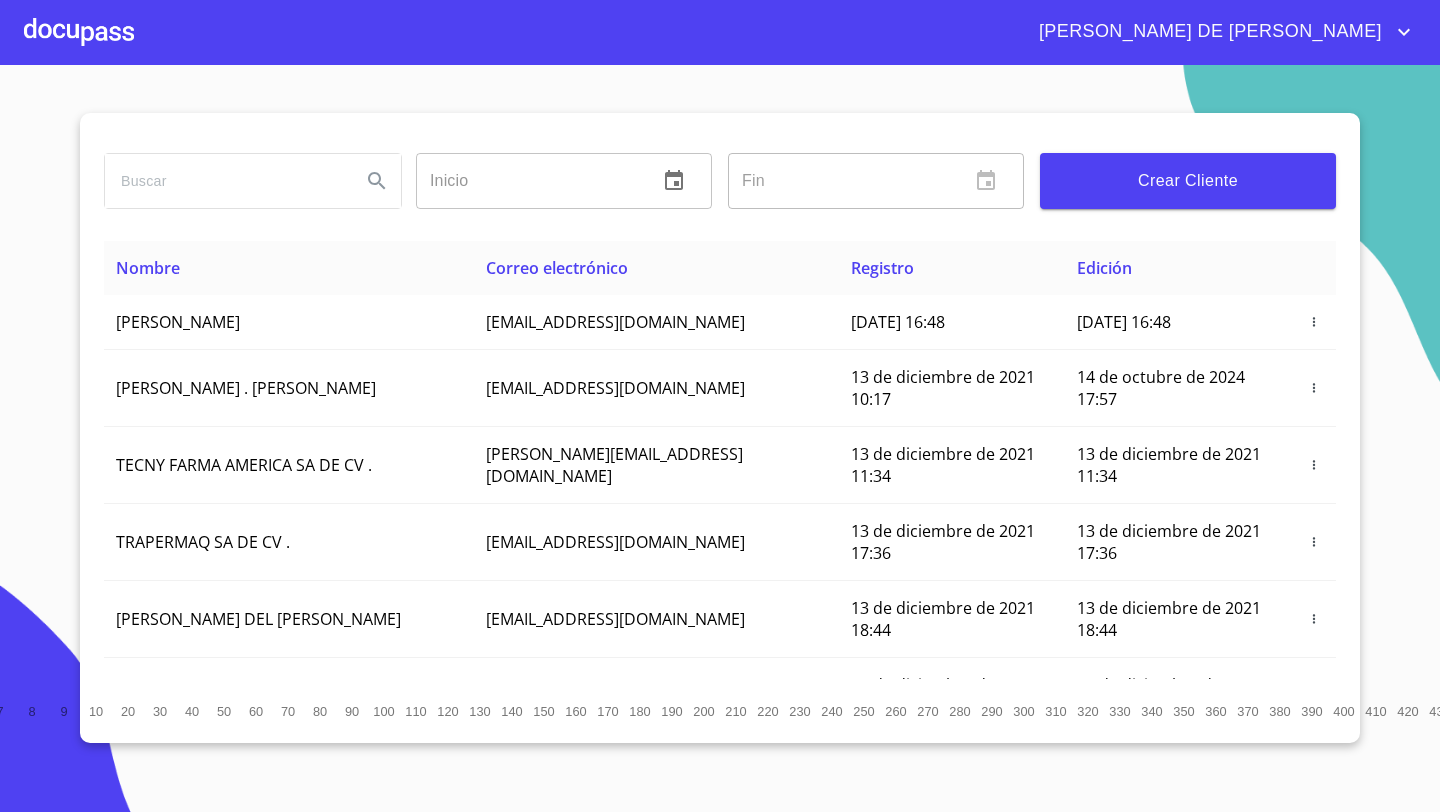 click at bounding box center (79, 32) 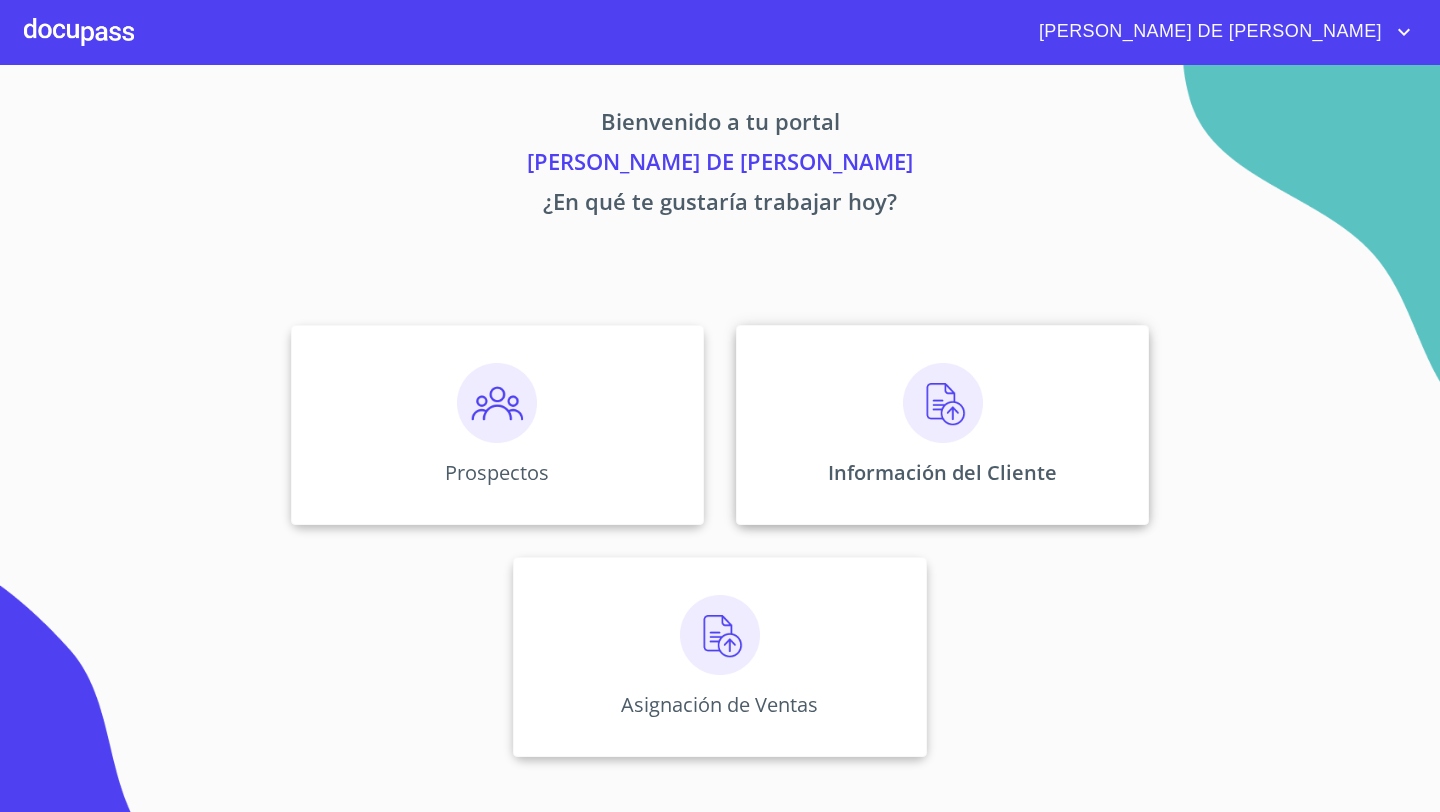 click on "Información del Cliente" at bounding box center (942, 425) 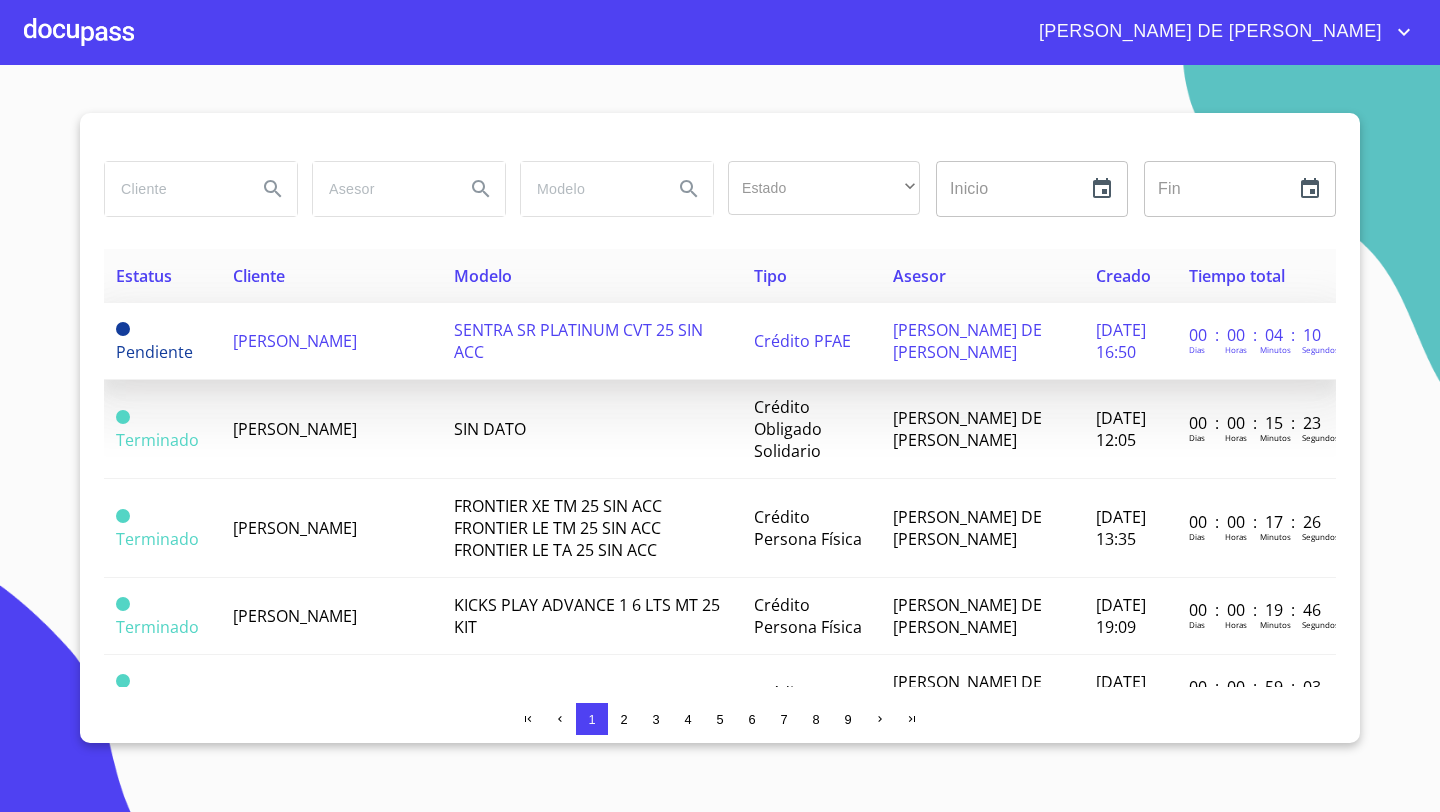 click on "[PERSON_NAME]" at bounding box center [295, 341] 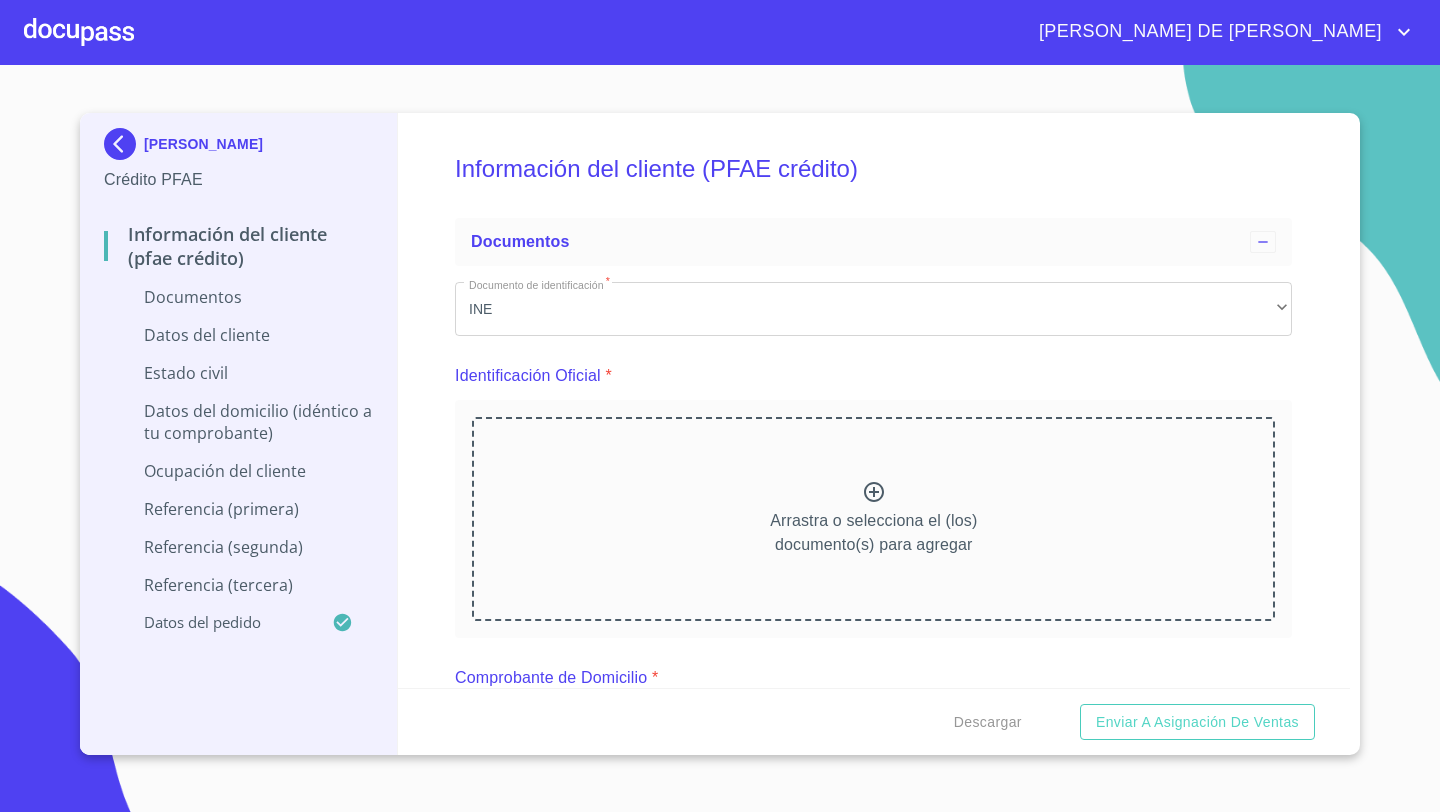 click on "Arrastra o selecciona el (los) documento(s) para agregar" at bounding box center (873, 519) 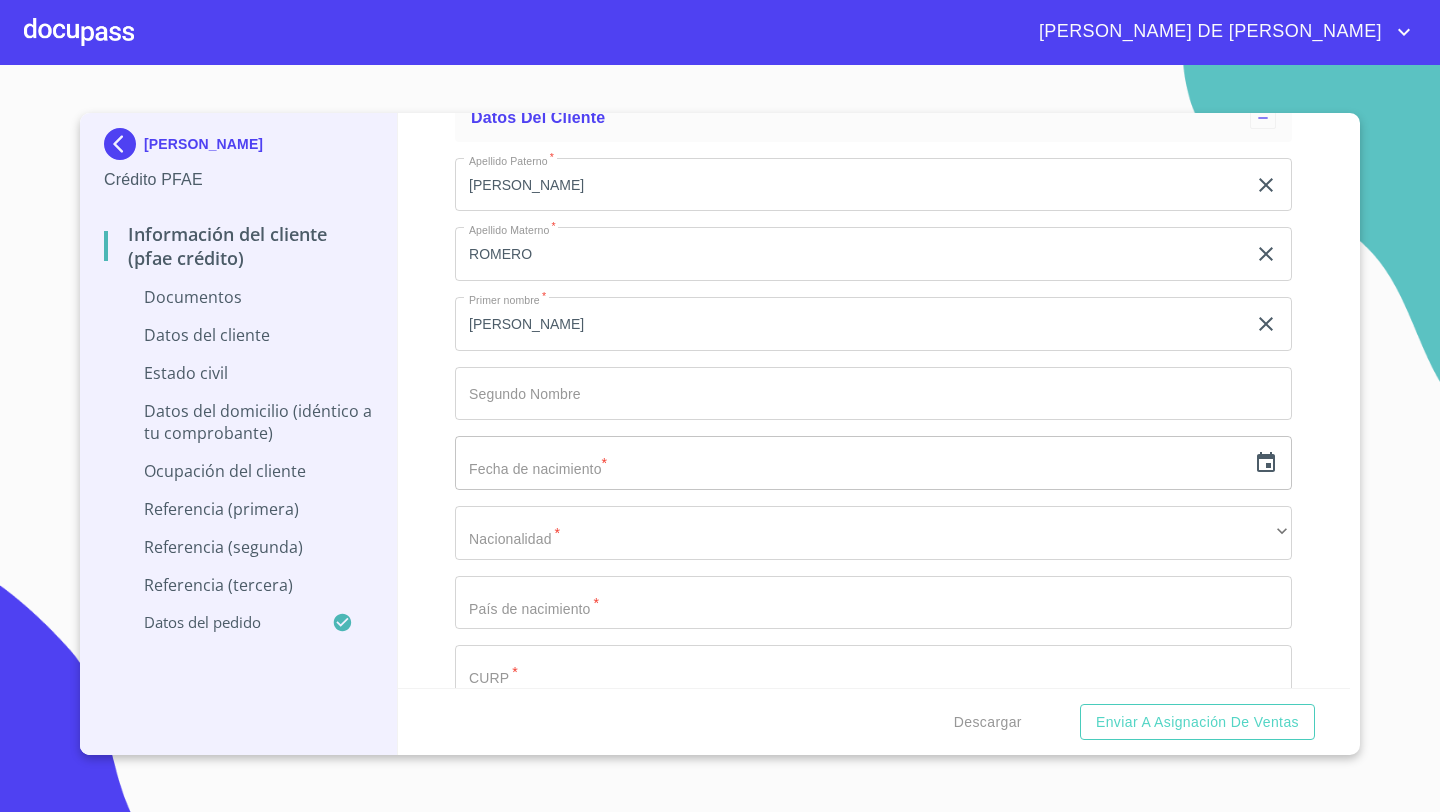 scroll, scrollTop: 3038, scrollLeft: 0, axis: vertical 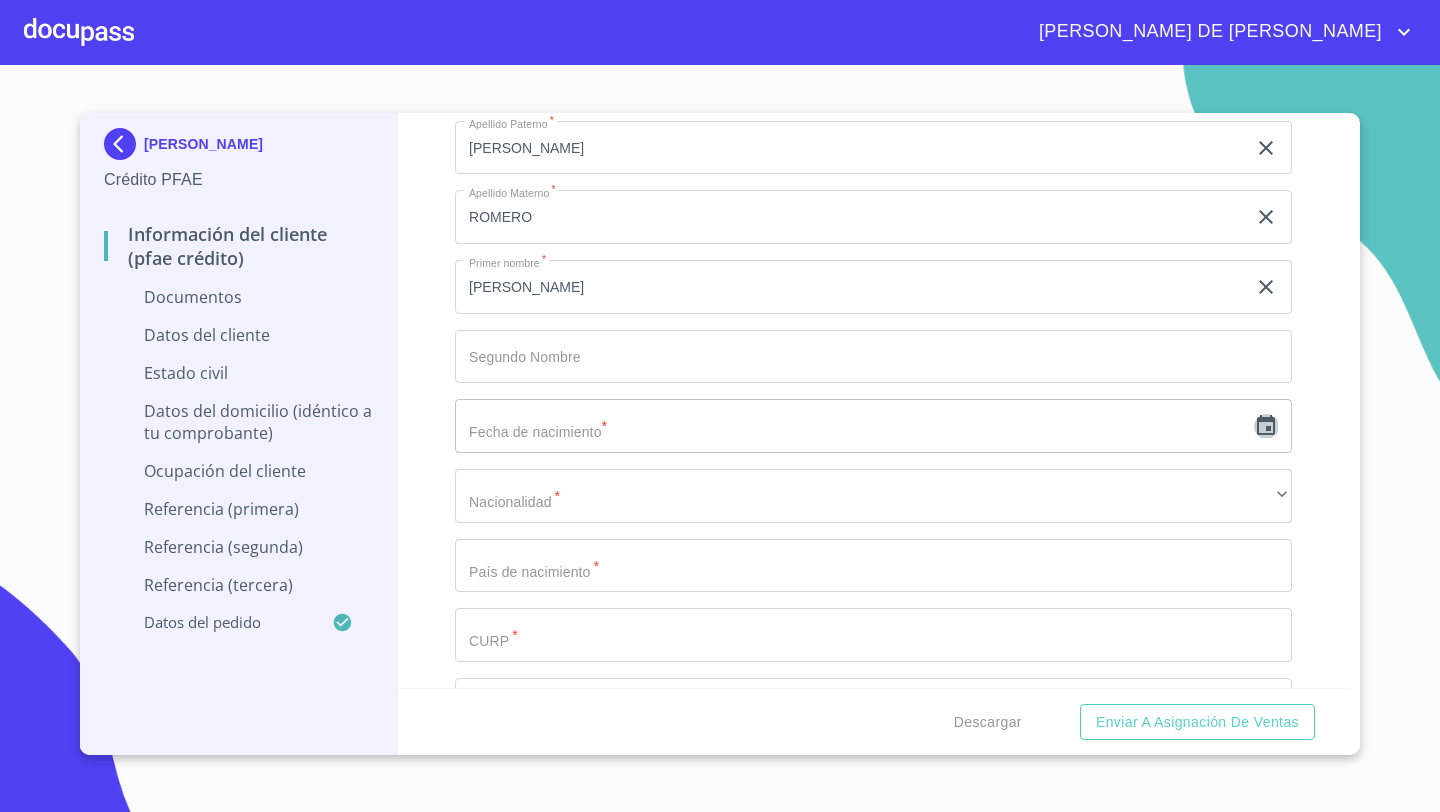 click 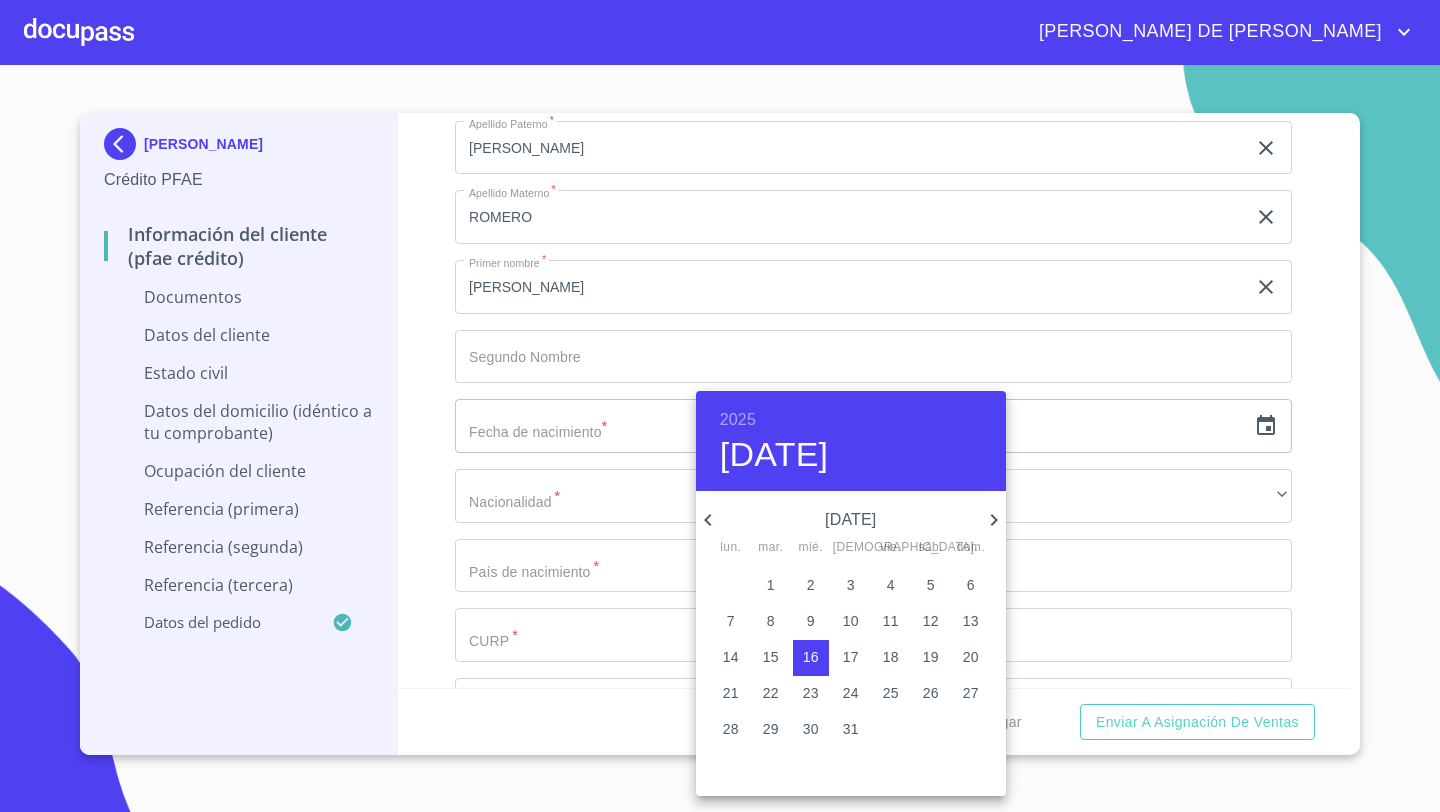 click on "2025" at bounding box center [738, 420] 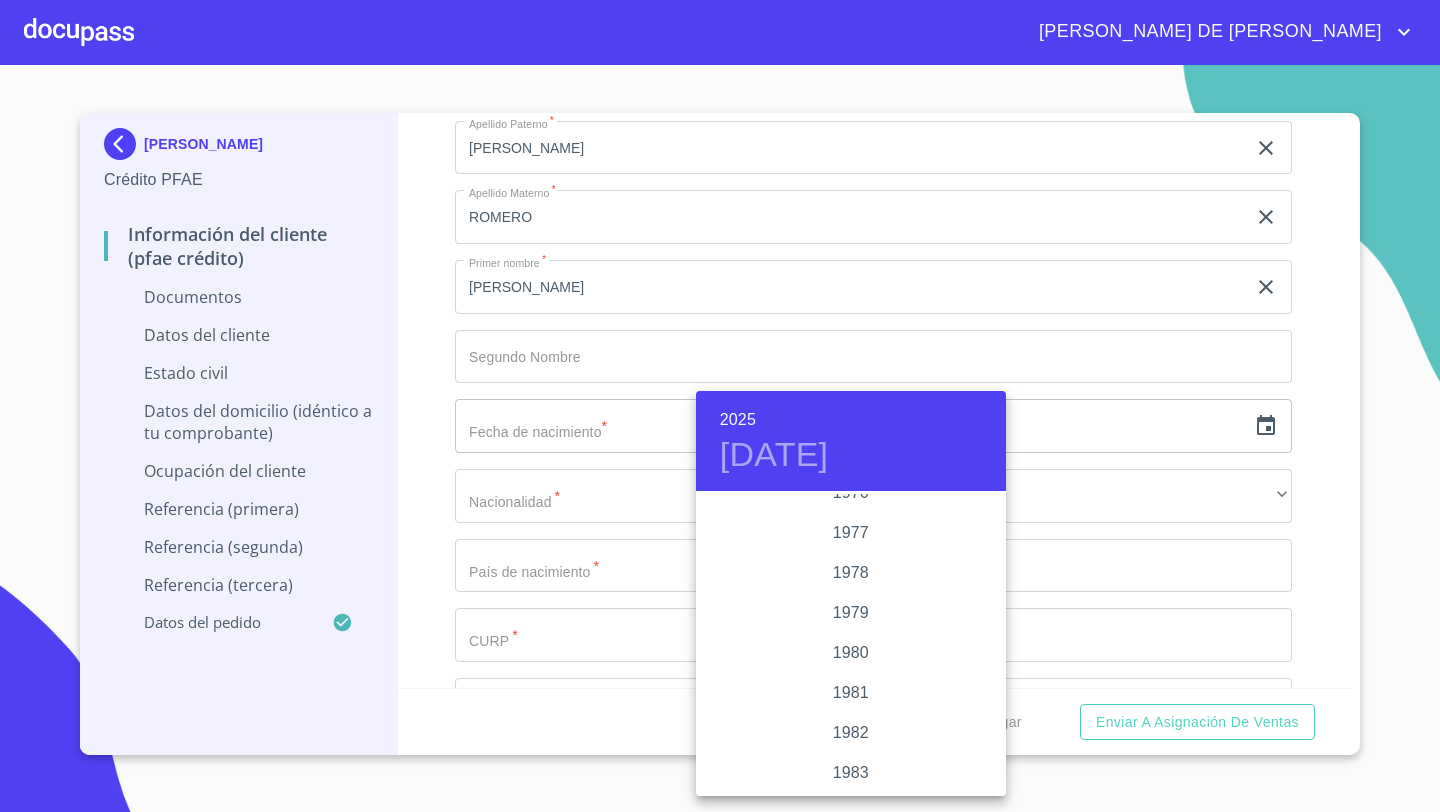 scroll, scrollTop: 2054, scrollLeft: 0, axis: vertical 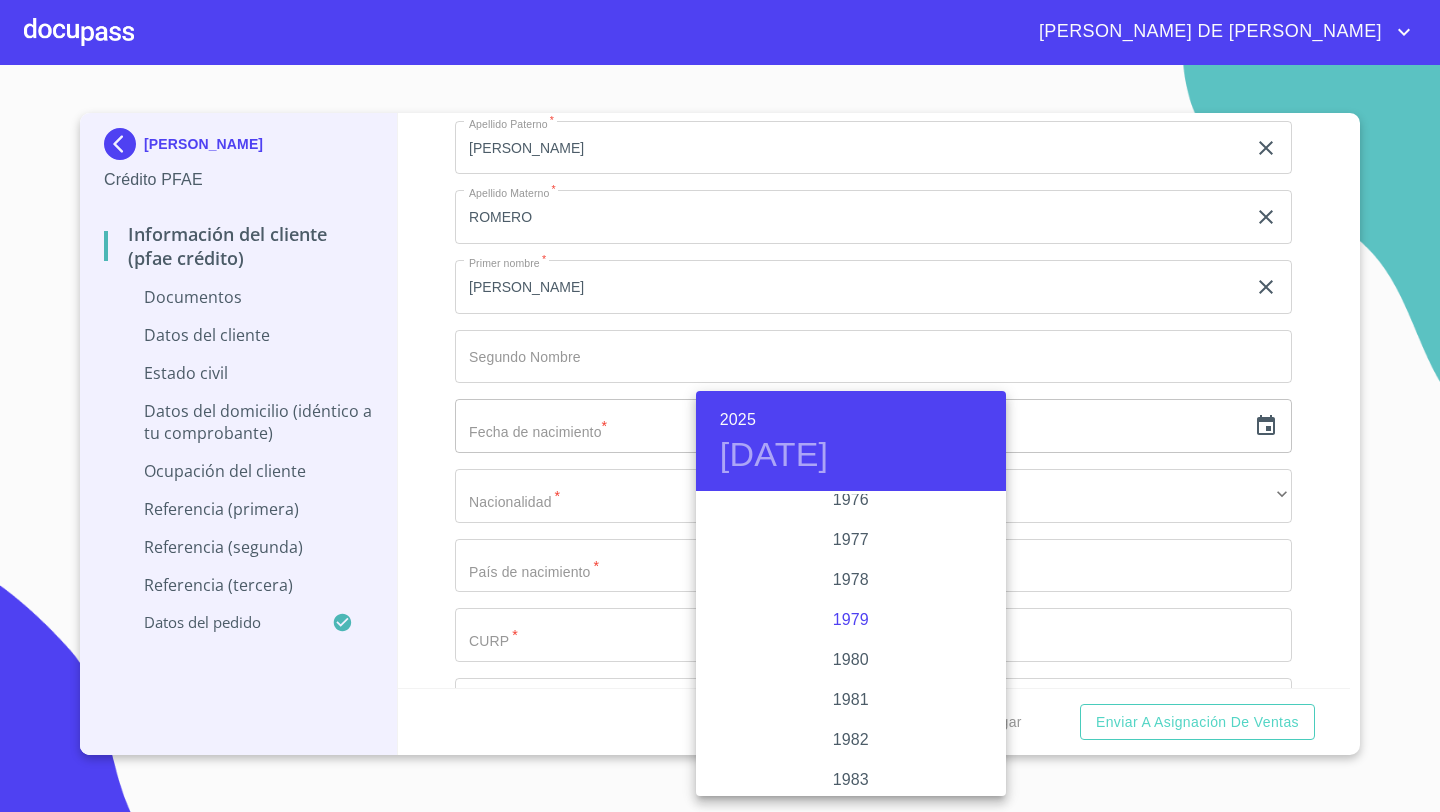 click on "1979" at bounding box center [851, 620] 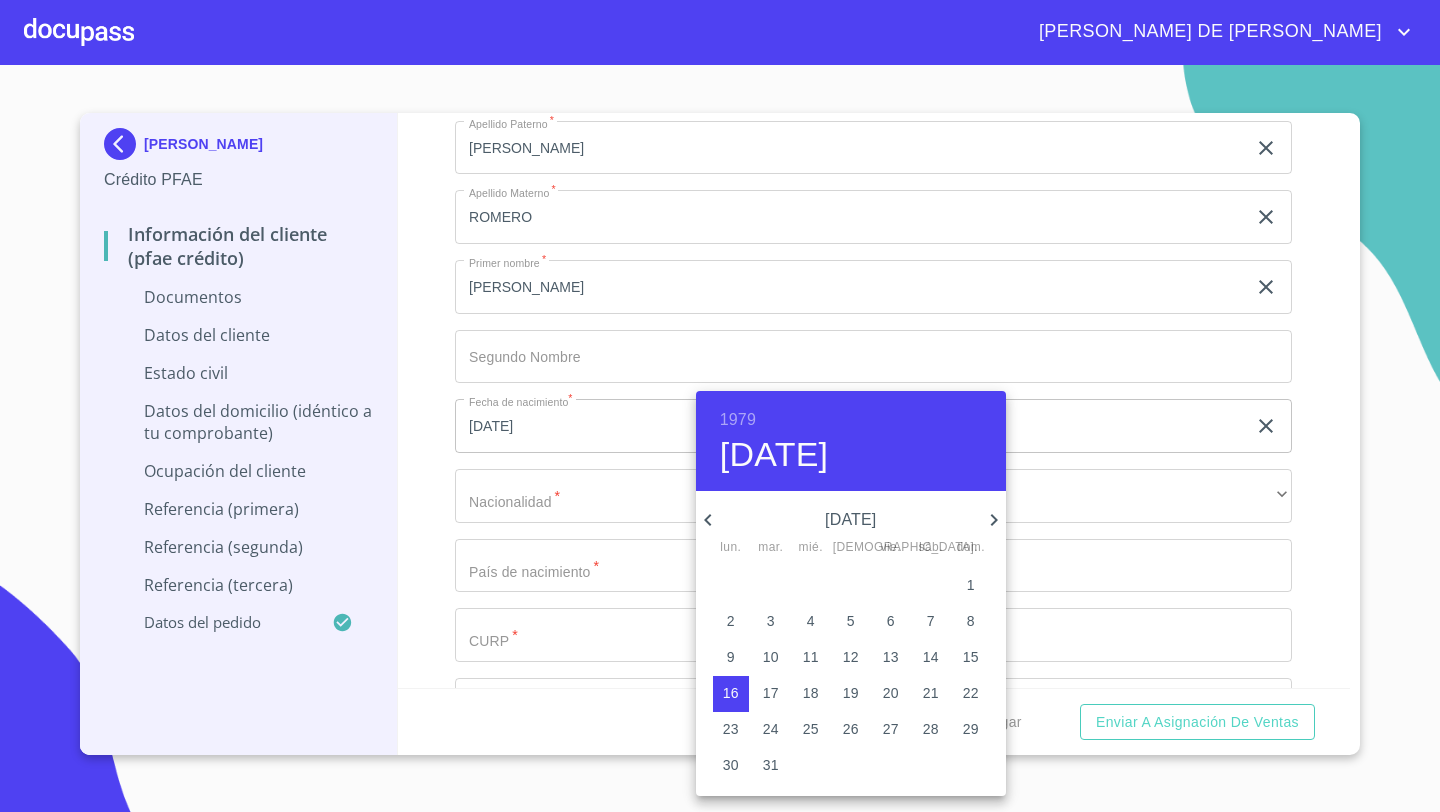 click 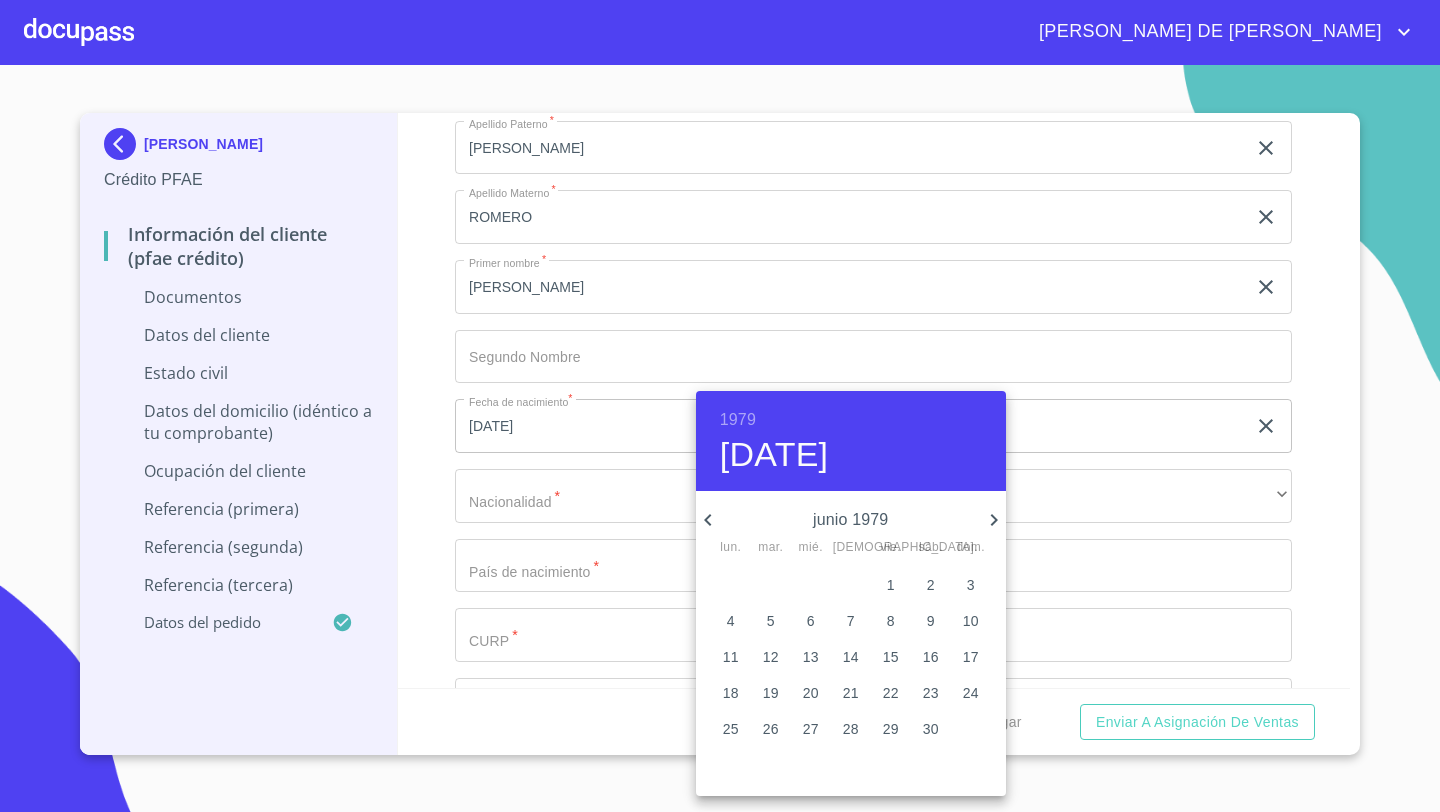 click on "6" at bounding box center [811, 621] 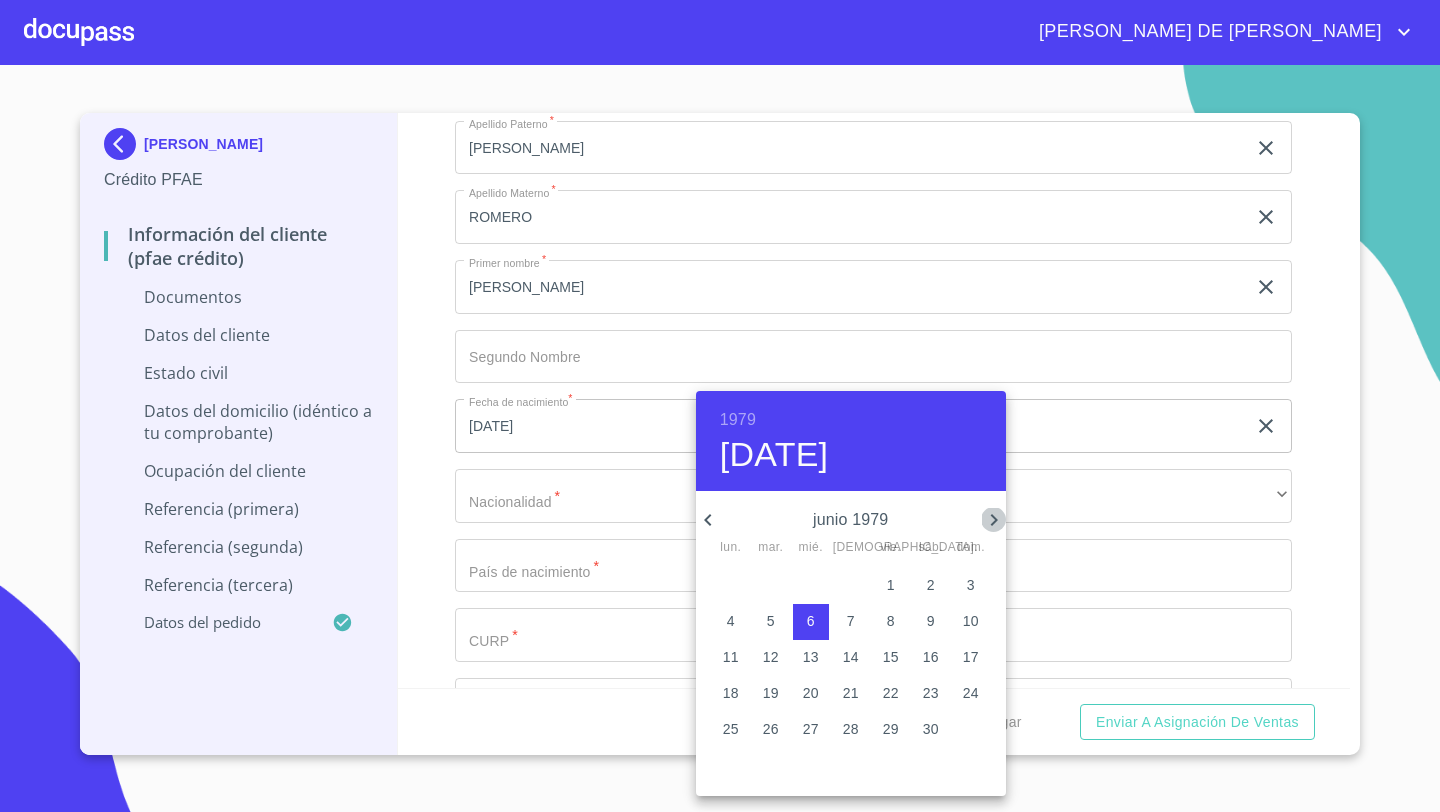 click 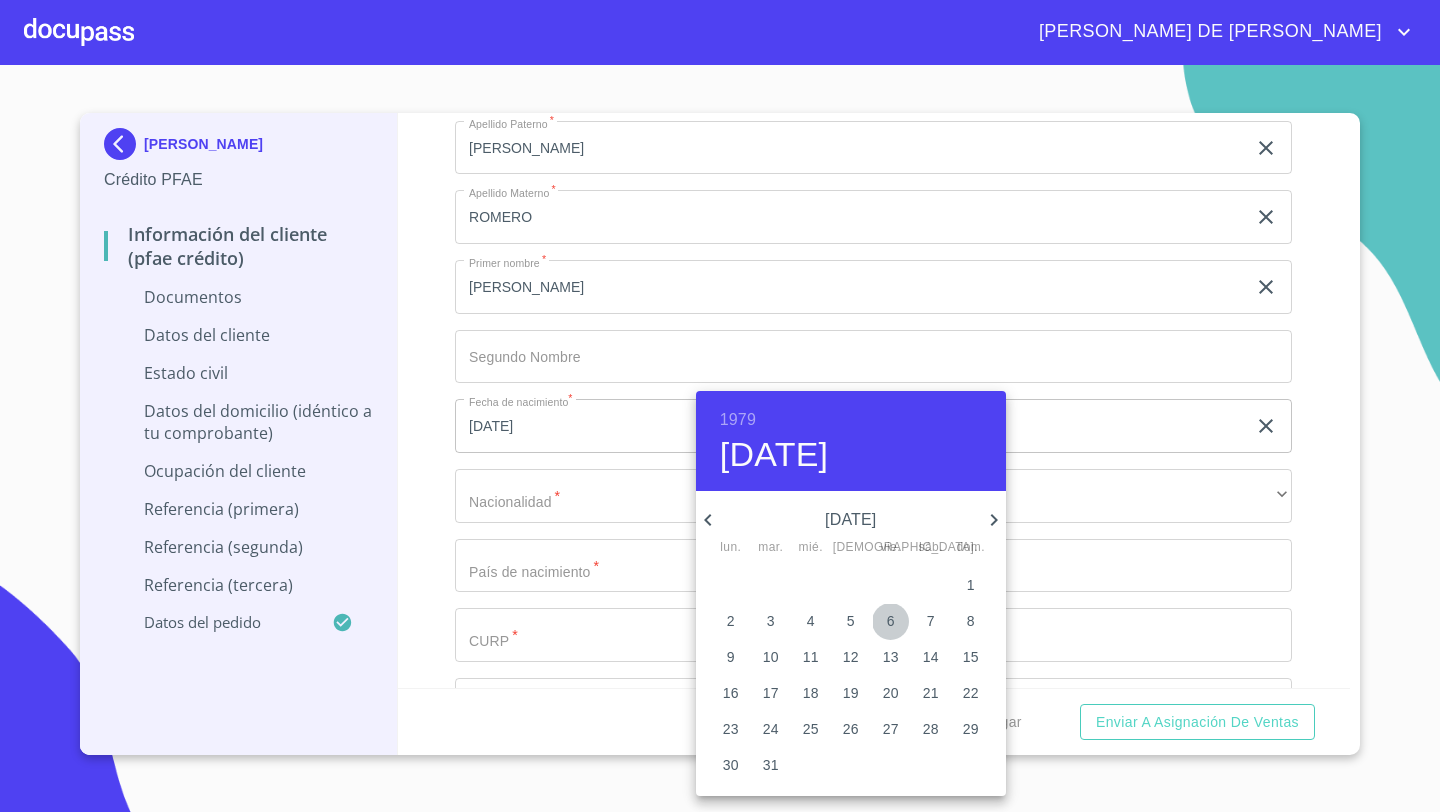 click on "6" at bounding box center (891, 621) 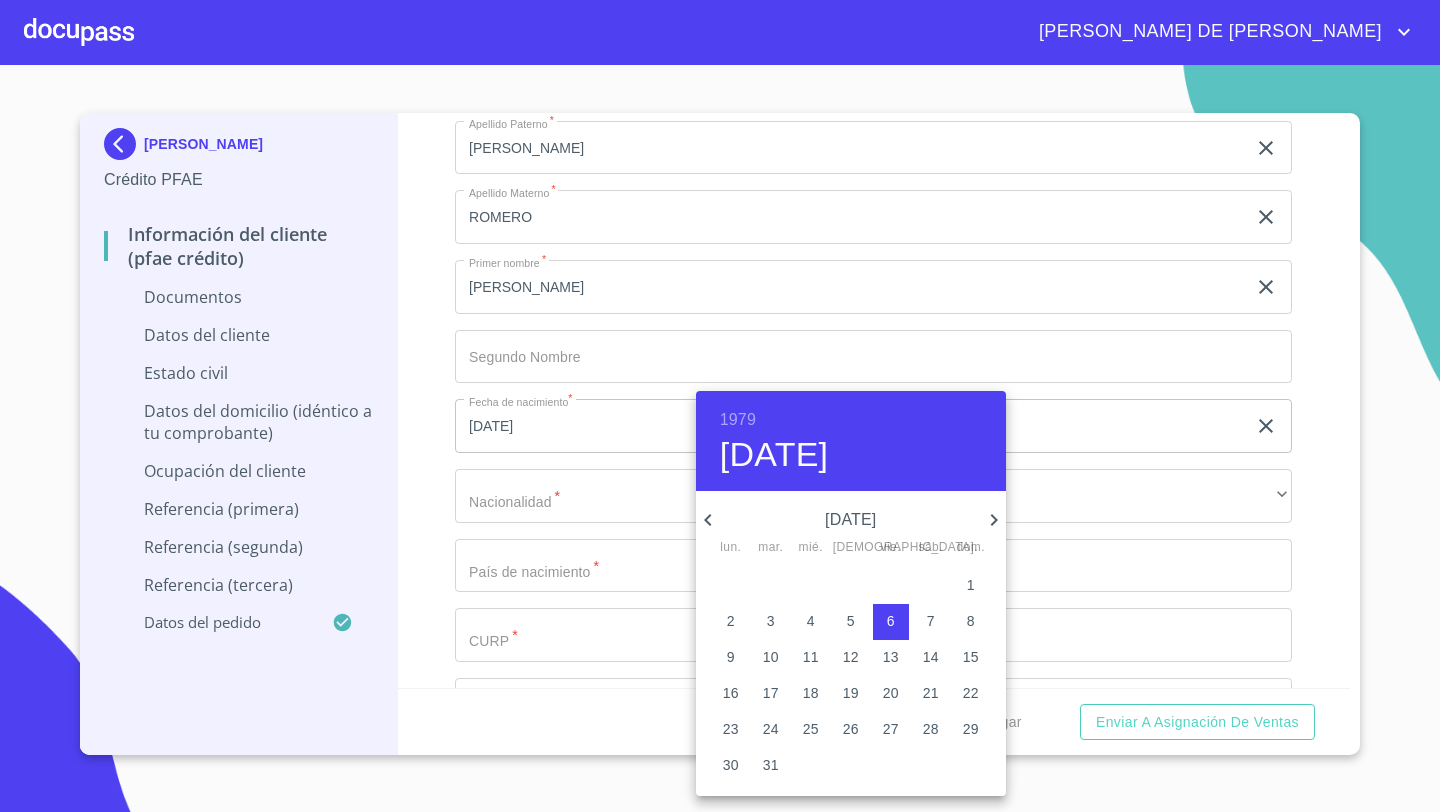 click at bounding box center (720, 406) 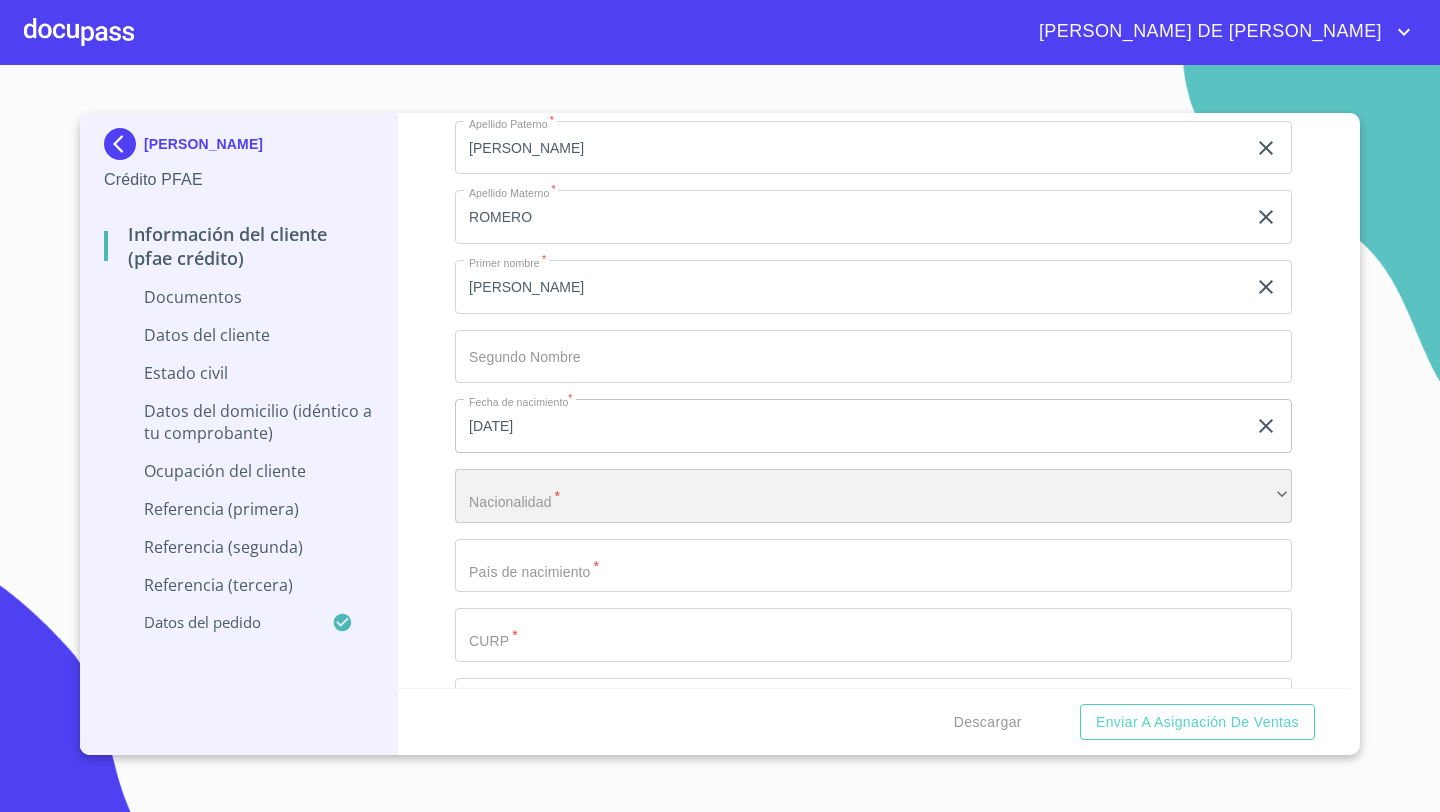 click on "​" at bounding box center (873, 496) 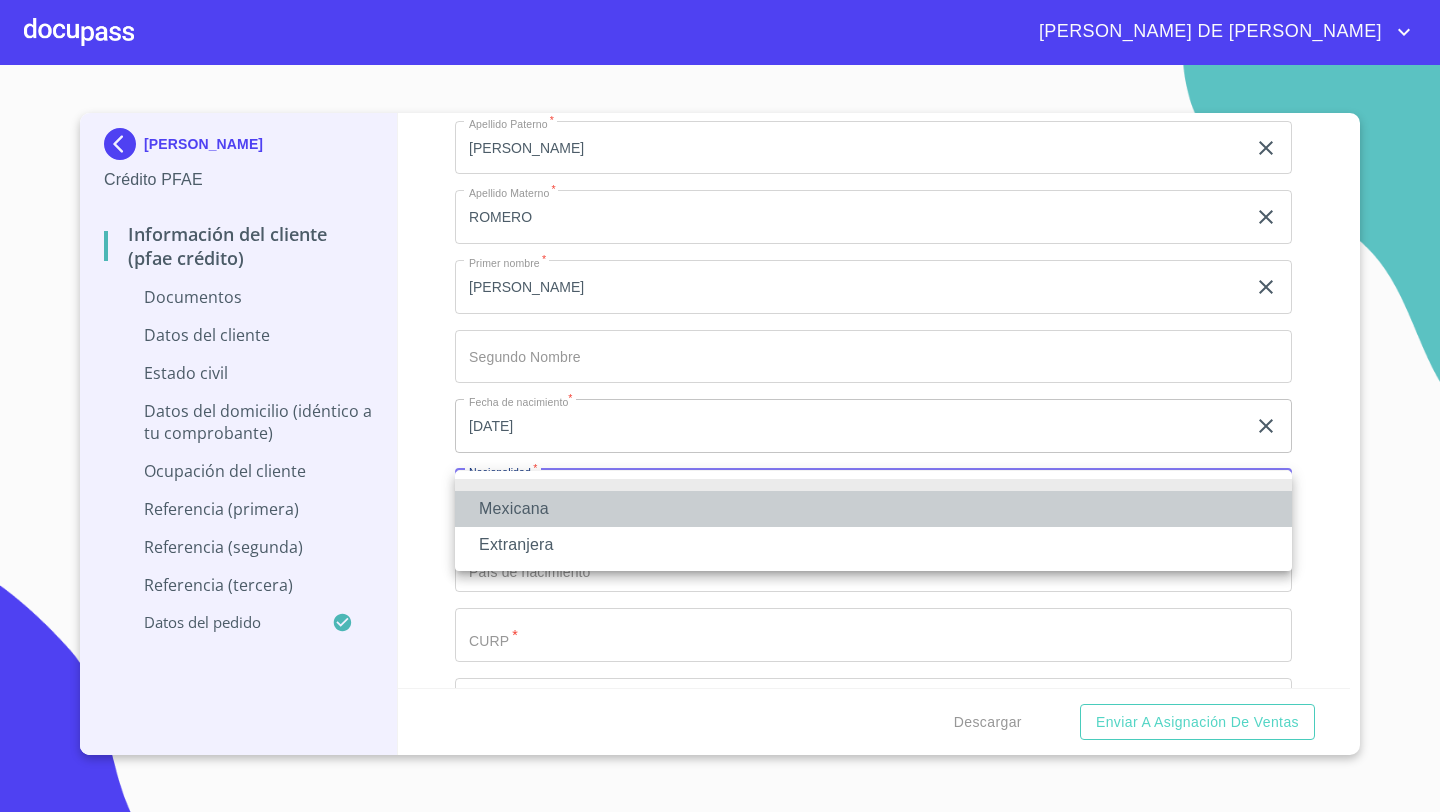 click on "Mexicana" at bounding box center (873, 509) 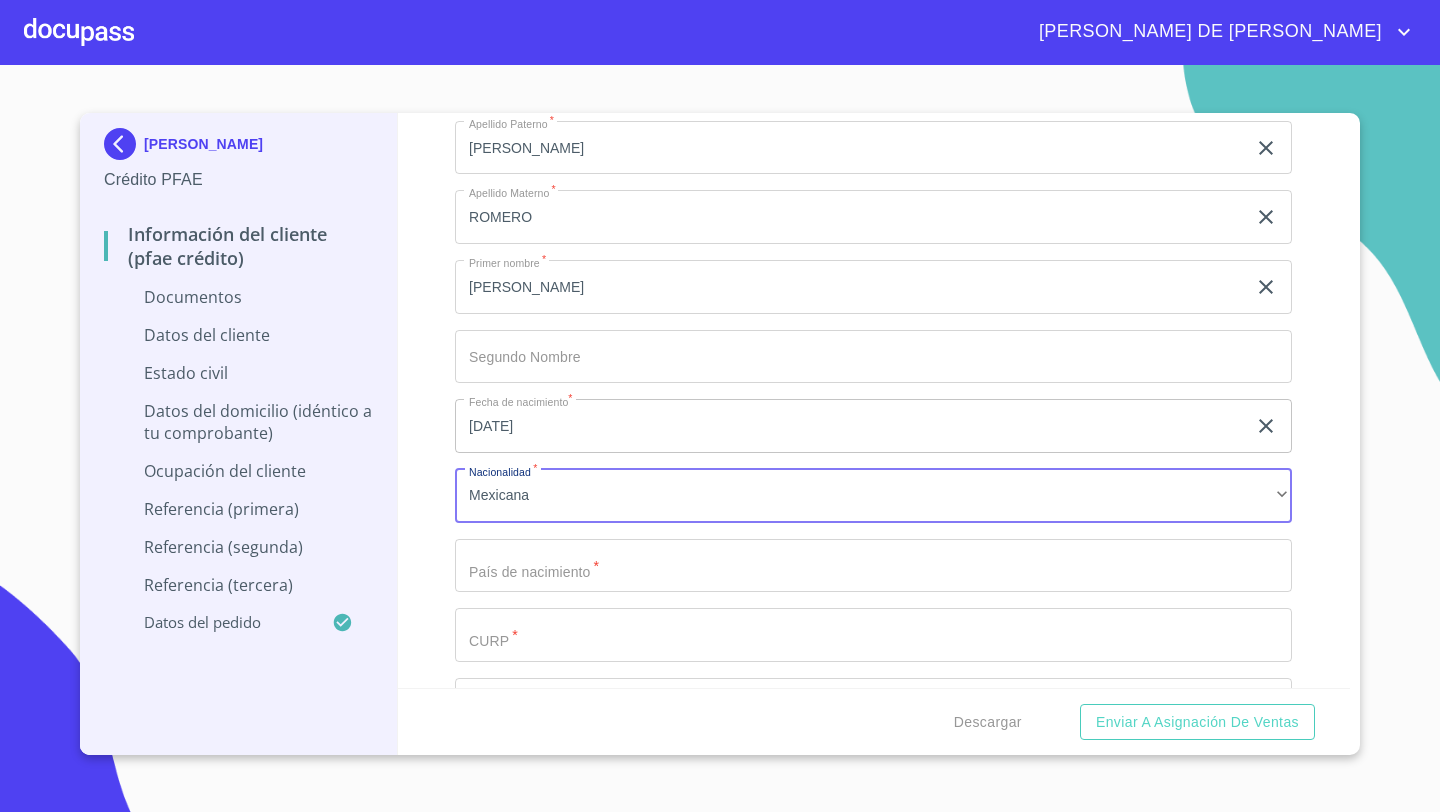 click on "Documento de identificación   *" at bounding box center (850, 148) 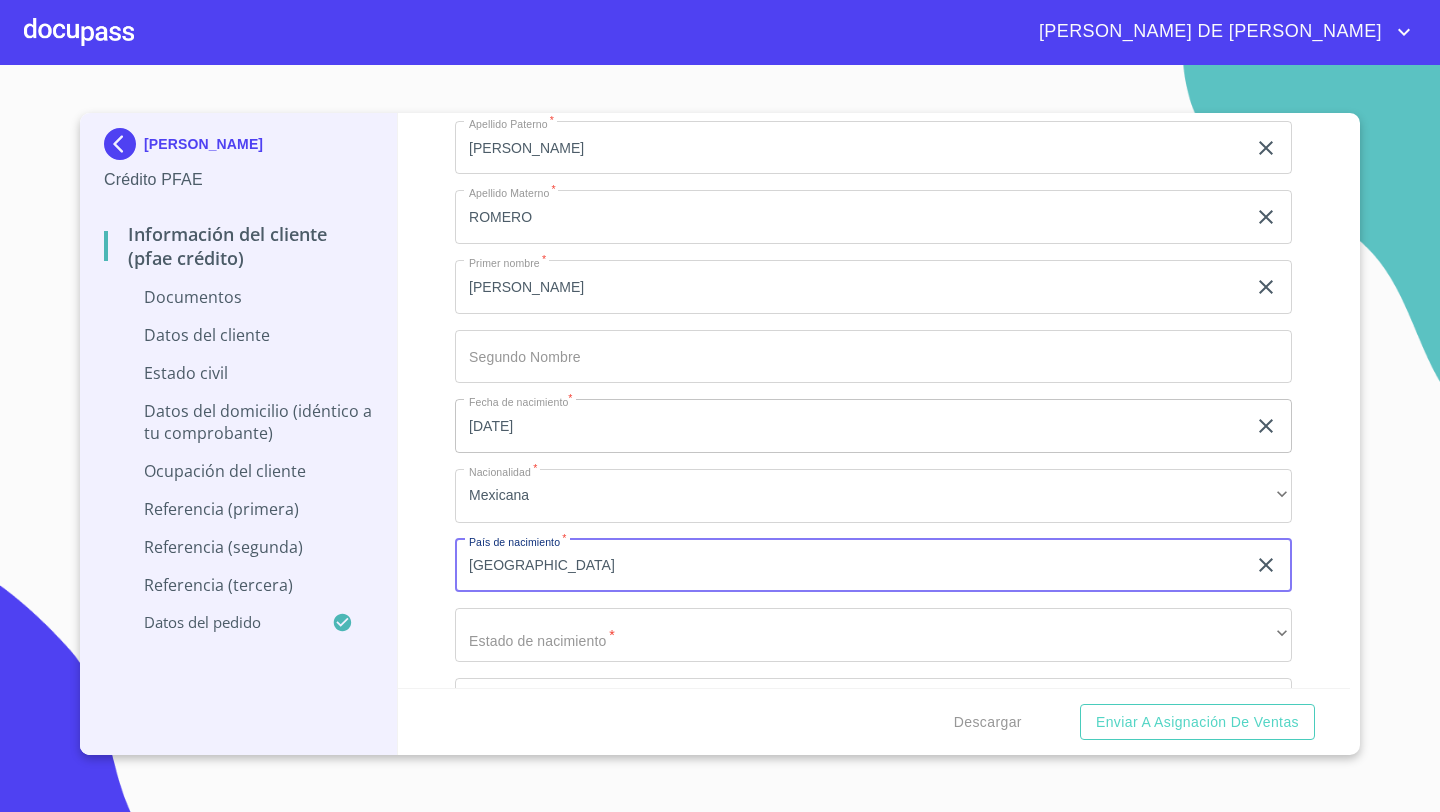 type on "[GEOGRAPHIC_DATA]" 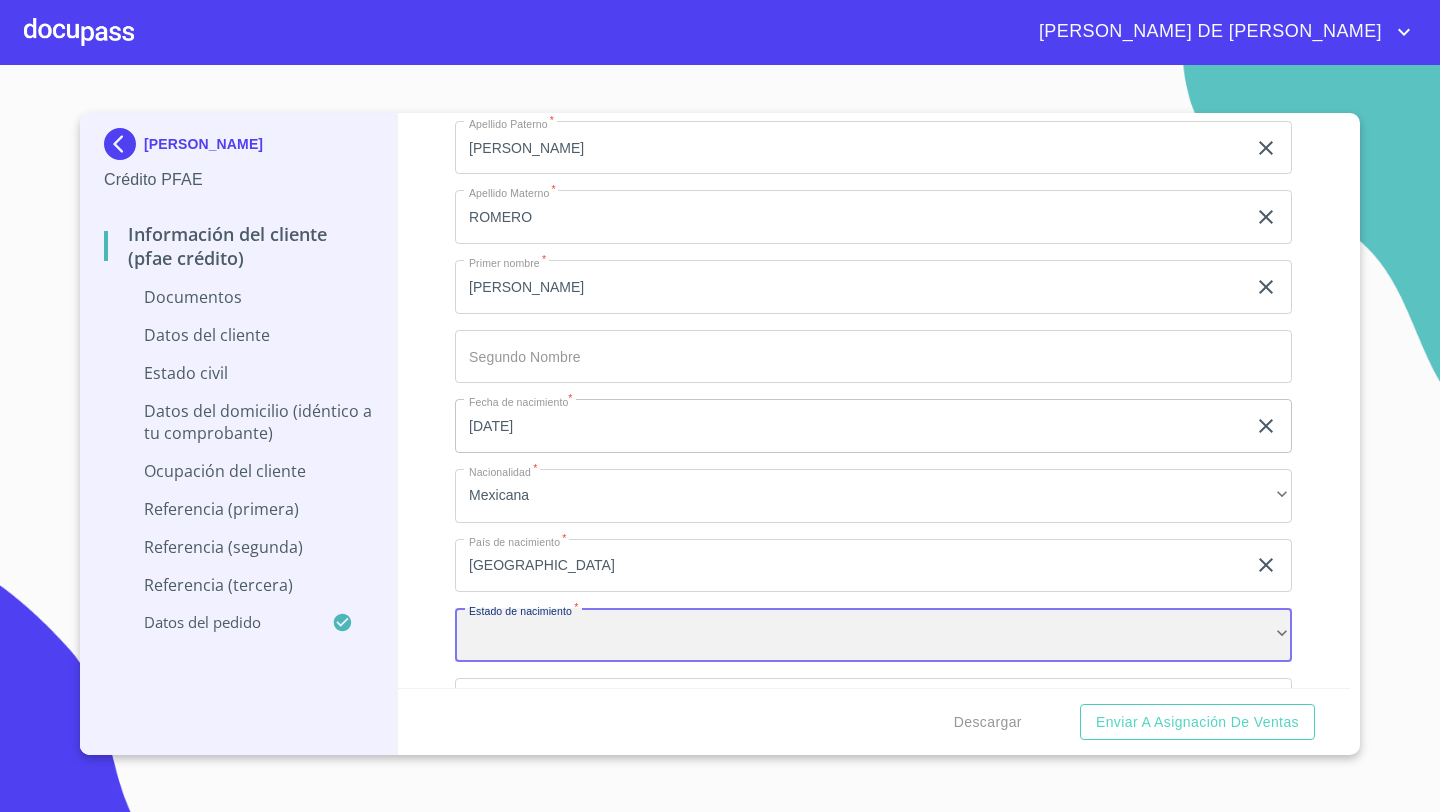 click on "​" at bounding box center [873, 635] 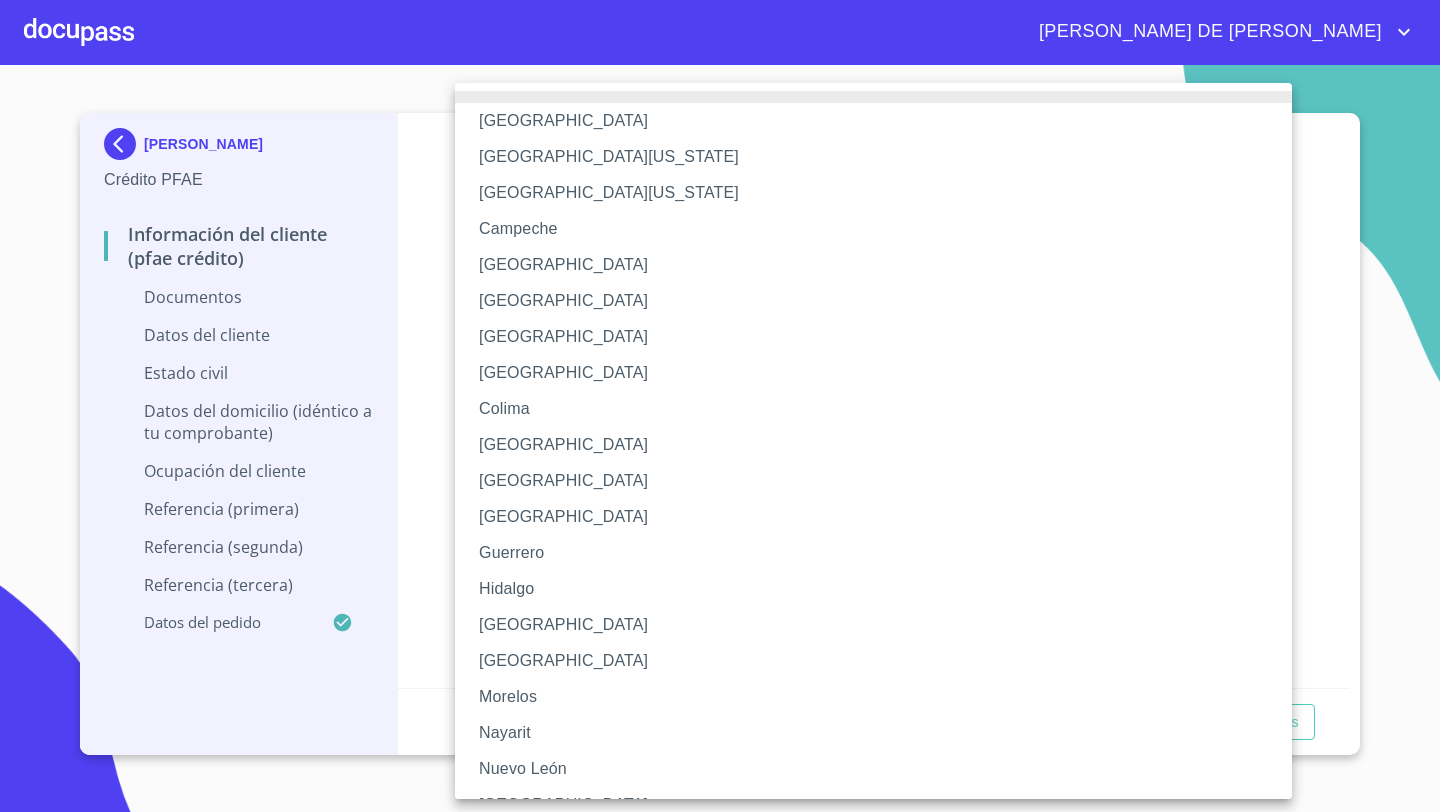 click on "[GEOGRAPHIC_DATA]" at bounding box center (873, 625) 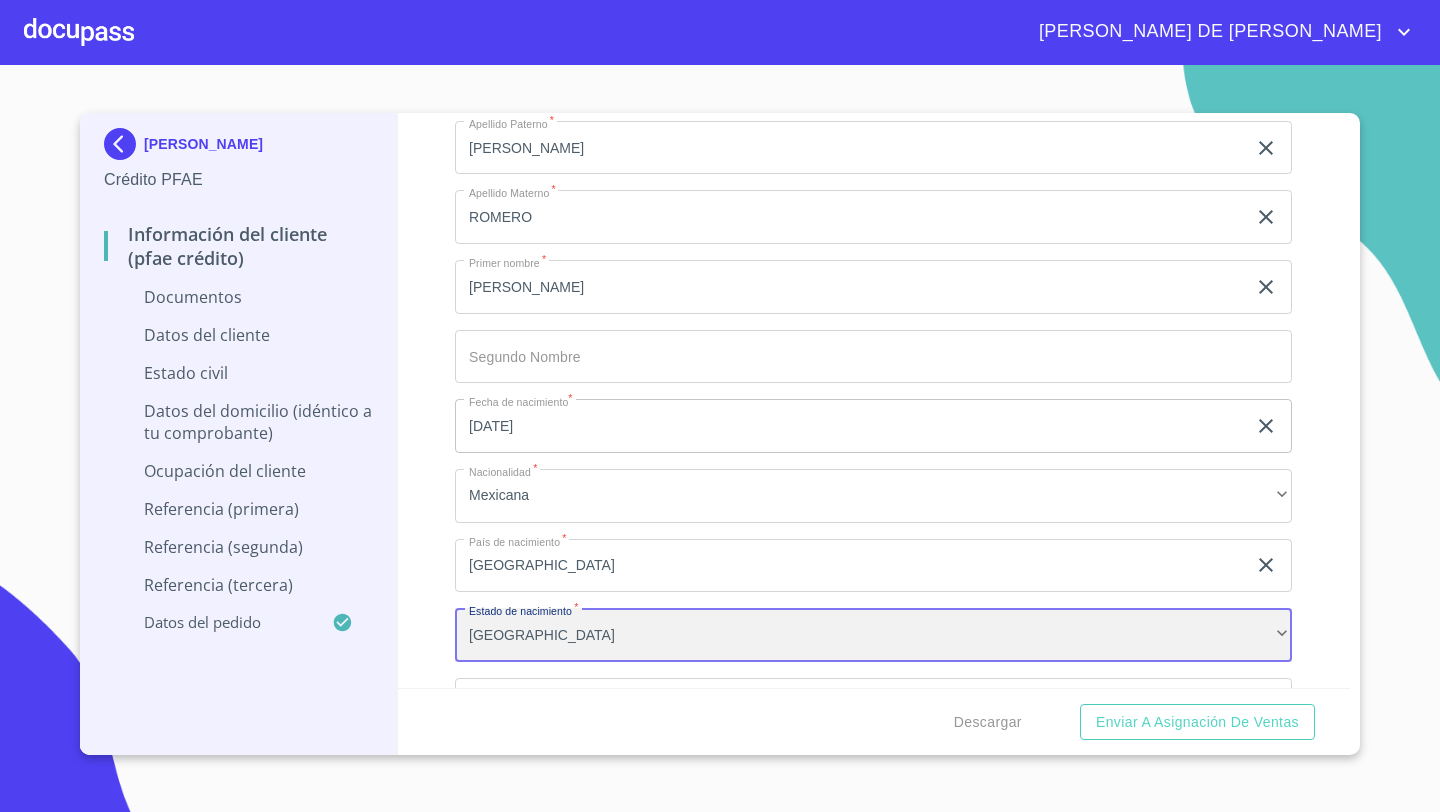click on "[GEOGRAPHIC_DATA]" at bounding box center [873, 635] 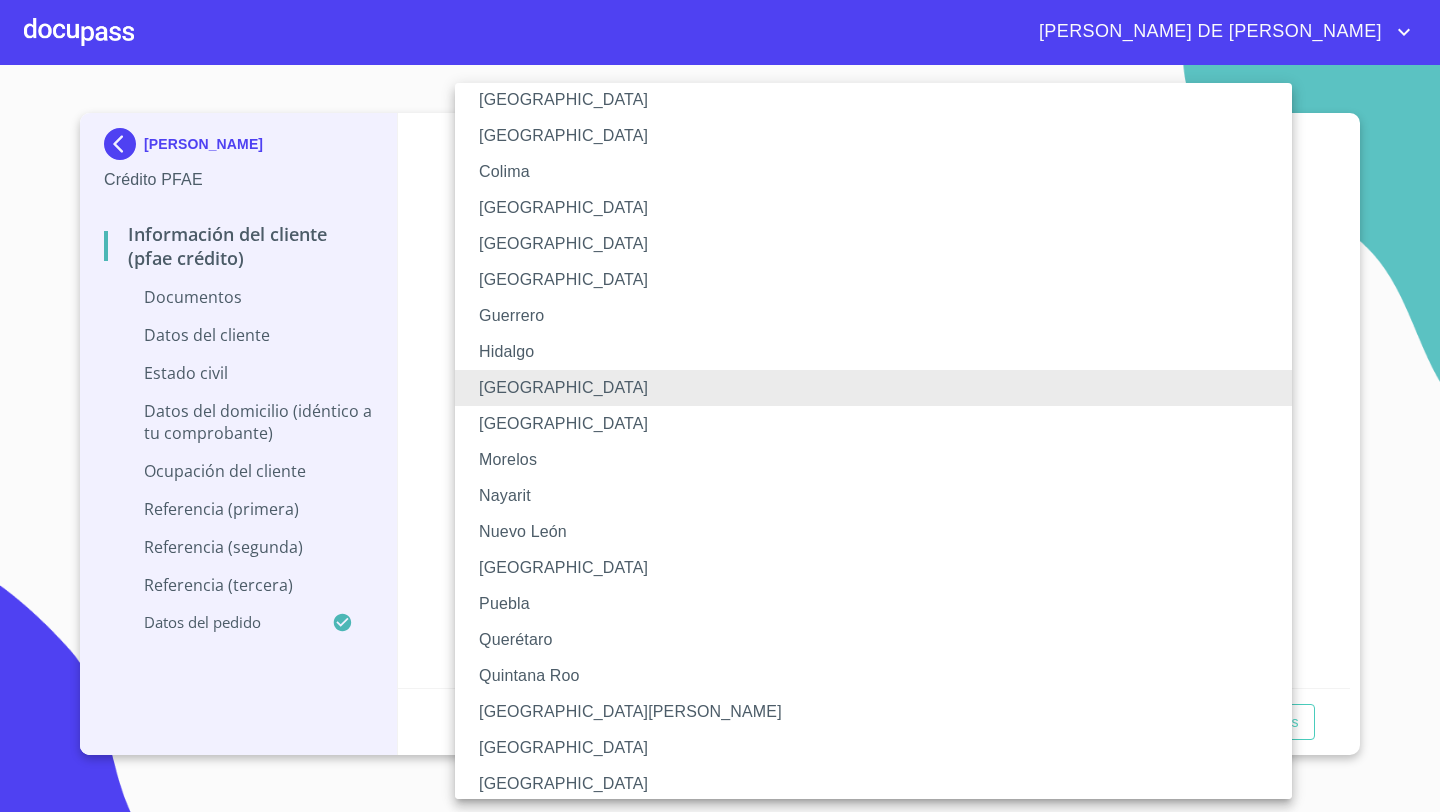 scroll, scrollTop: 243, scrollLeft: 0, axis: vertical 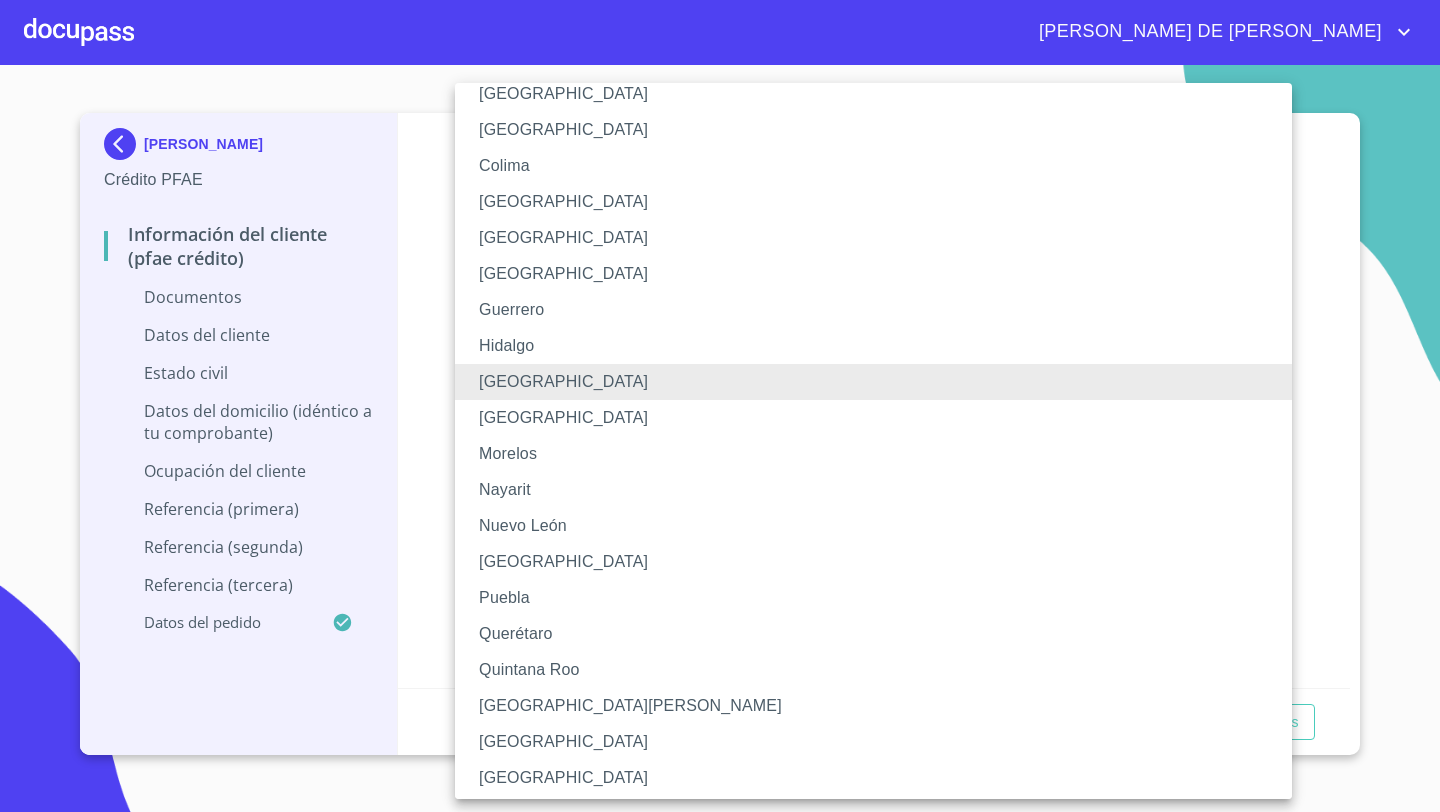 click on "[GEOGRAPHIC_DATA]" at bounding box center [873, 742] 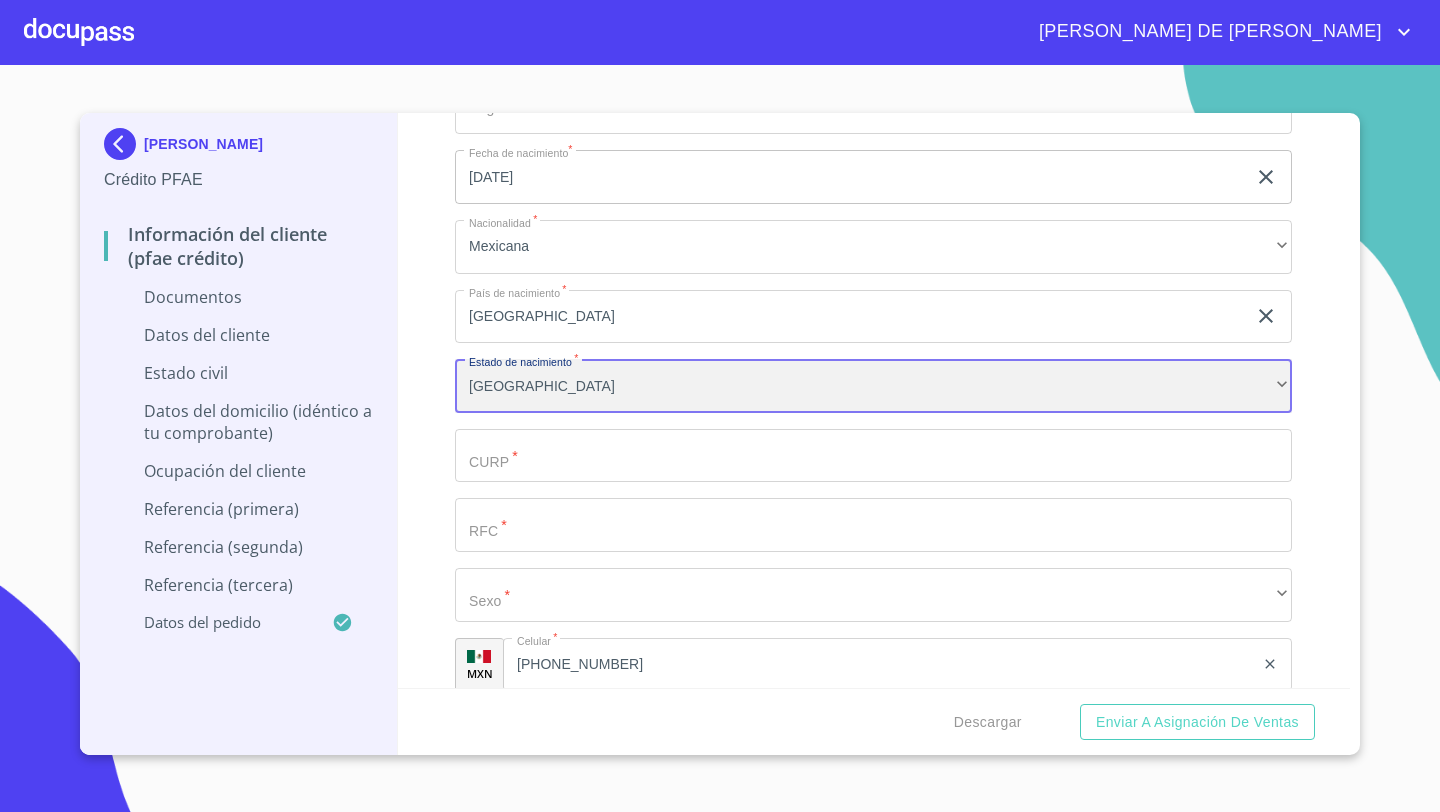 scroll, scrollTop: 3304, scrollLeft: 0, axis: vertical 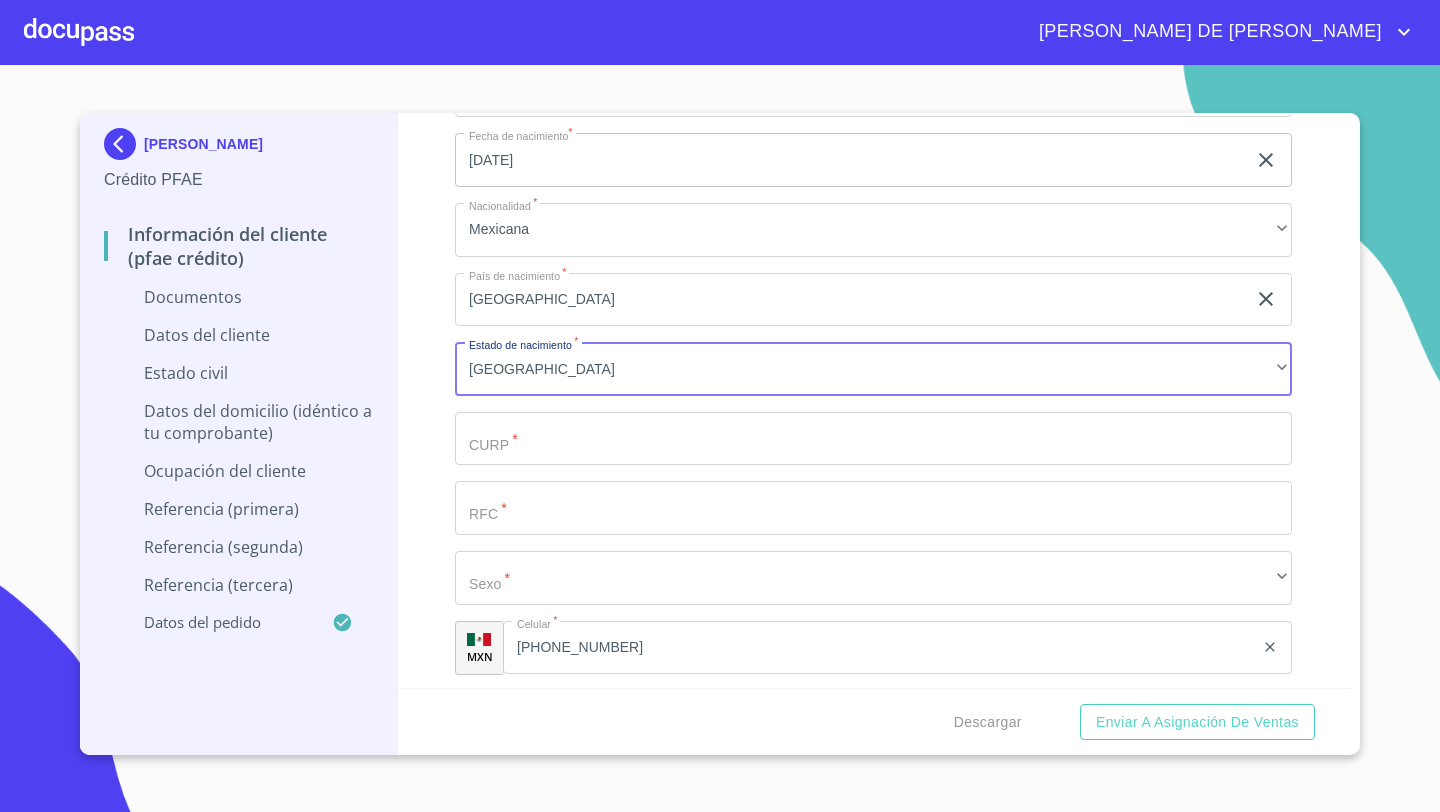 click on "Documento de identificación   *" at bounding box center [850, -118] 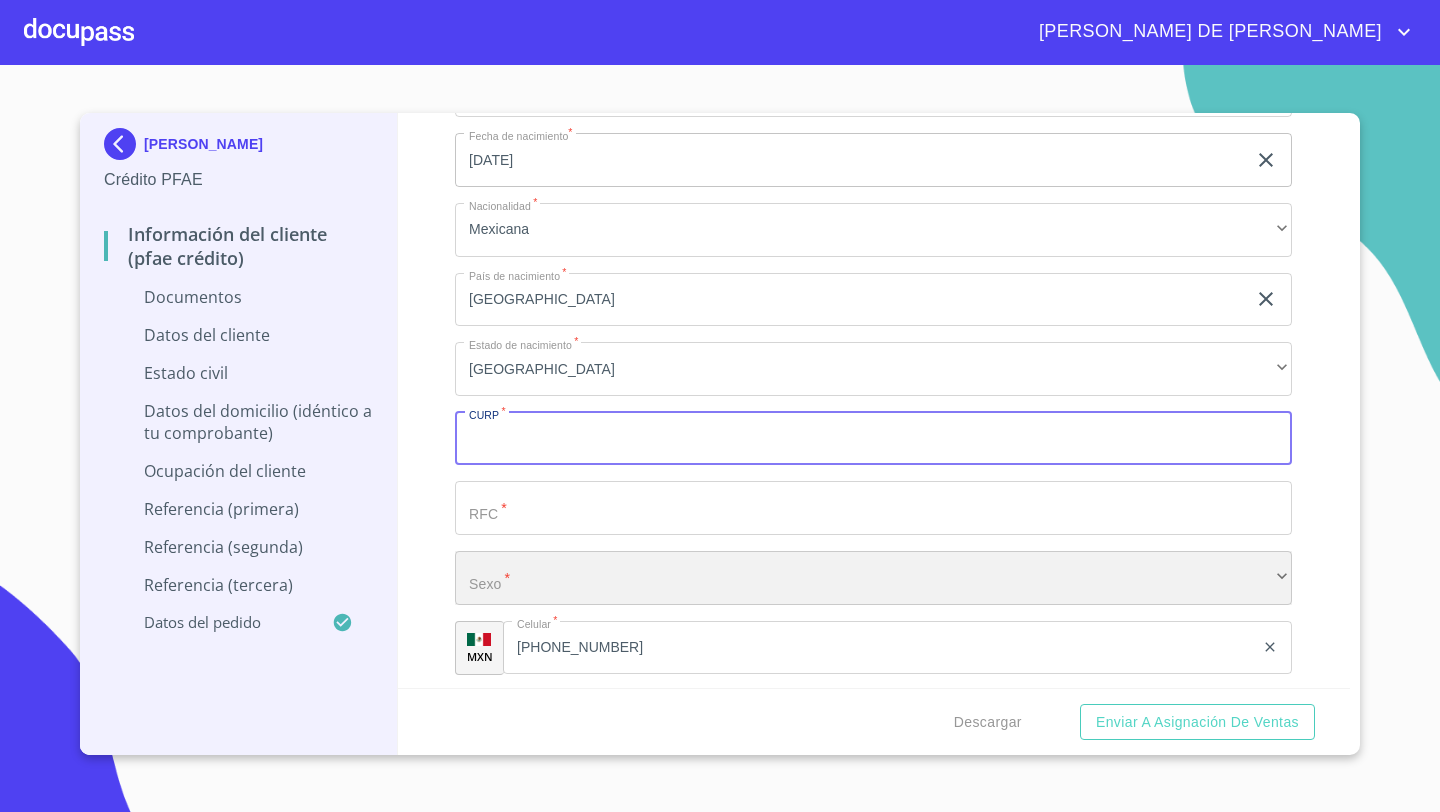click on "​" at bounding box center (873, 578) 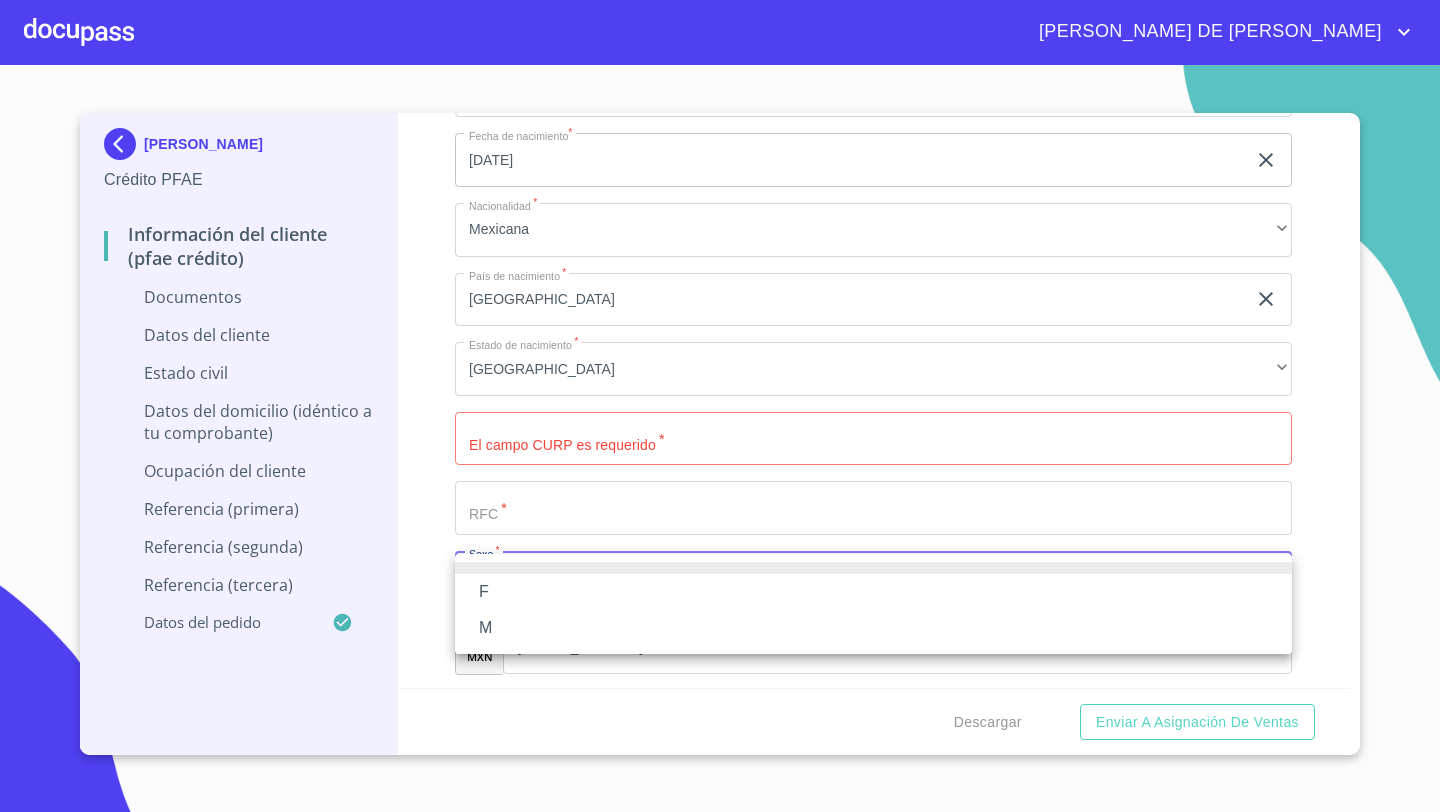 click on "F" at bounding box center [873, 592] 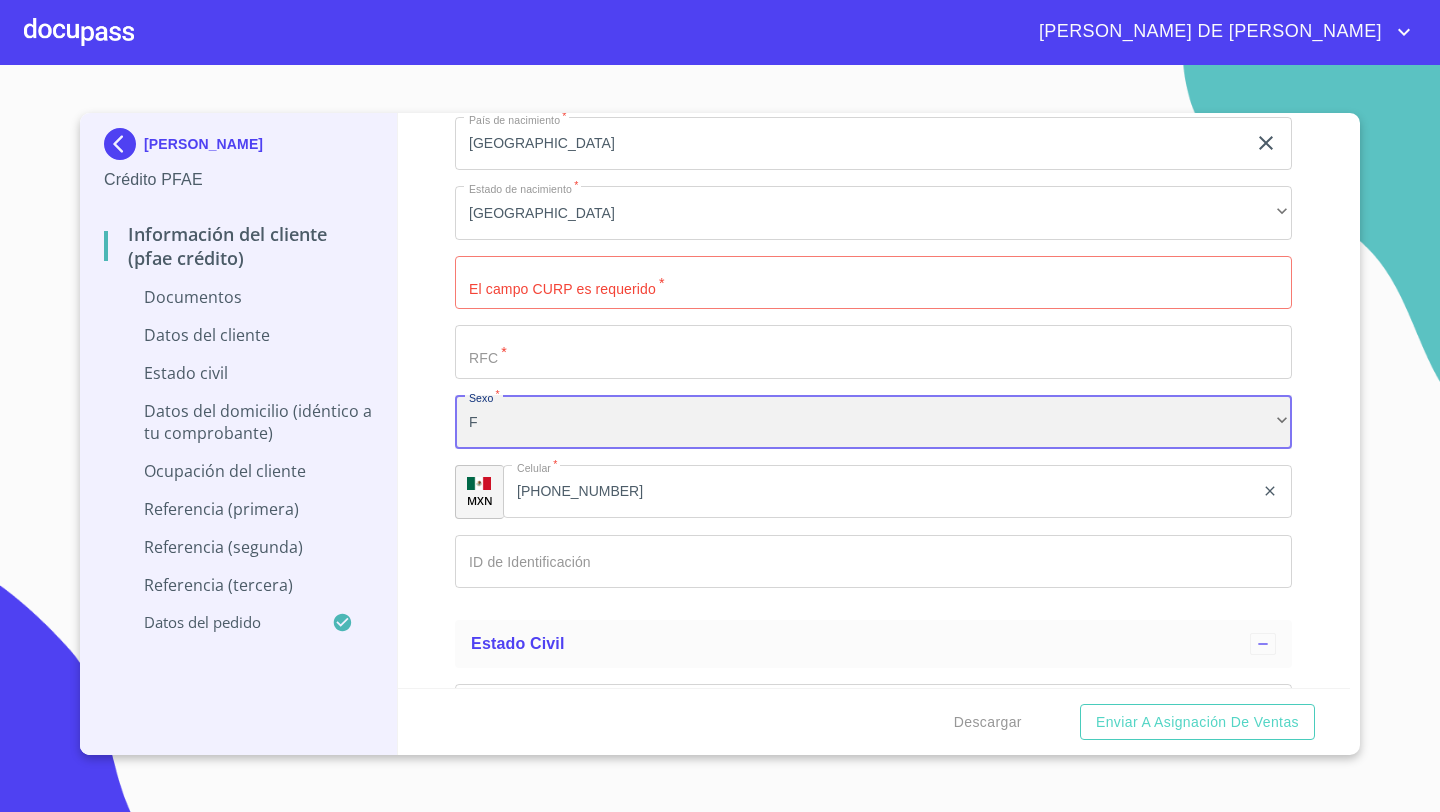 scroll, scrollTop: 3516, scrollLeft: 0, axis: vertical 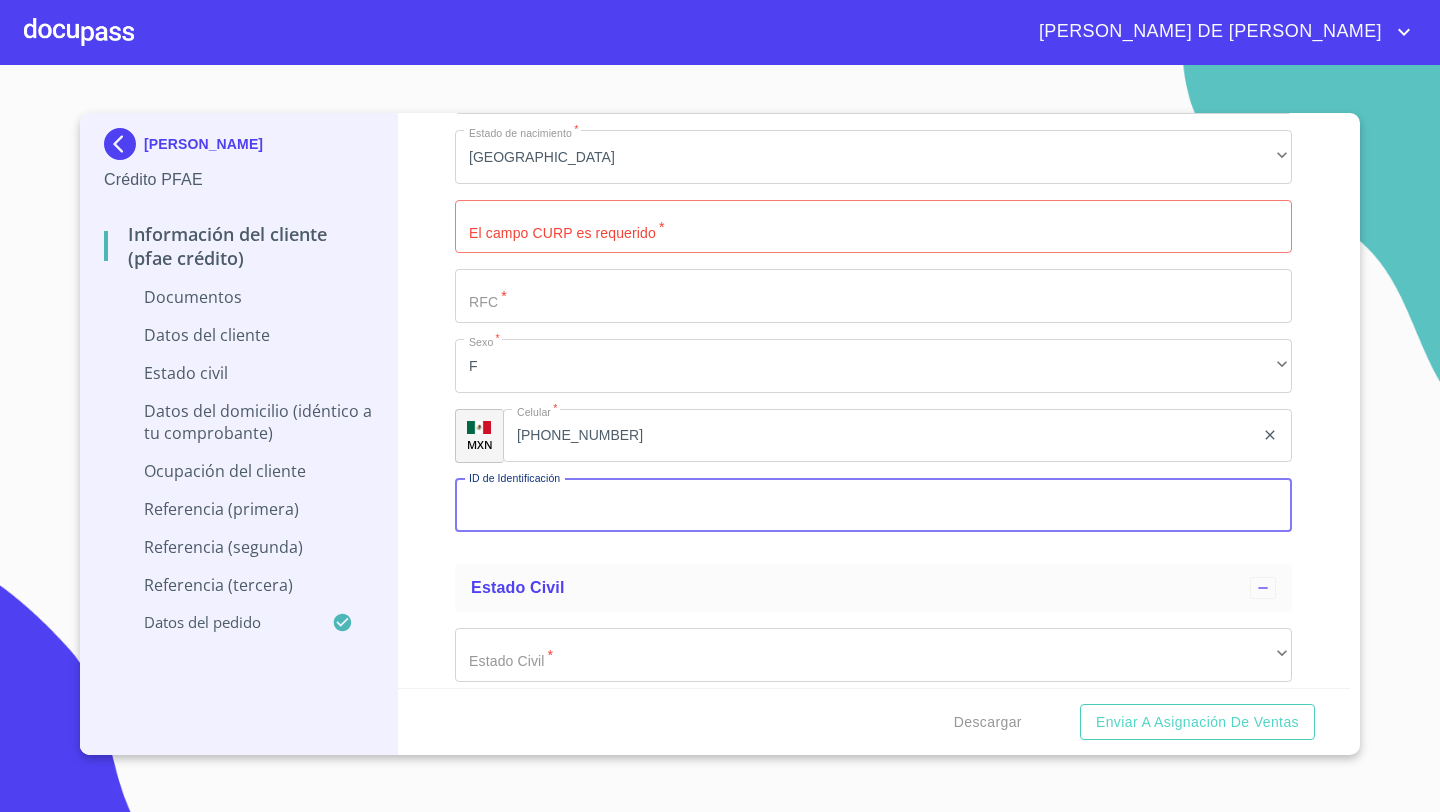 click on "Documento de identificación   *" at bounding box center [873, 506] 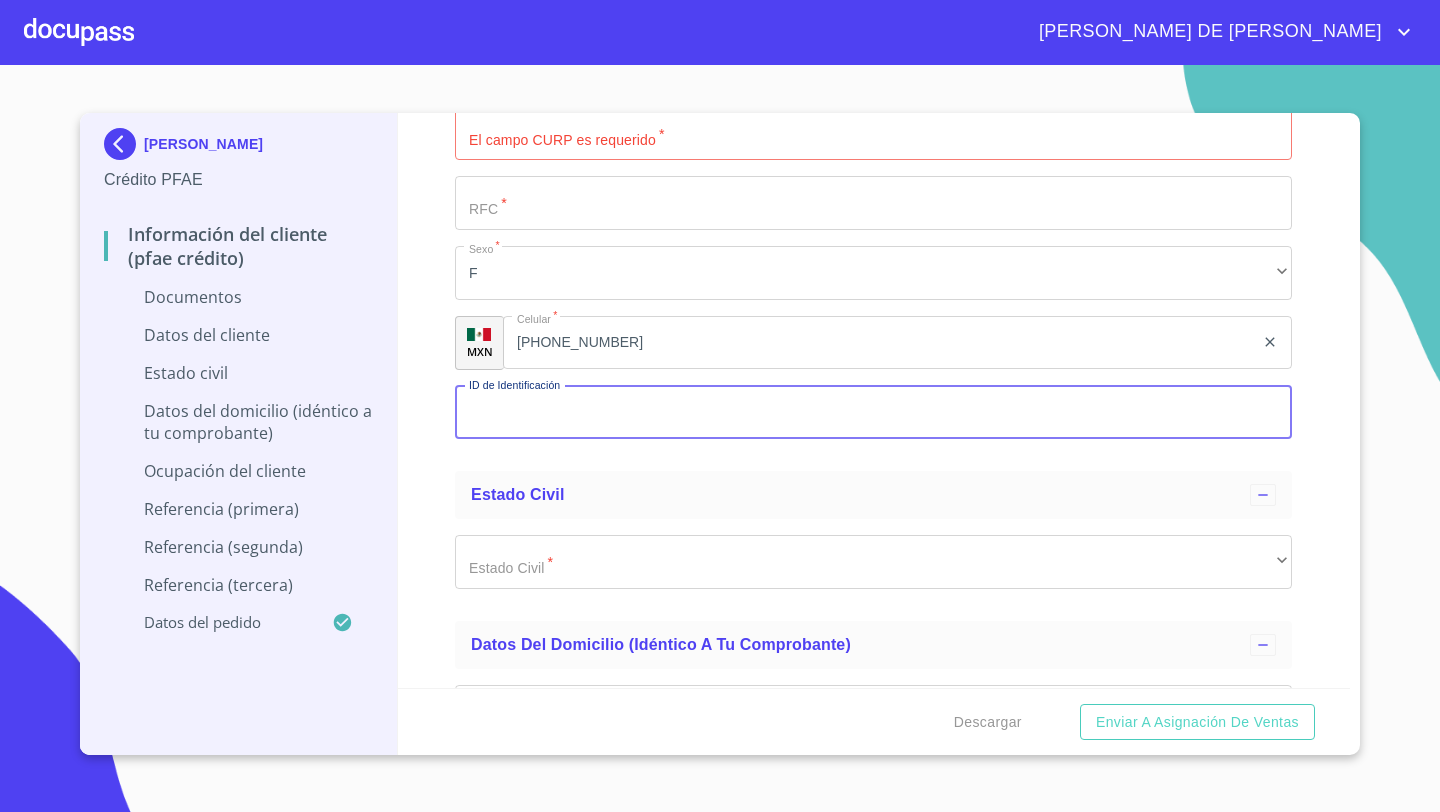 scroll, scrollTop: 3641, scrollLeft: 0, axis: vertical 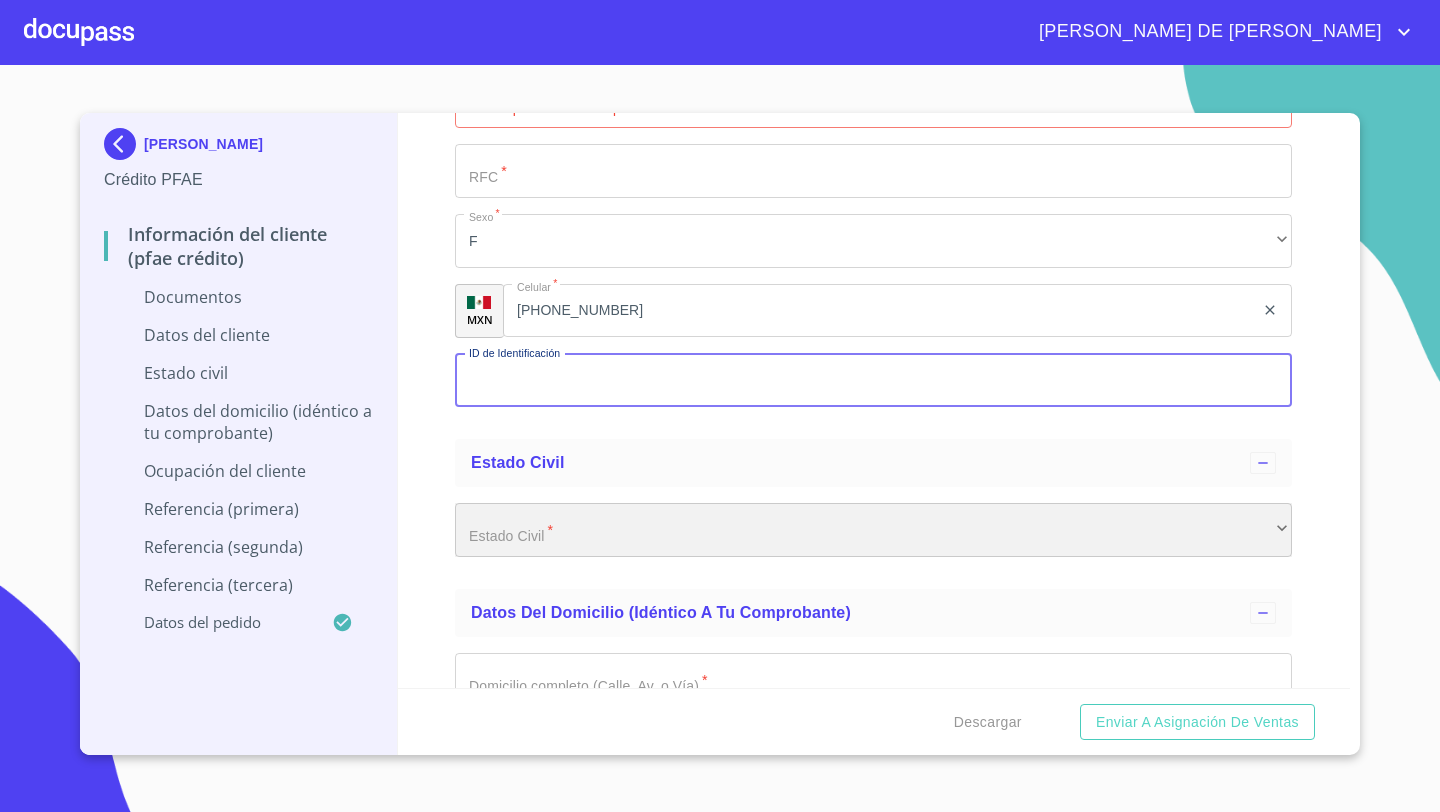 click on "​" at bounding box center [873, 530] 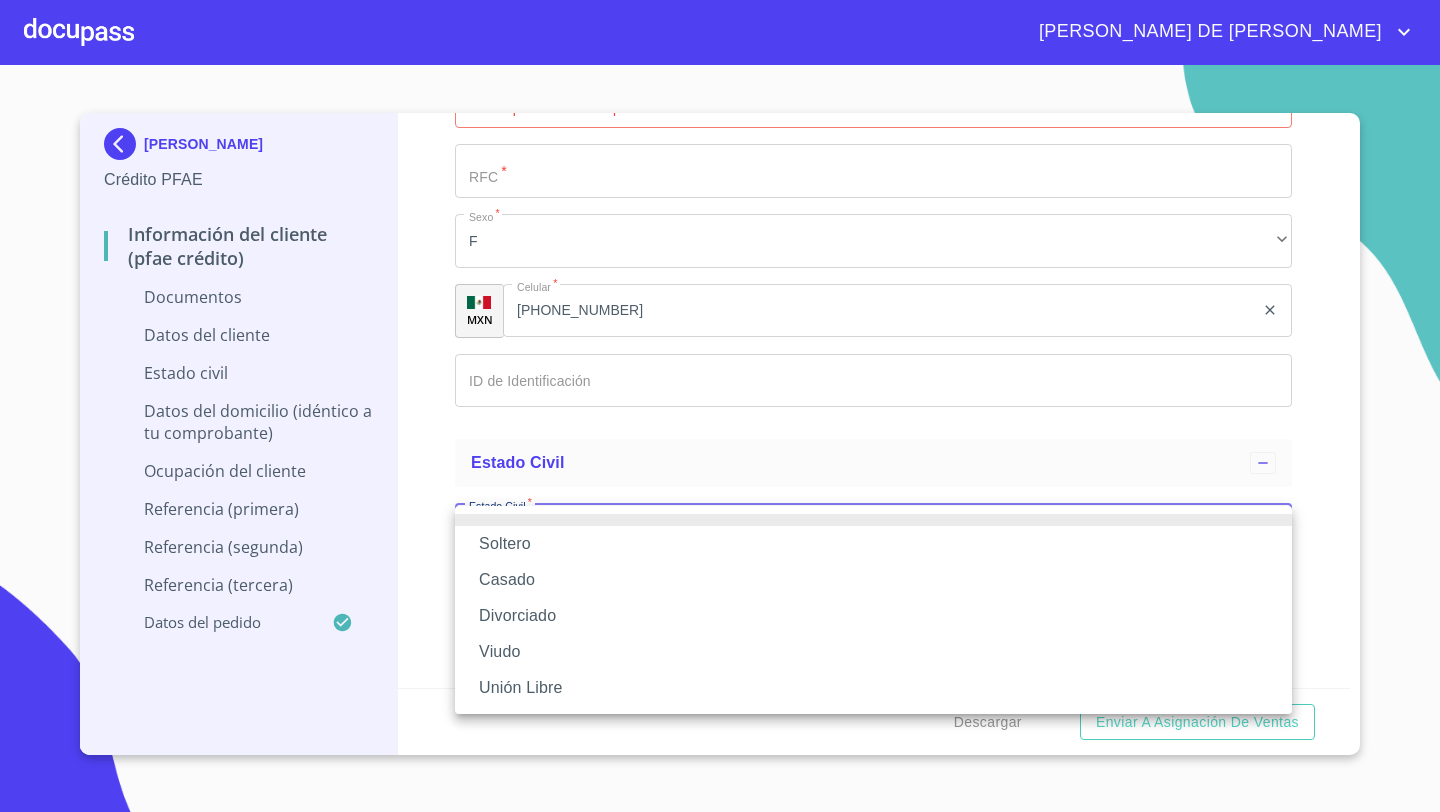 click on "Casado" at bounding box center [873, 580] 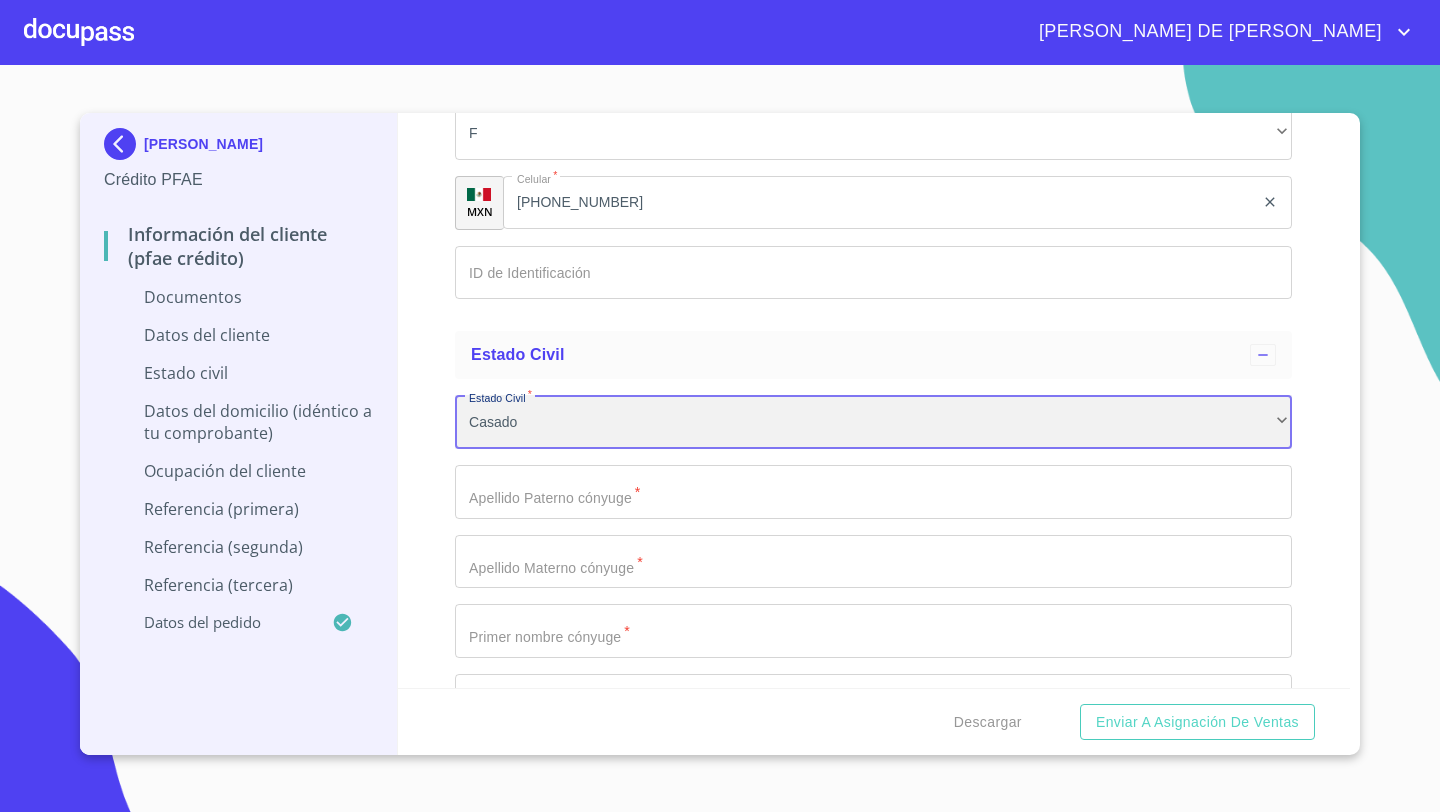 scroll, scrollTop: 3801, scrollLeft: 0, axis: vertical 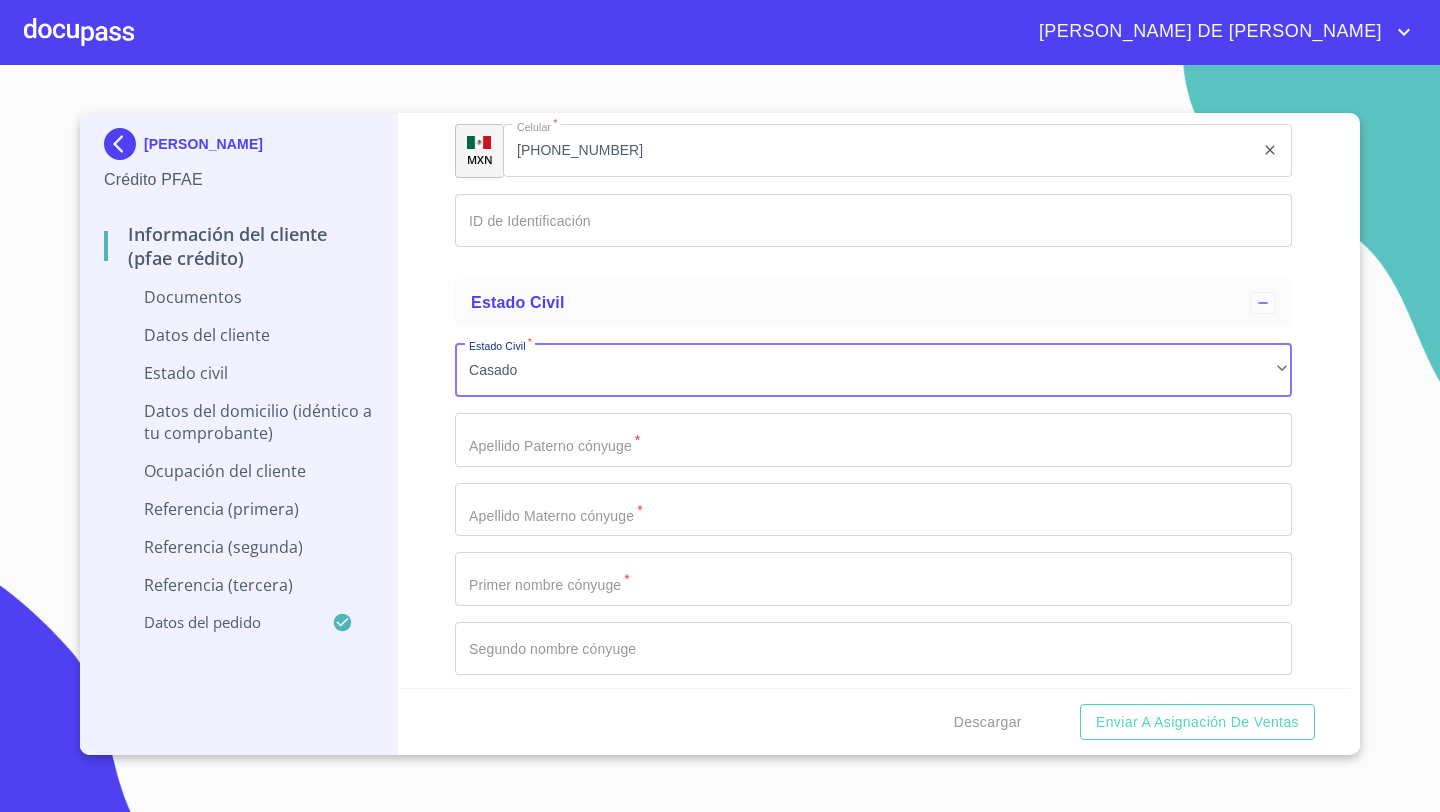 click on "Documento de identificación   *" at bounding box center (850, -615) 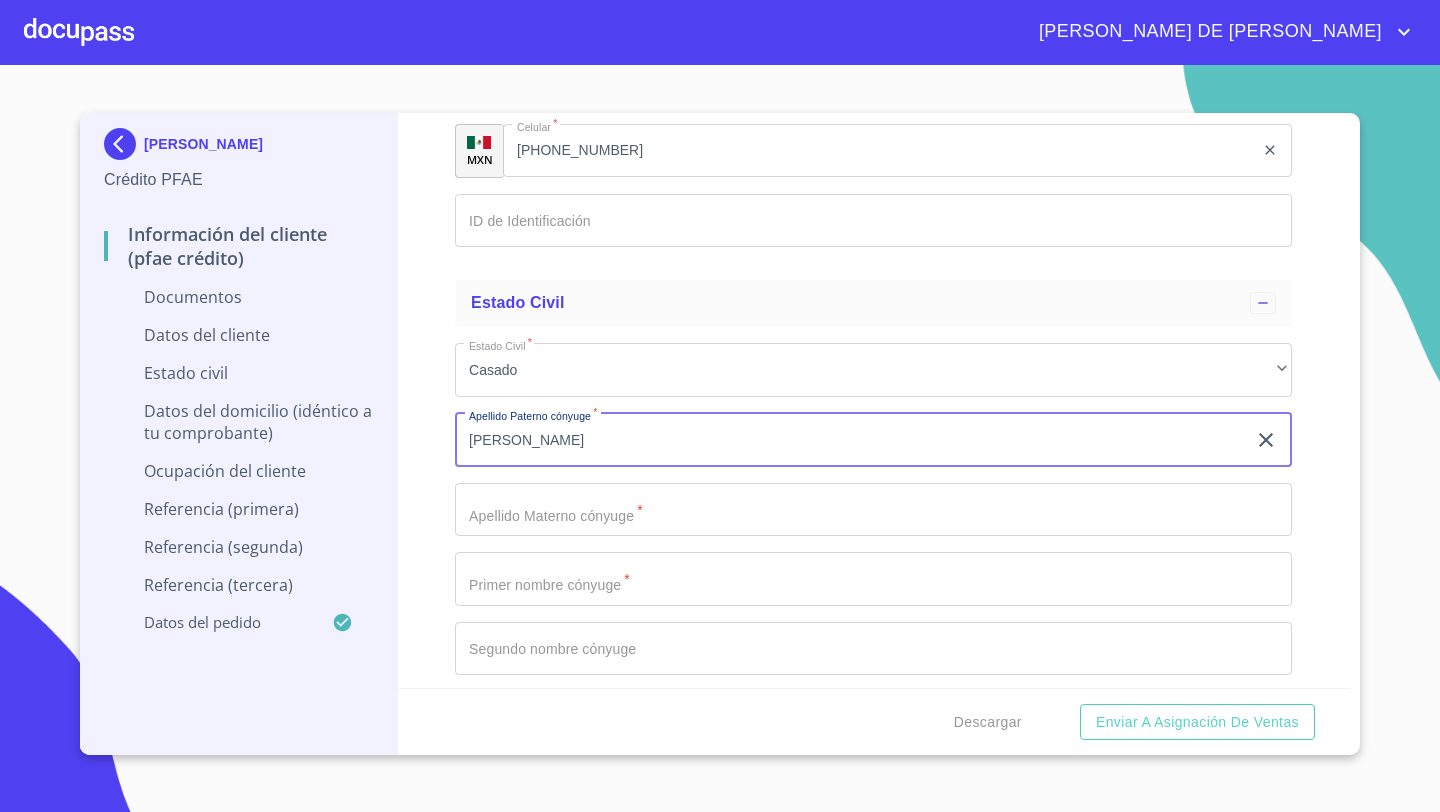 type on "[PERSON_NAME]" 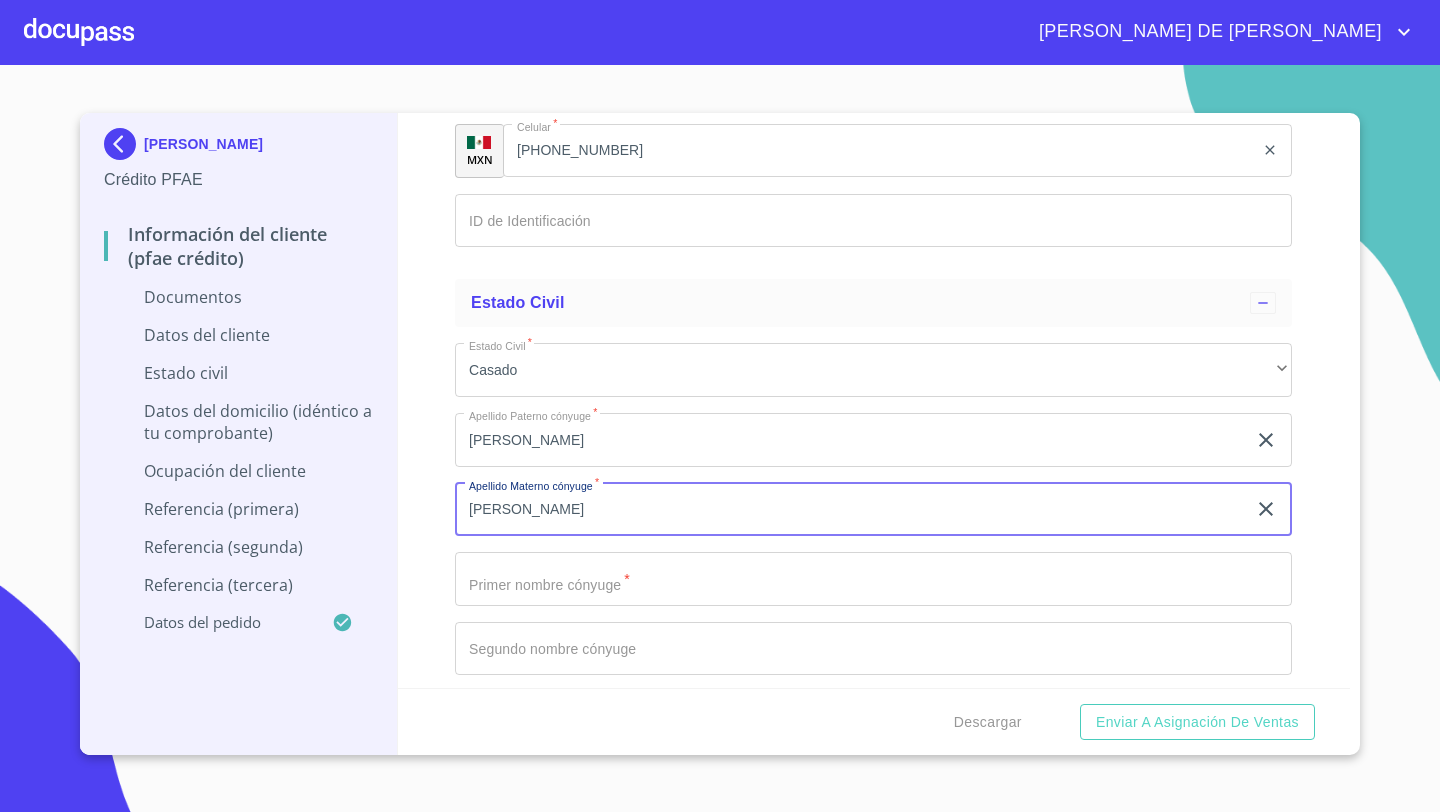 type on "[PERSON_NAME]" 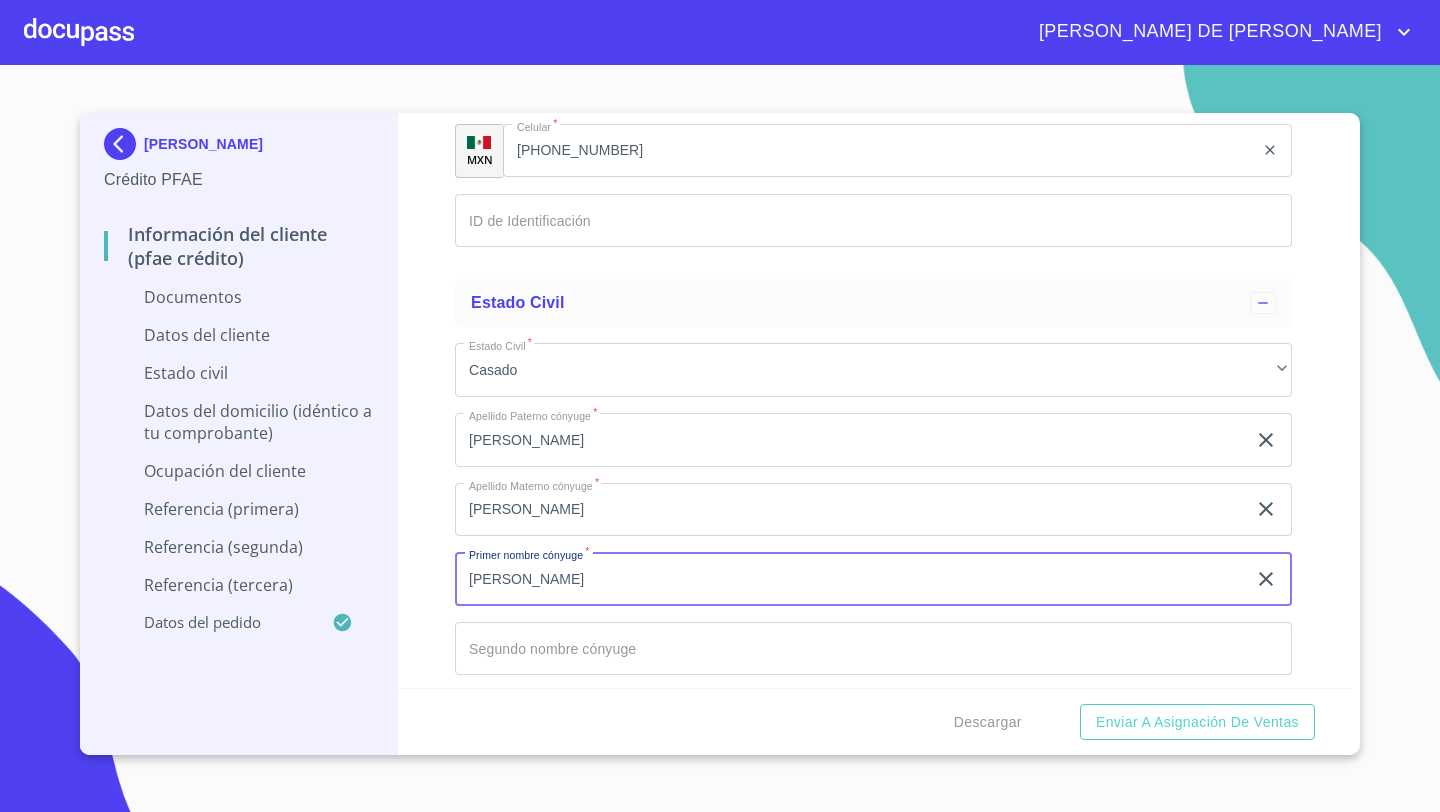 type on "[PERSON_NAME]" 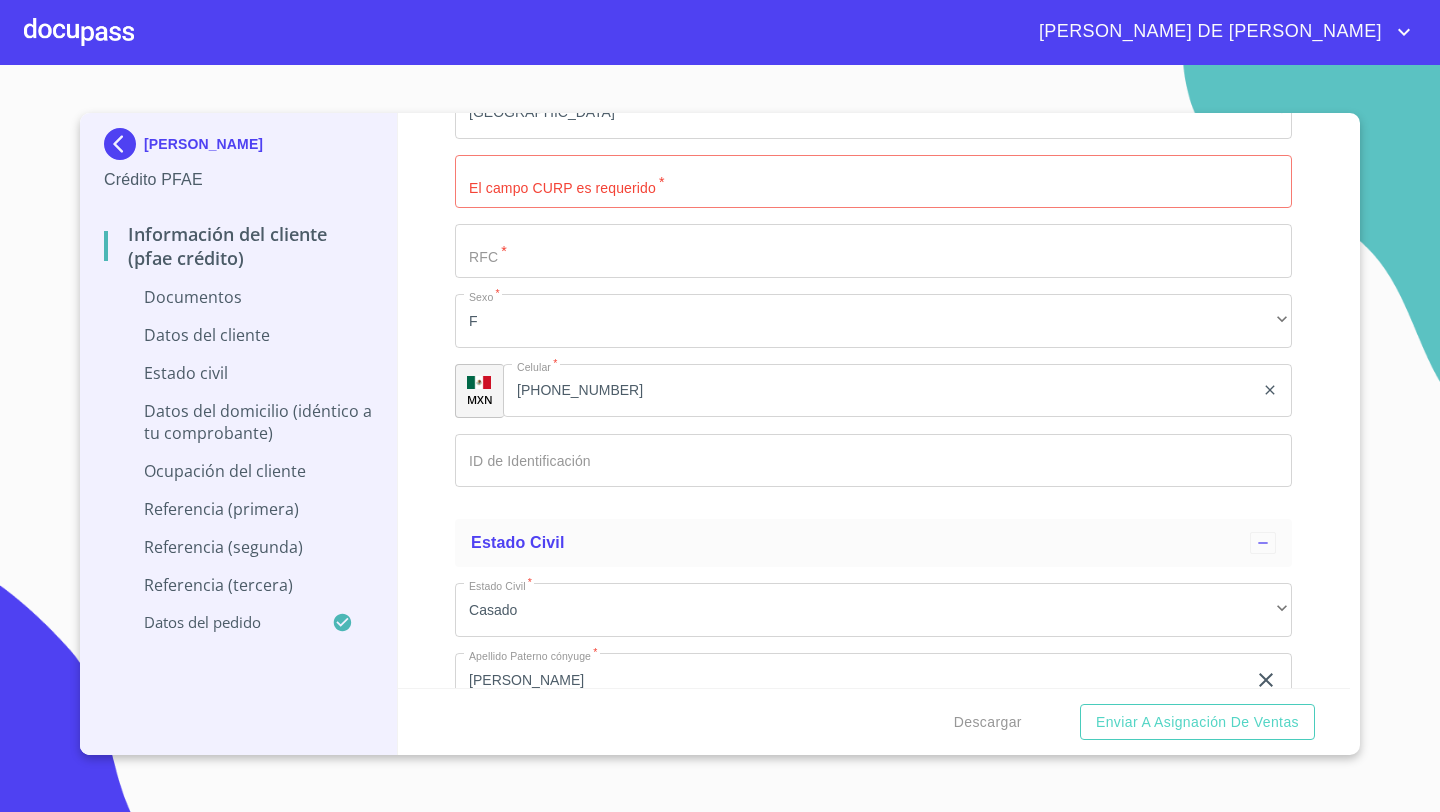 scroll, scrollTop: 3635, scrollLeft: 0, axis: vertical 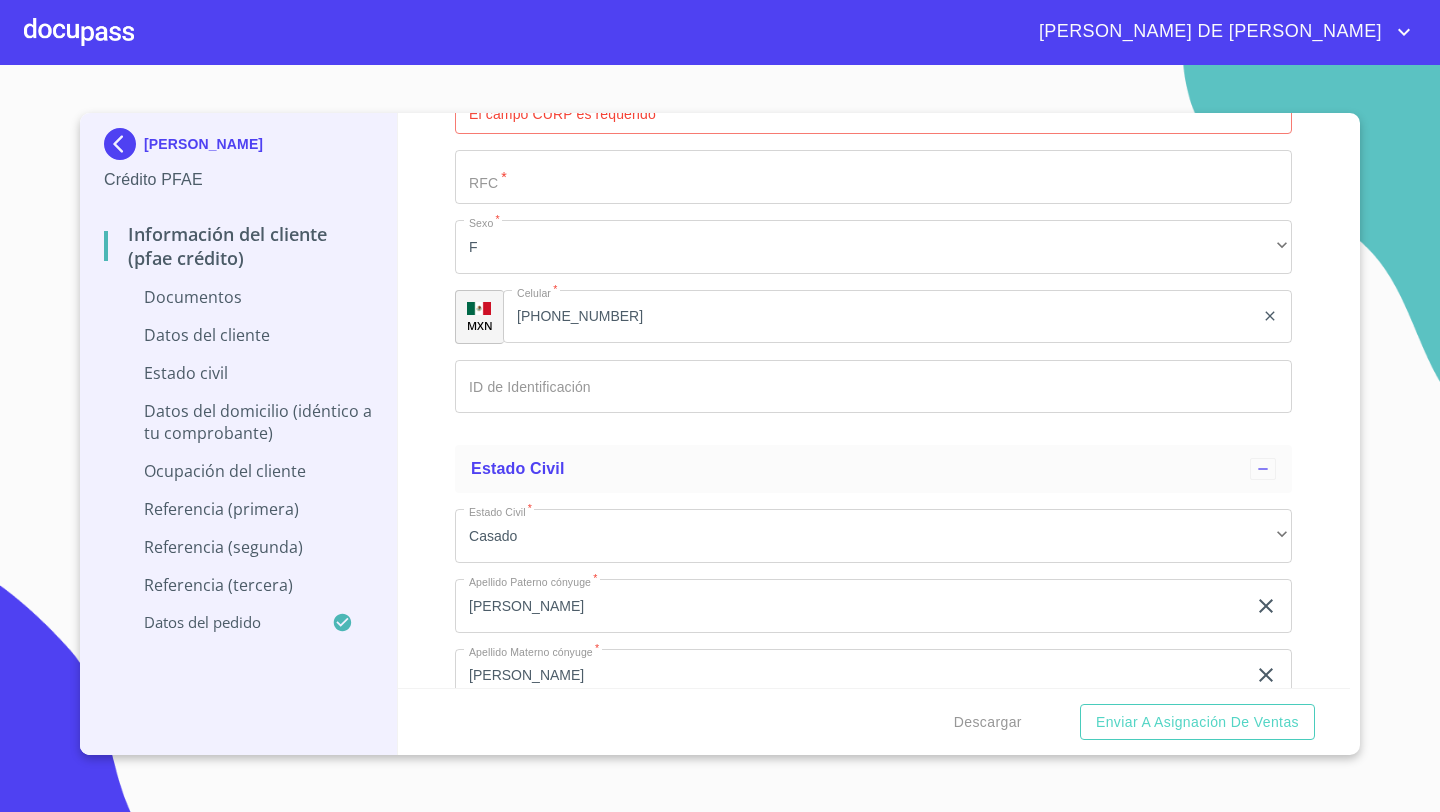 click on "Documento de identificación   *" at bounding box center (850, -449) 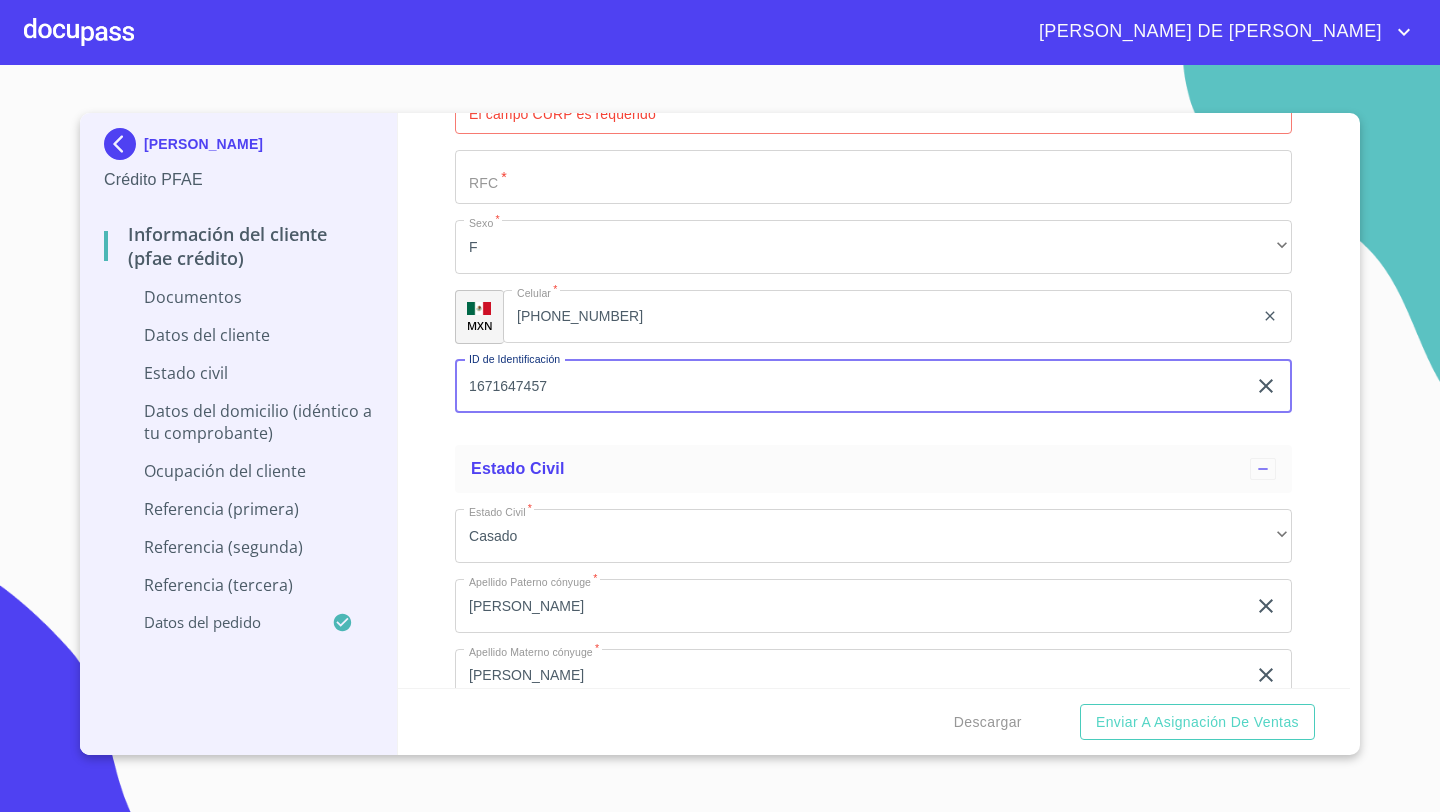 type on "1671647457" 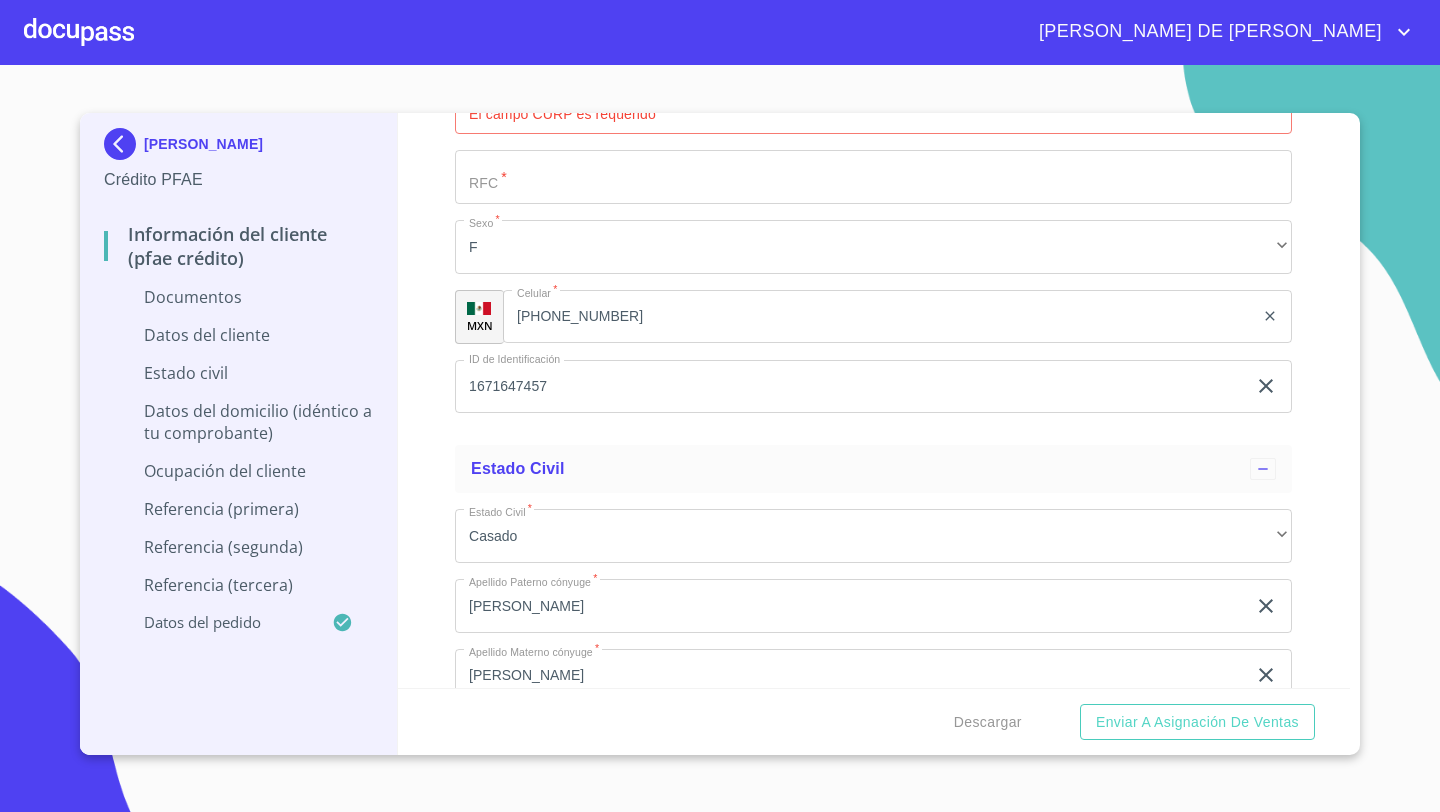 click on "Información del cliente (PFAE crédito)   Documentos Documento de identificación   * INE ​ Identificación Oficial * Identificación Oficial Identificación Oficial Comprobante de Domicilio * Arrastra o selecciona el (los) documento(s) para agregar Fuente de ingresos   * Independiente/Dueño de negocio/Persona Moral ​ Comprobante de Ingresos mes 1 * Arrastra o selecciona el (los) documento(s) para agregar Comprobante de Ingresos mes 2 * Arrastra o selecciona el (los) documento(s) para agregar Comprobante de Ingresos mes 3 * Arrastra o selecciona el (los) documento(s) para agregar CURP * [GEOGRAPHIC_DATA] o selecciona el (los) documento(s) para agregar Constancia de situación fiscal Arrastra o selecciona el (los) documento(s) para agregar Datos del cliente Apellido Paterno   * [PERSON_NAME] ​ Apellido Materno   * [PERSON_NAME] ​ Primer nombre   * [PERSON_NAME] ​ Segundo Nombre ​ Fecha de nacimiento * [DEMOGRAPHIC_DATA] ​ Nacionalidad   * Mexicana ​ País de nacimiento   * [DEMOGRAPHIC_DATA] ​ Estado de nacimiento" at bounding box center [874, 400] 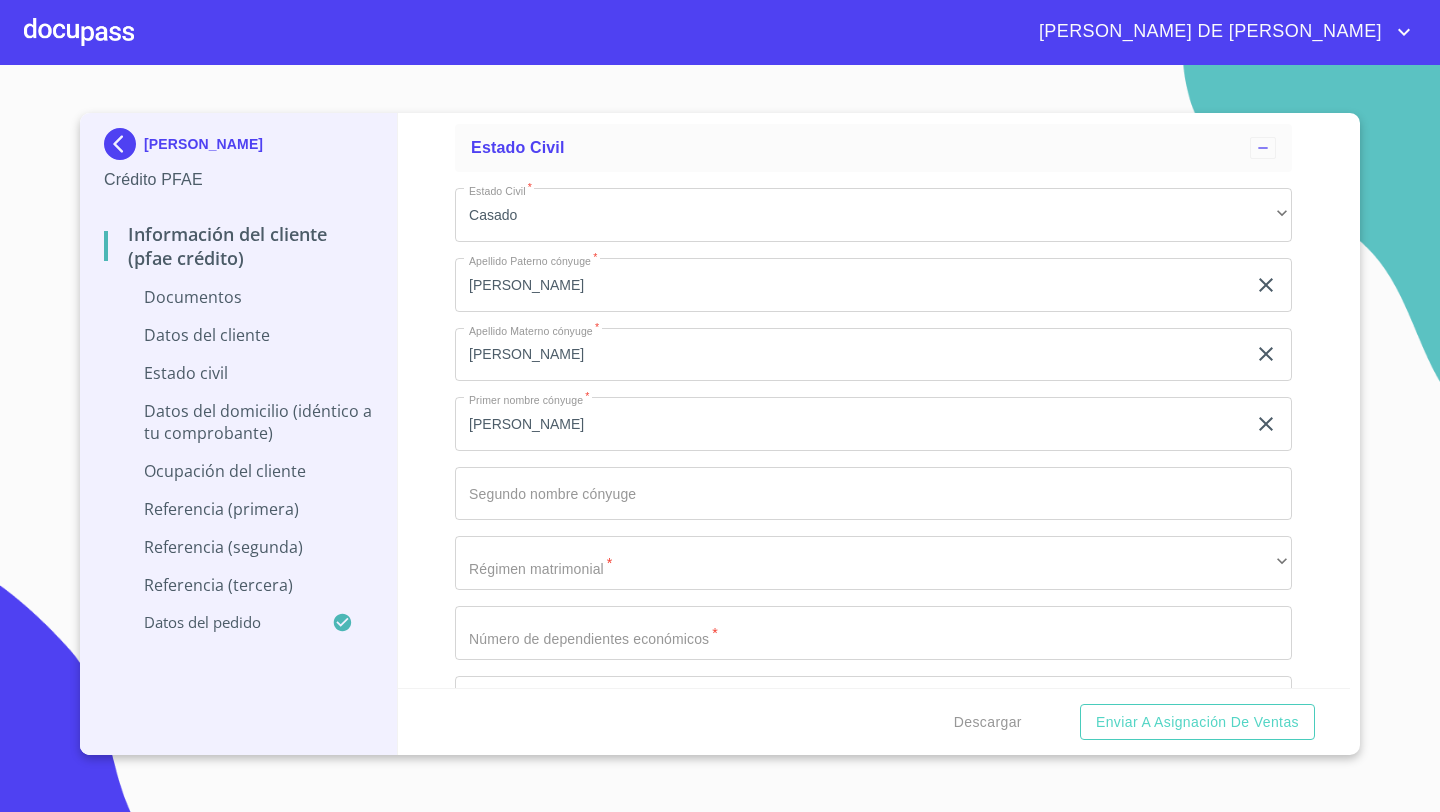 scroll, scrollTop: 4005, scrollLeft: 0, axis: vertical 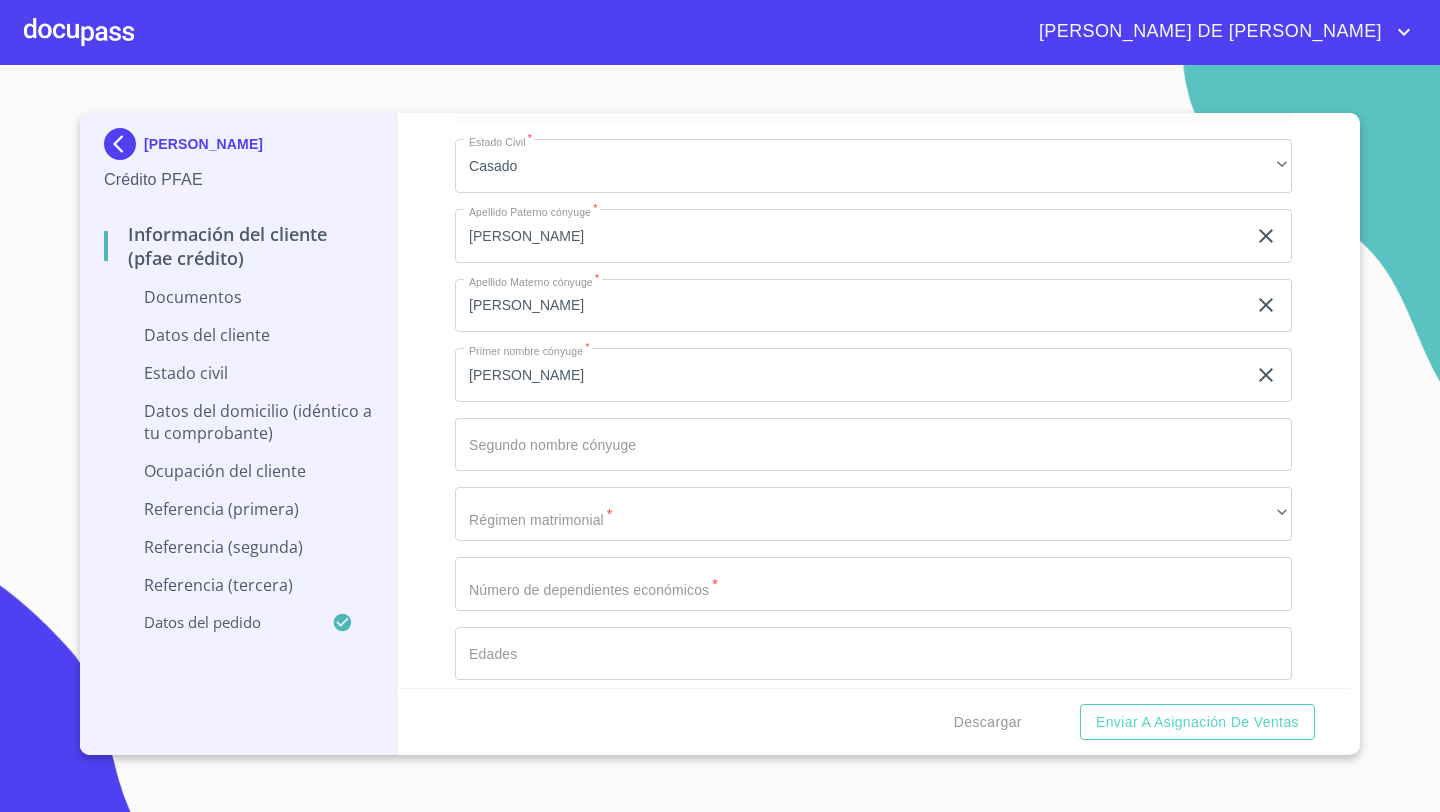 click on "Documento de identificación   *" at bounding box center (850, -819) 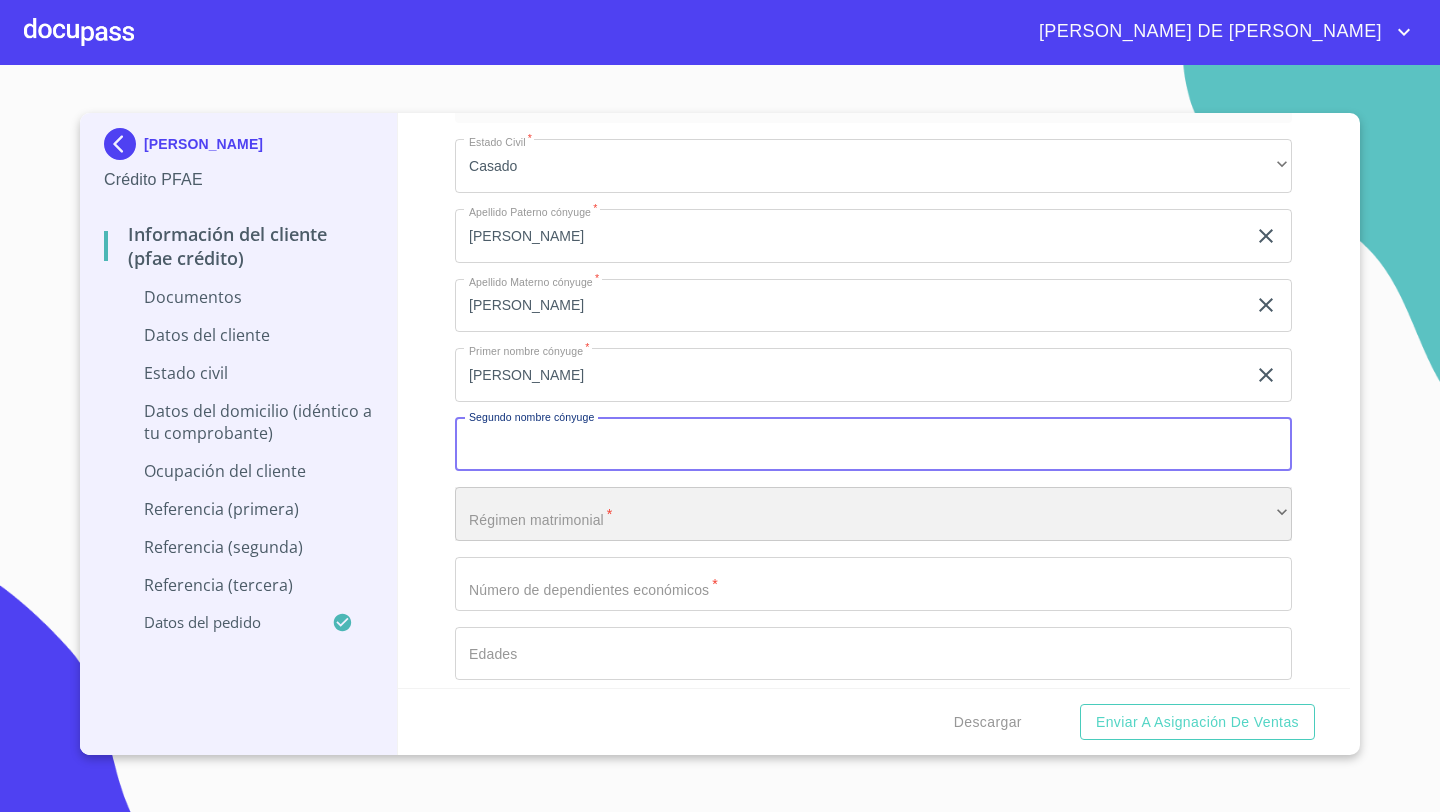click on "​" at bounding box center (873, 514) 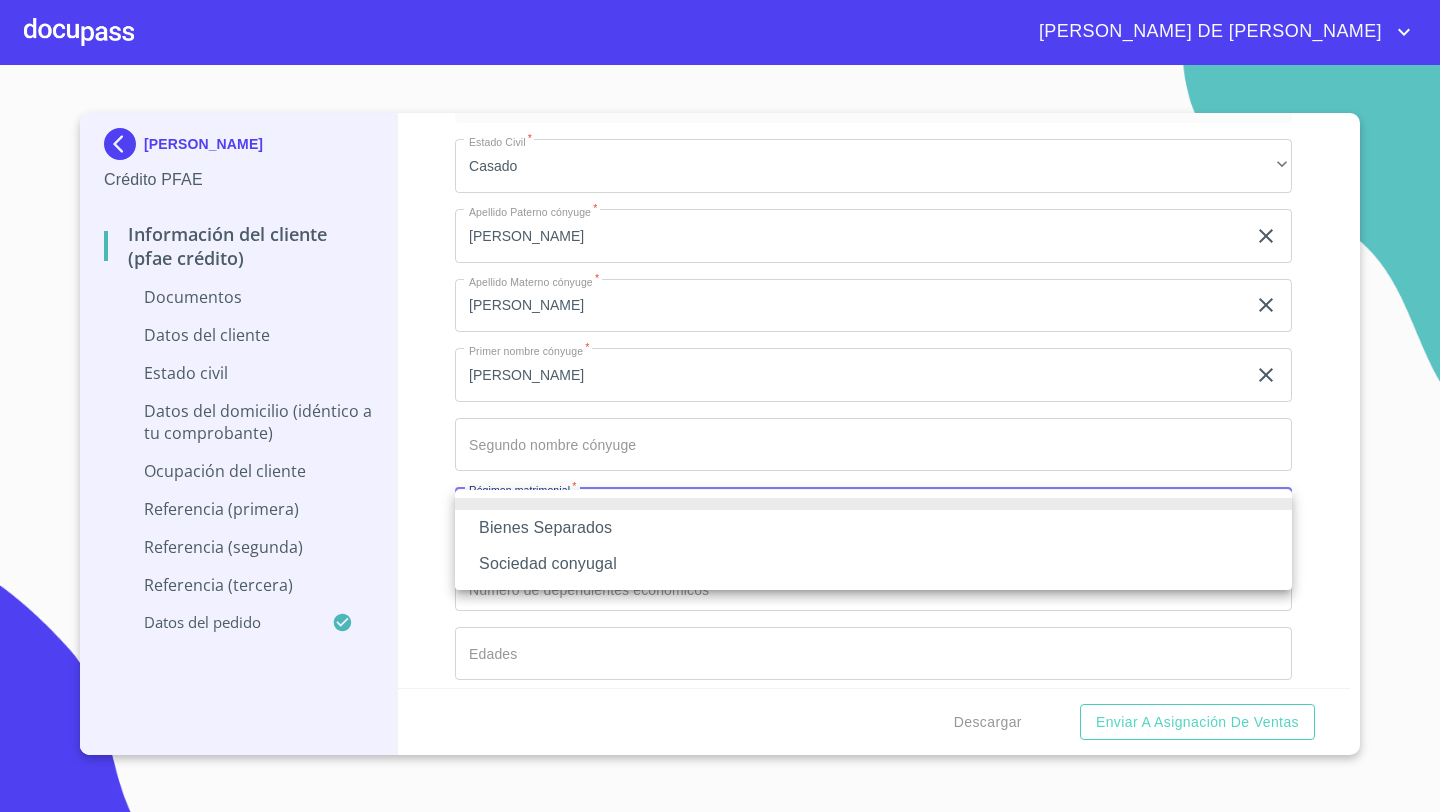 click on "Bienes Separados" at bounding box center (873, 528) 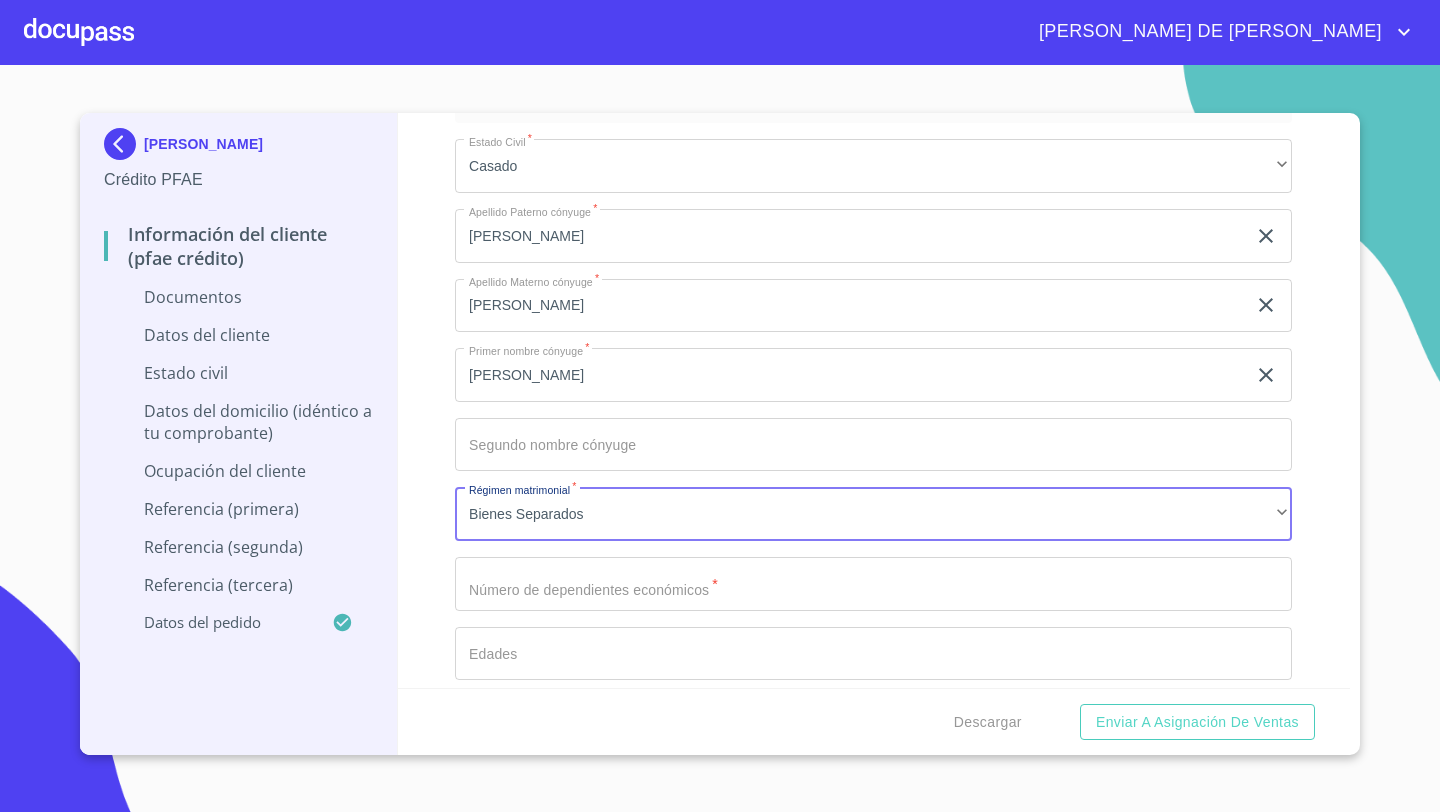 click on "Documento de identificación   *" at bounding box center (850, -819) 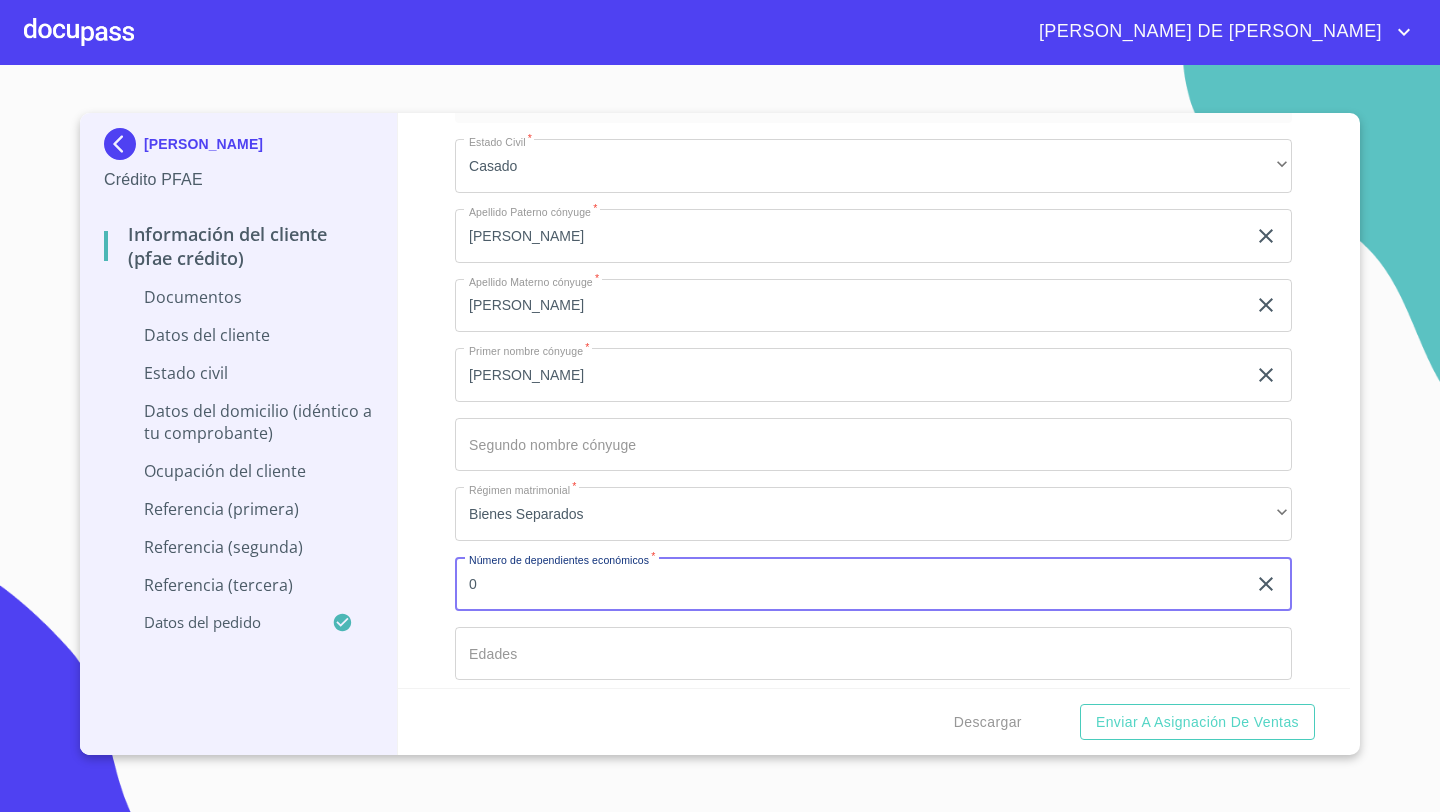 type on "0" 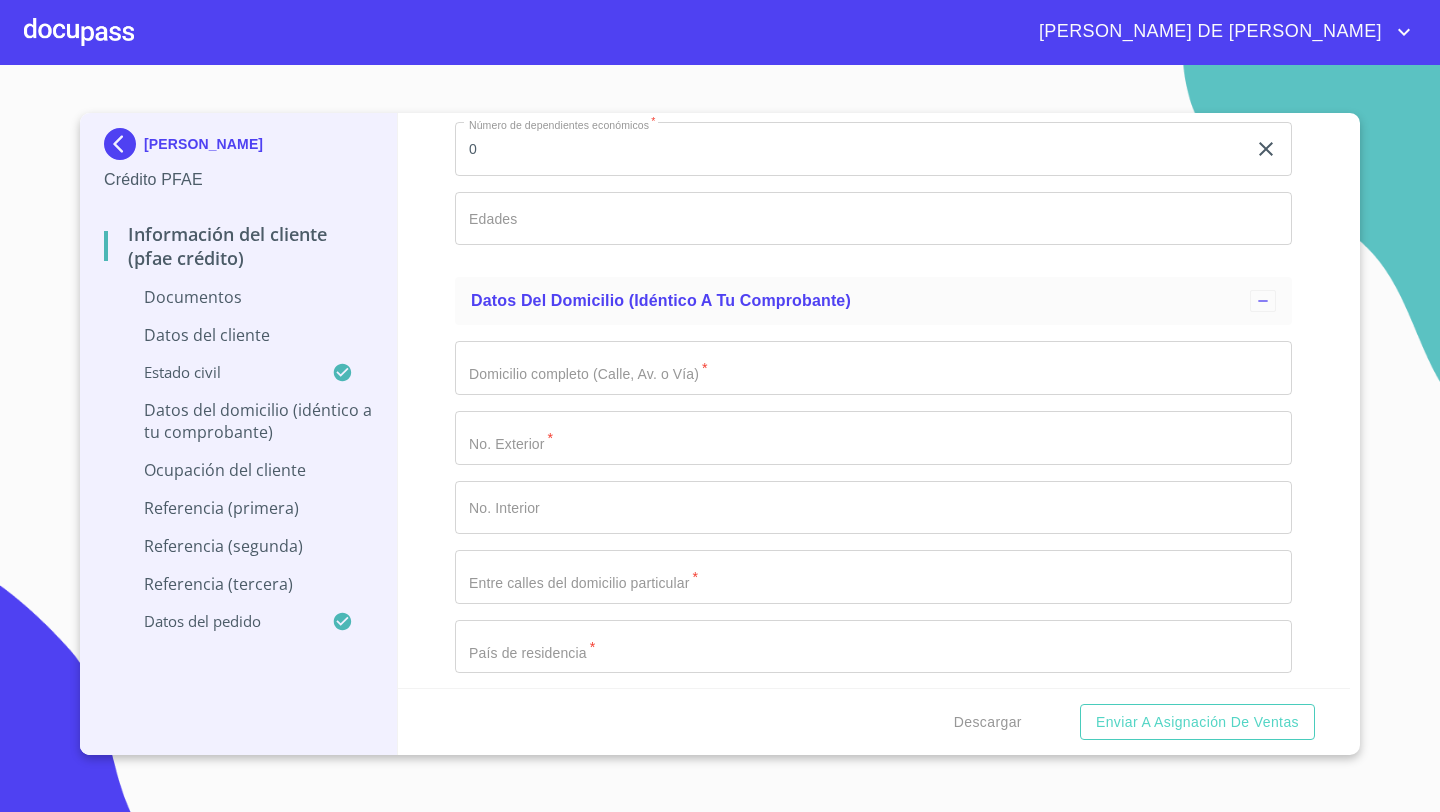 scroll, scrollTop: 4415, scrollLeft: 0, axis: vertical 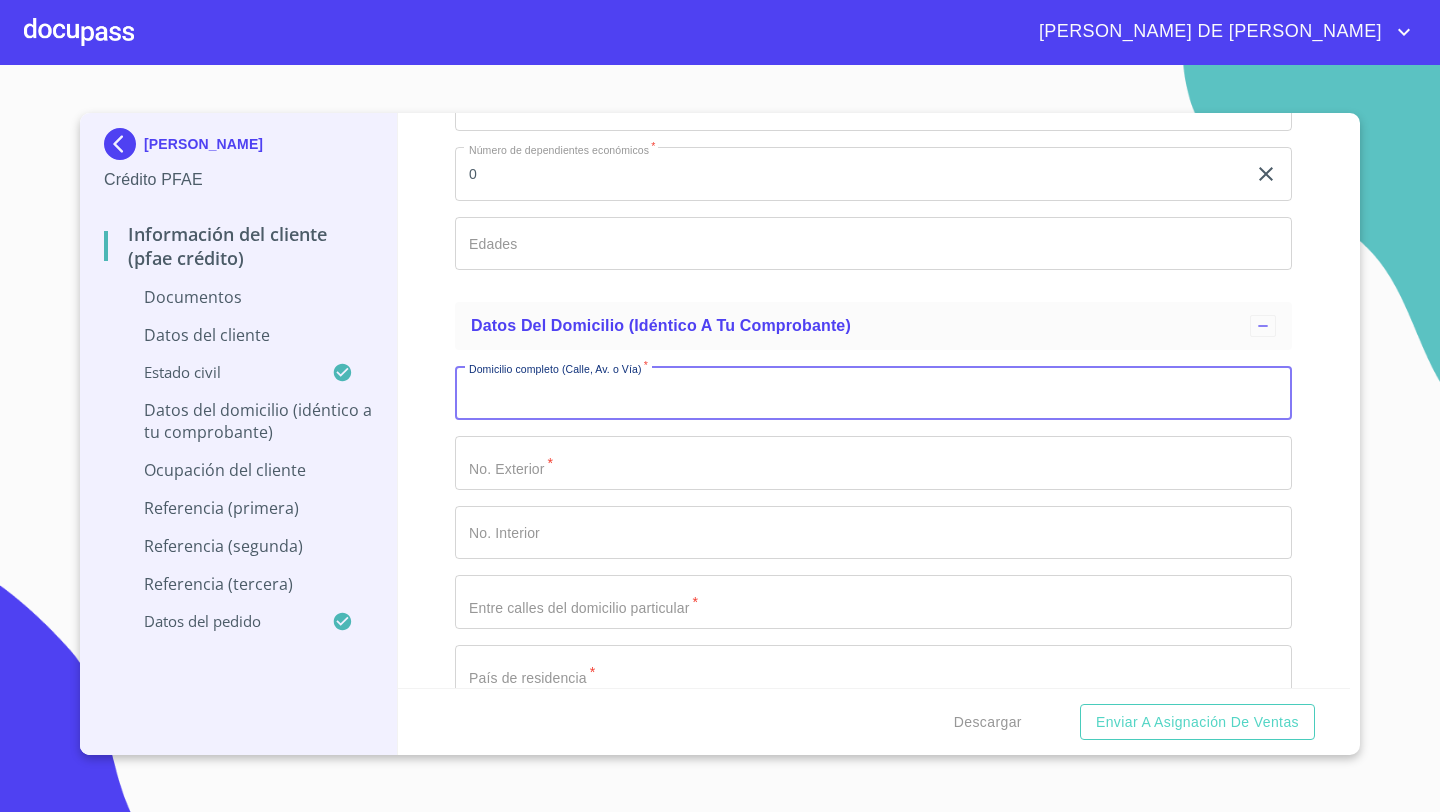 click on "Documento de identificación   *" at bounding box center [873, 393] 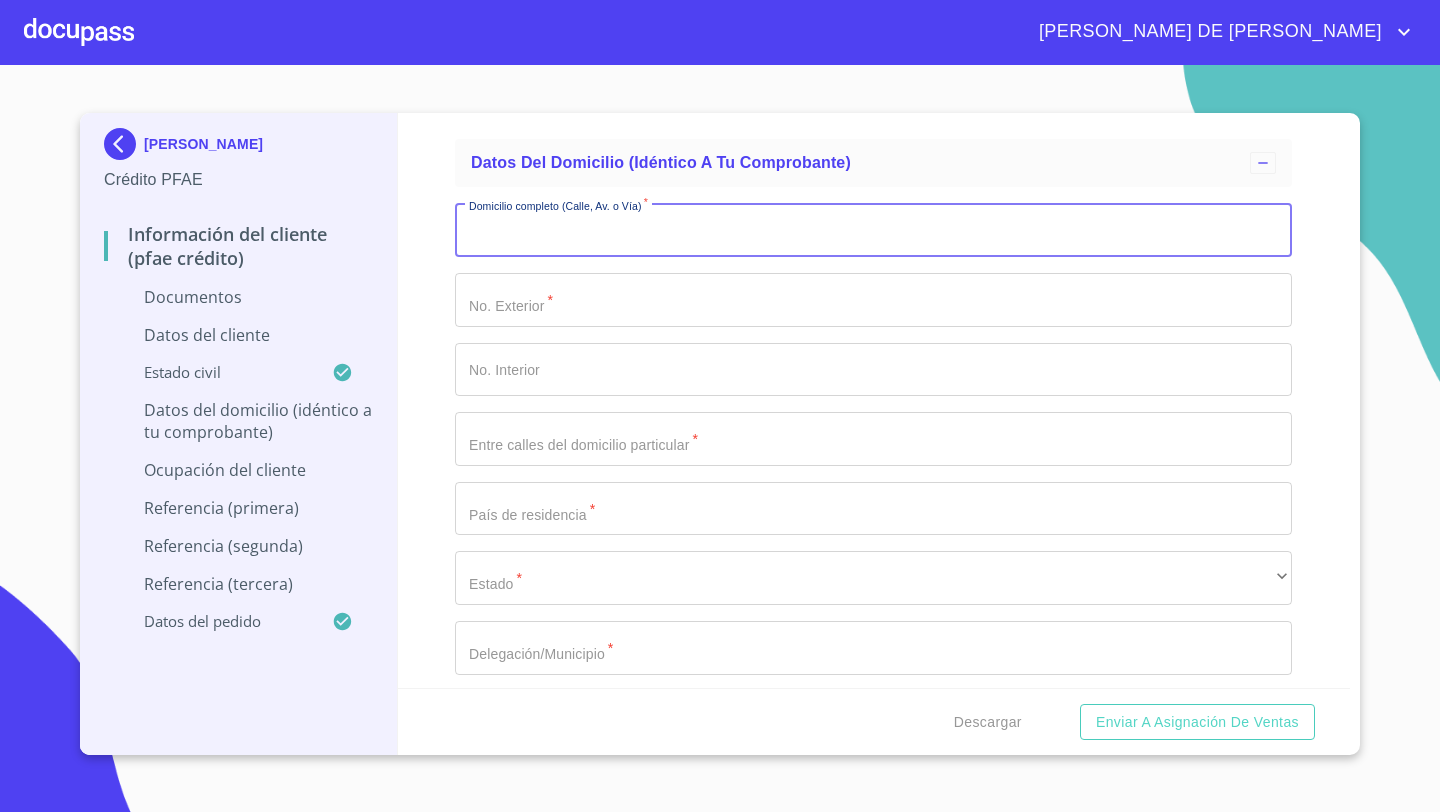 scroll, scrollTop: 4611, scrollLeft: 0, axis: vertical 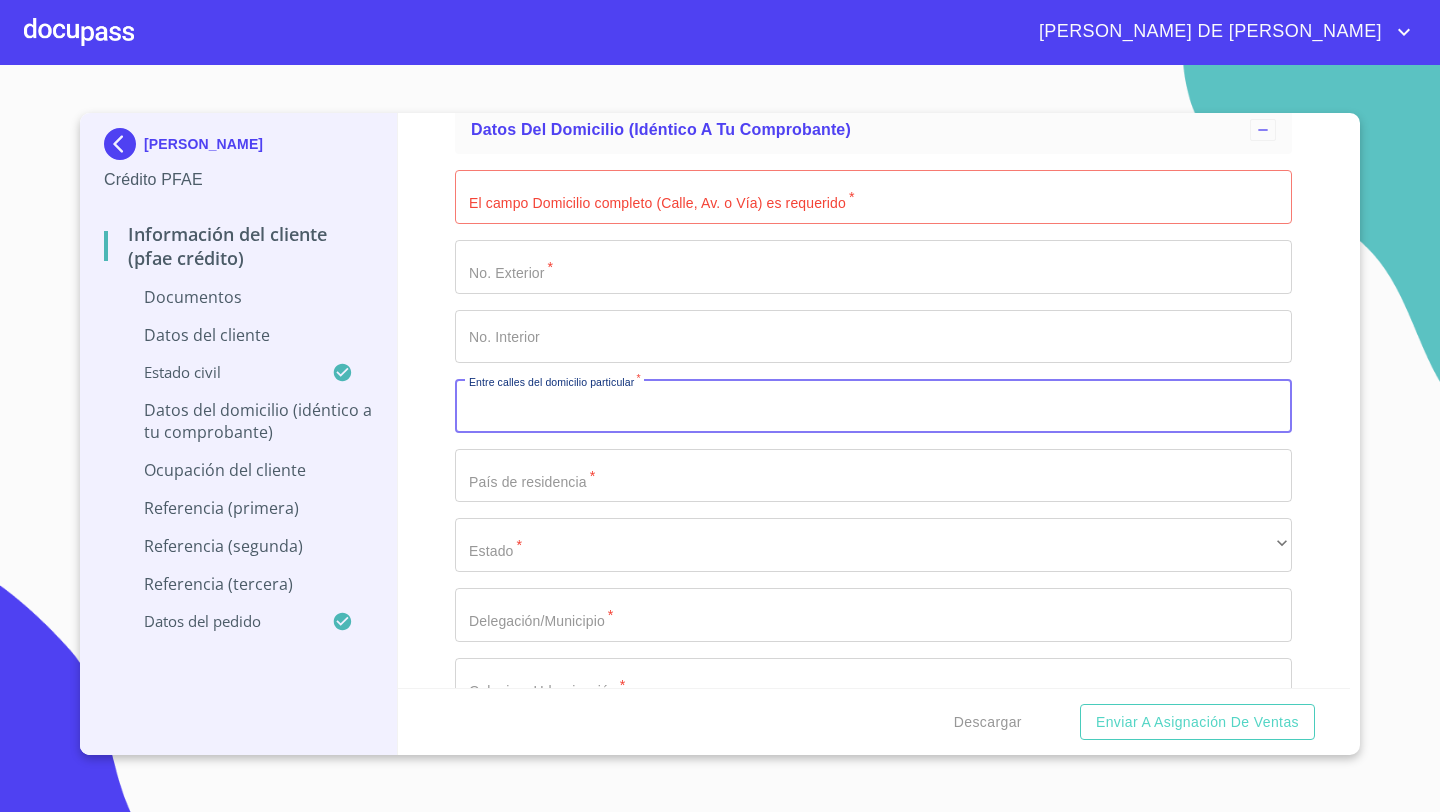 click on "Documento de identificación   *" at bounding box center [873, 406] 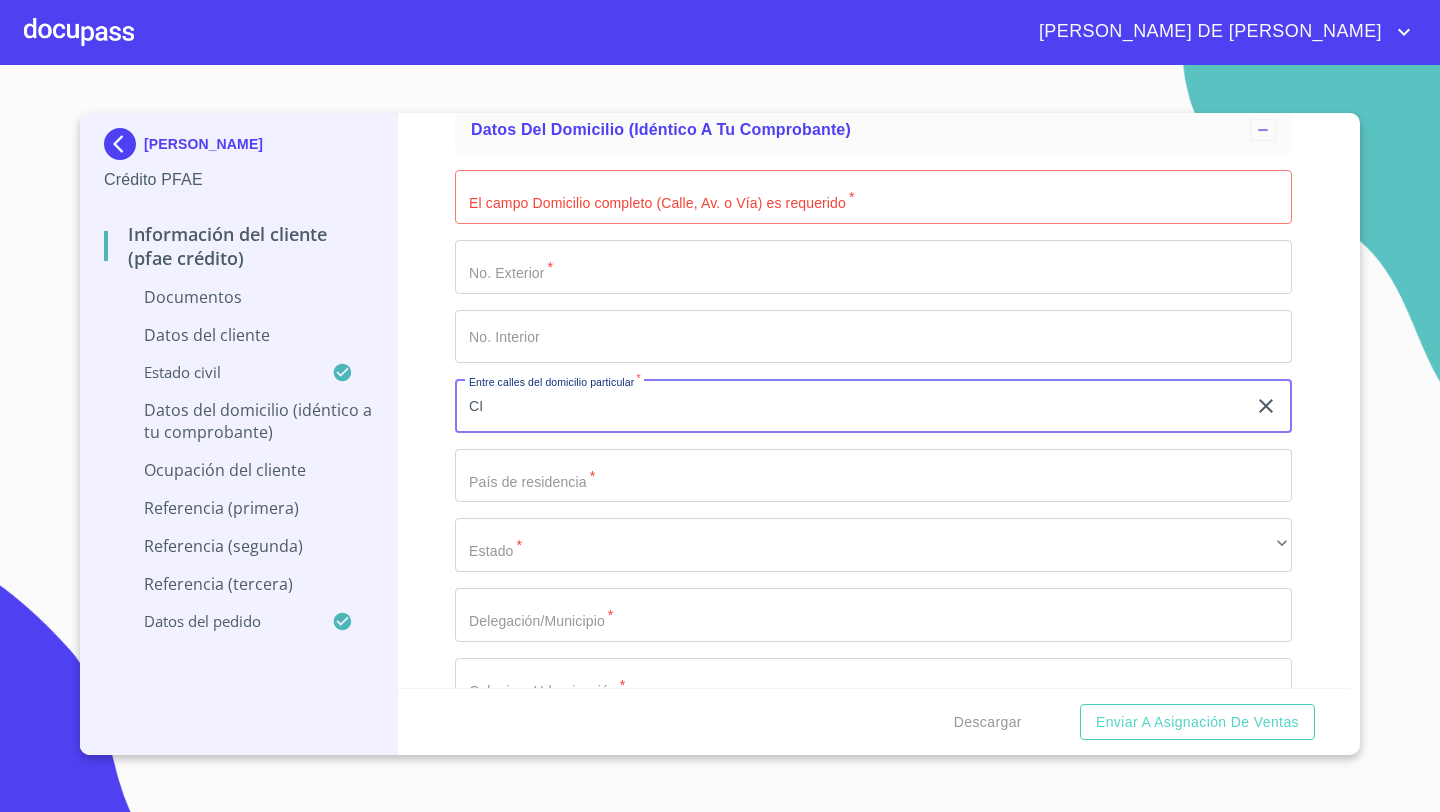 type on "C" 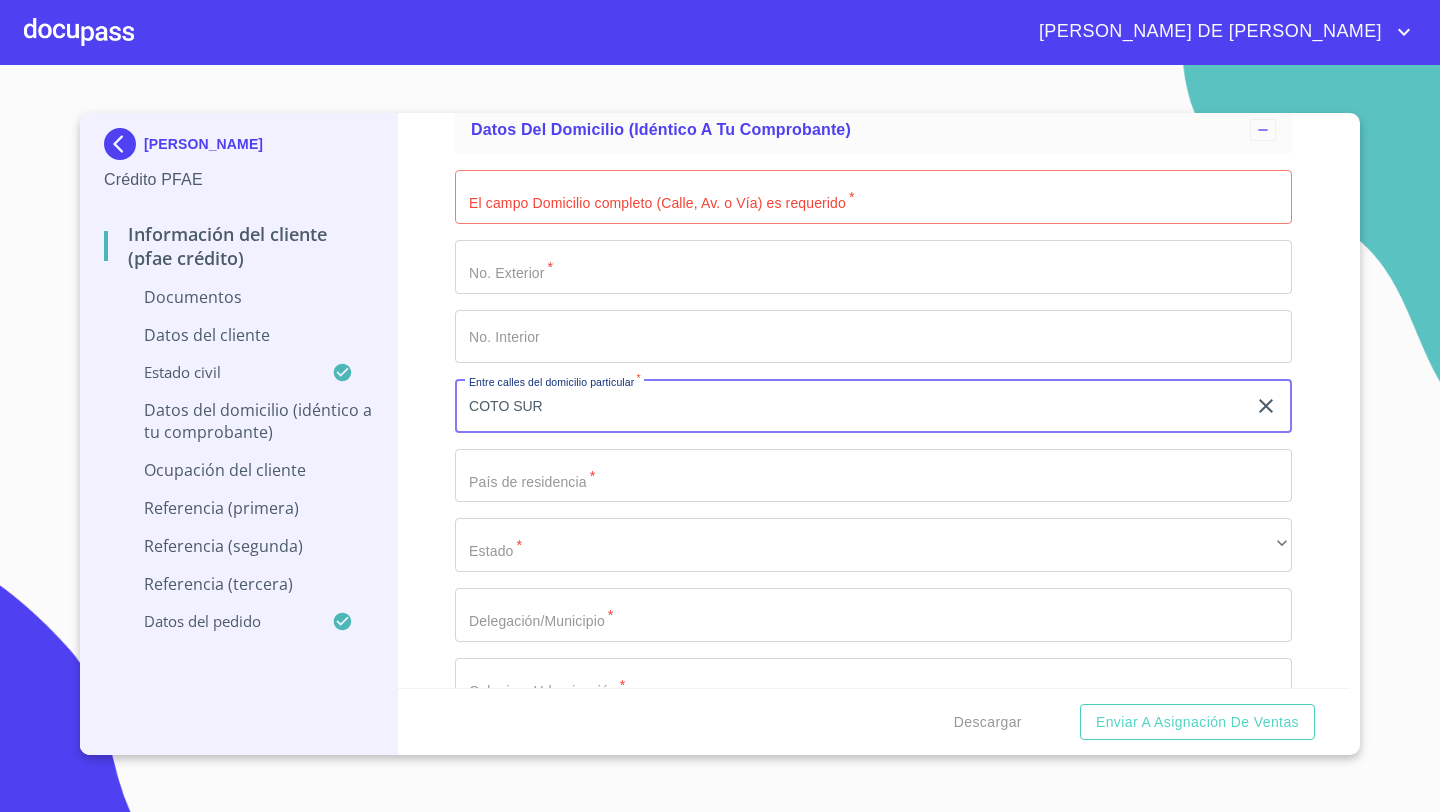 type on "COTO SUR" 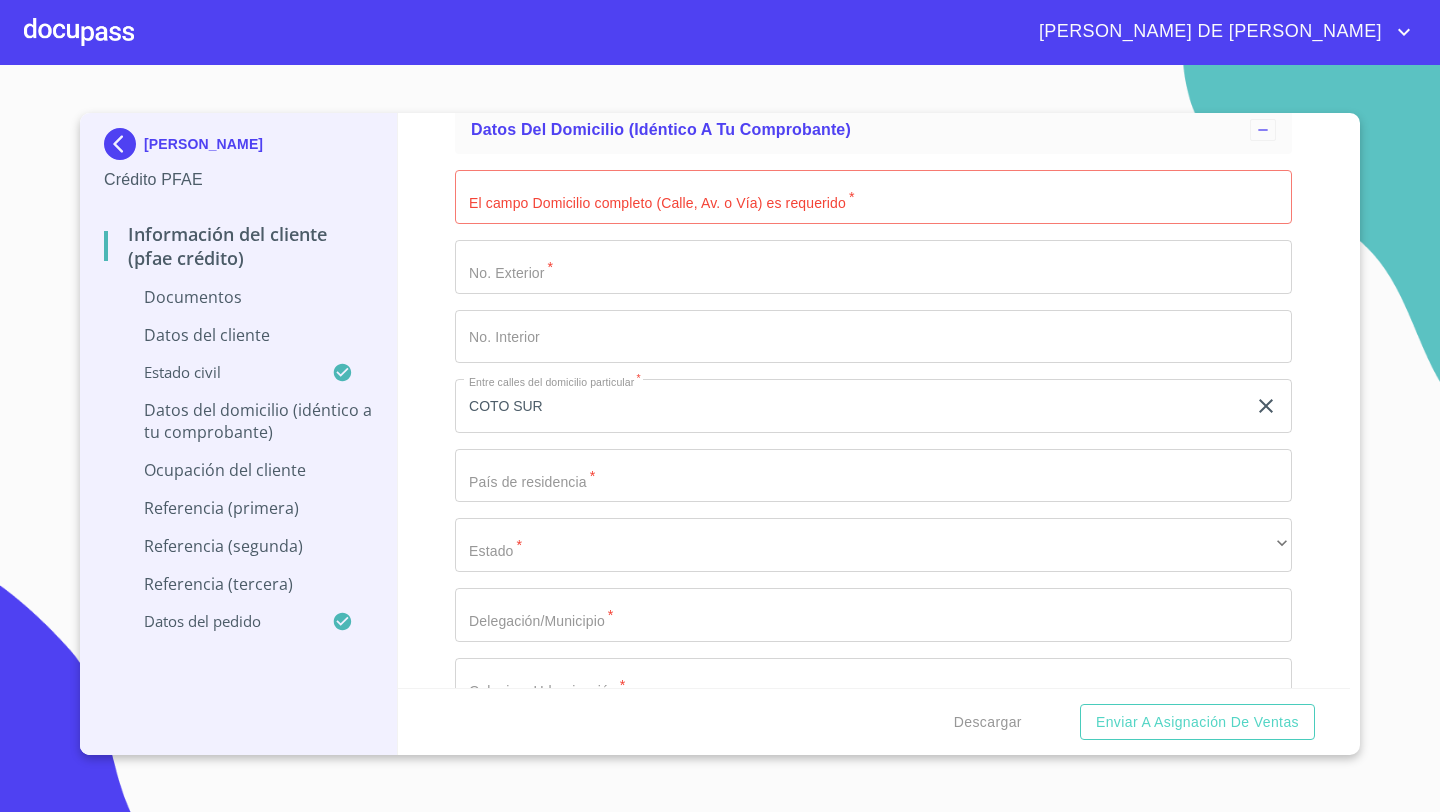 click on "Documento de identificación   *" at bounding box center (850, -1425) 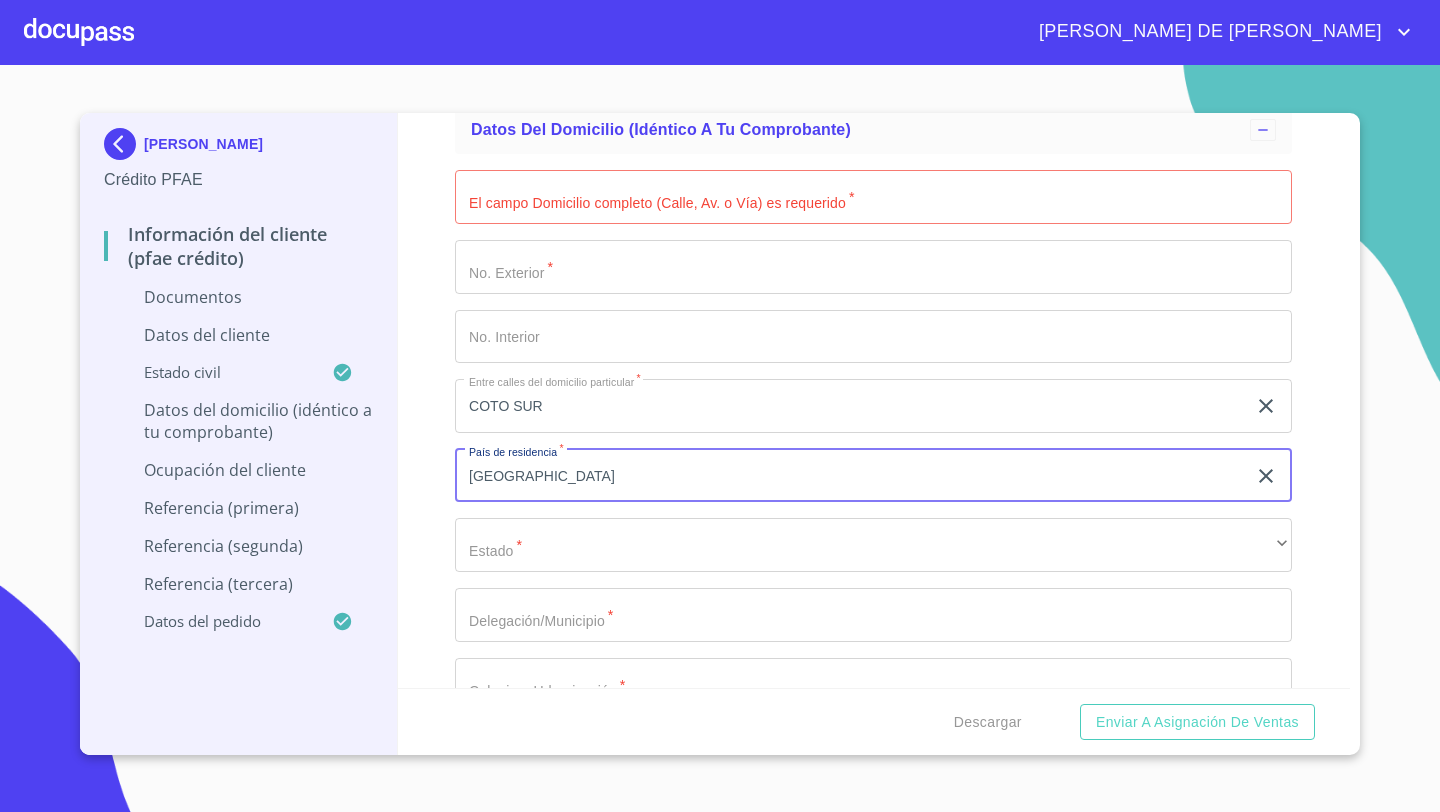 type on "[GEOGRAPHIC_DATA]" 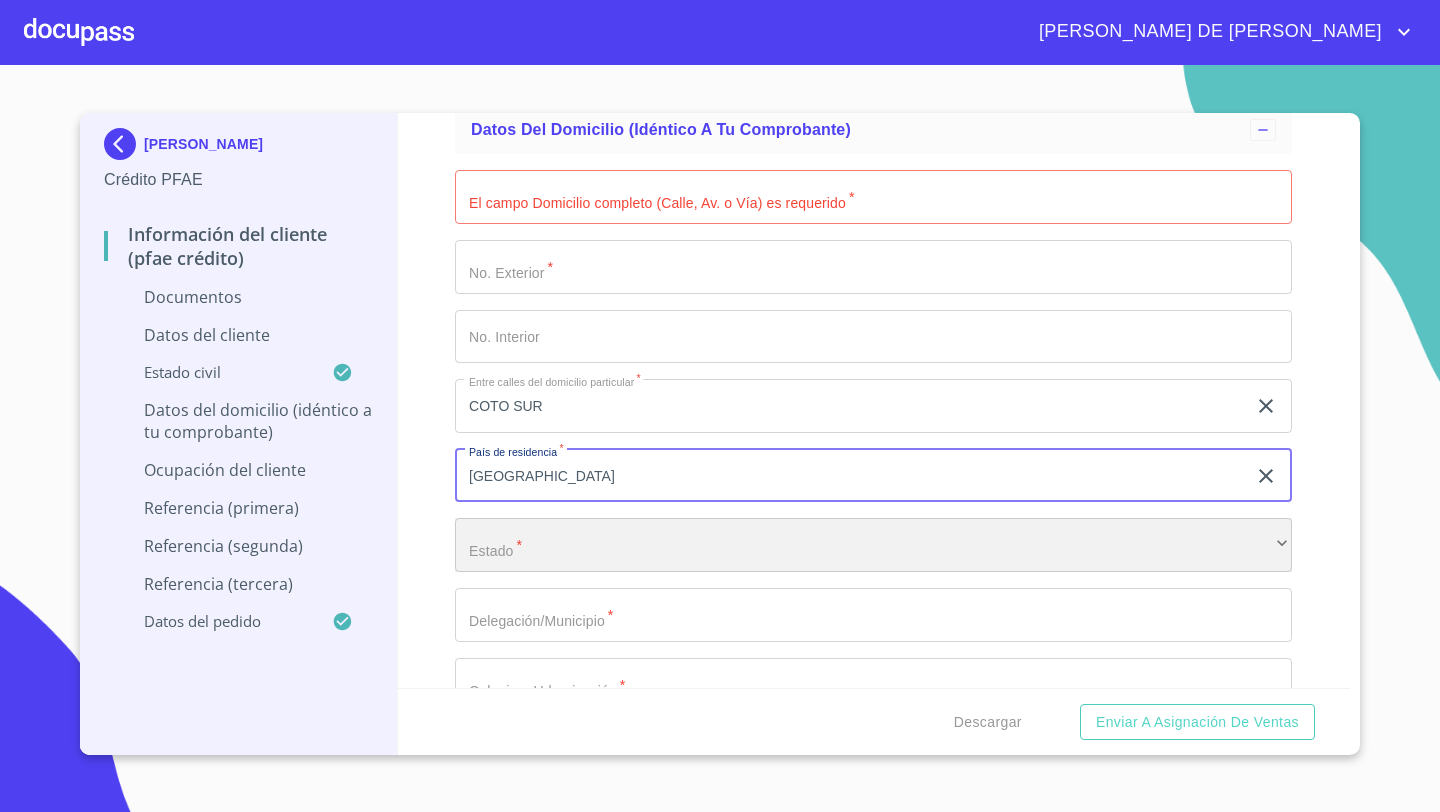 click on "​" at bounding box center [873, 545] 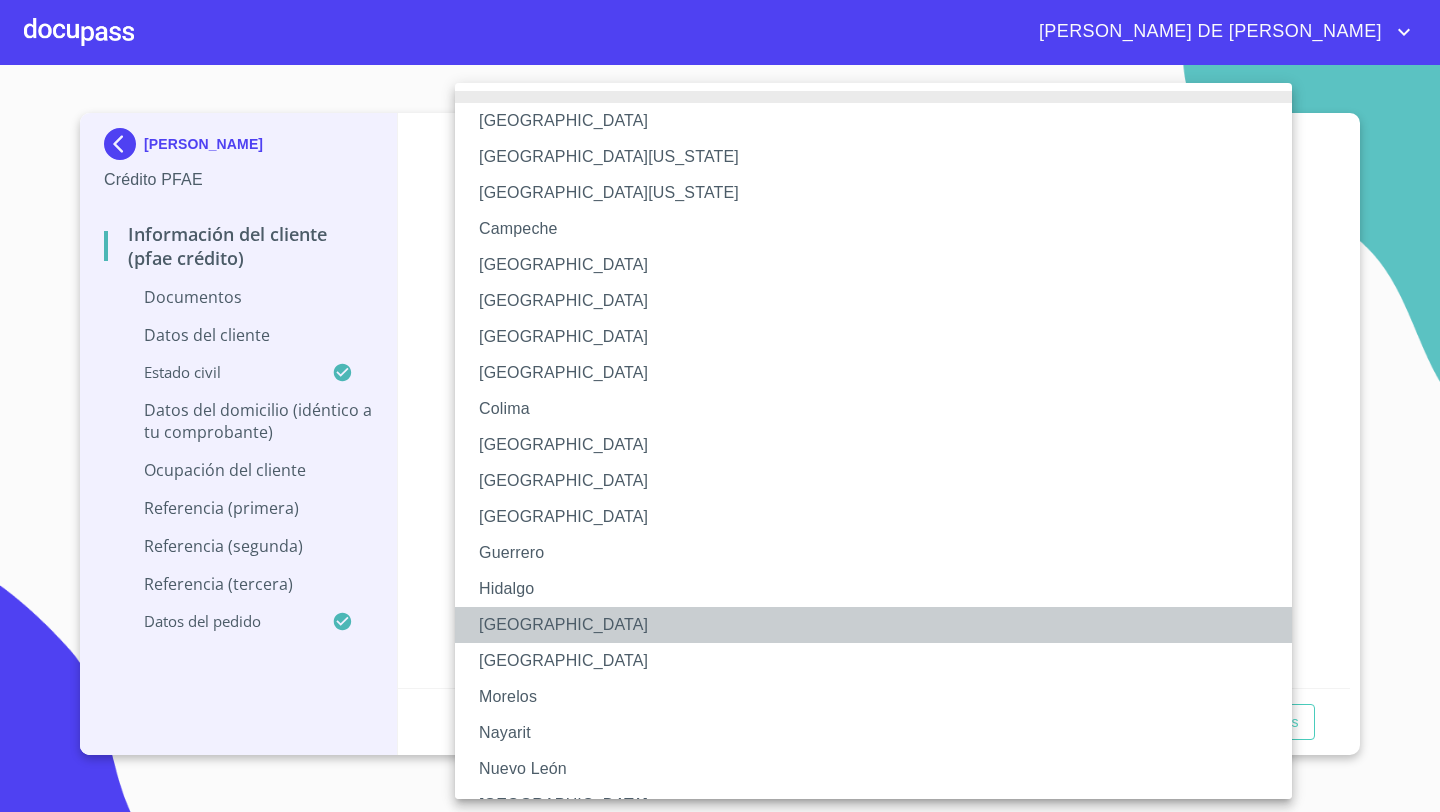 click on "[GEOGRAPHIC_DATA]" at bounding box center (873, 625) 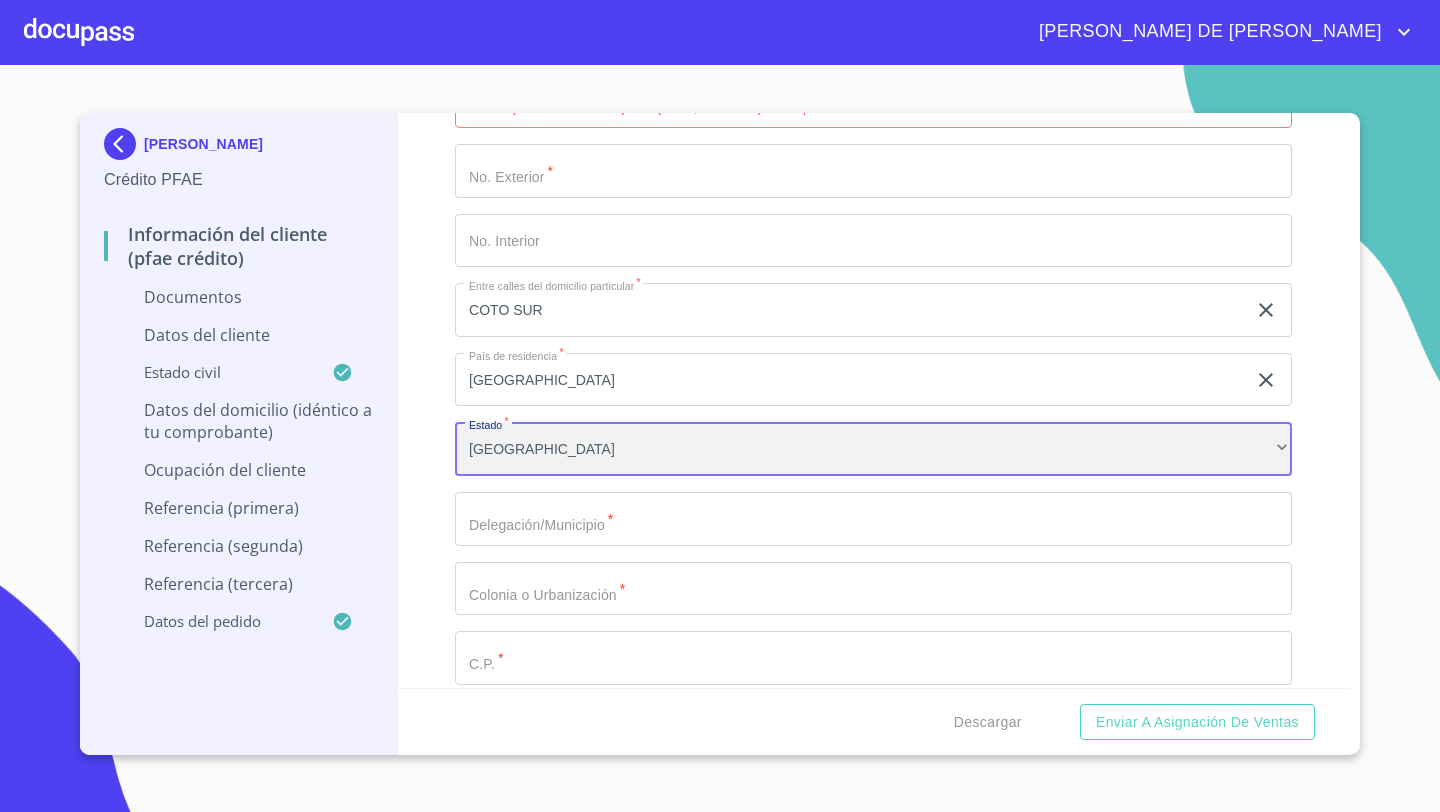 scroll, scrollTop: 4730, scrollLeft: 0, axis: vertical 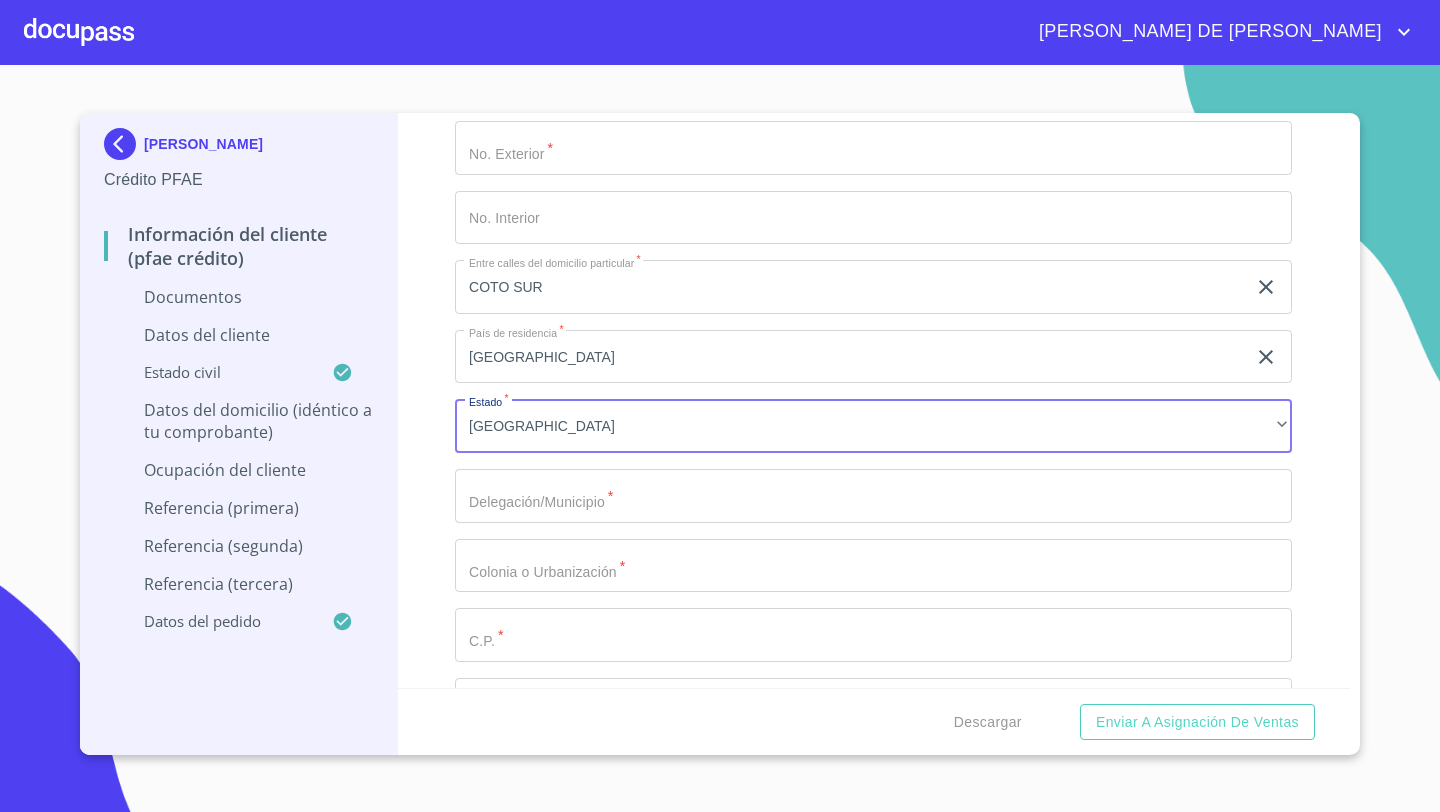 click on "Documento de identificación   *" at bounding box center (850, -1544) 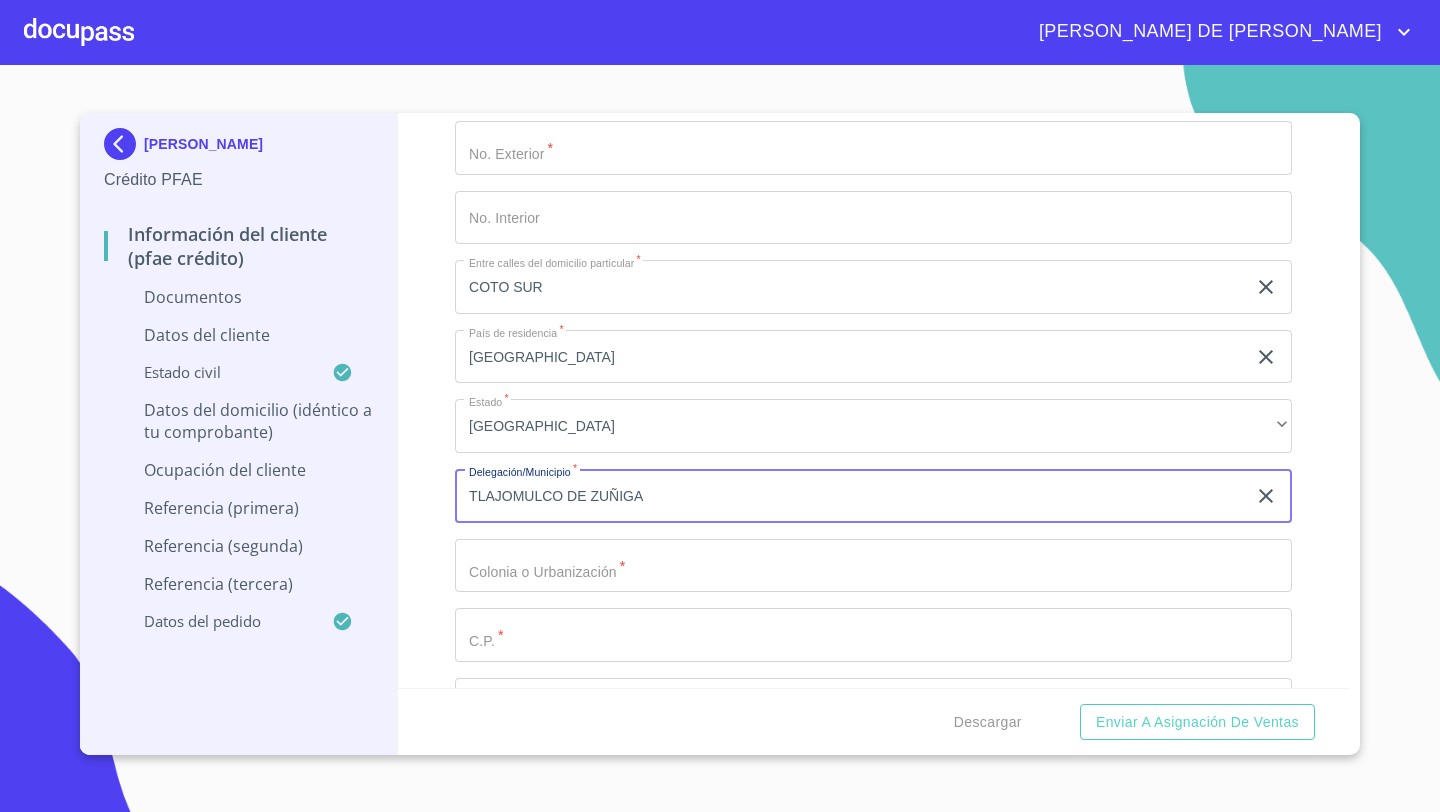 type on "TLAJOMULCO DE ZUÑIGA" 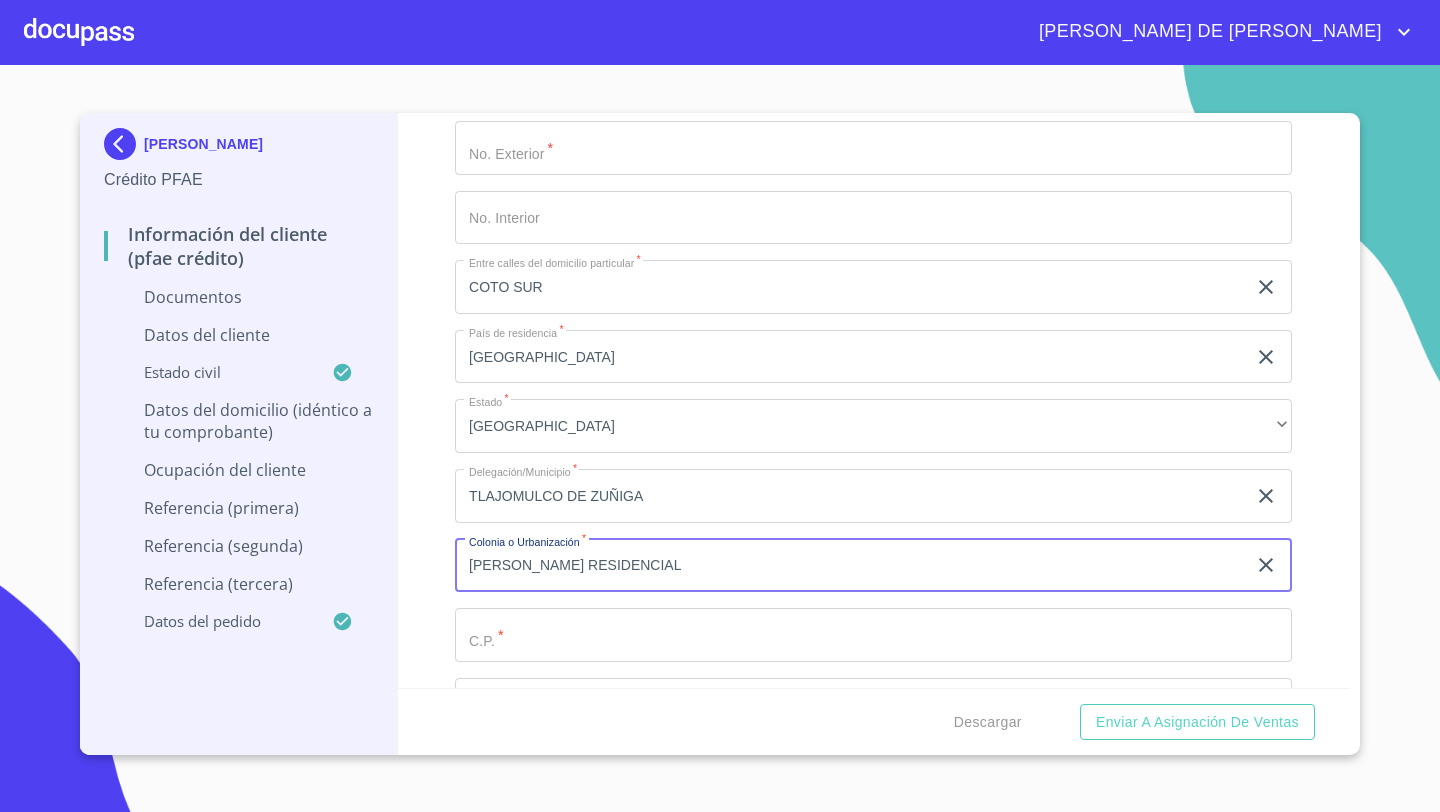 type on "[PERSON_NAME] RESIDENCIAL" 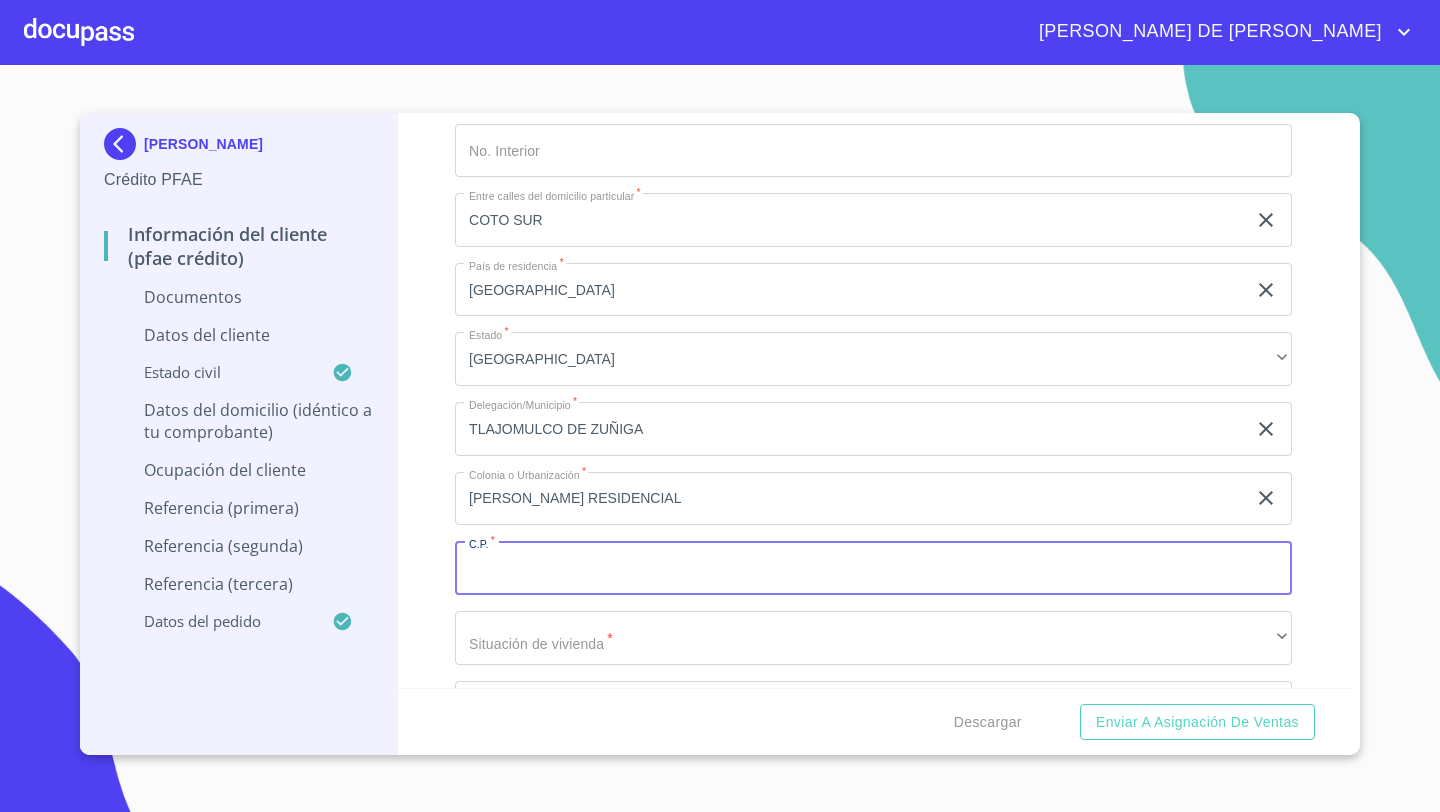 scroll, scrollTop: 4791, scrollLeft: 0, axis: vertical 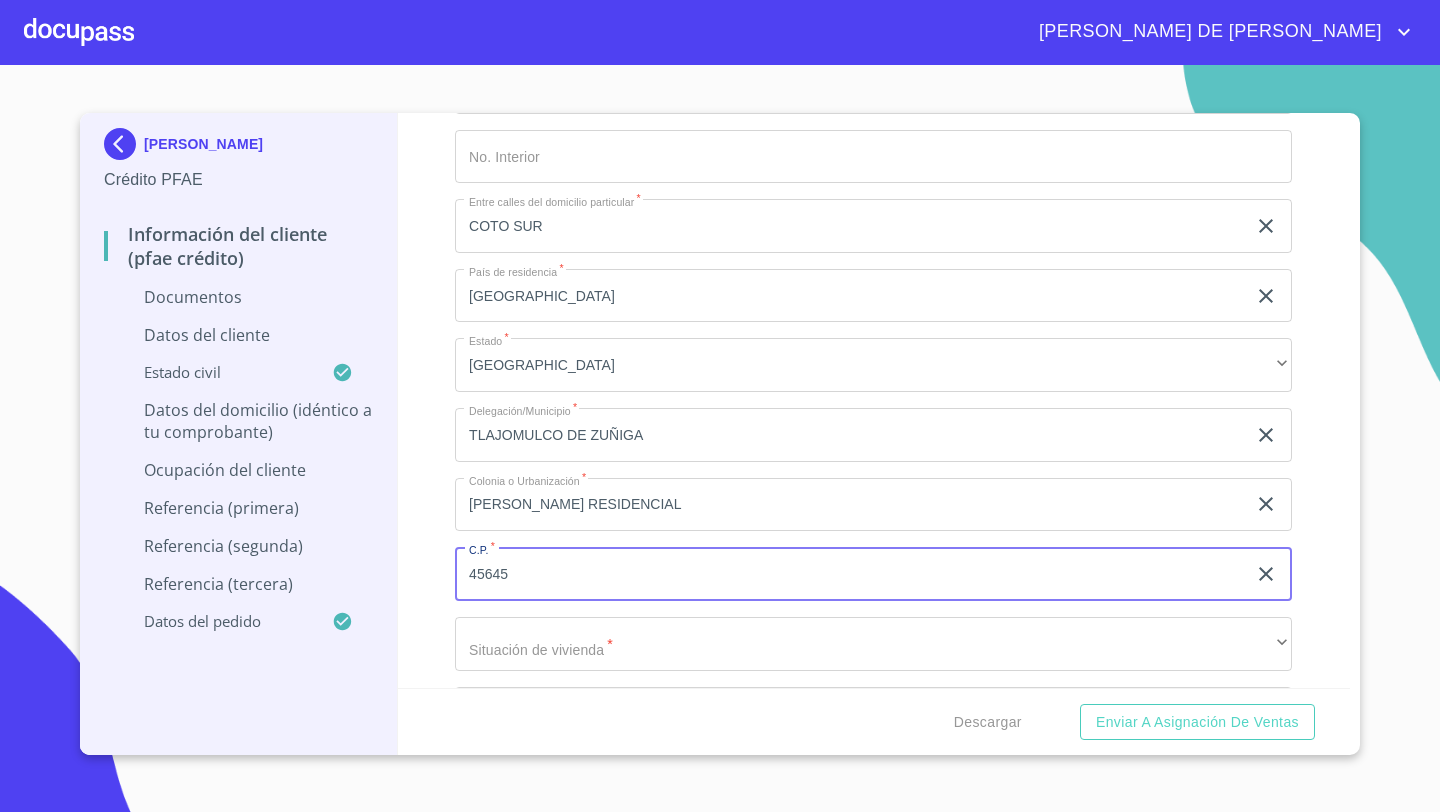 type on "45645" 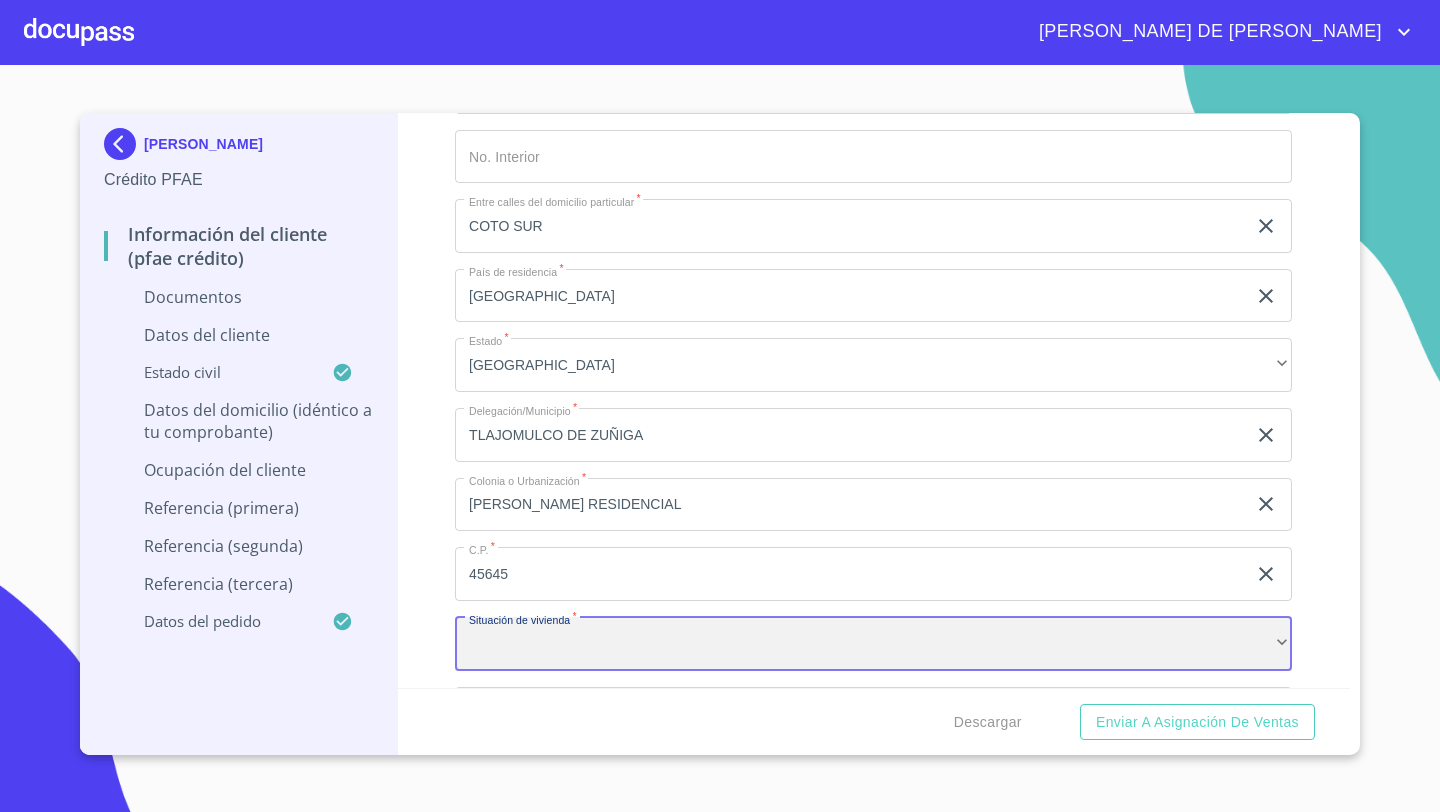 click on "​" at bounding box center (873, 644) 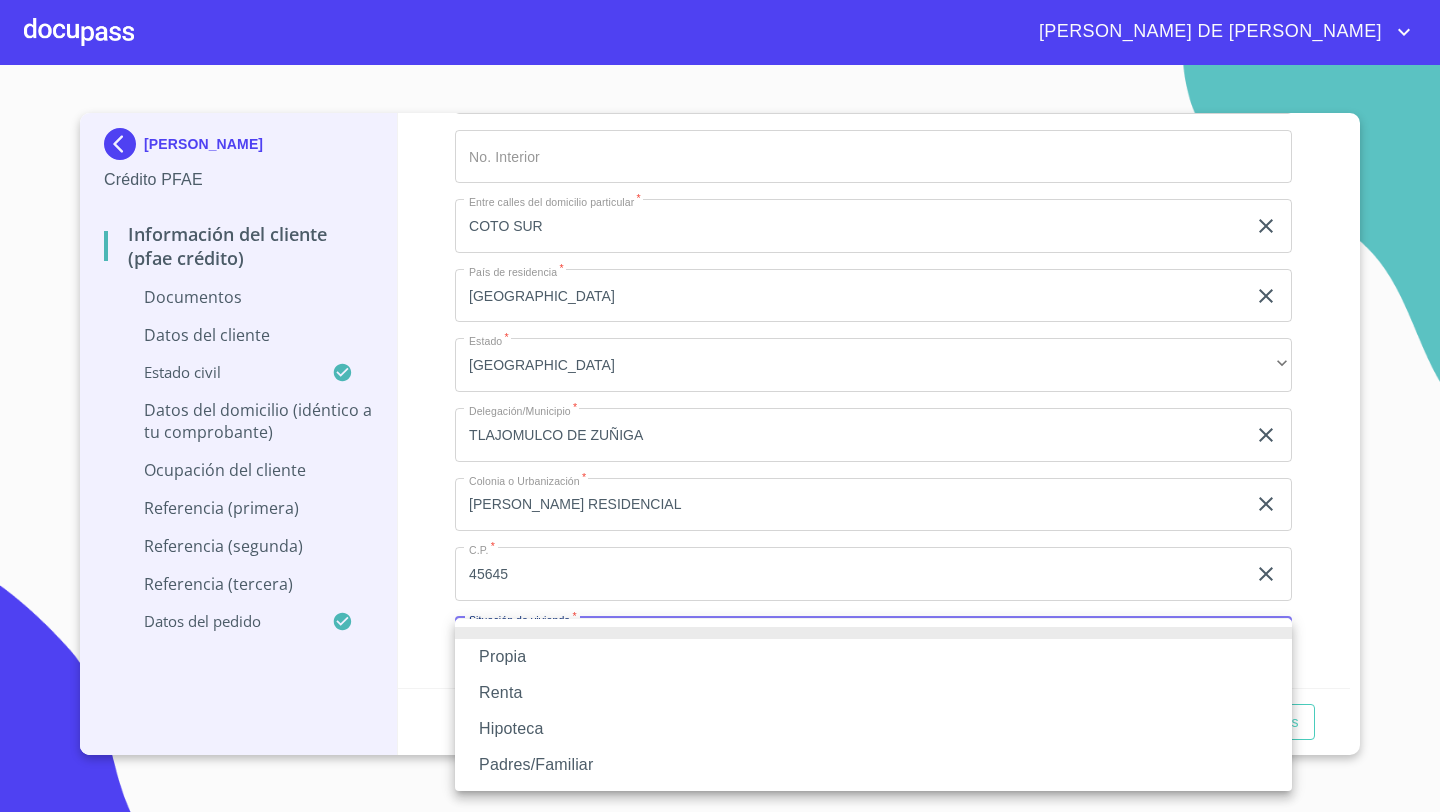 click on "Propia" at bounding box center [873, 657] 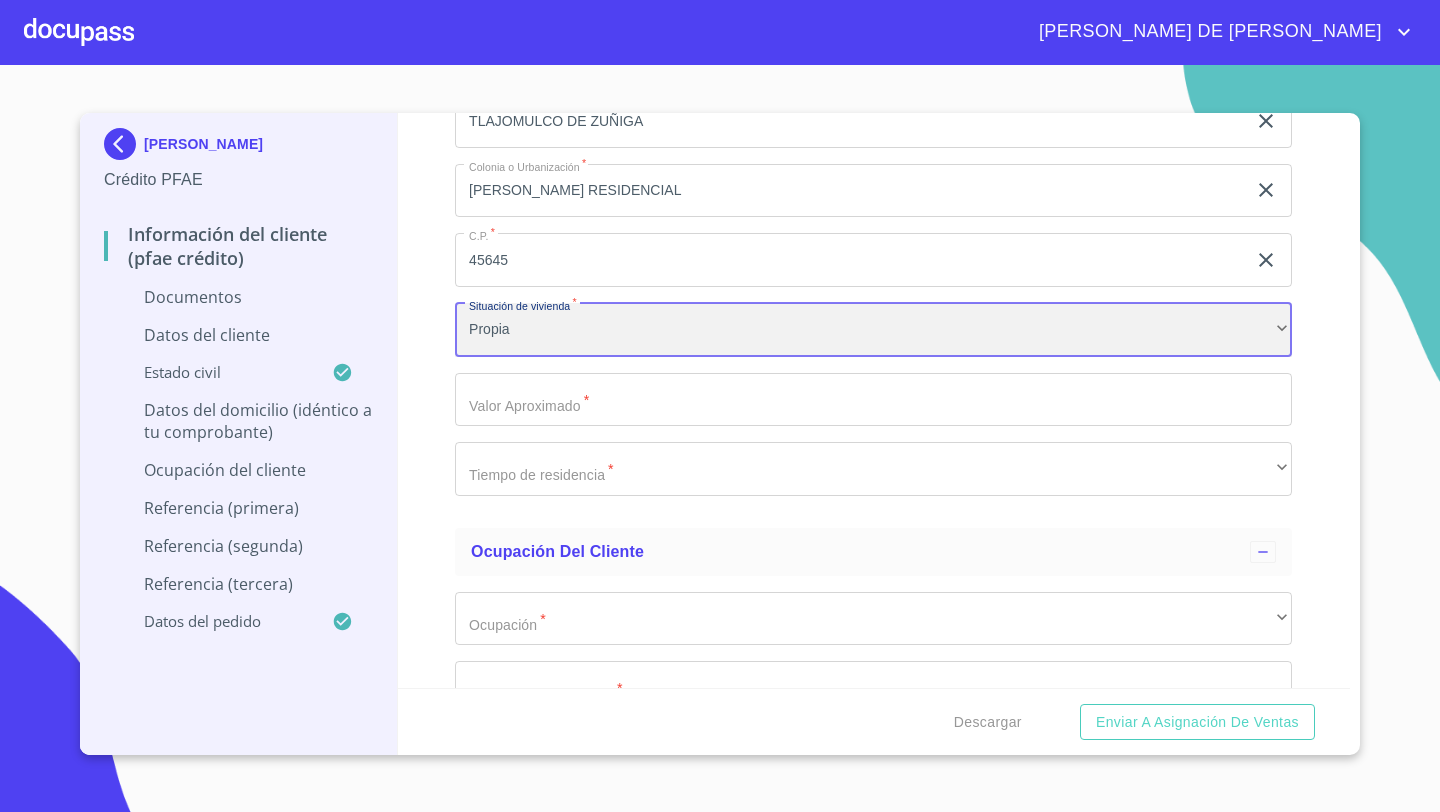 scroll, scrollTop: 5127, scrollLeft: 0, axis: vertical 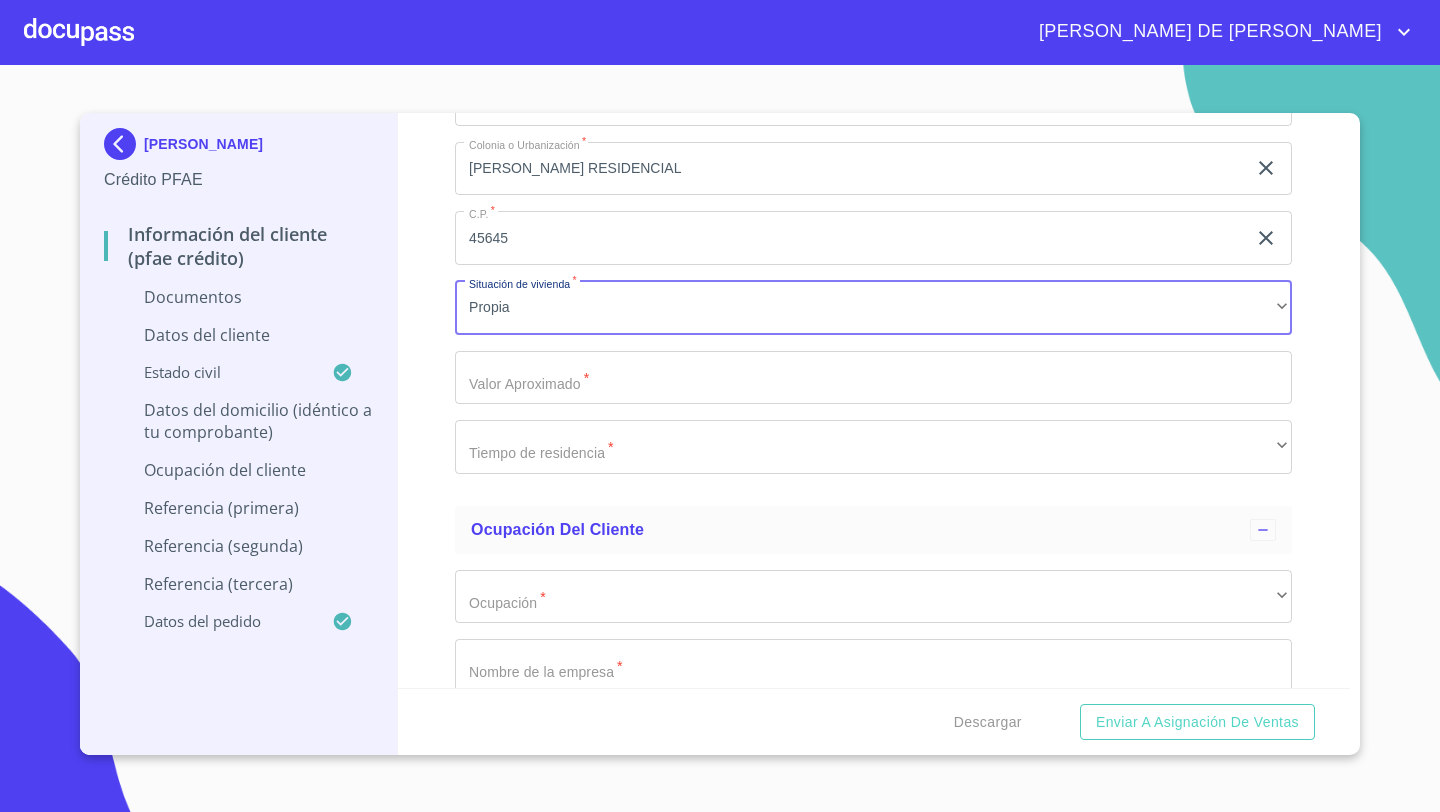 click on "Documento de identificación   *" at bounding box center [850, -1941] 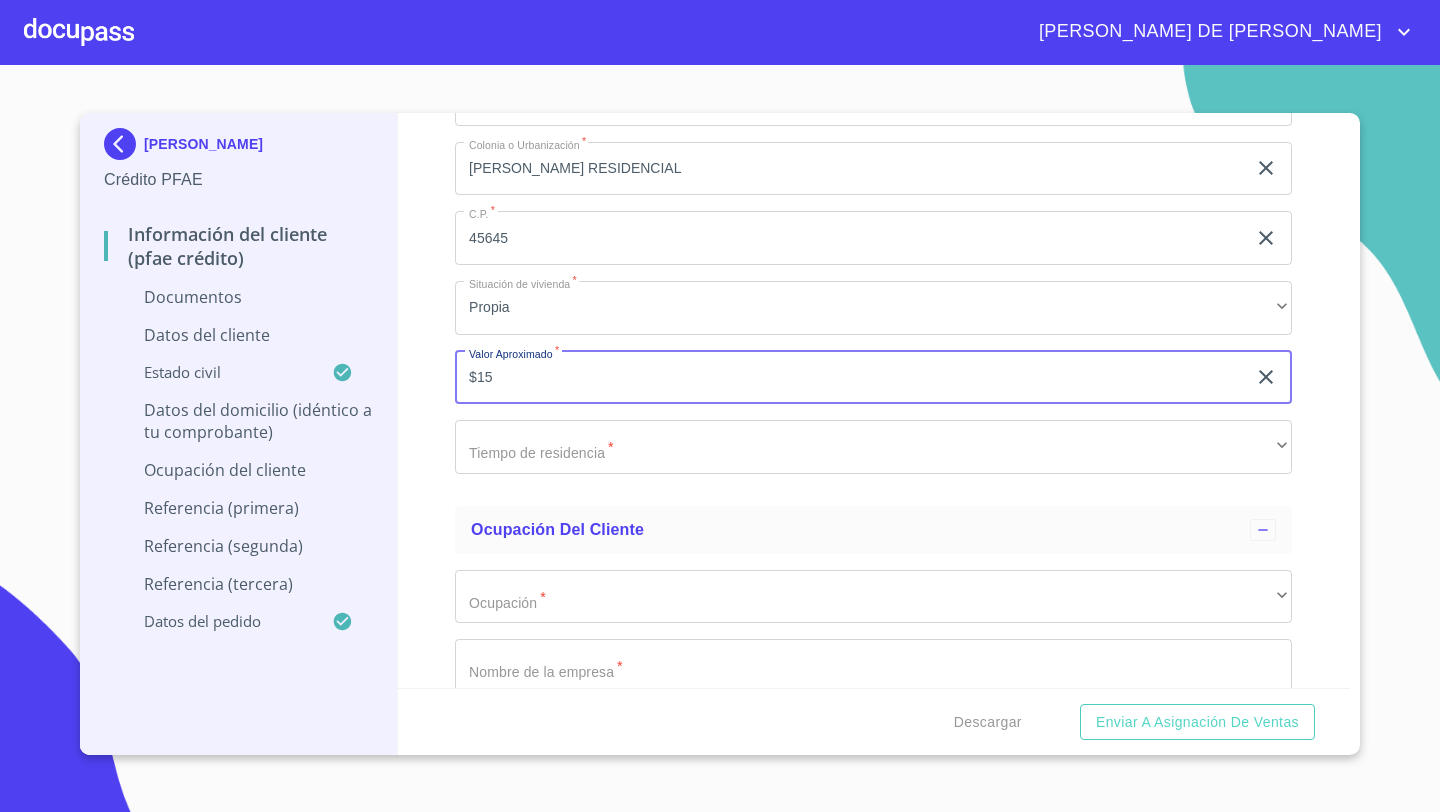 type on "$1" 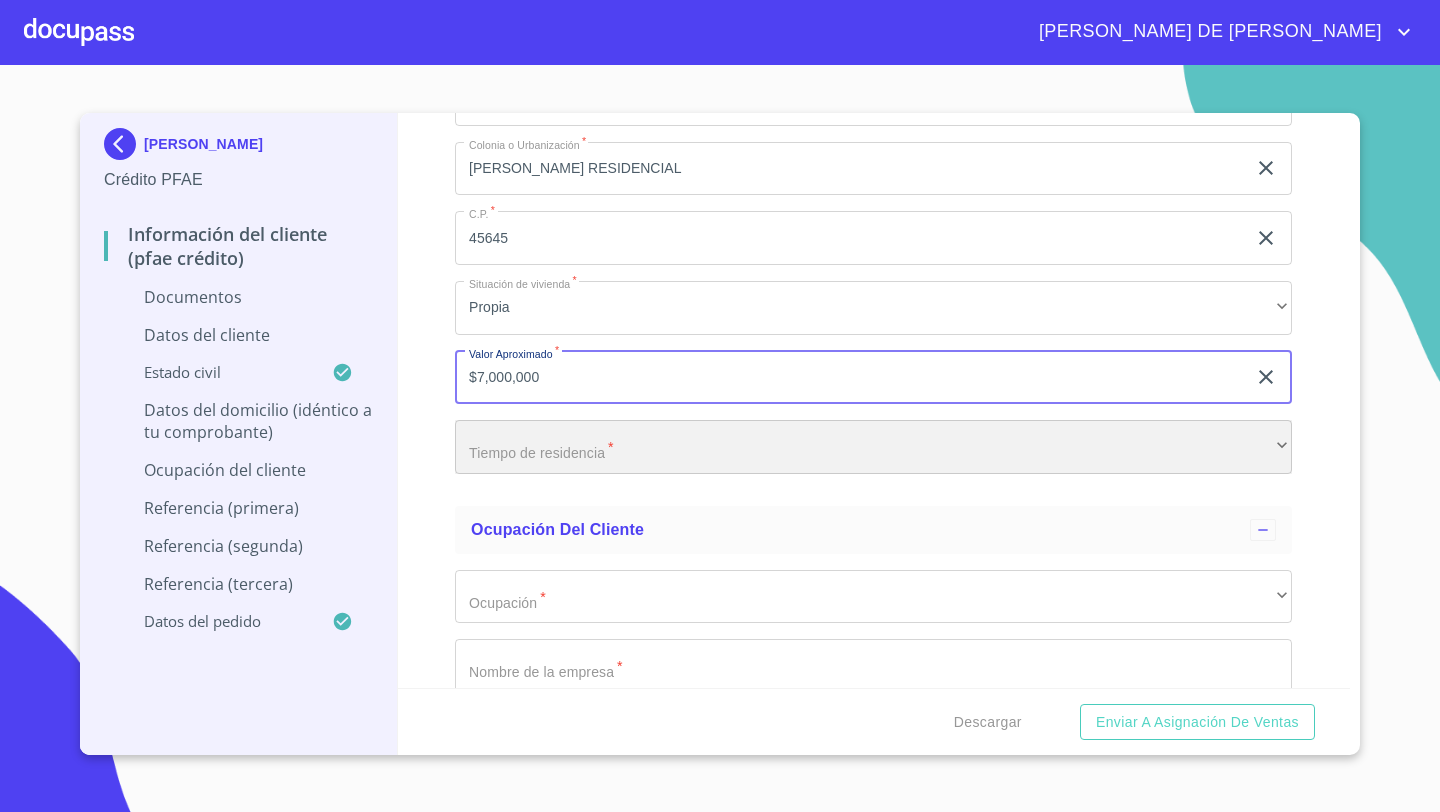 click on "​" at bounding box center (873, 447) 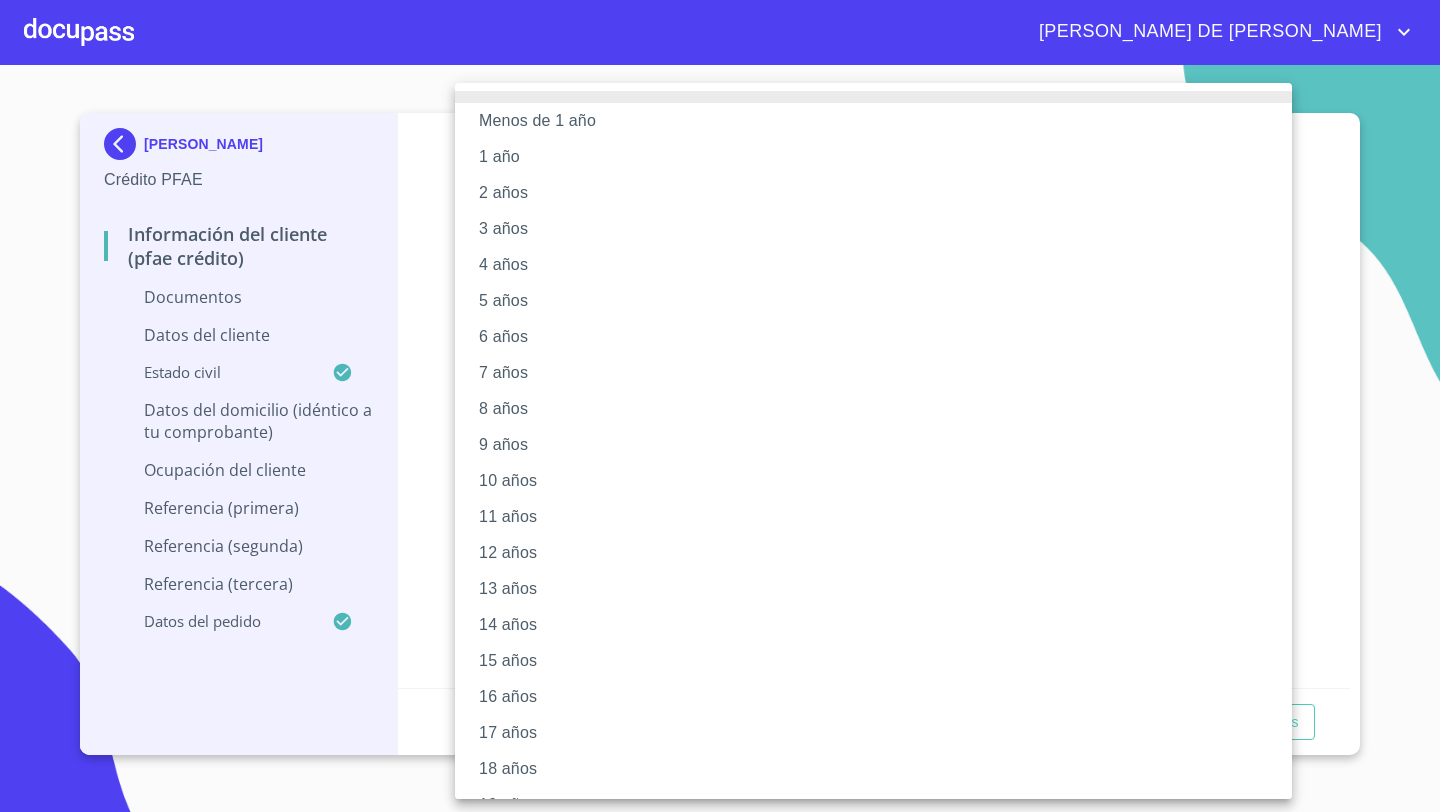 click at bounding box center (720, 406) 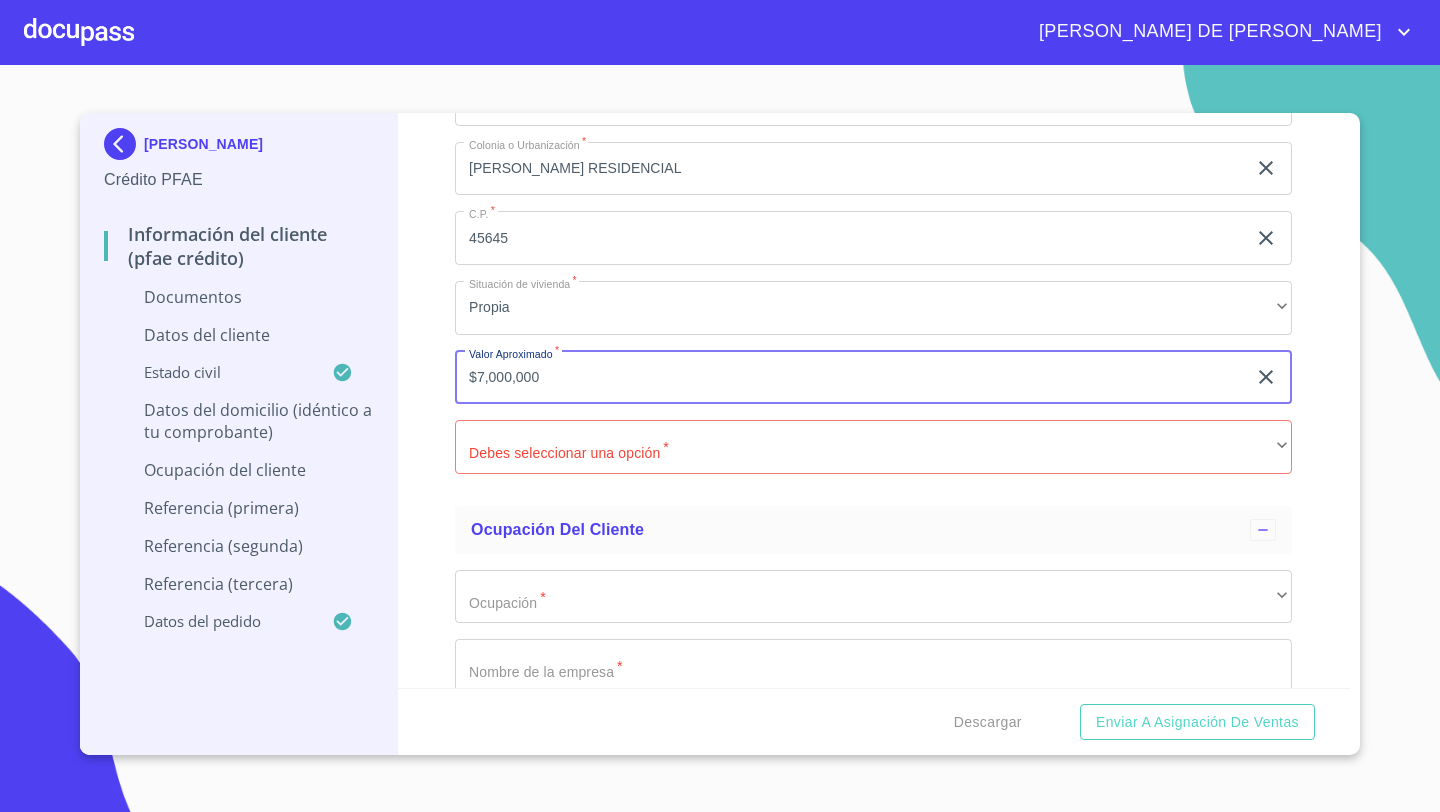 click on "$7,000,000" at bounding box center (850, 378) 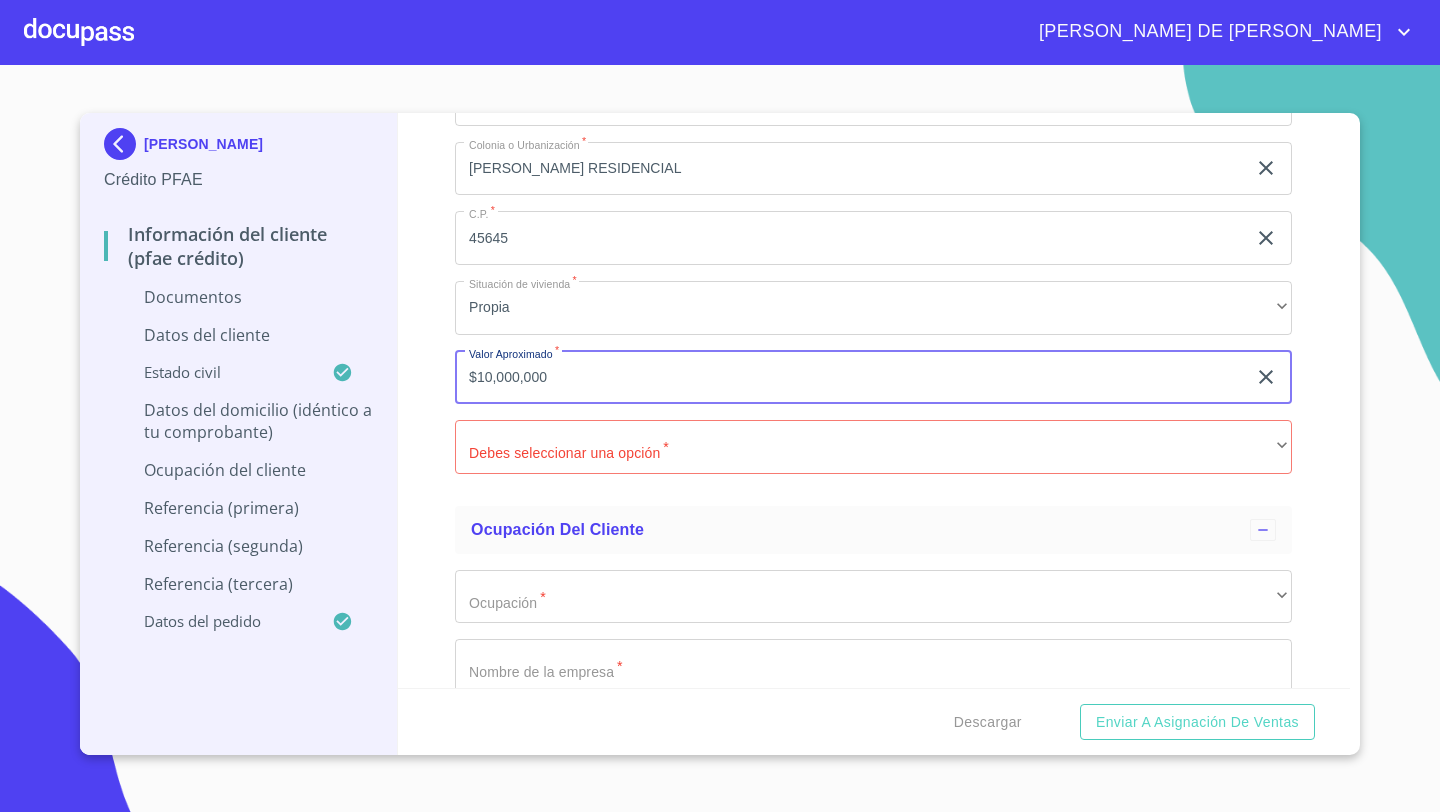 type on "$10,000,000" 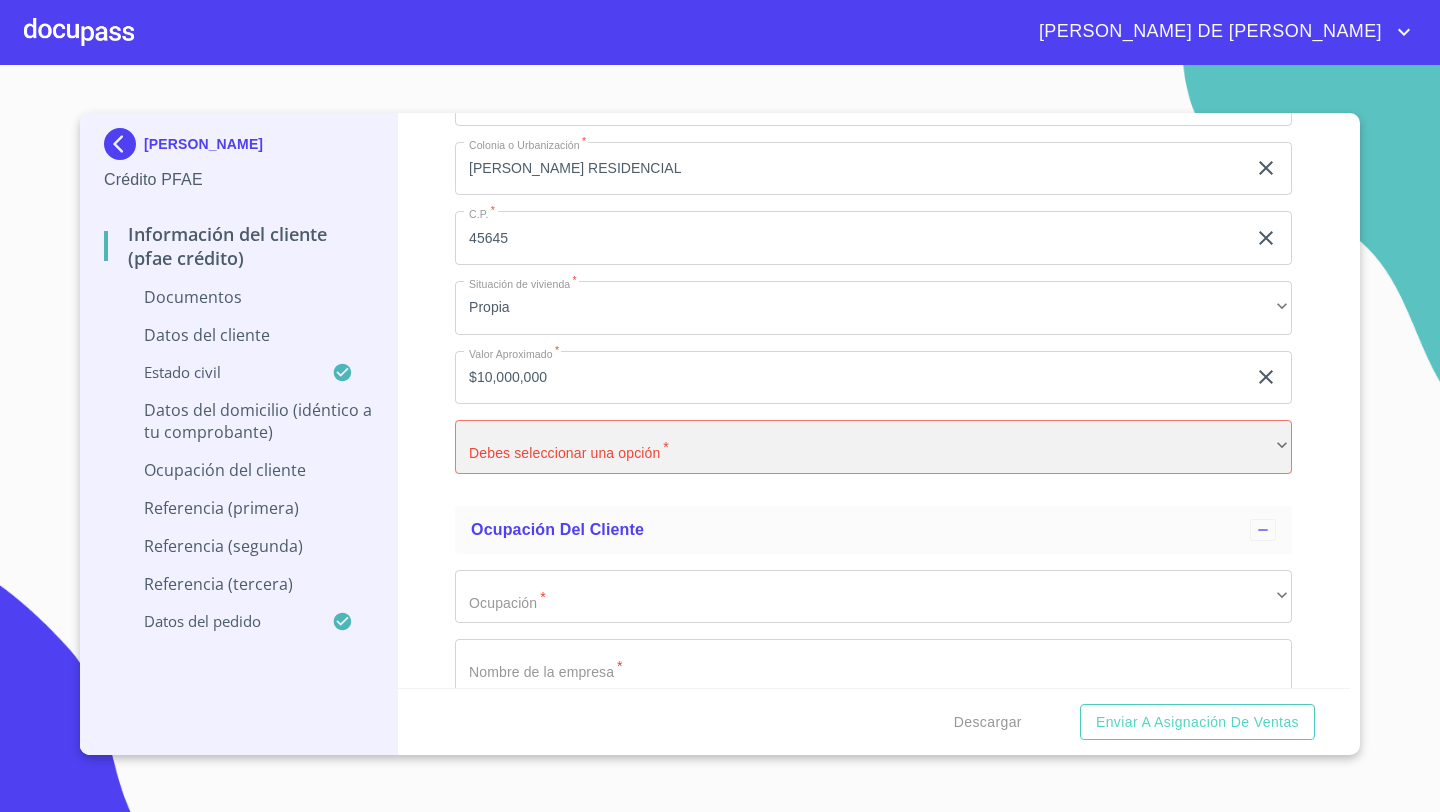 click on "​" at bounding box center [873, 447] 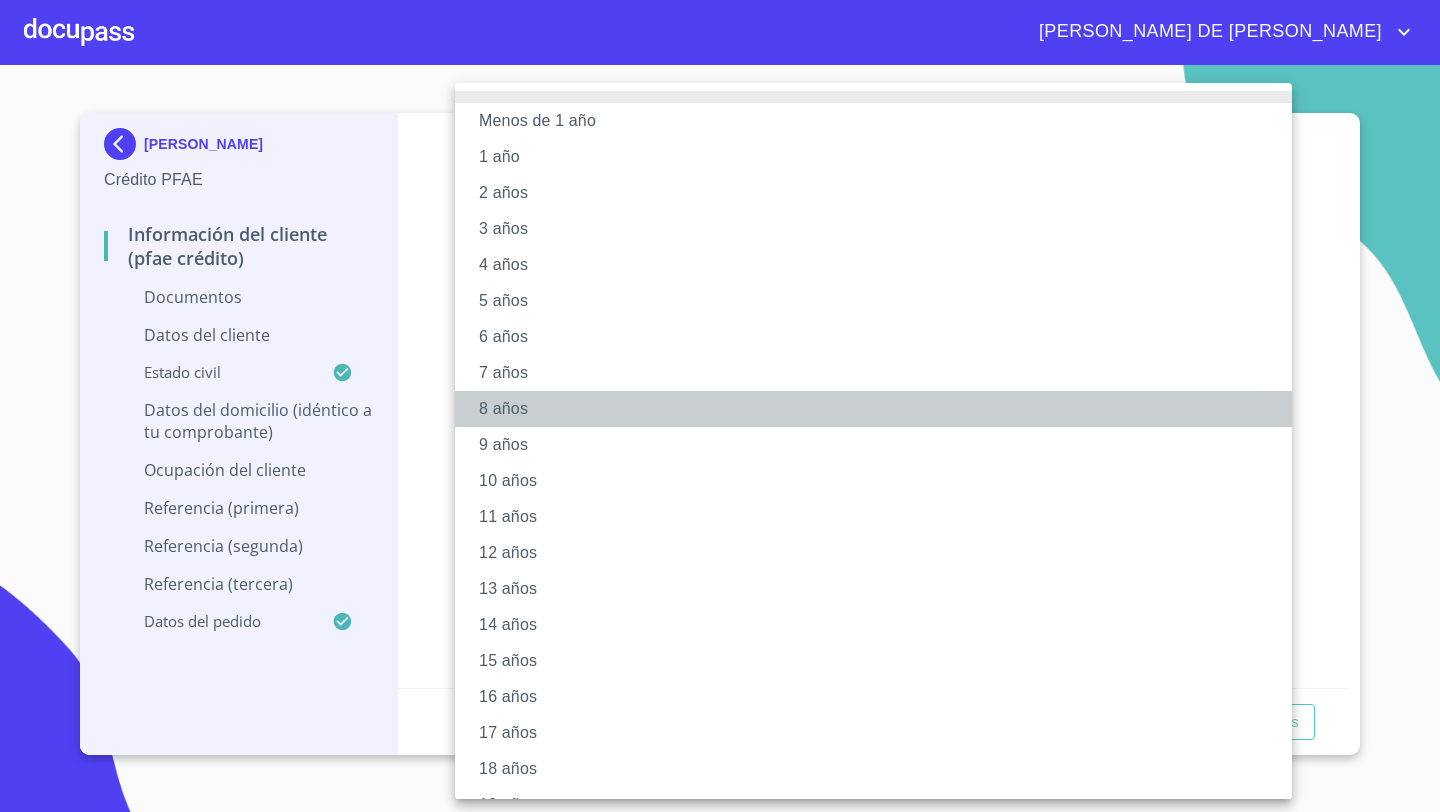 click on "8 años" at bounding box center (873, 409) 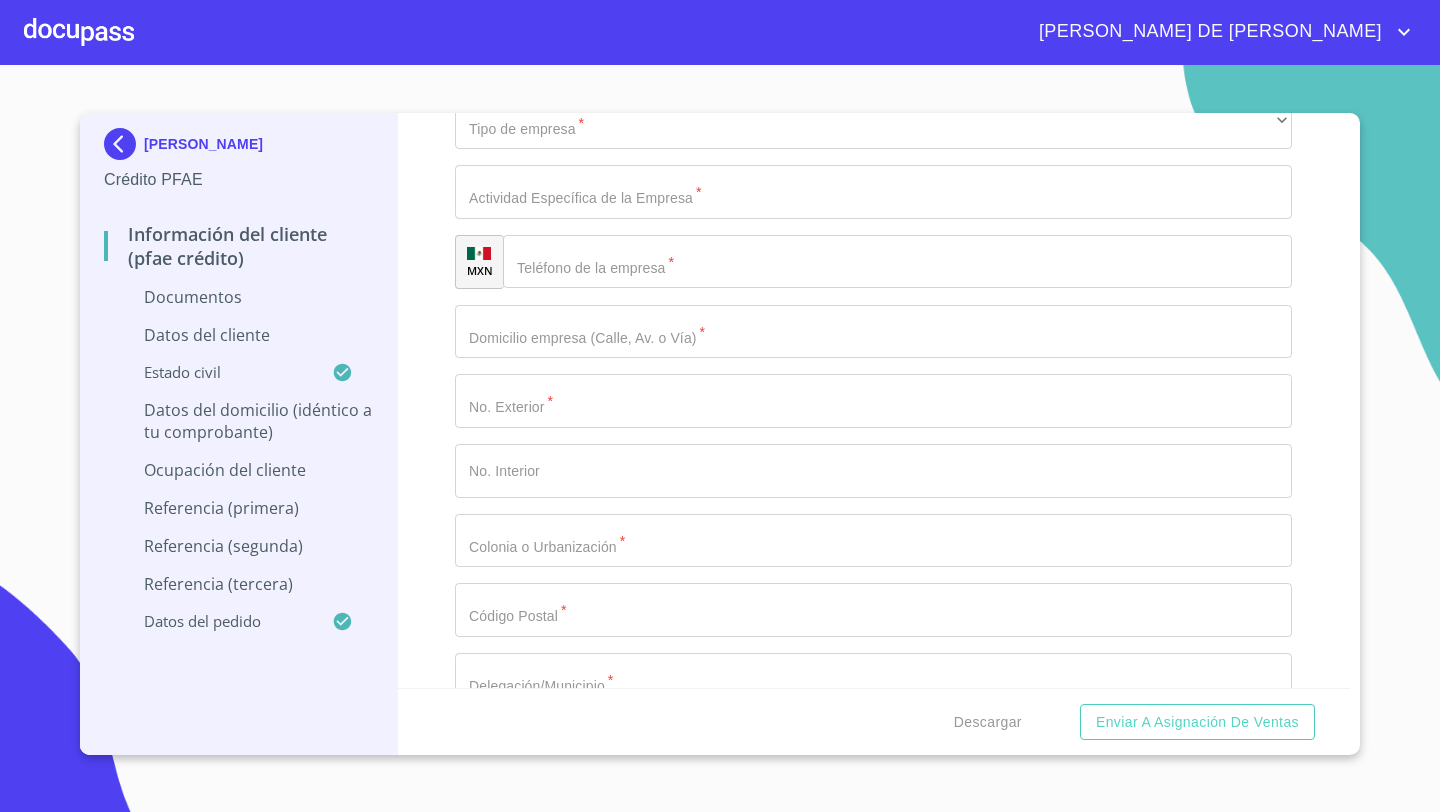 scroll, scrollTop: 5992, scrollLeft: 0, axis: vertical 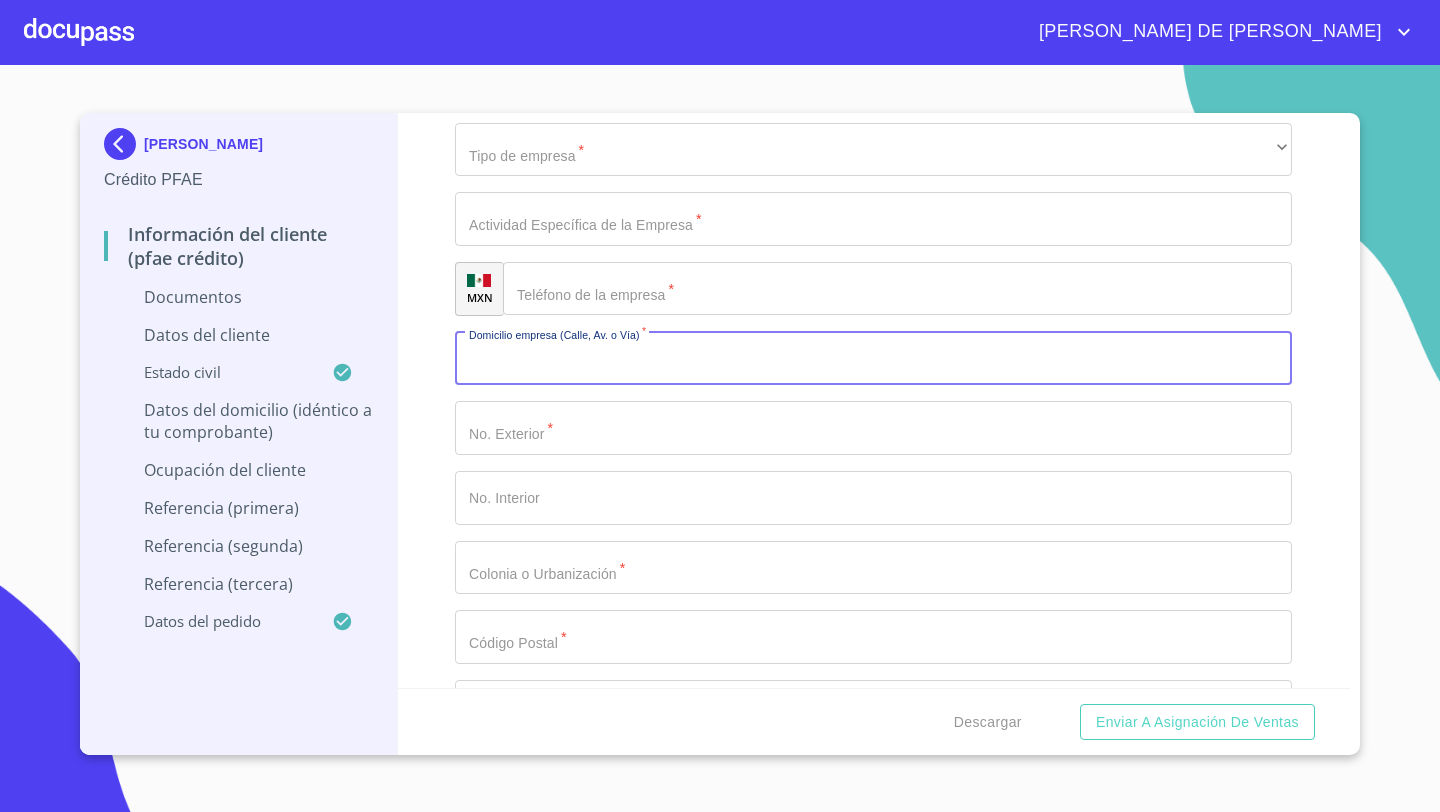 click on "Documento de identificación   *" at bounding box center (873, 359) 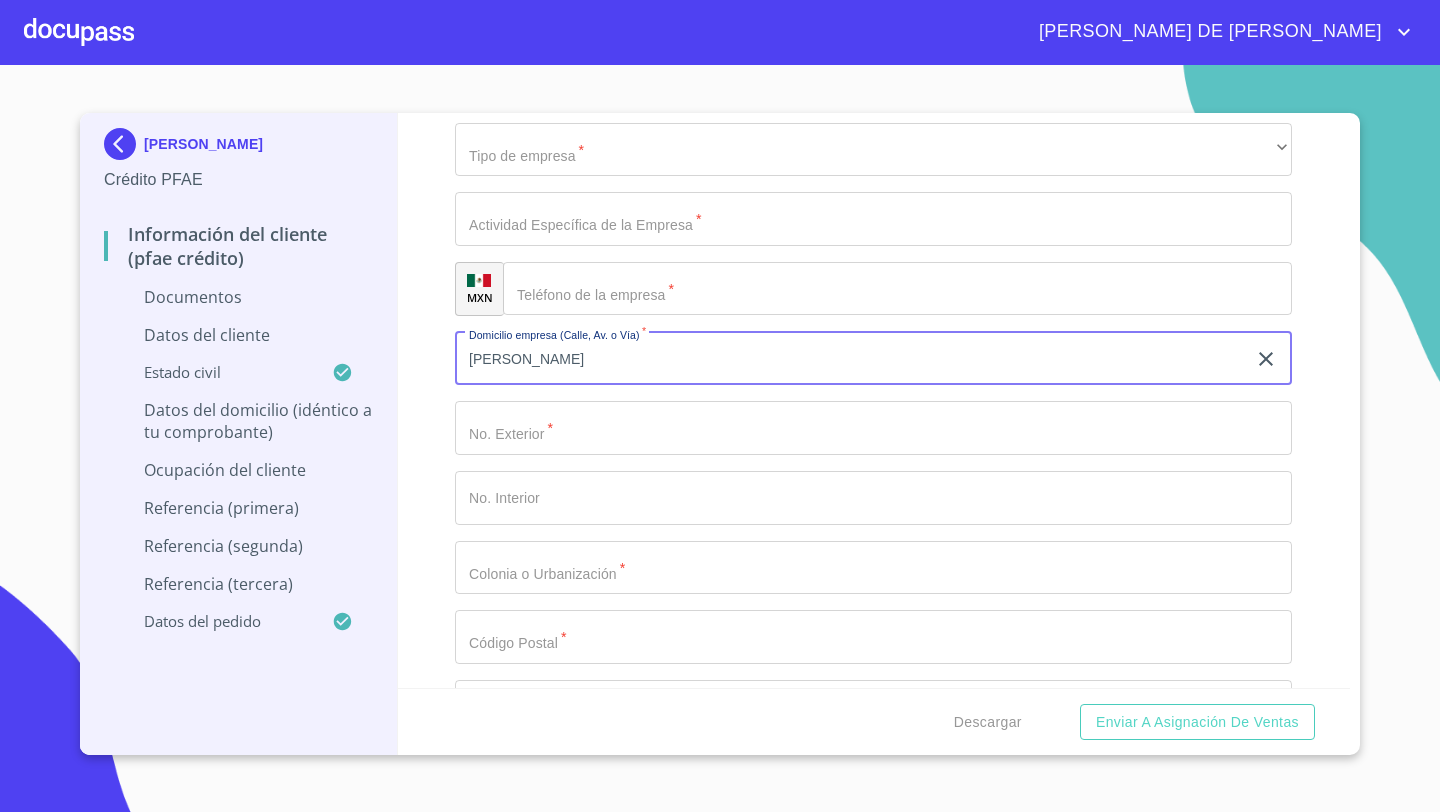 type on "[PERSON_NAME]" 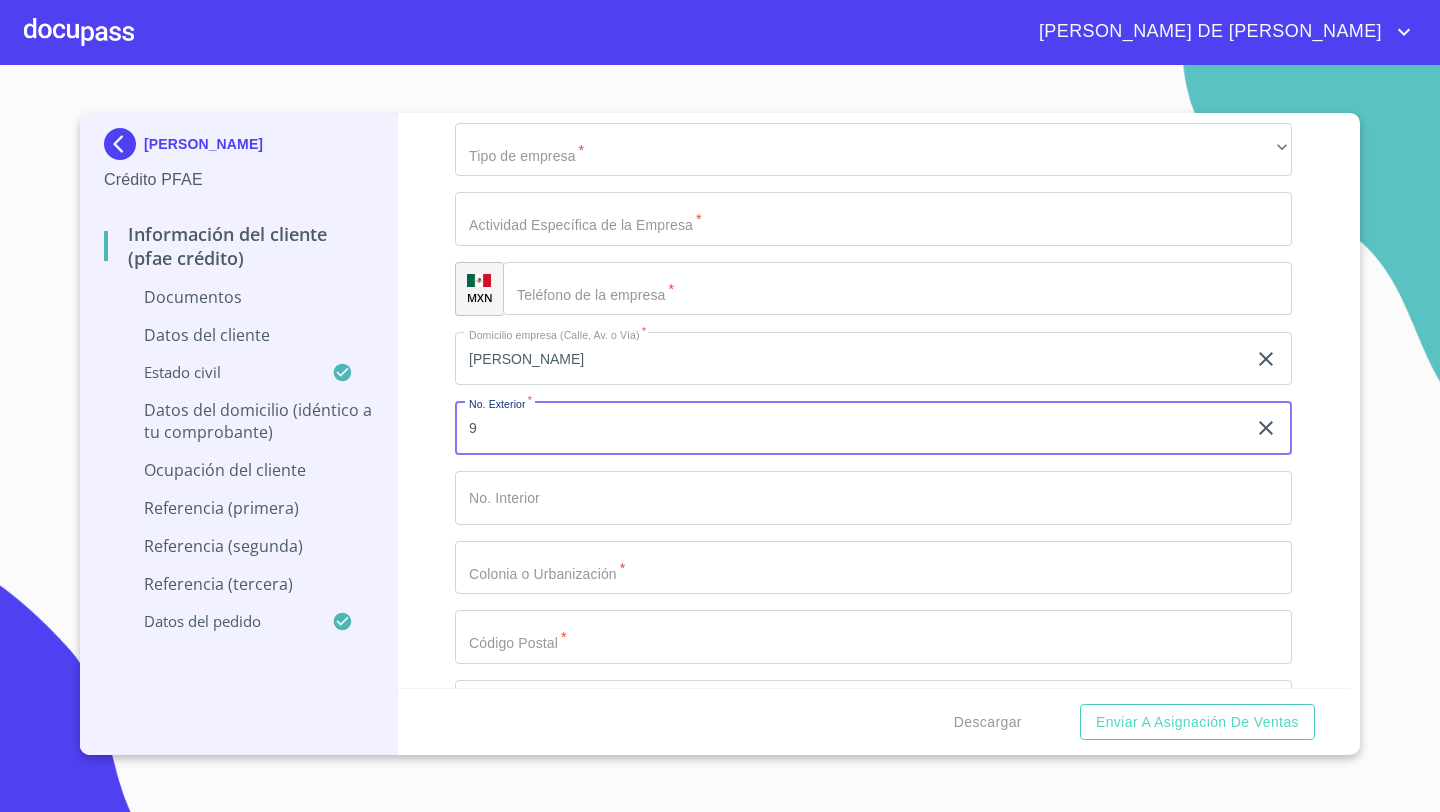 type on "95" 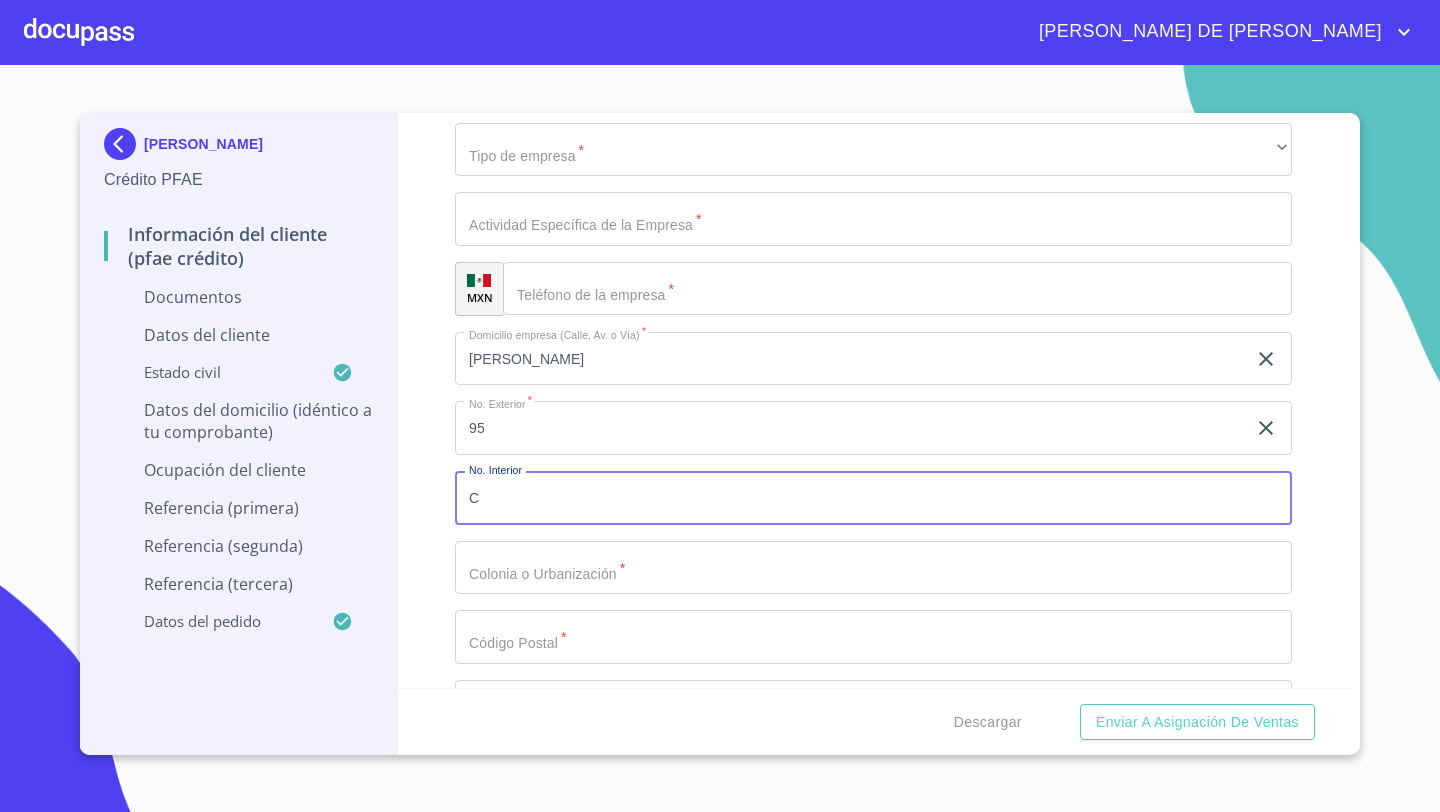 type on "C" 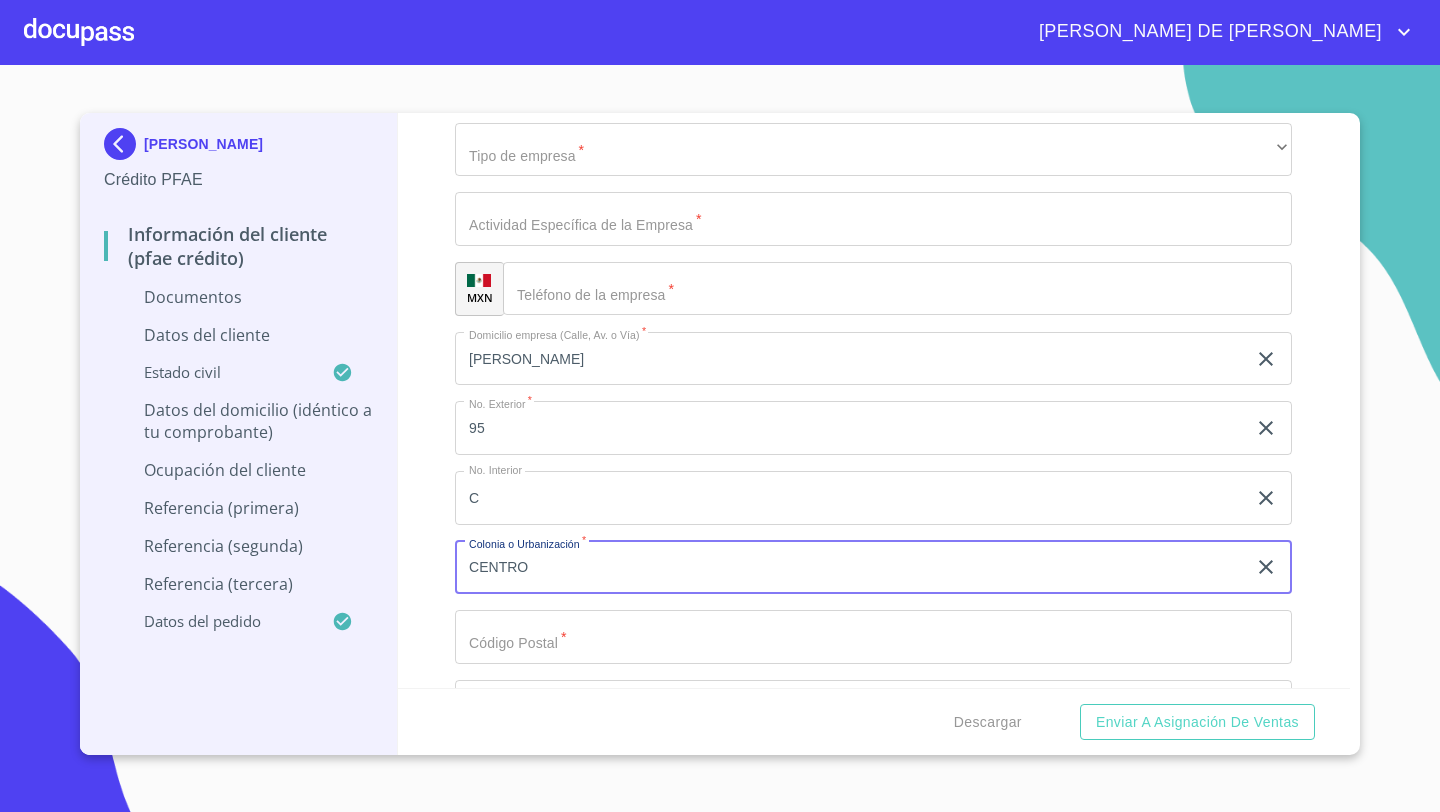 type on "CENTRO" 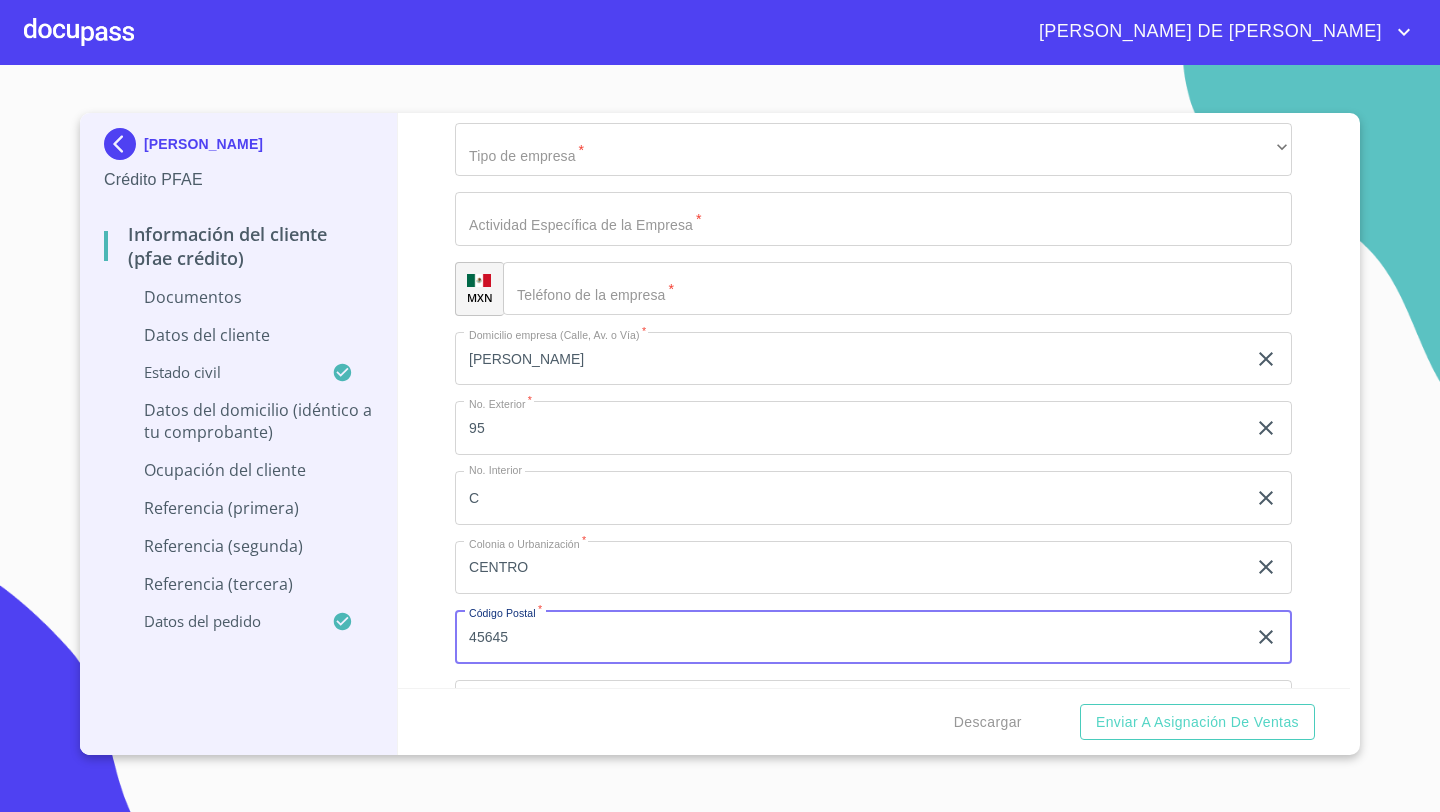type on "45645" 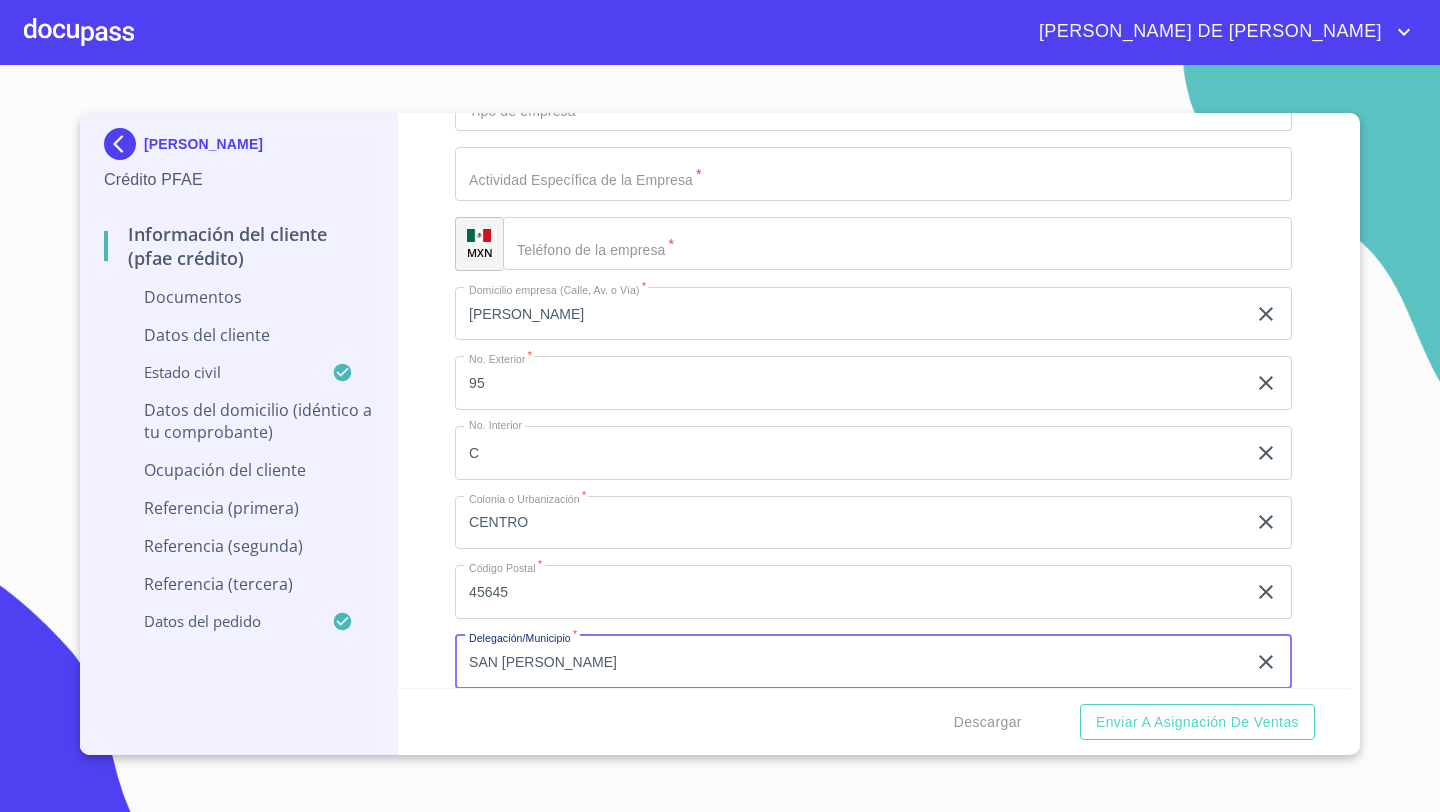 type on "SAN [PERSON_NAME]" 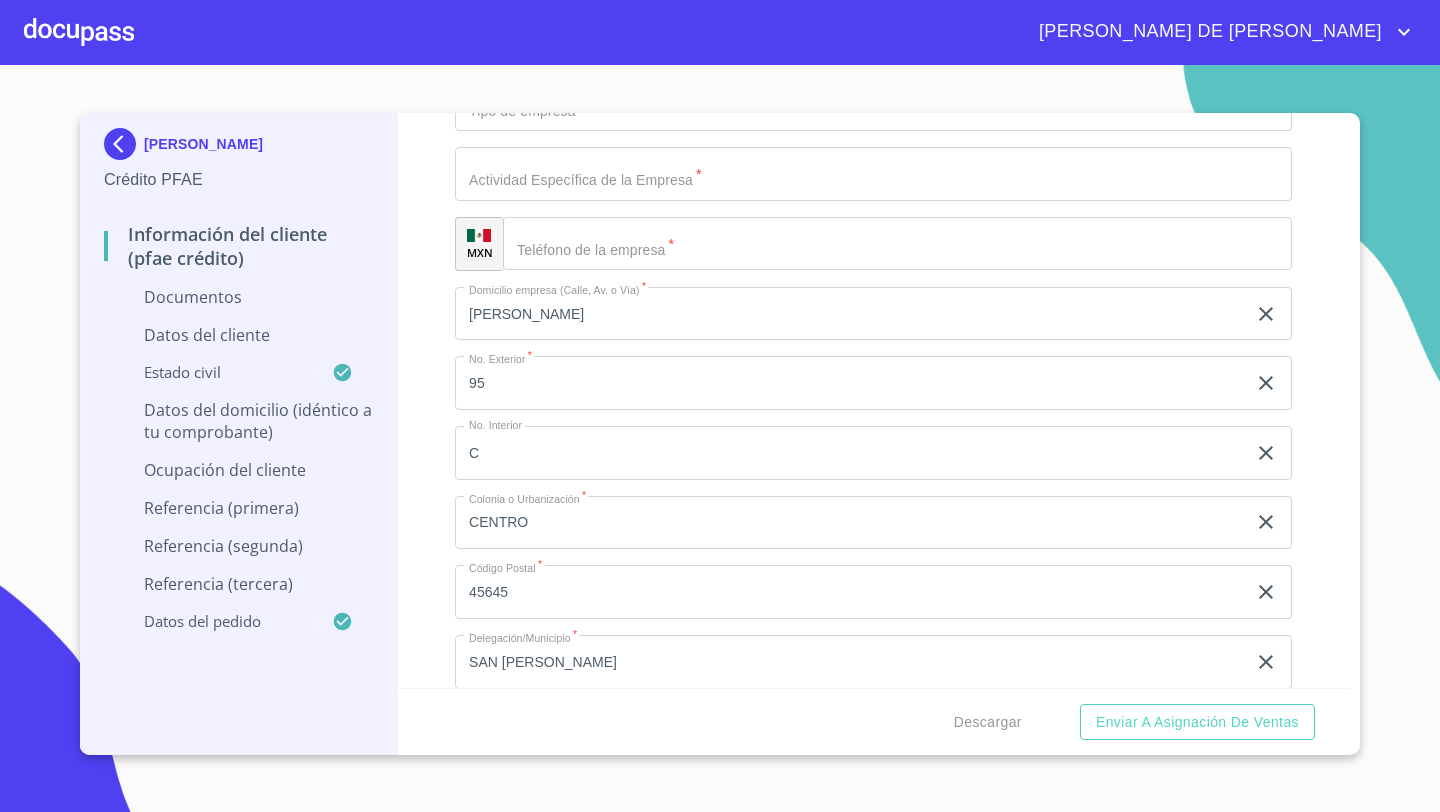 scroll, scrollTop: 6367, scrollLeft: 0, axis: vertical 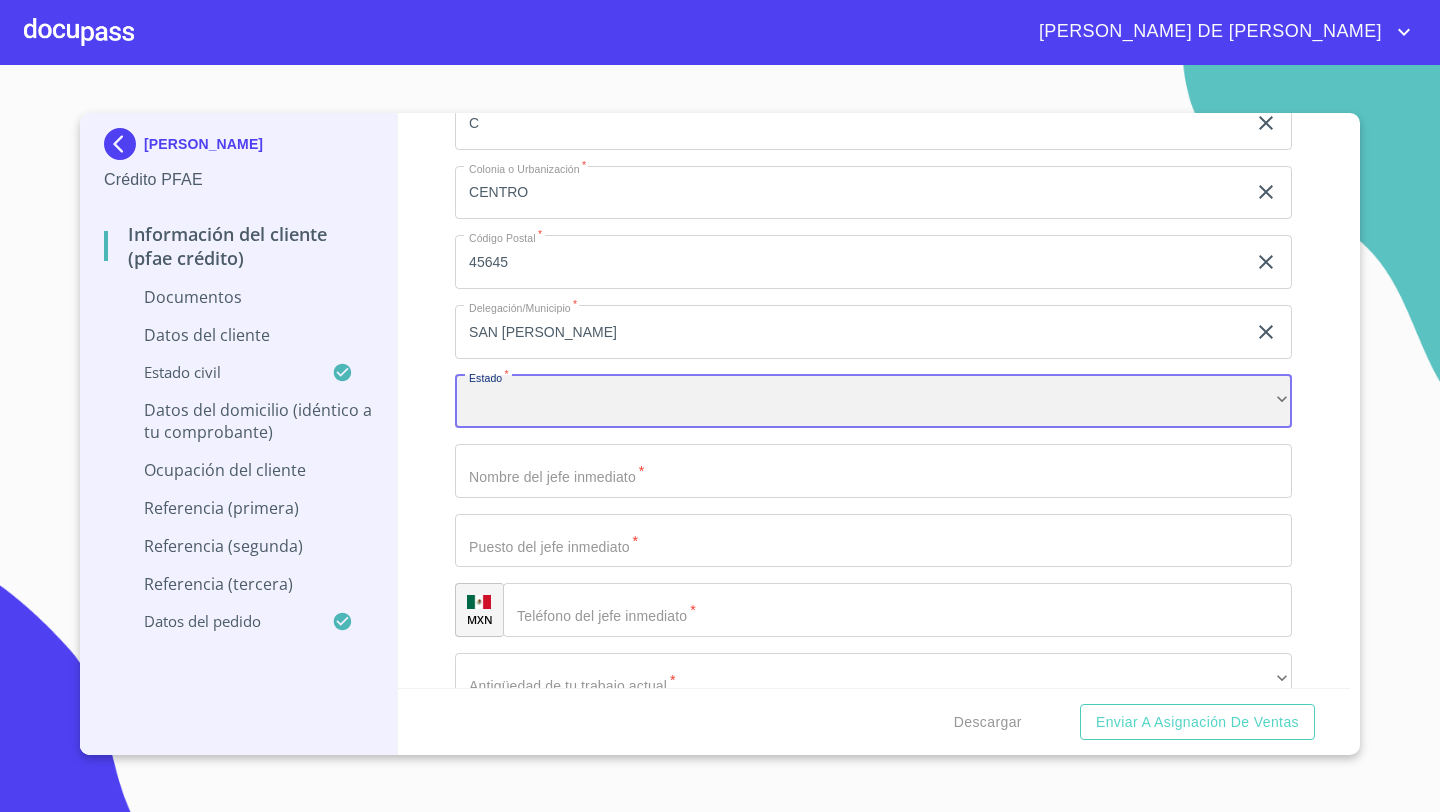 click on "​" at bounding box center [873, 402] 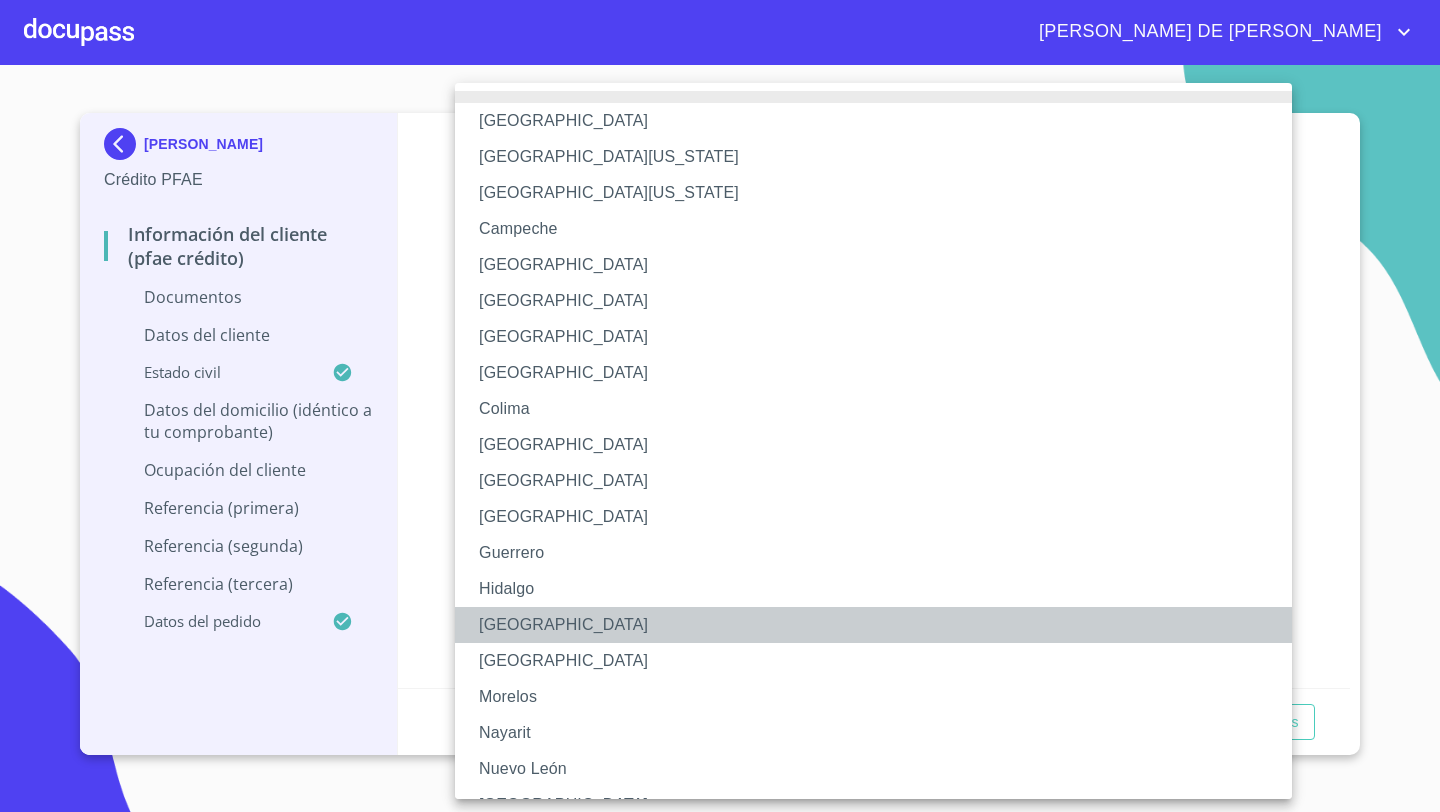 click on "[GEOGRAPHIC_DATA]" at bounding box center (873, 625) 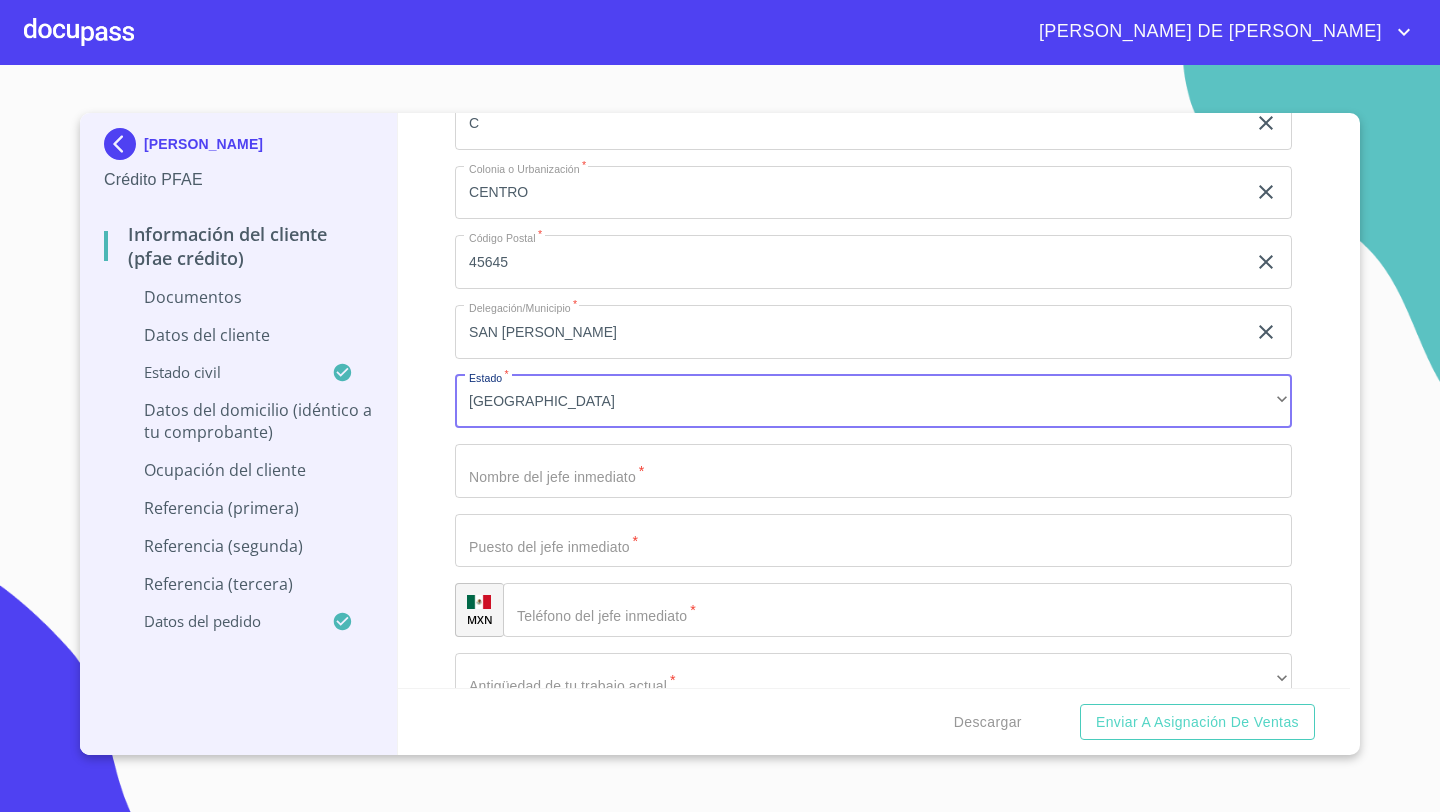 click on "Documento de identificación   *" at bounding box center (850, -3181) 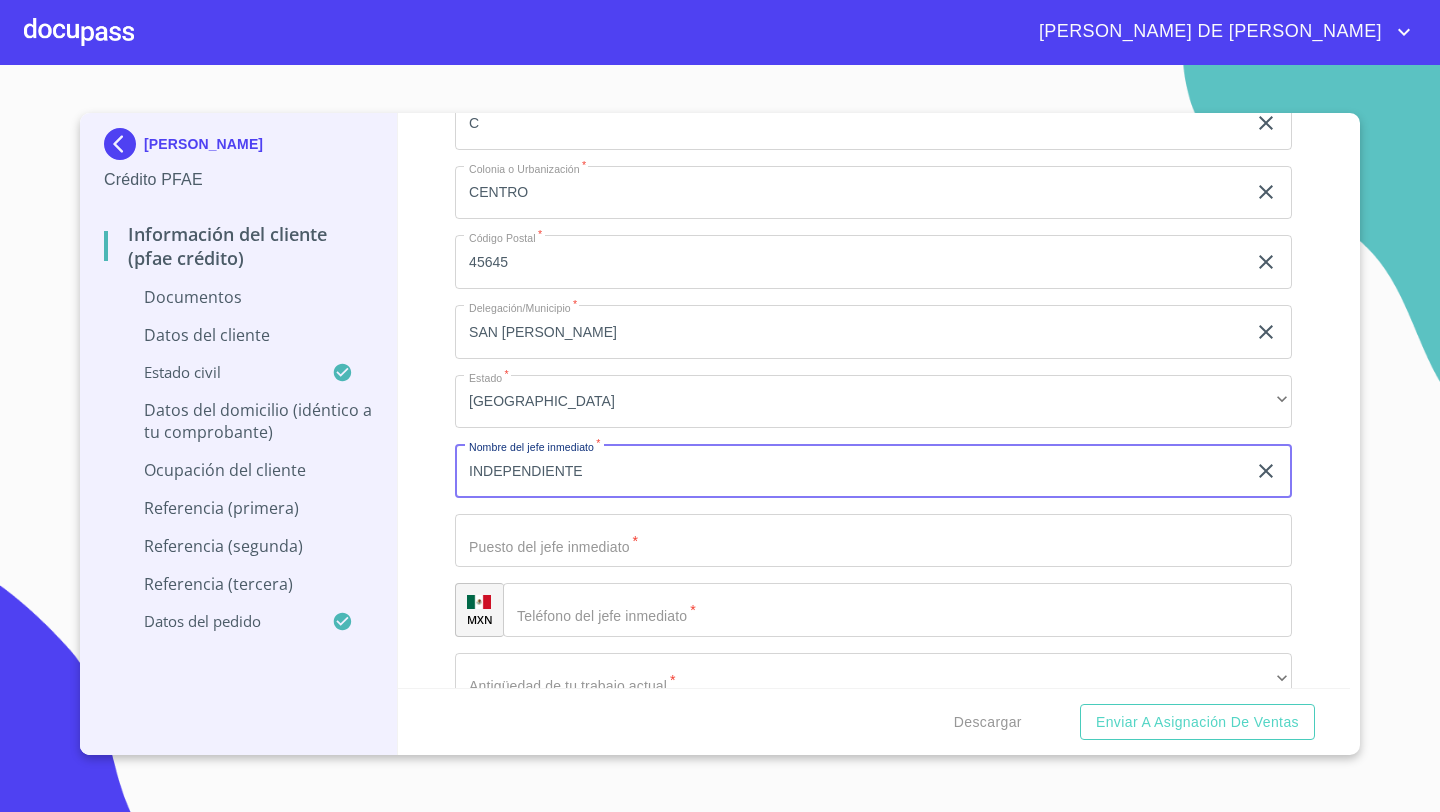 type on "INDEPENDIENTE" 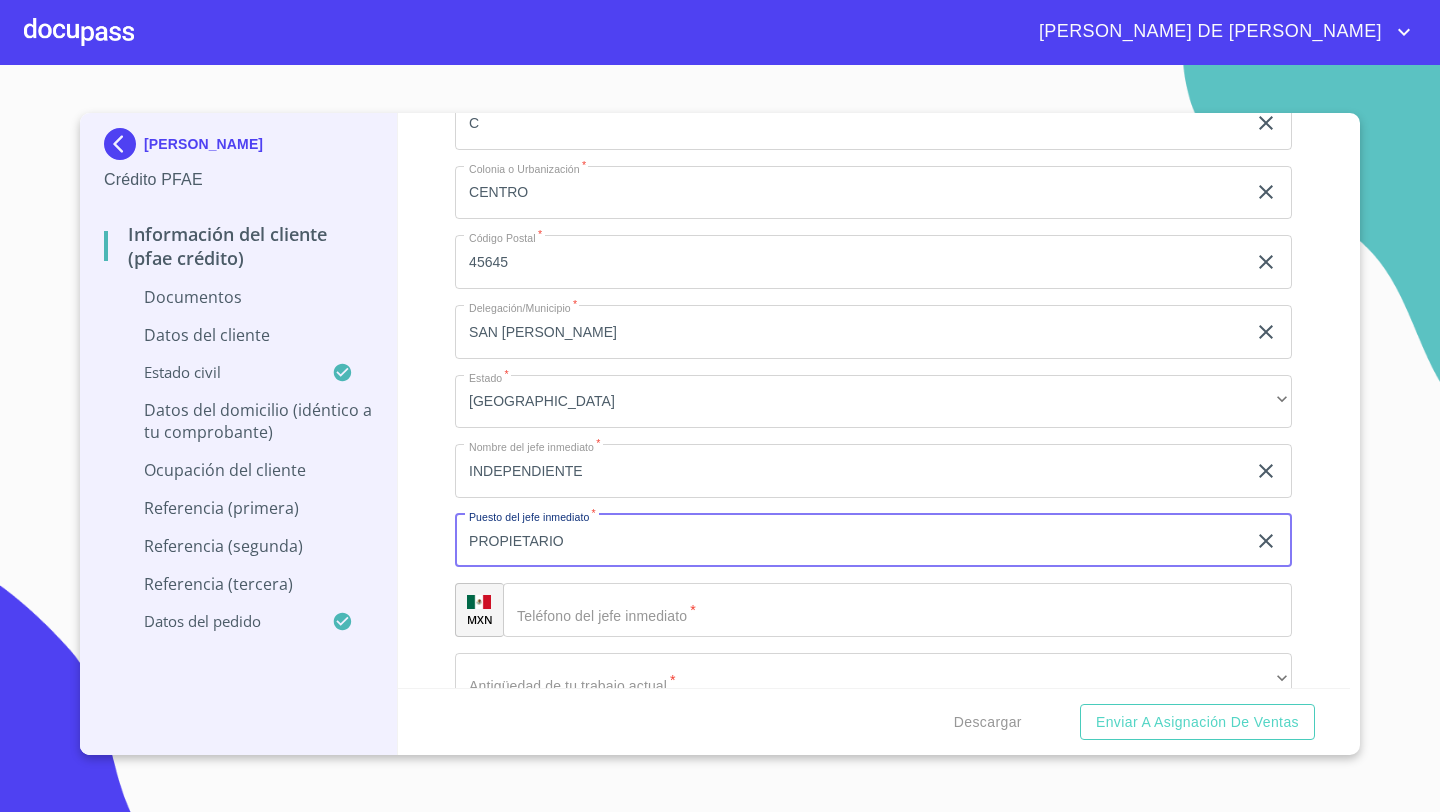 type on "PROPIETARIO" 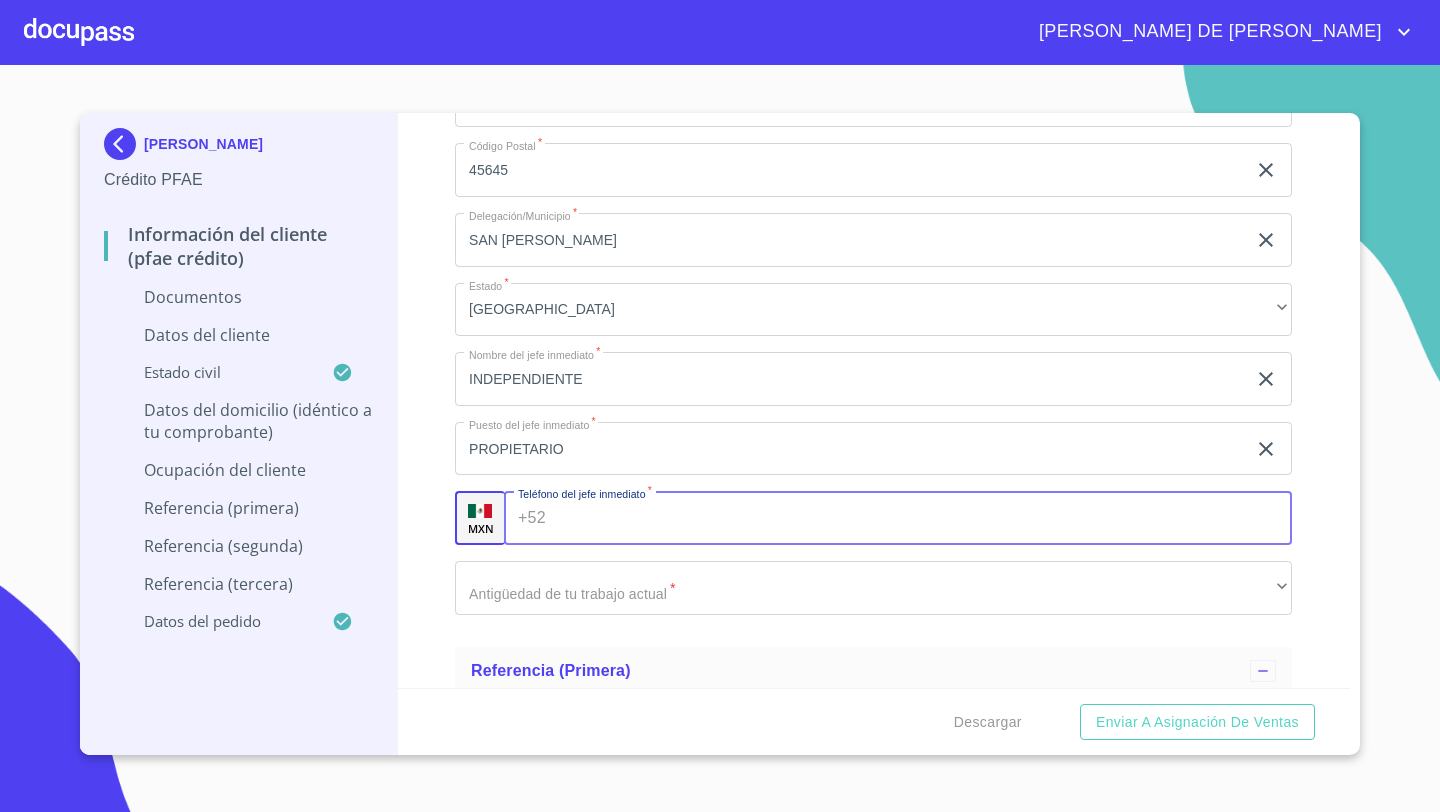 scroll, scrollTop: 6525, scrollLeft: 0, axis: vertical 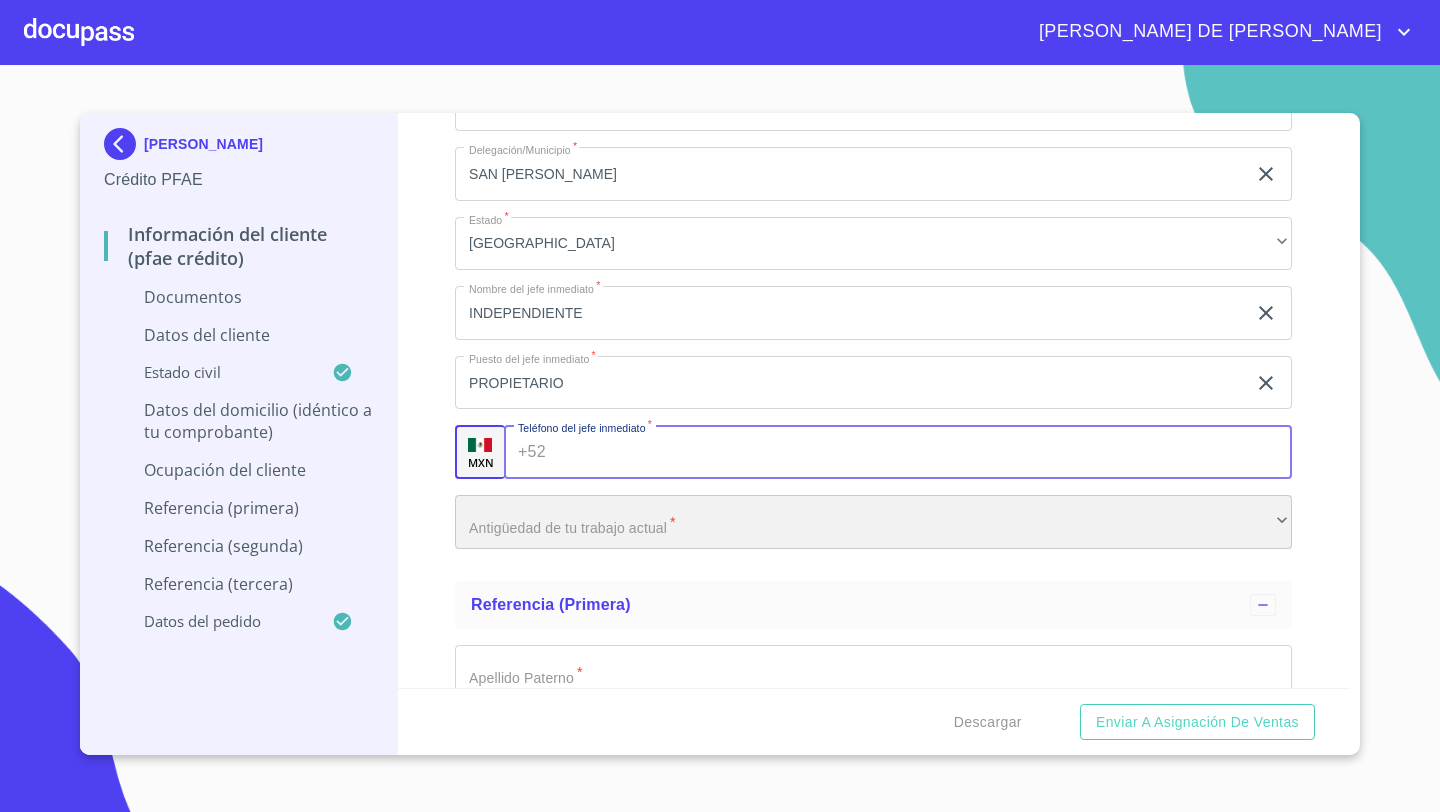 click on "​" at bounding box center (873, 522) 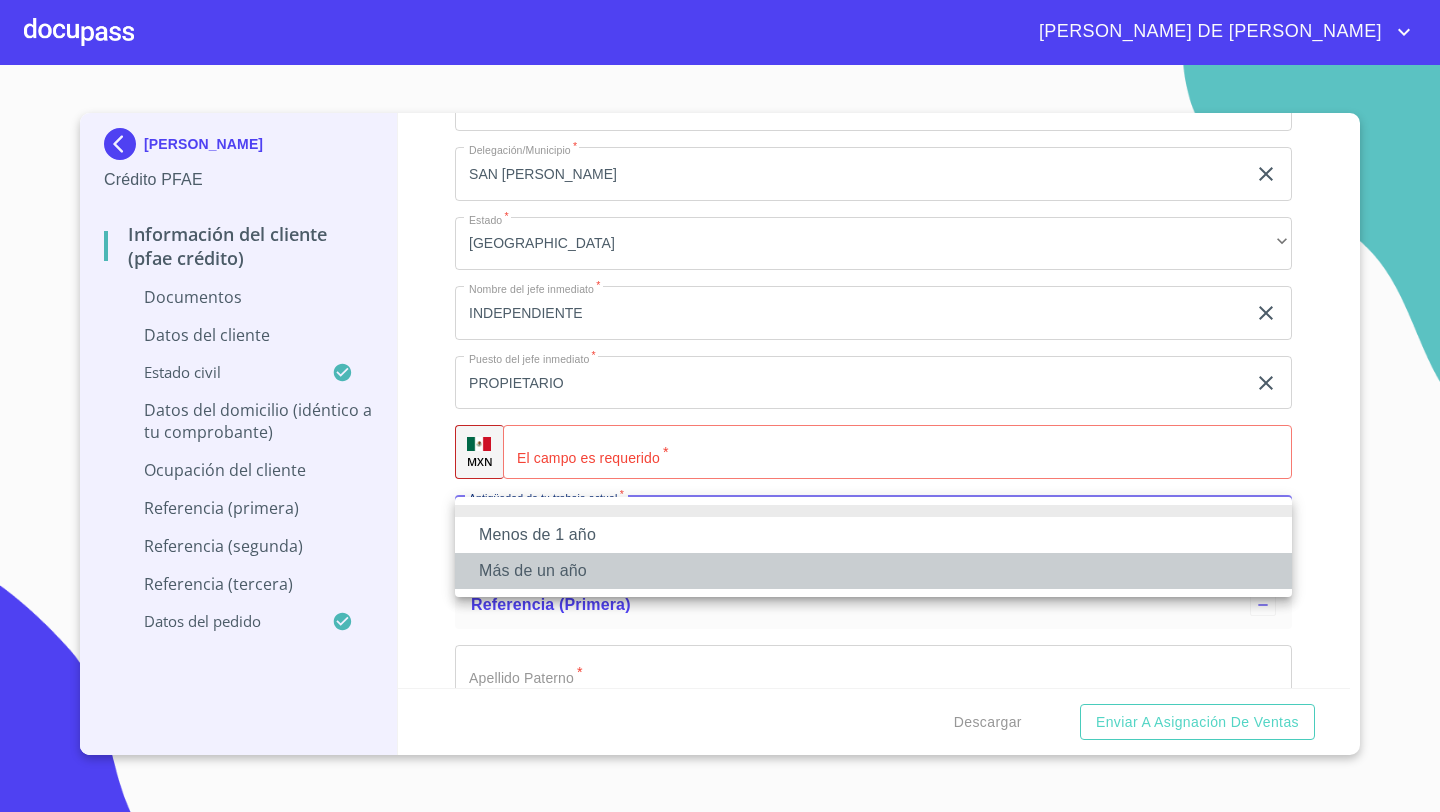 click on "Más de un año" at bounding box center [873, 571] 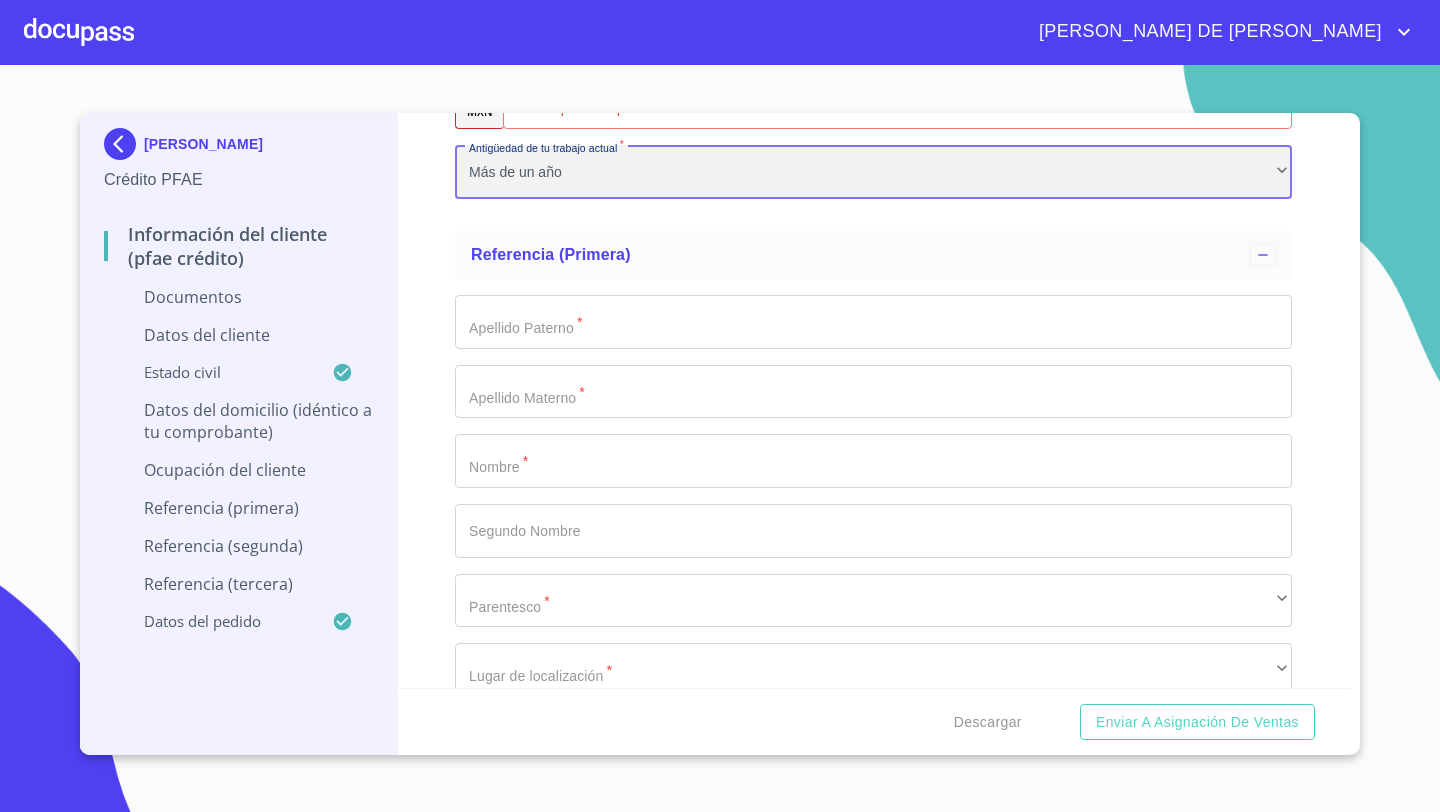 scroll, scrollTop: 6873, scrollLeft: 0, axis: vertical 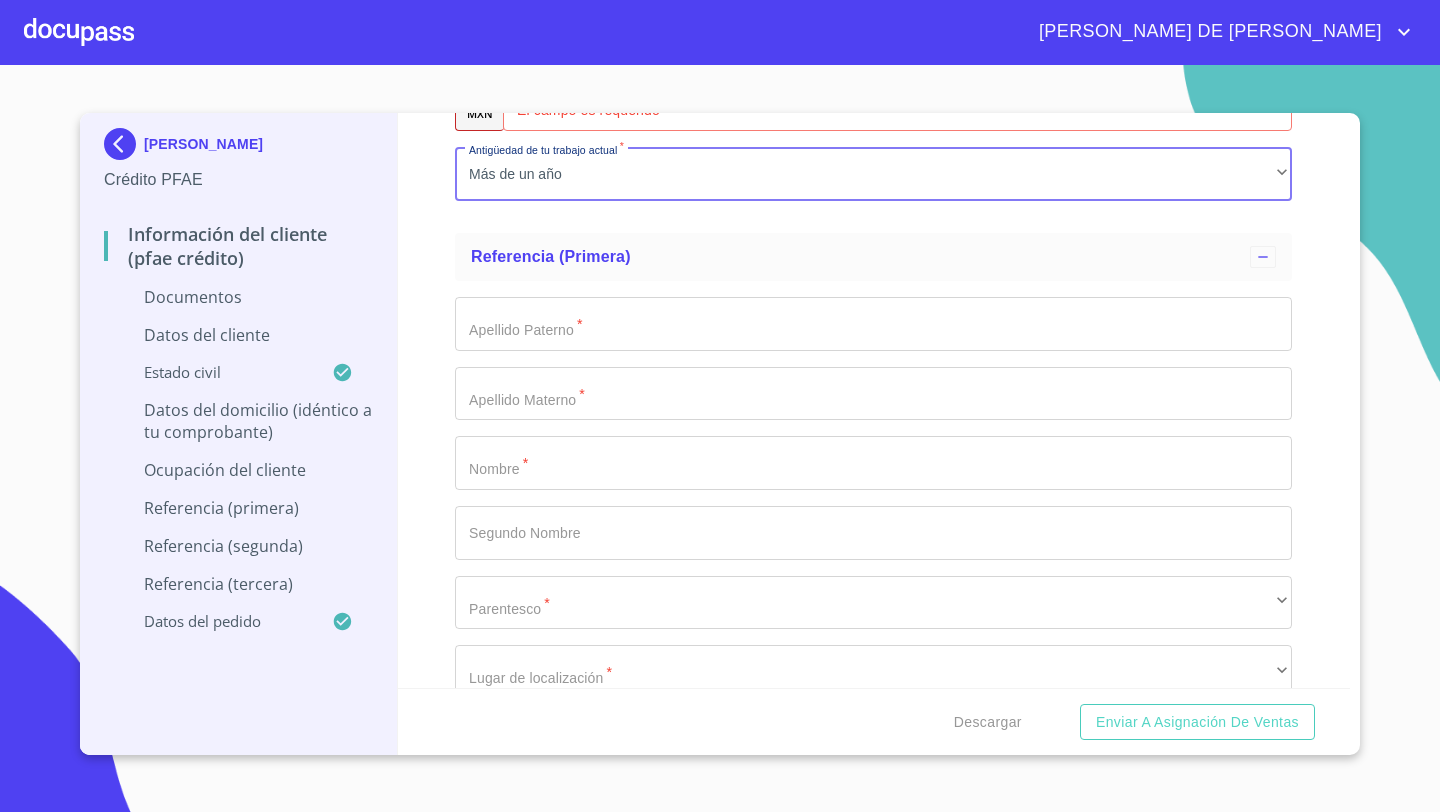click on "Documento de identificación   *" at bounding box center [850, -3687] 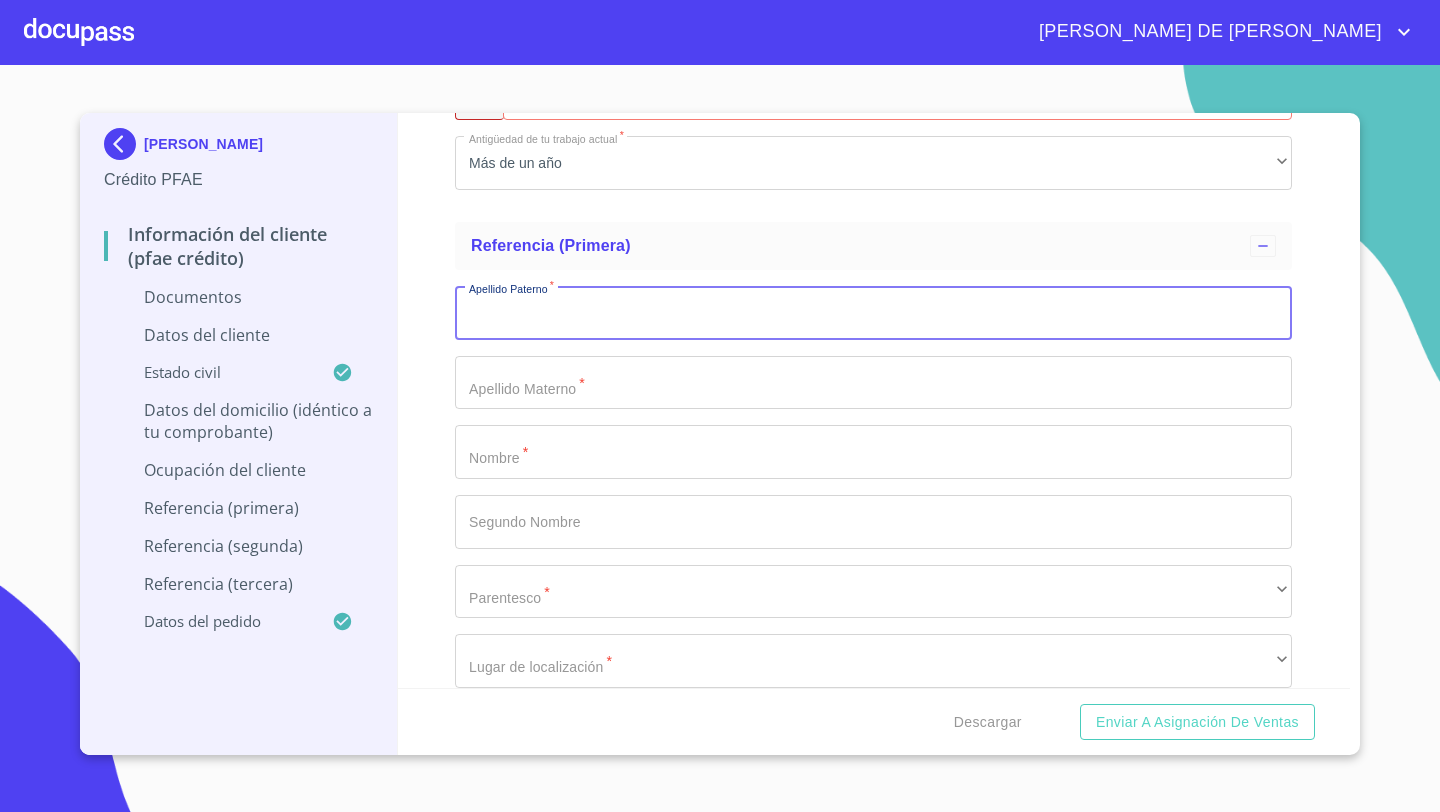 scroll, scrollTop: 7005, scrollLeft: 0, axis: vertical 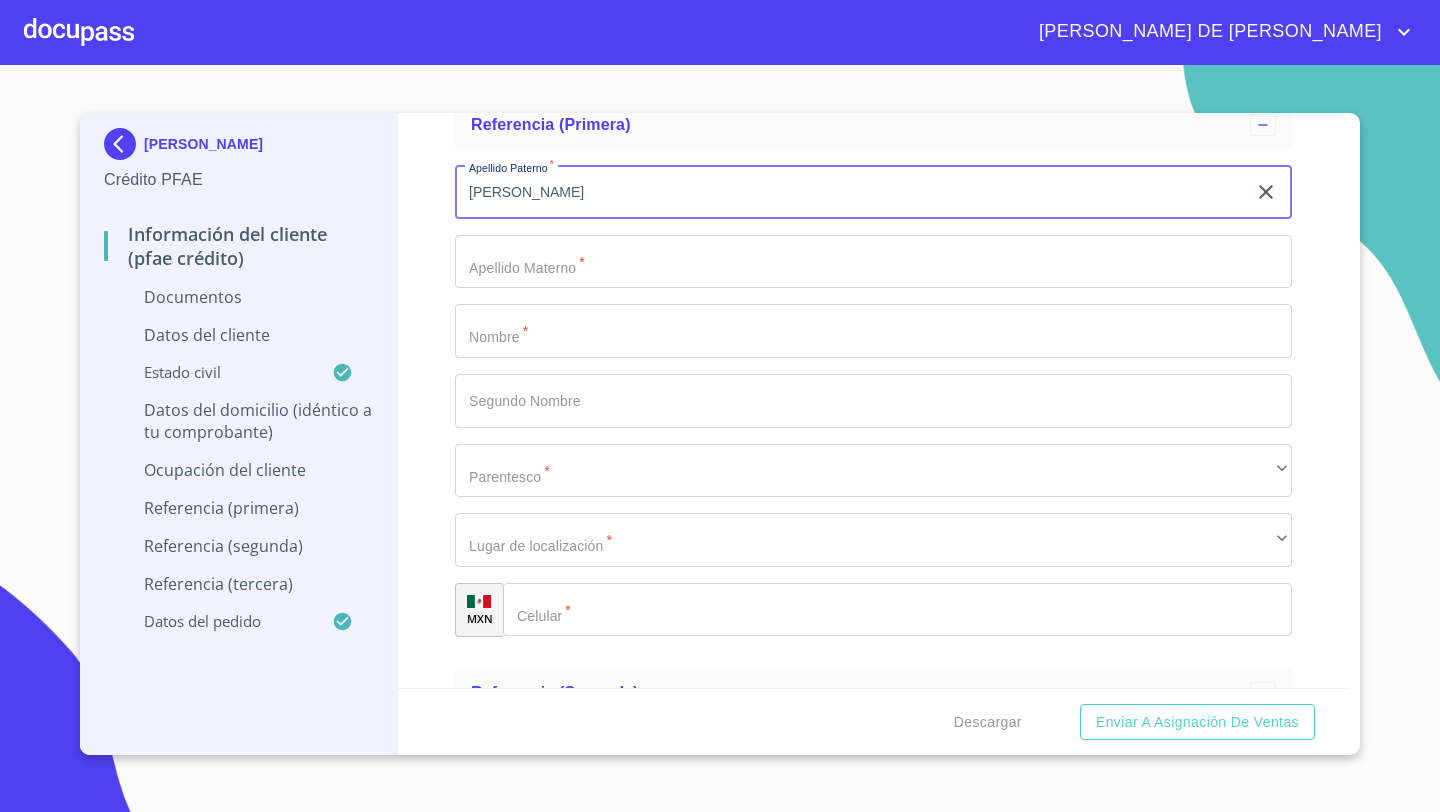 type on "[PERSON_NAME]" 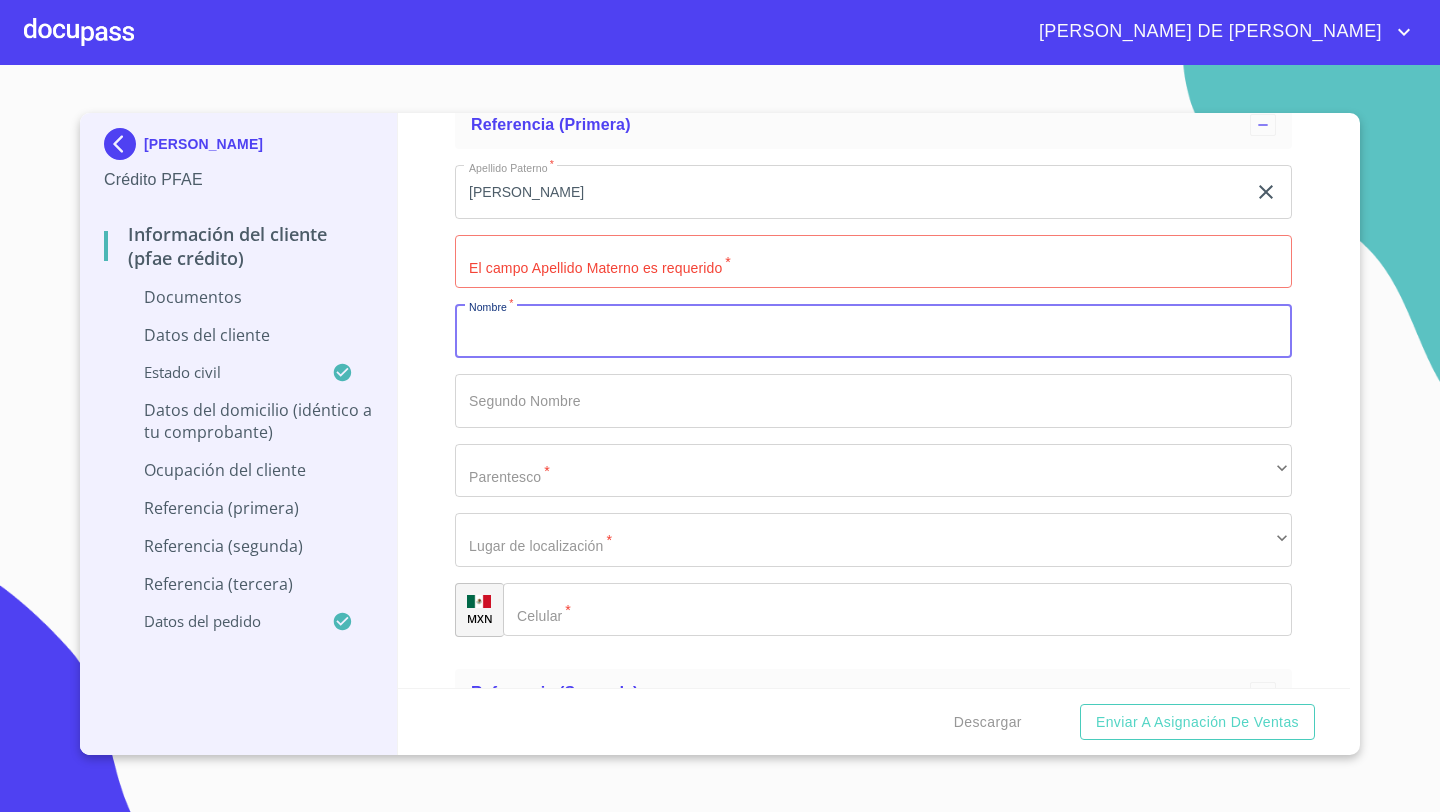 click on "Documento de identificación   *" at bounding box center (873, 331) 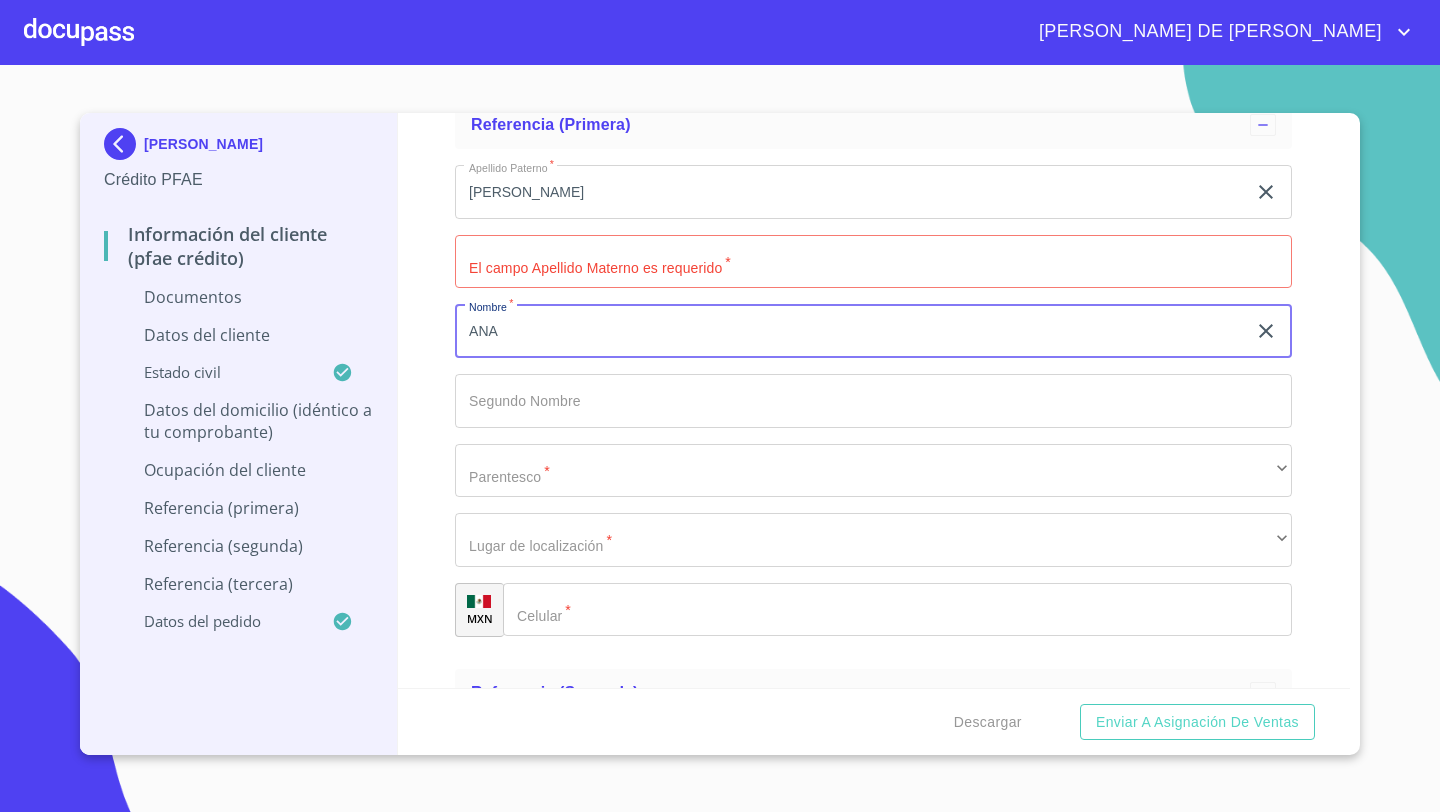 type on "ANA" 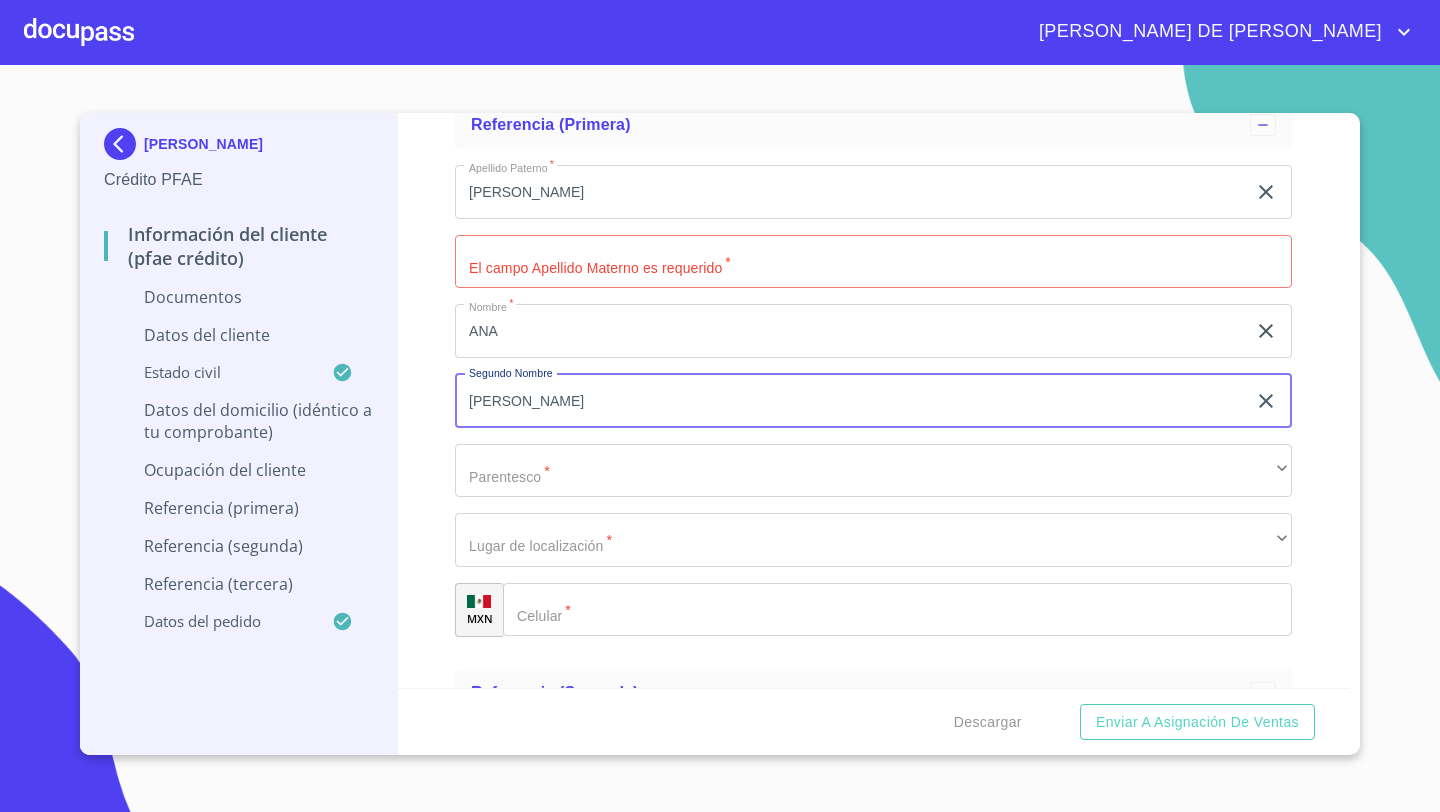 type on "[PERSON_NAME]" 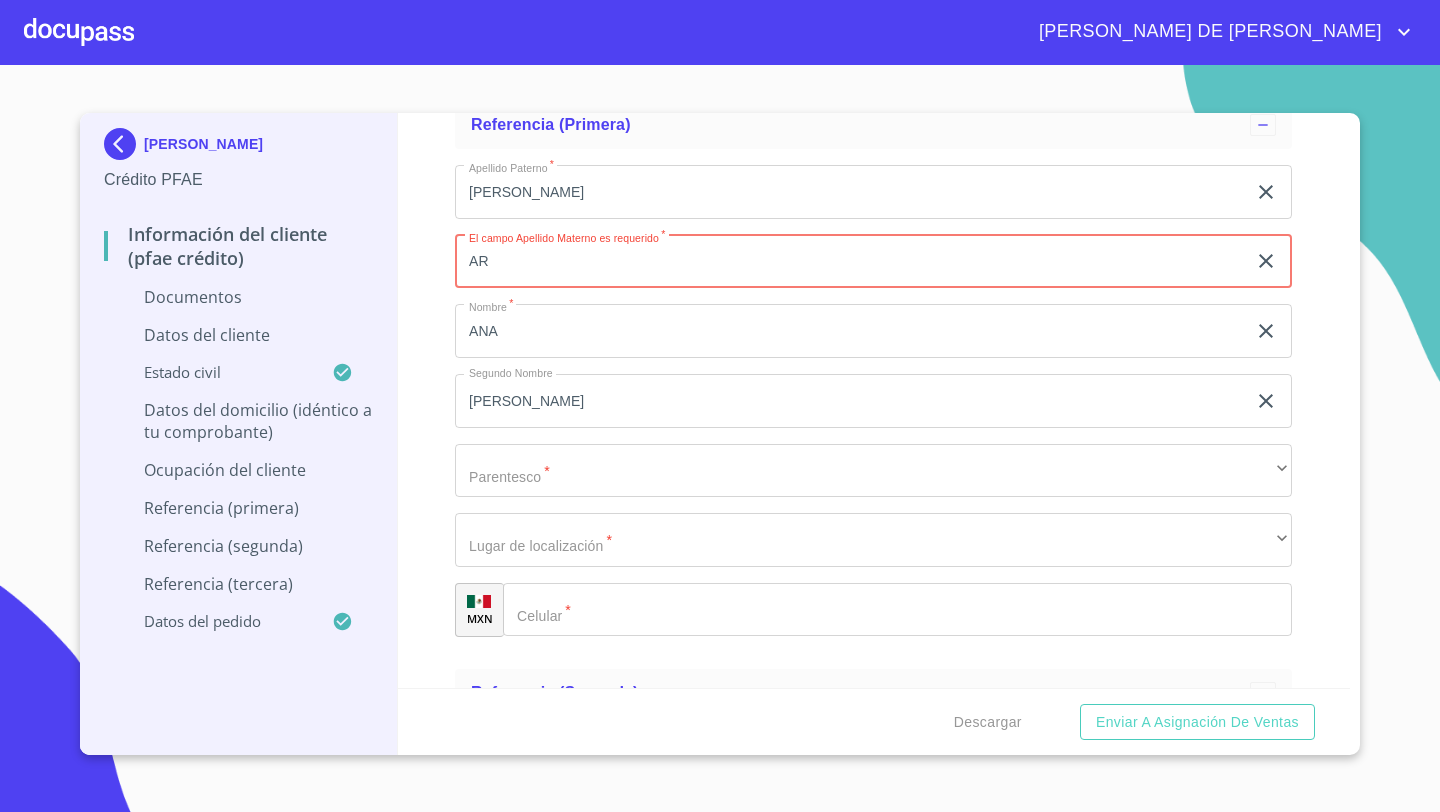 type on "A" 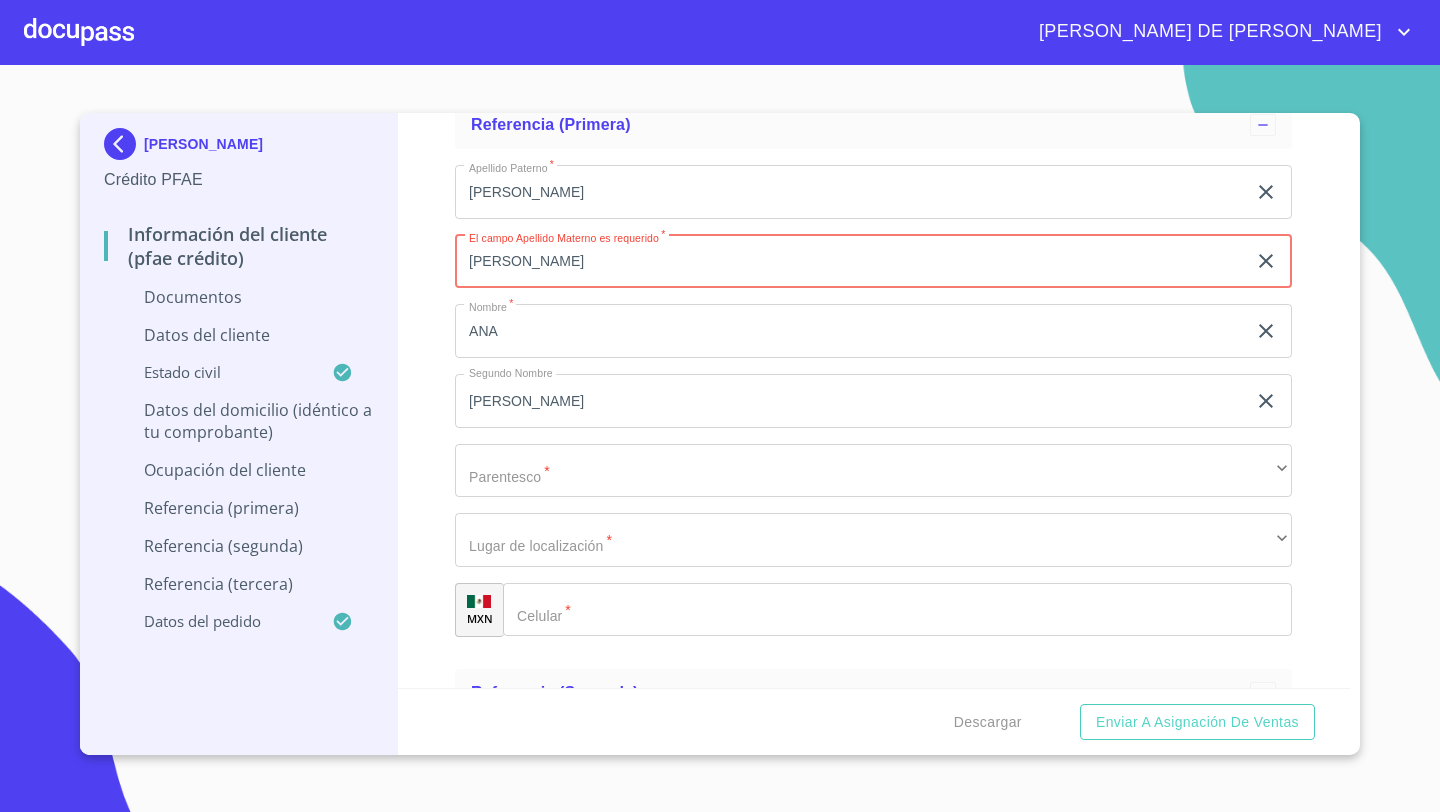 type on "[PERSON_NAME]" 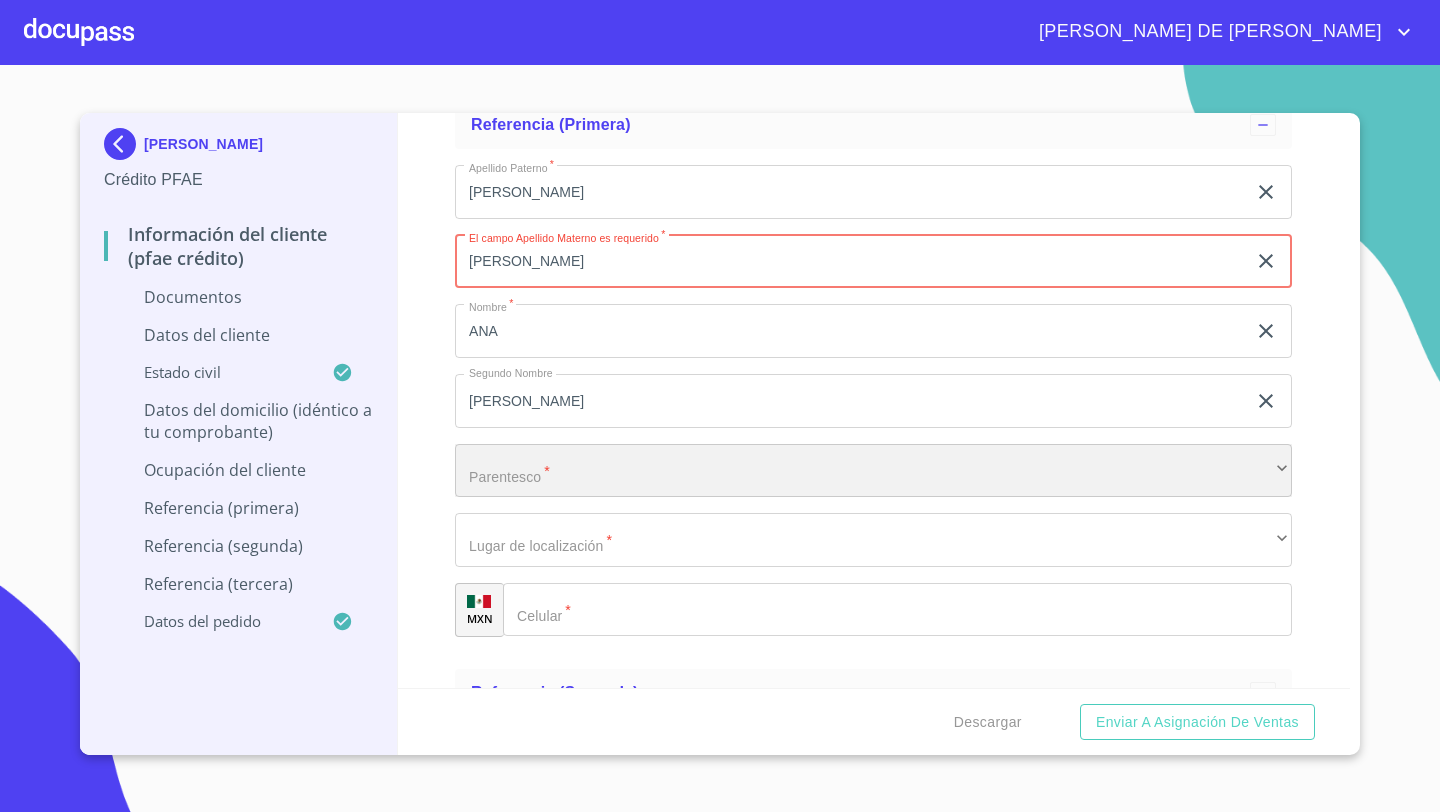 click on "​" at bounding box center (873, 471) 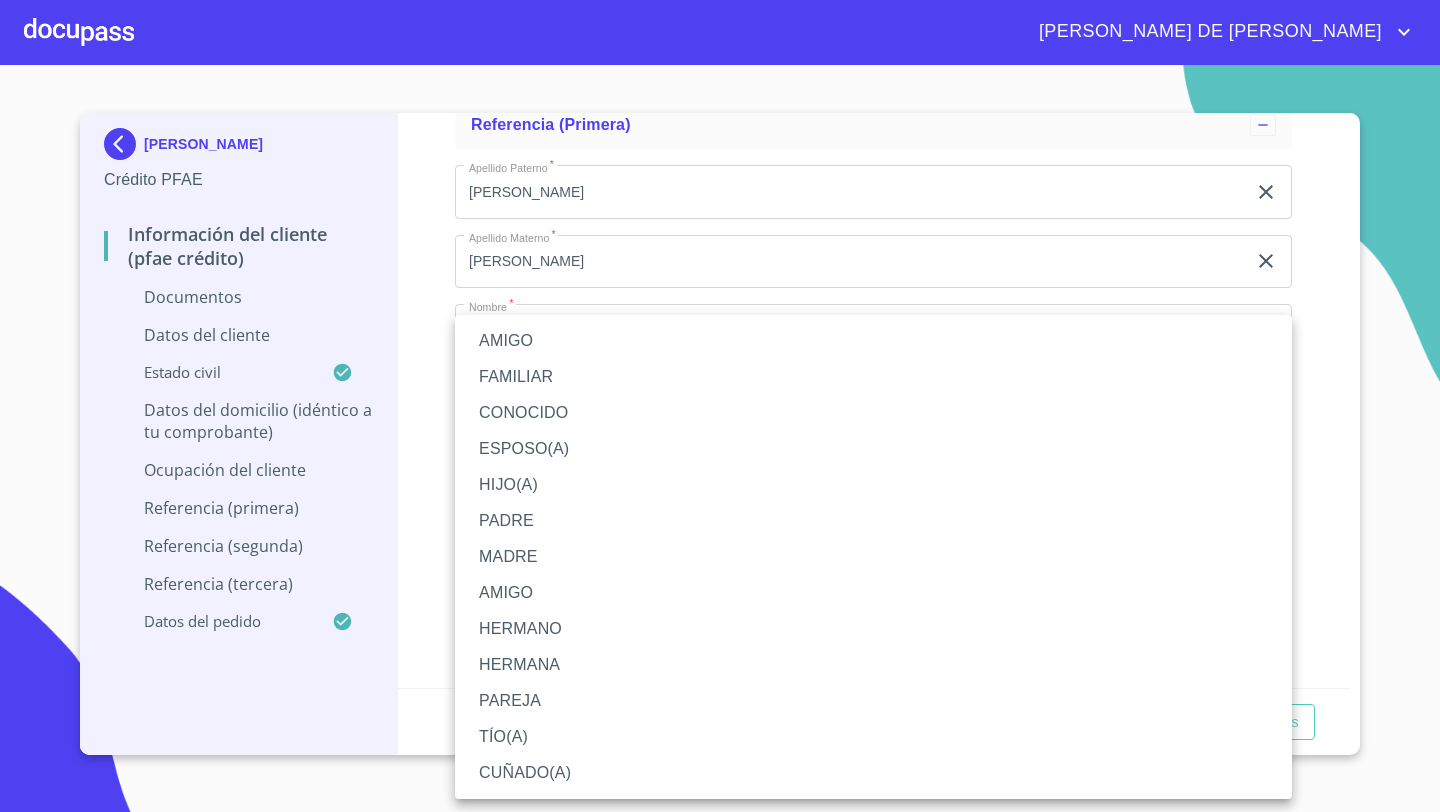 click on "FAMILIAR" at bounding box center [873, 377] 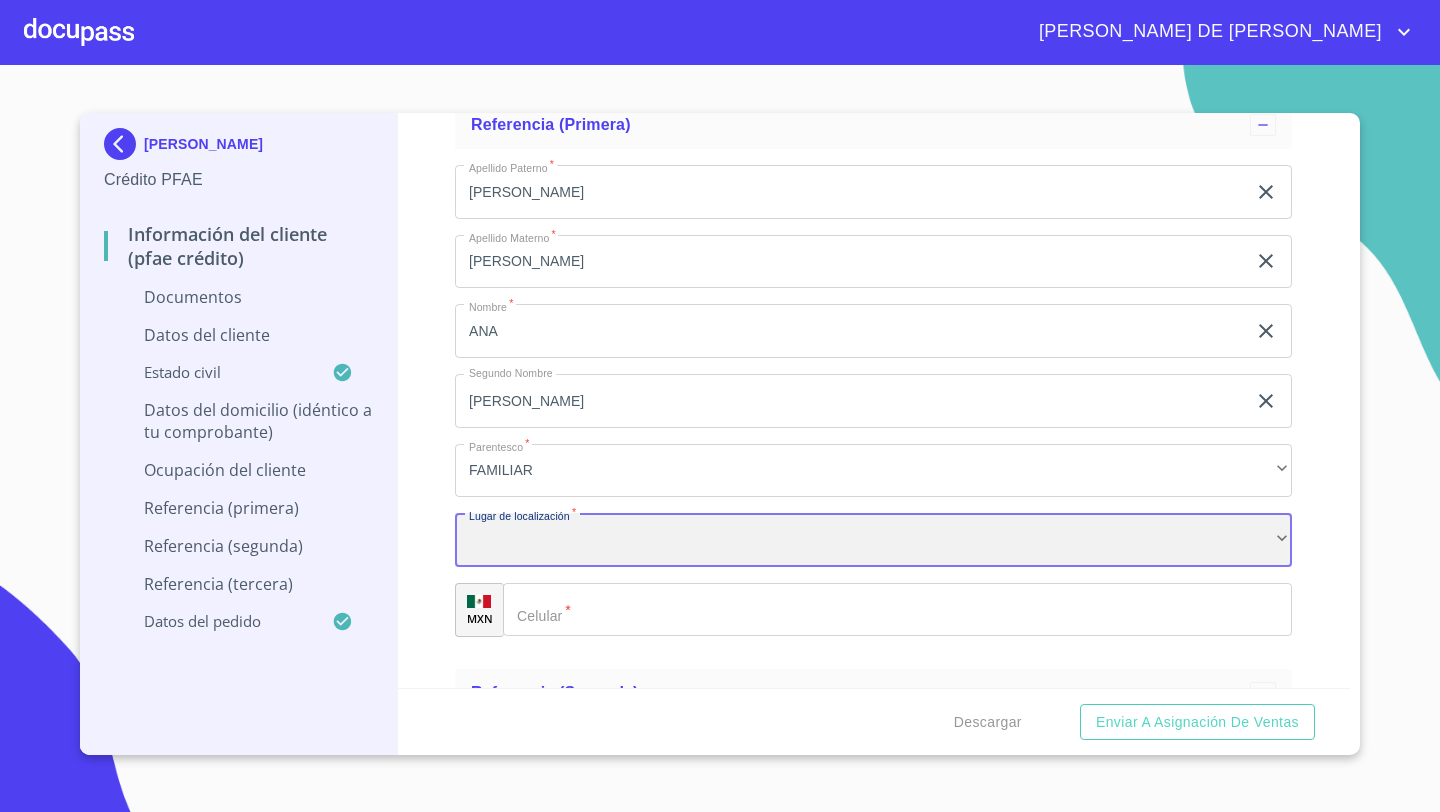 click on "​" at bounding box center (873, 540) 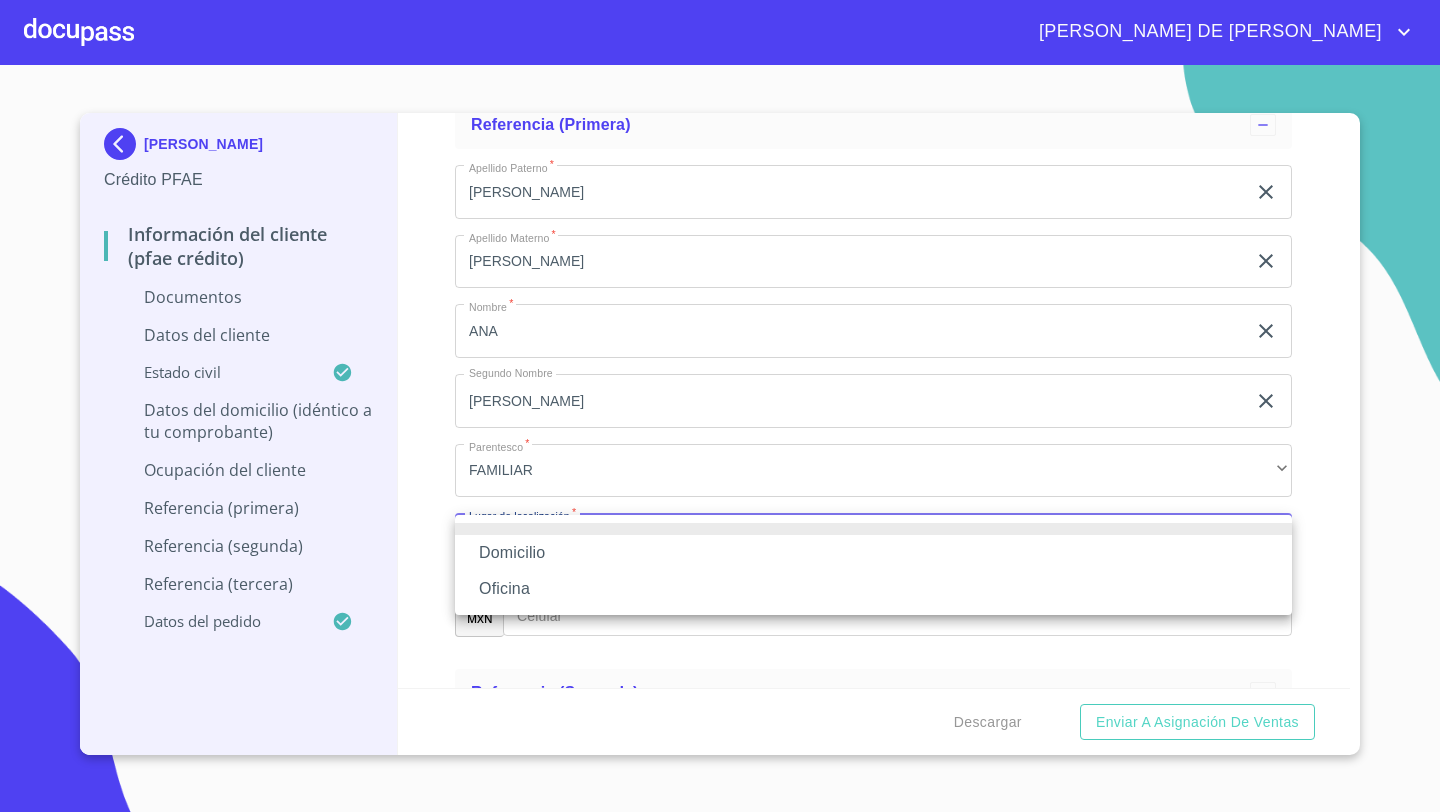 click on "Oficina" at bounding box center (873, 589) 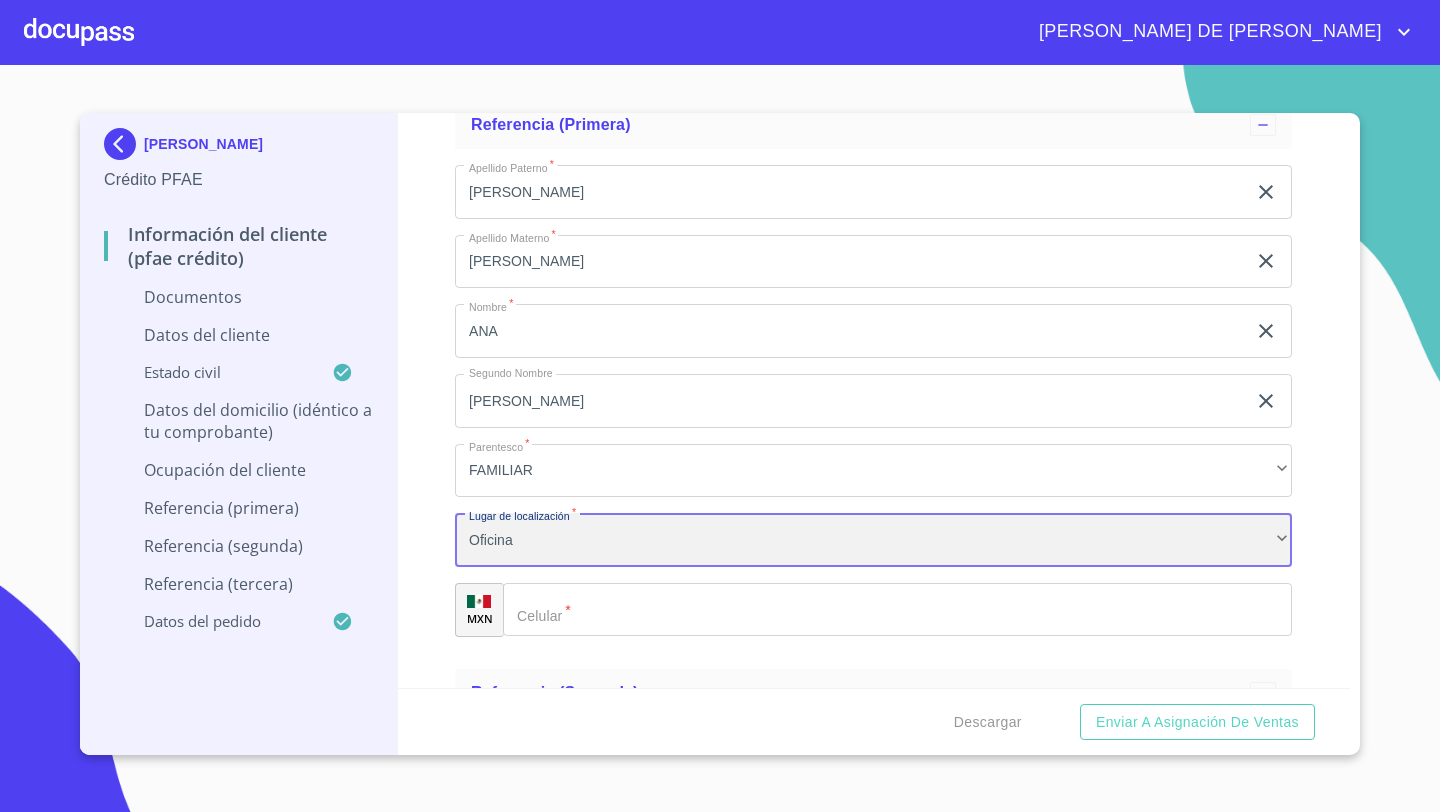 scroll, scrollTop: 7093, scrollLeft: 0, axis: vertical 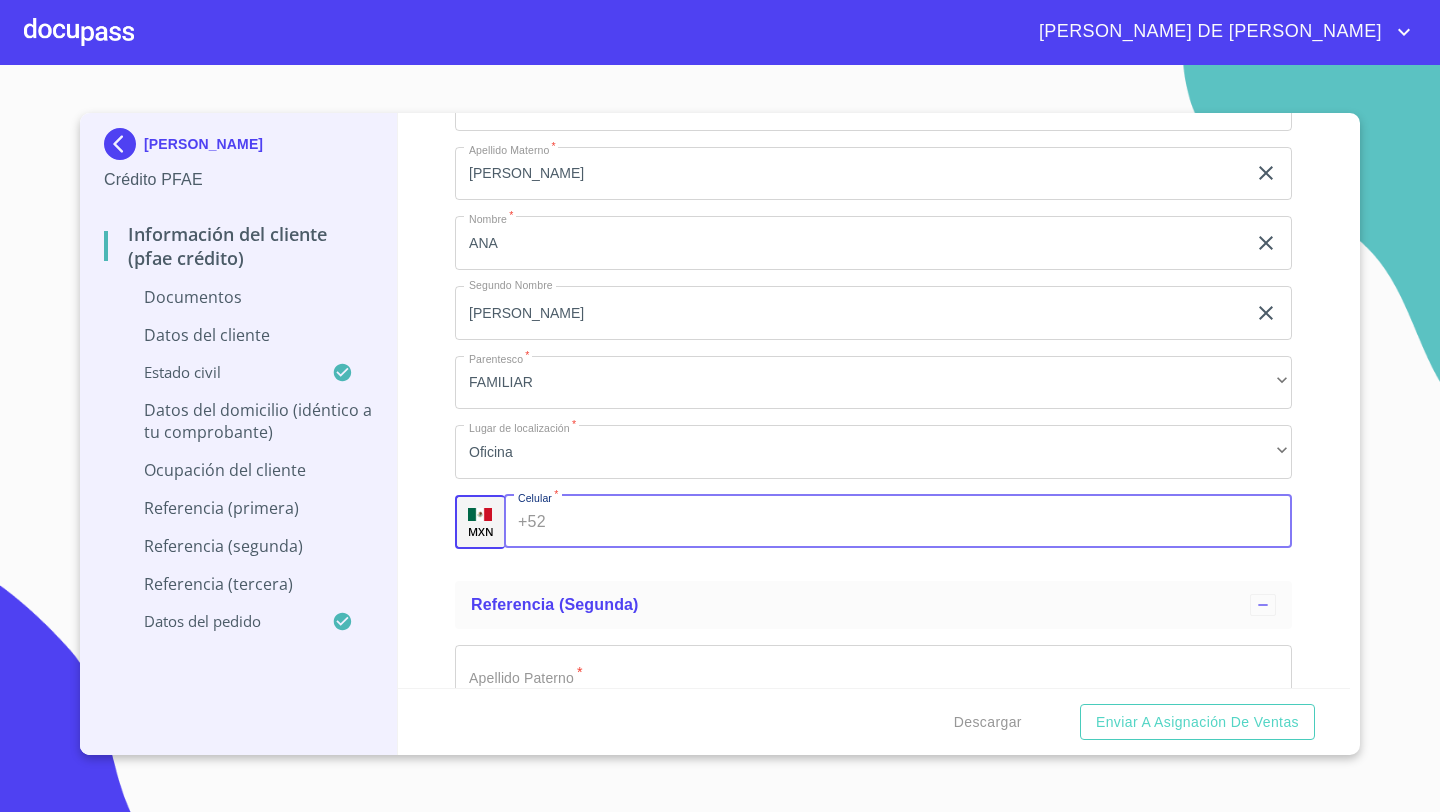 click on "+52 ​" at bounding box center (898, 522) 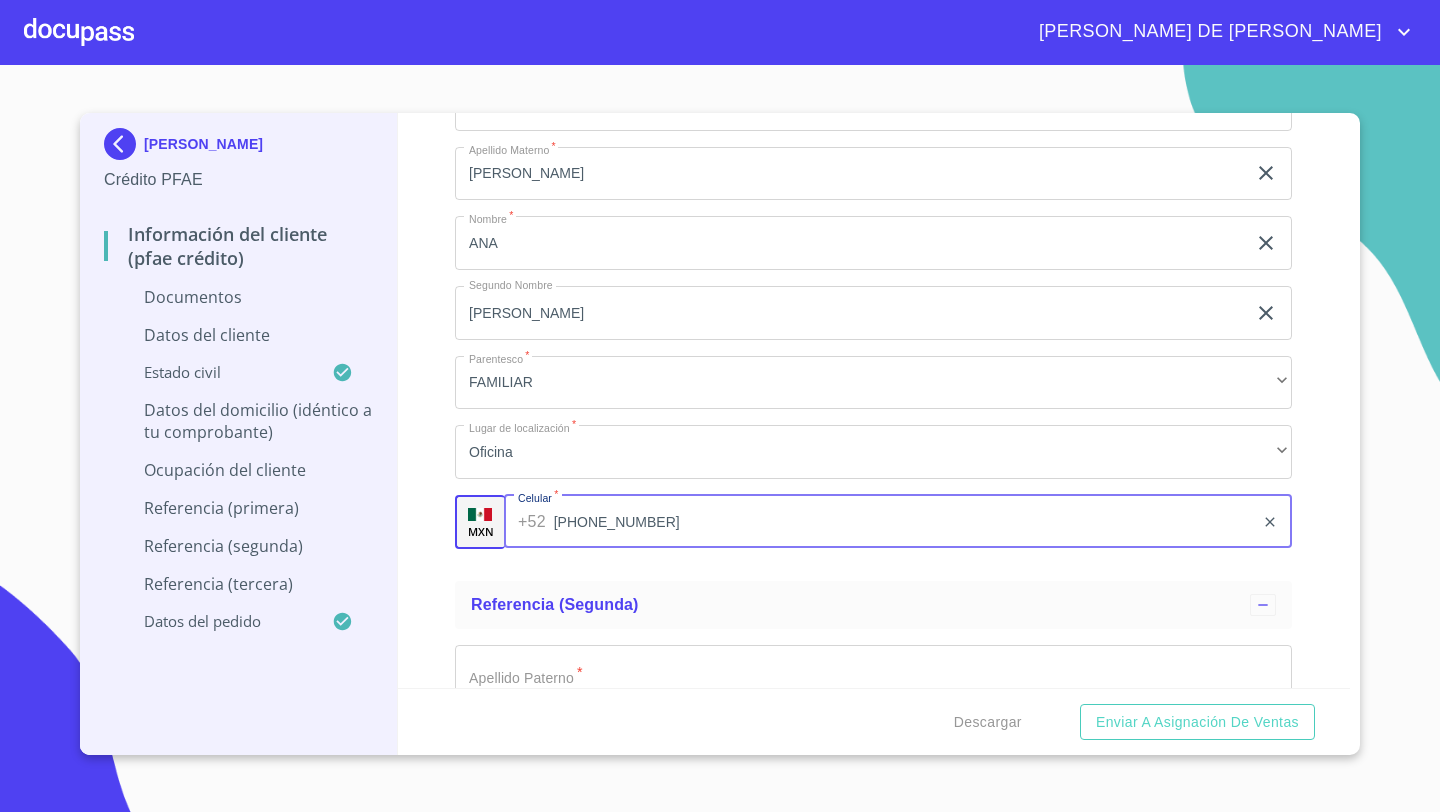 type on "[PHONE_NUMBER]" 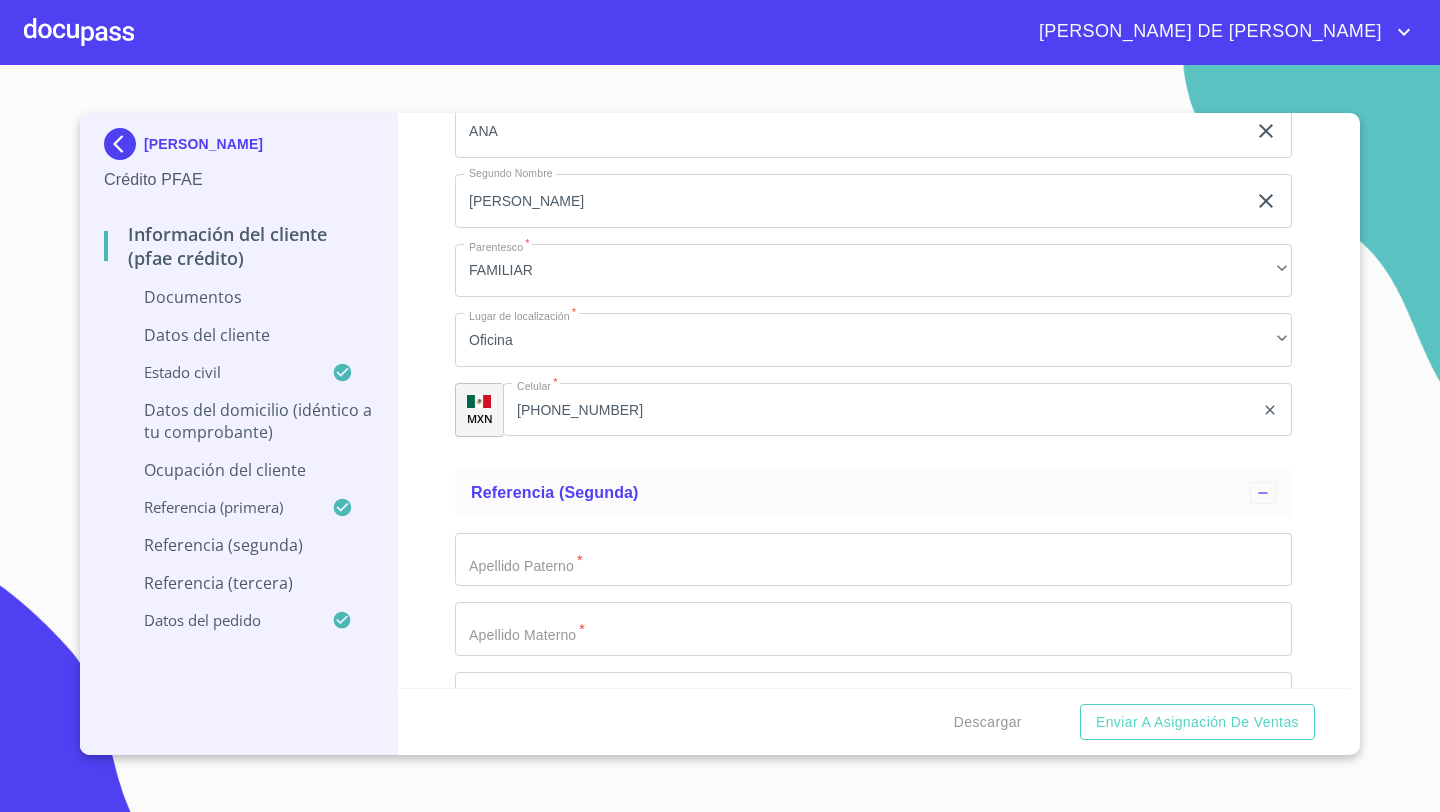 scroll, scrollTop: 7229, scrollLeft: 0, axis: vertical 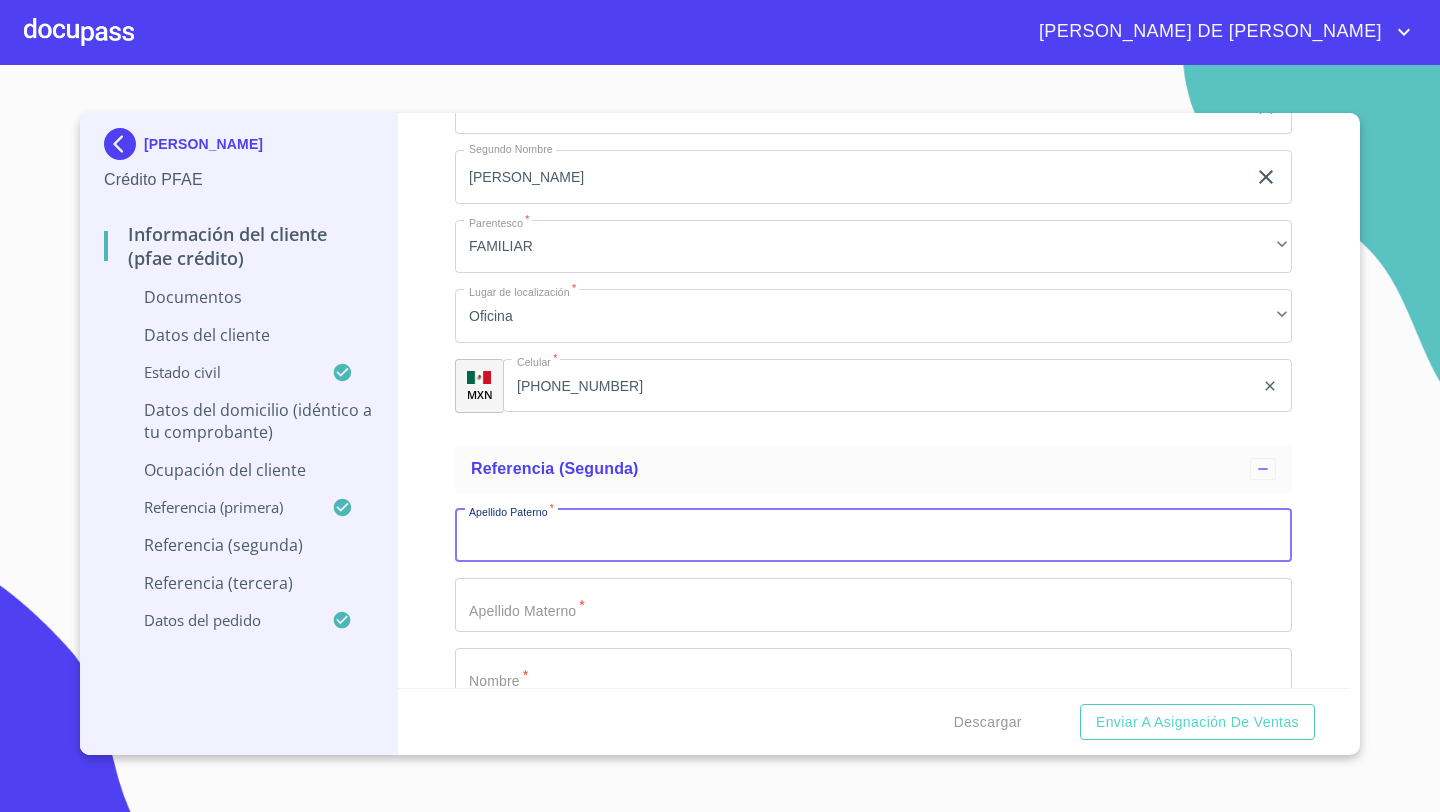 click on "Documento de identificación   *" at bounding box center (873, 536) 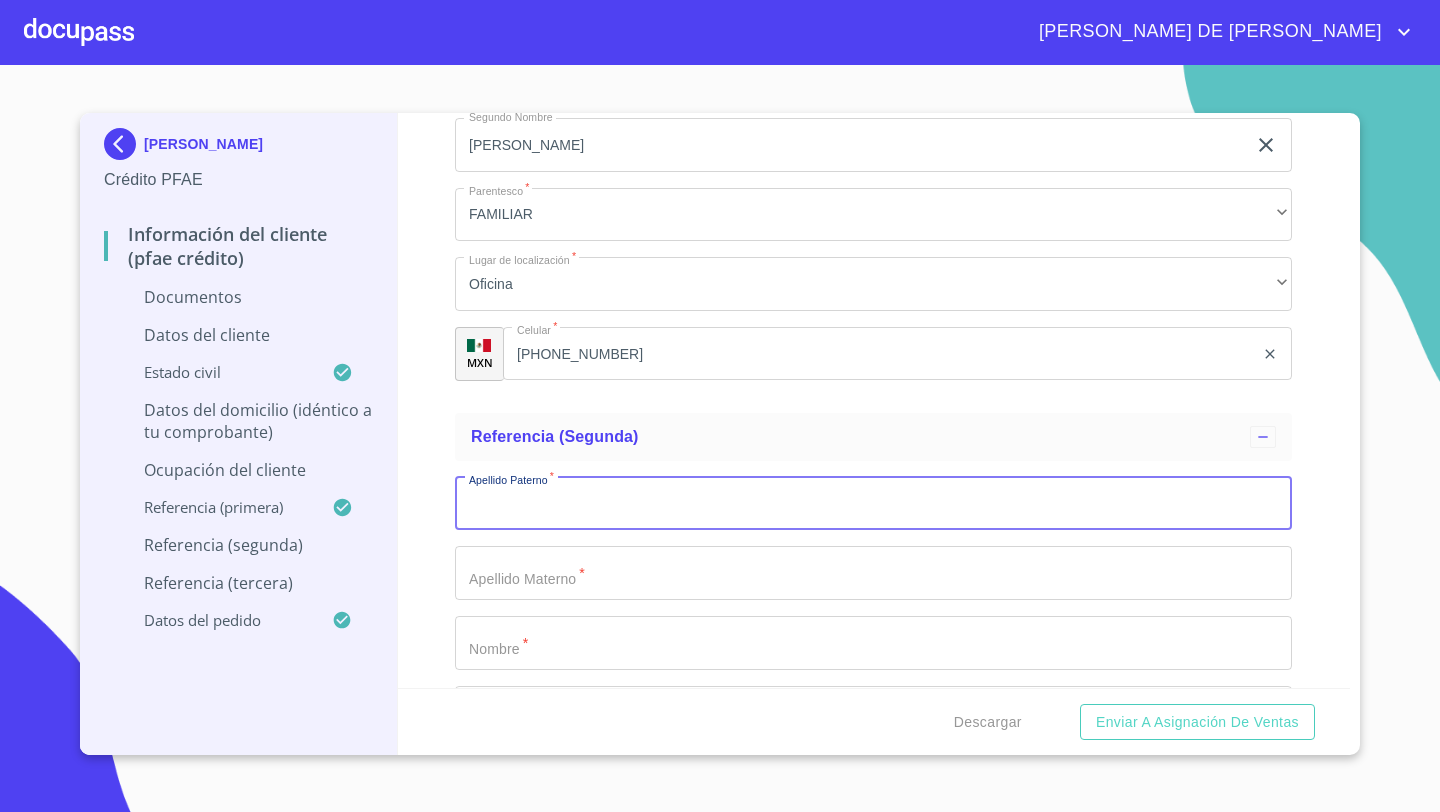 scroll, scrollTop: 7297, scrollLeft: 0, axis: vertical 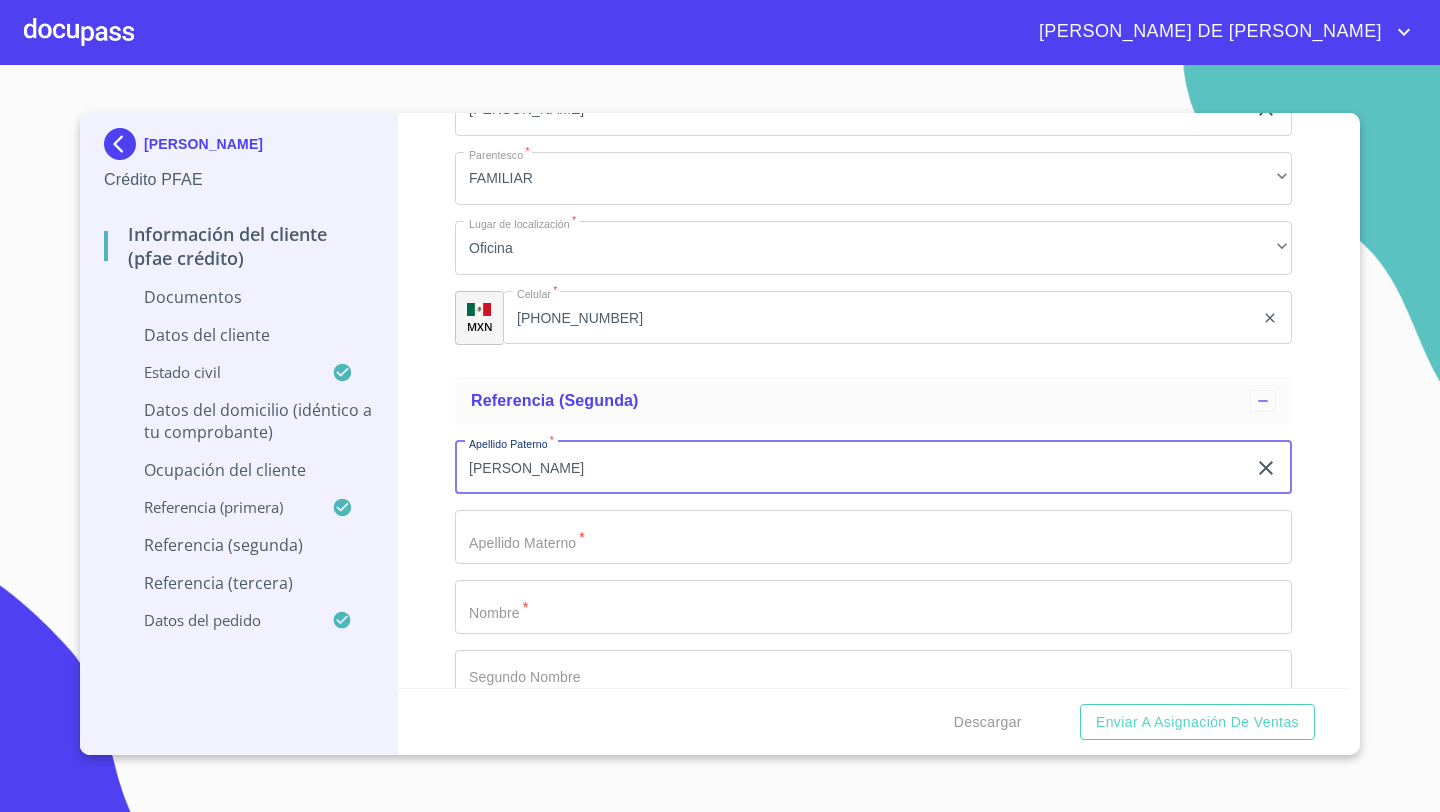 type on "[PERSON_NAME]" 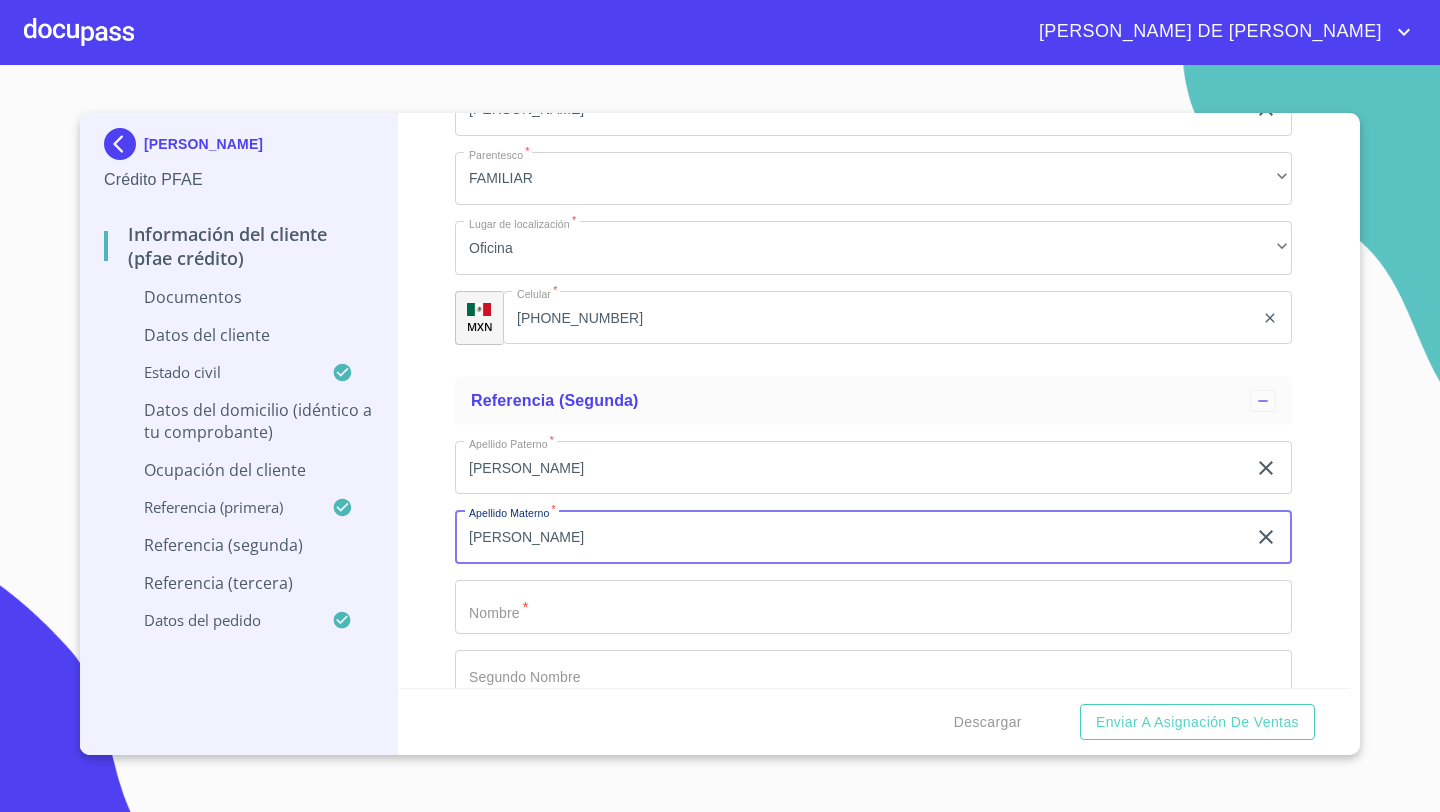type on "[PERSON_NAME]" 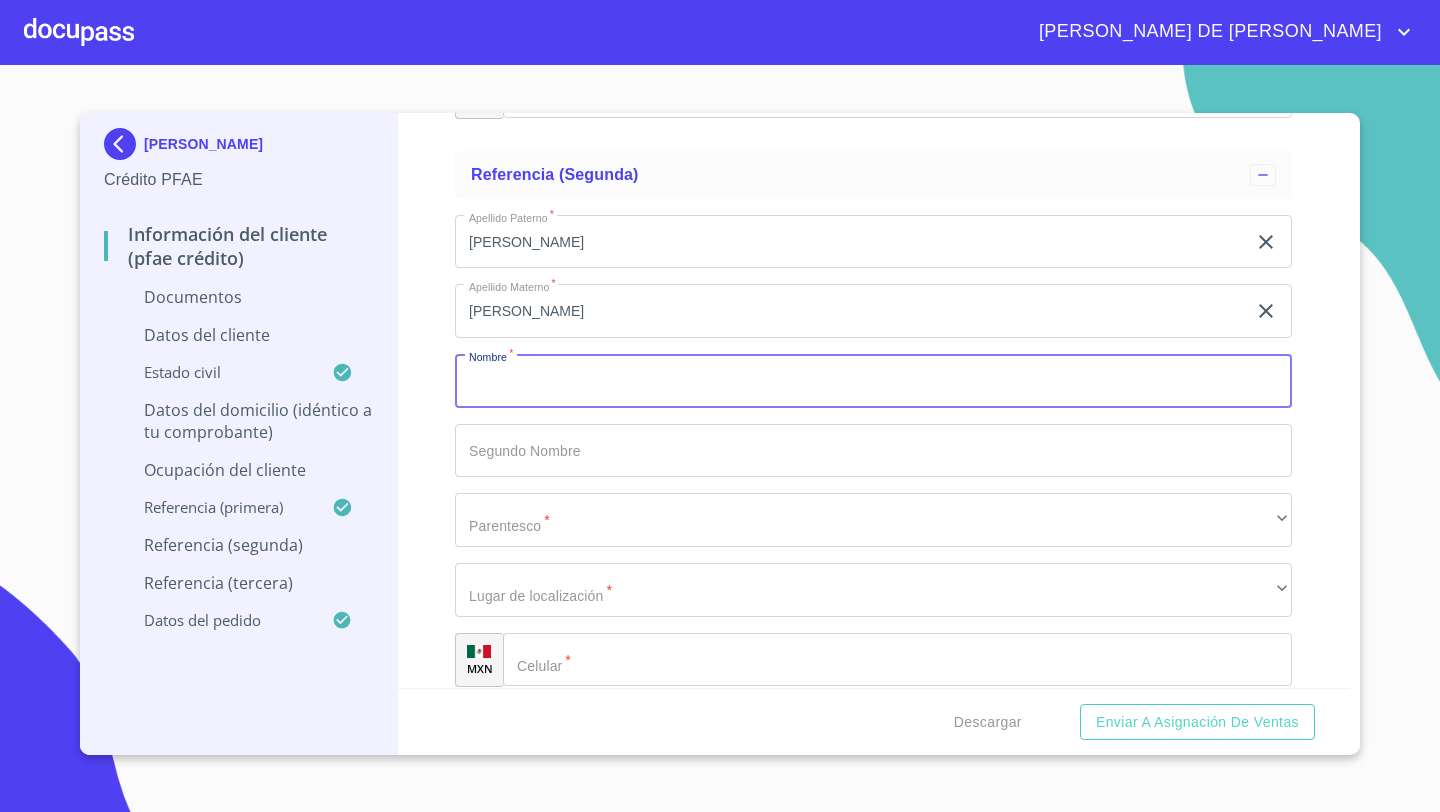 scroll, scrollTop: 7542, scrollLeft: 0, axis: vertical 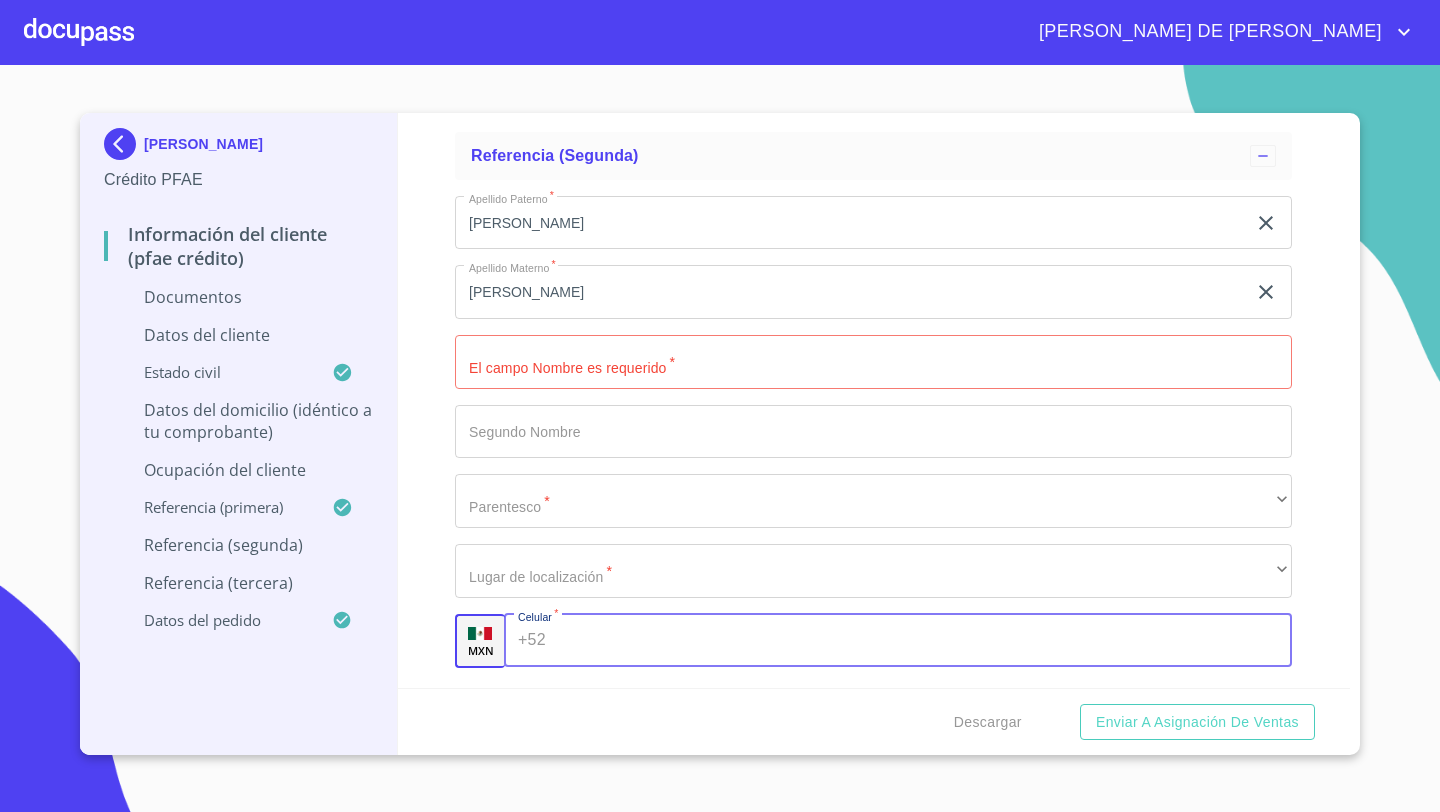 click on "+52 ​" at bounding box center [898, 641] 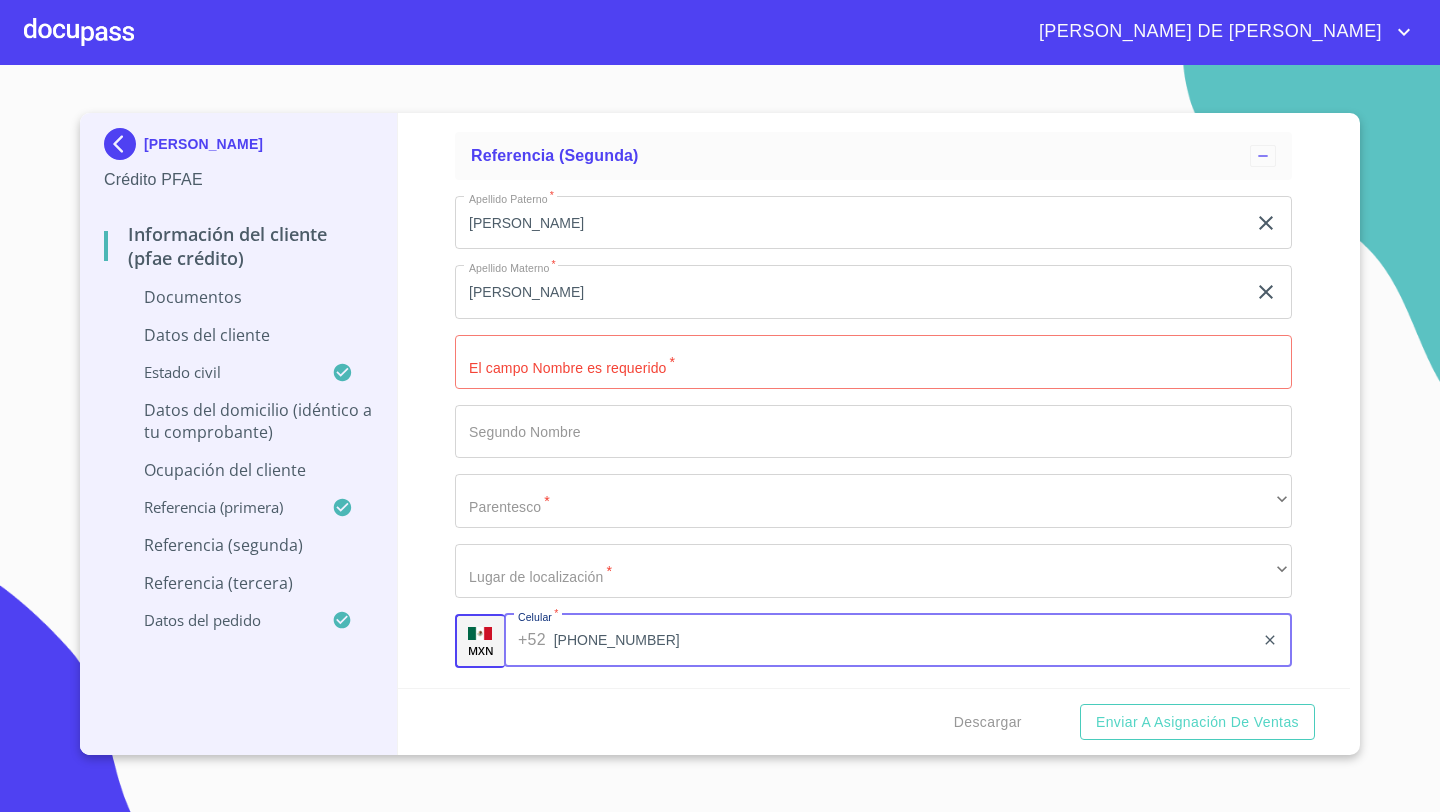 type on "[PHONE_NUMBER]" 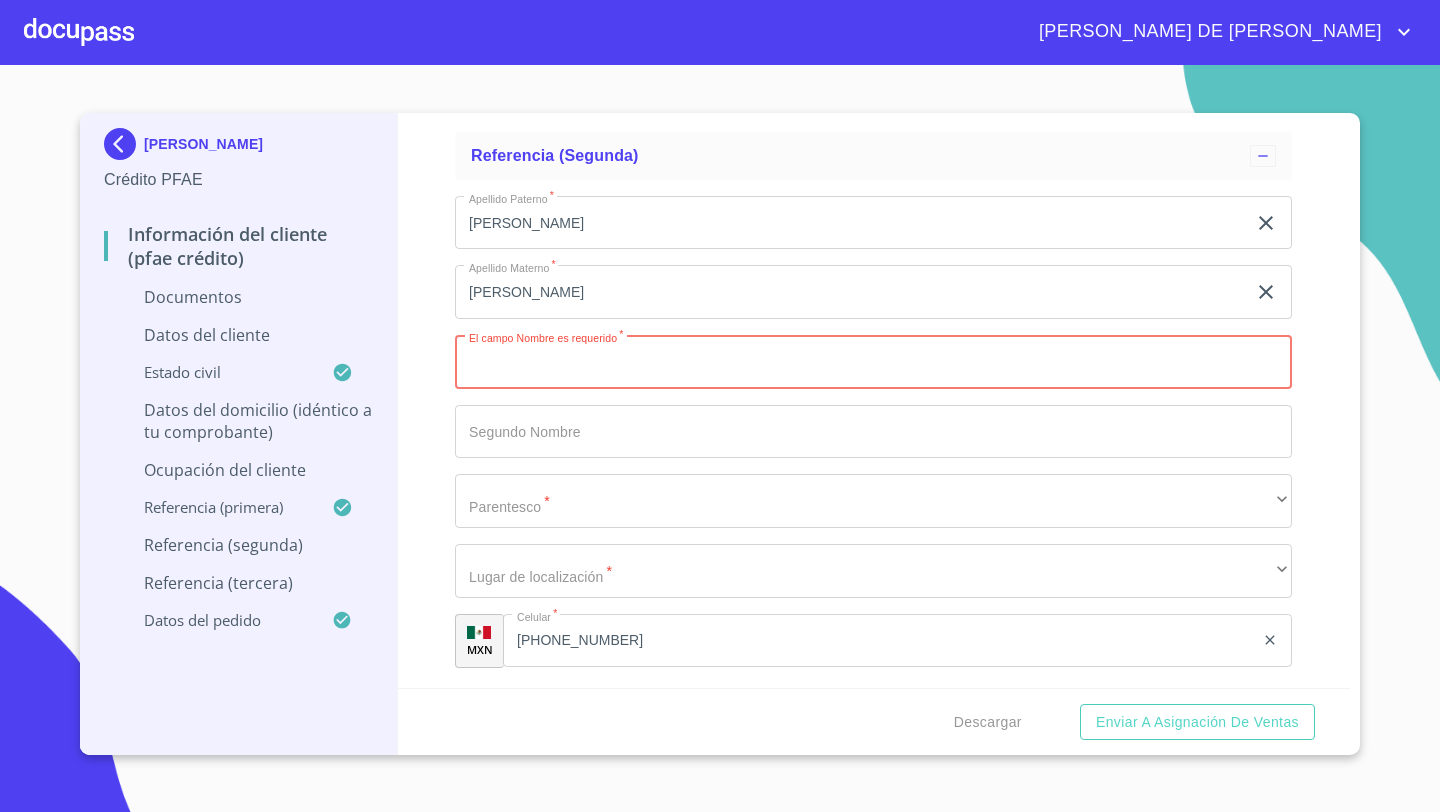click on "Documento de identificación   *" at bounding box center (873, 362) 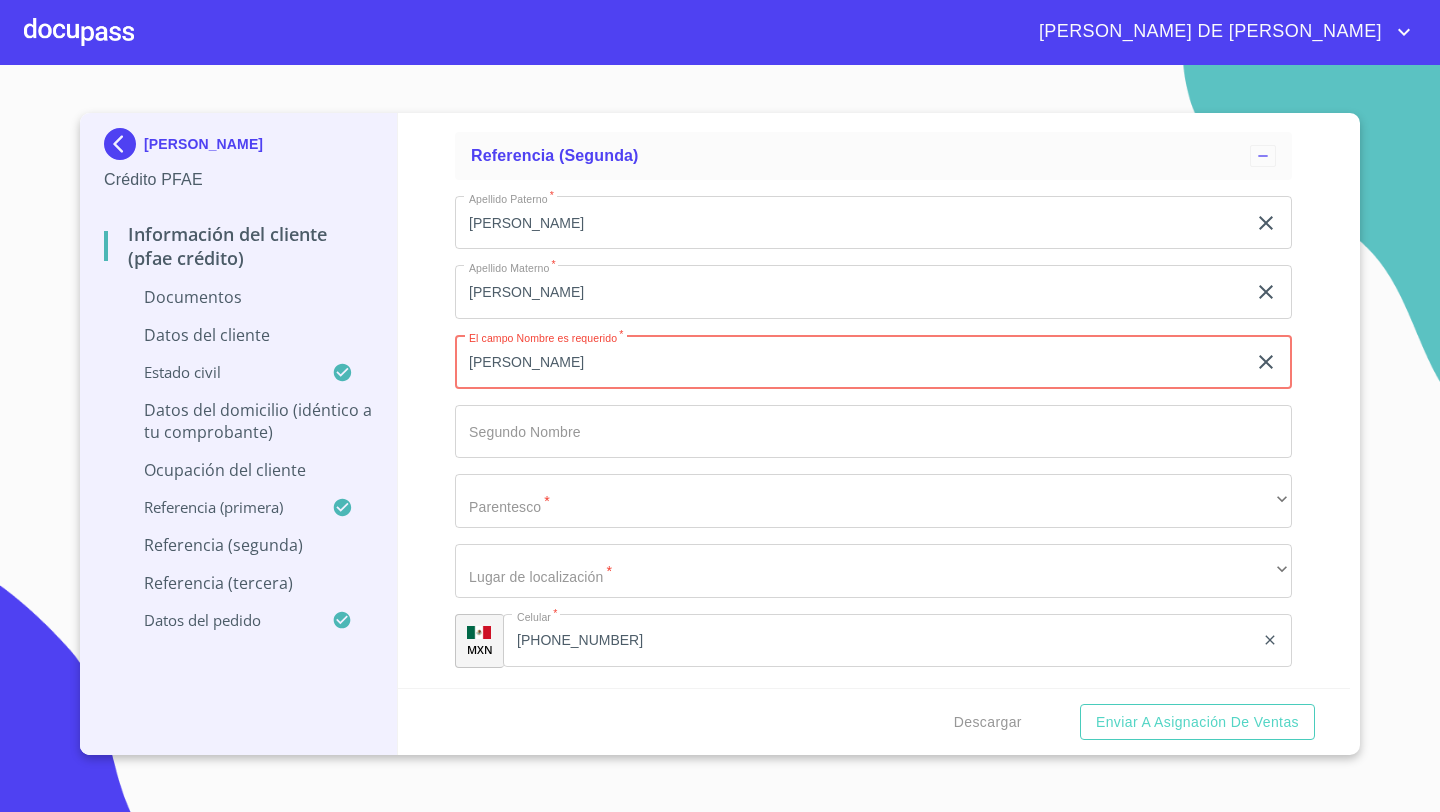 type on "[PERSON_NAME]" 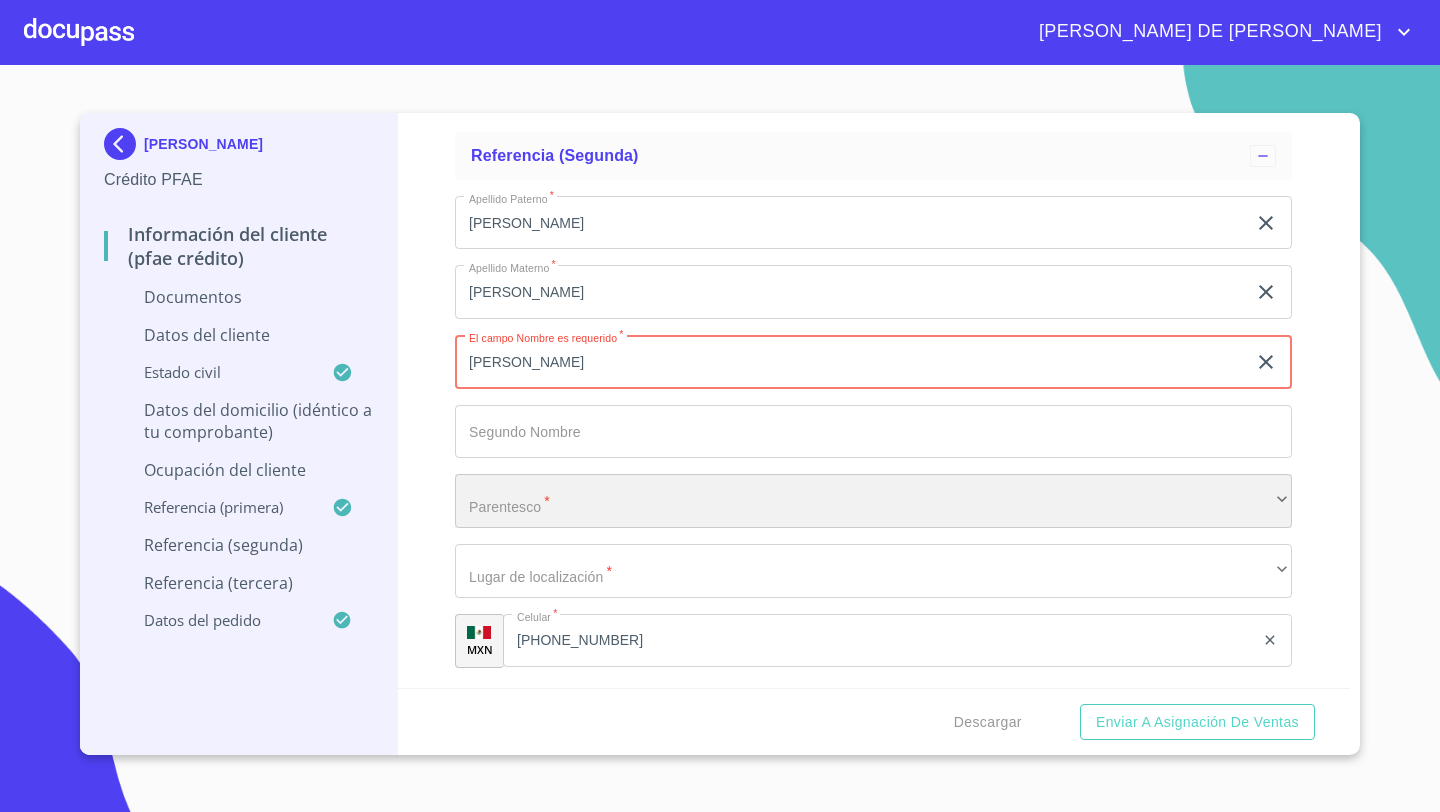 click on "​" at bounding box center [873, 501] 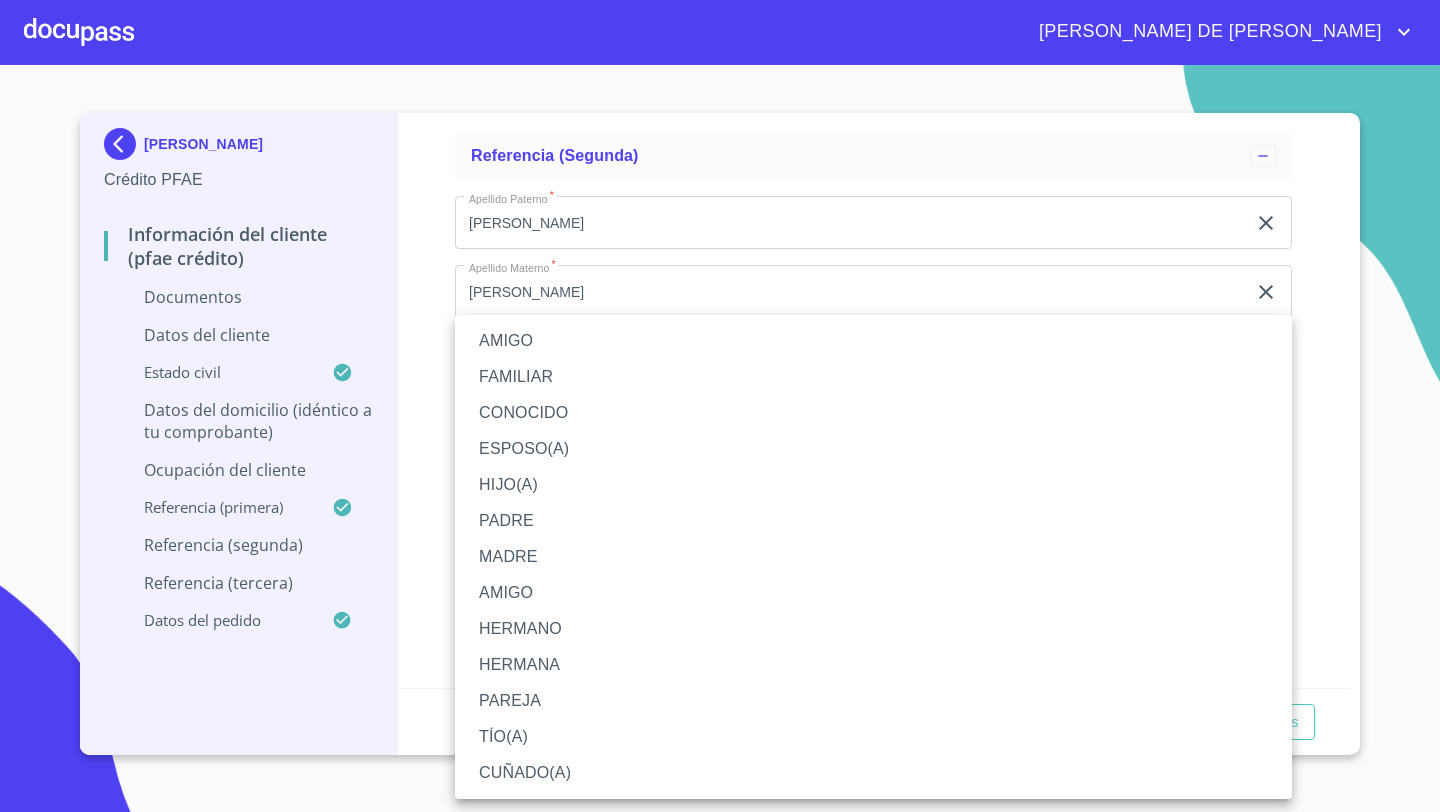 click on "ESPOSO(A)" at bounding box center [873, 449] 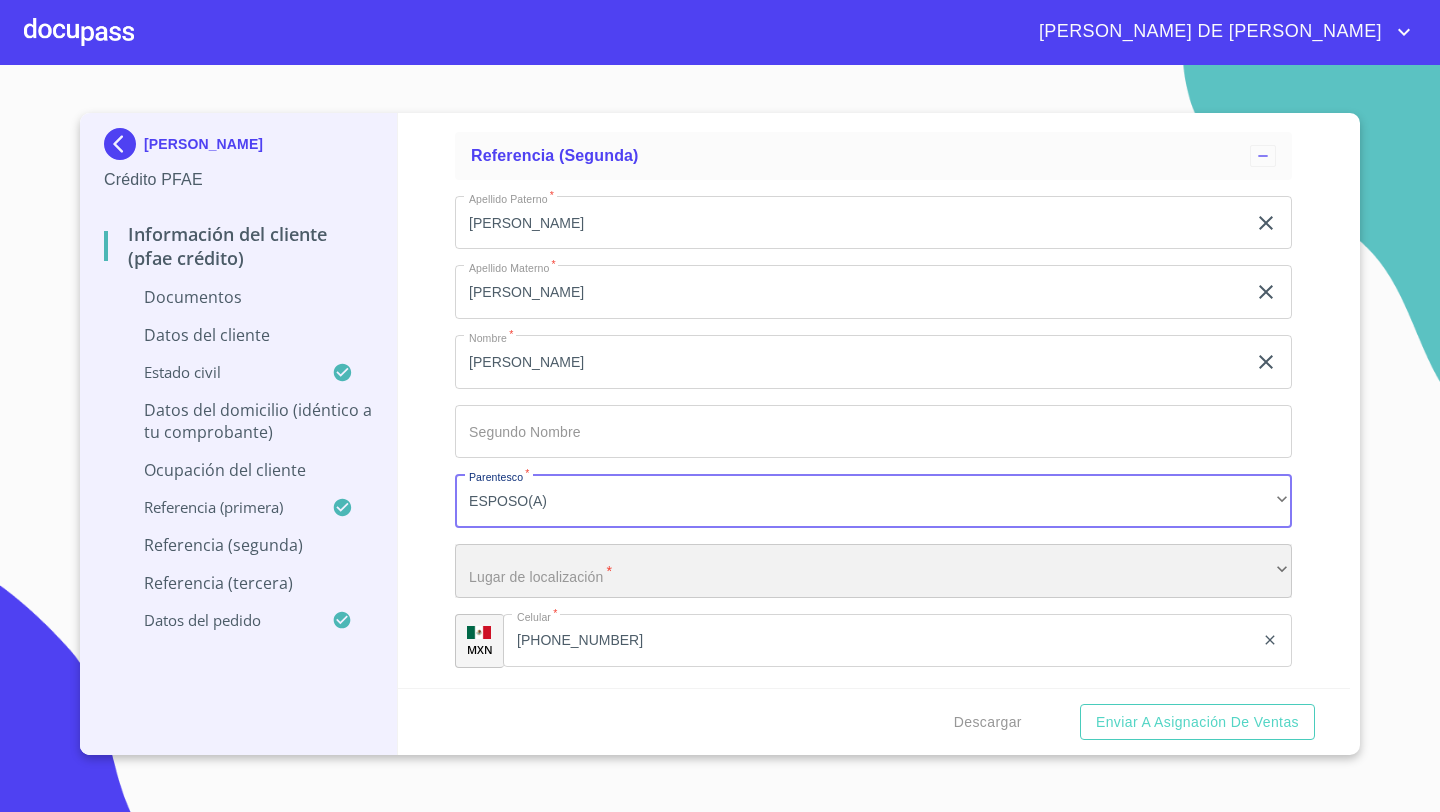 click on "​" at bounding box center (873, 571) 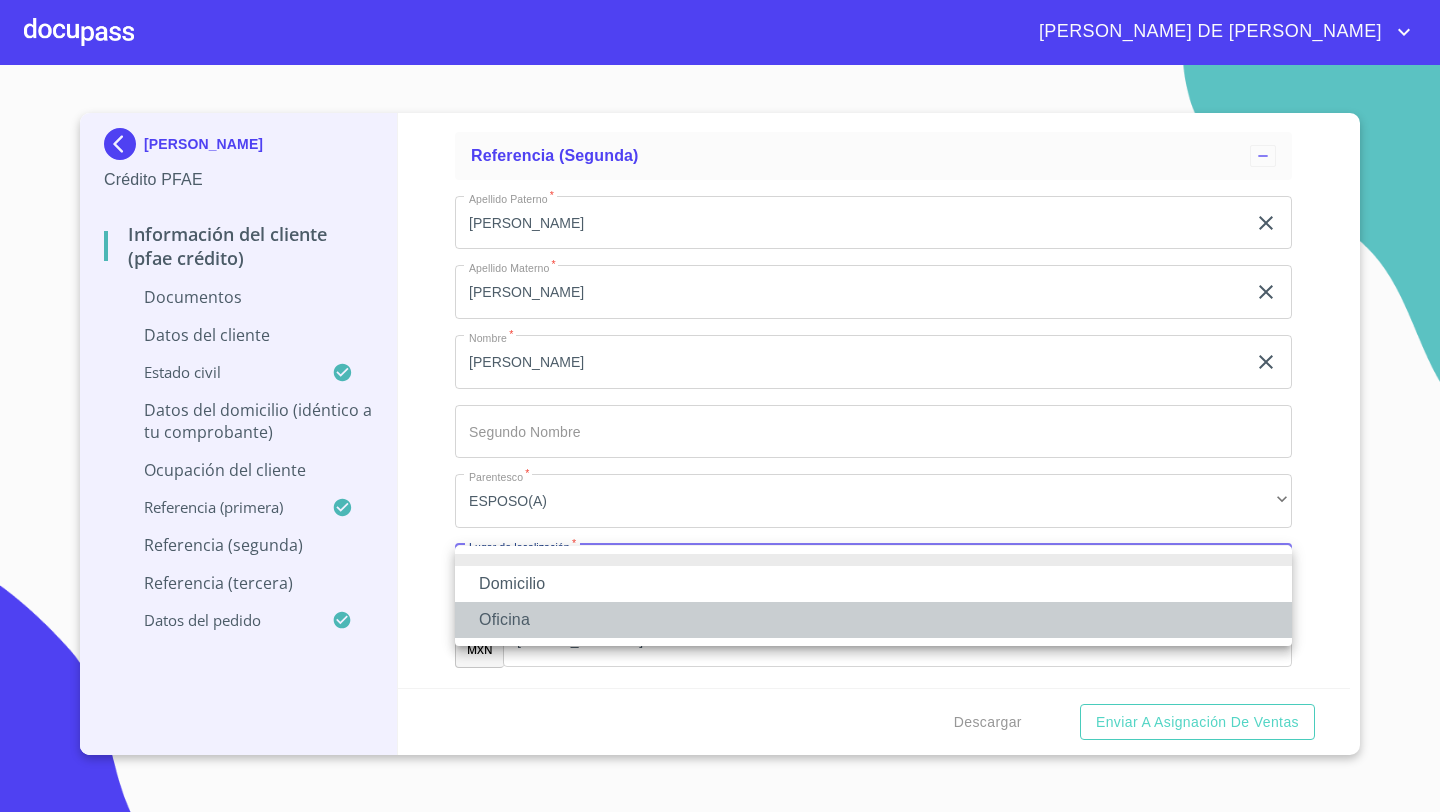 click on "Oficina" at bounding box center [873, 620] 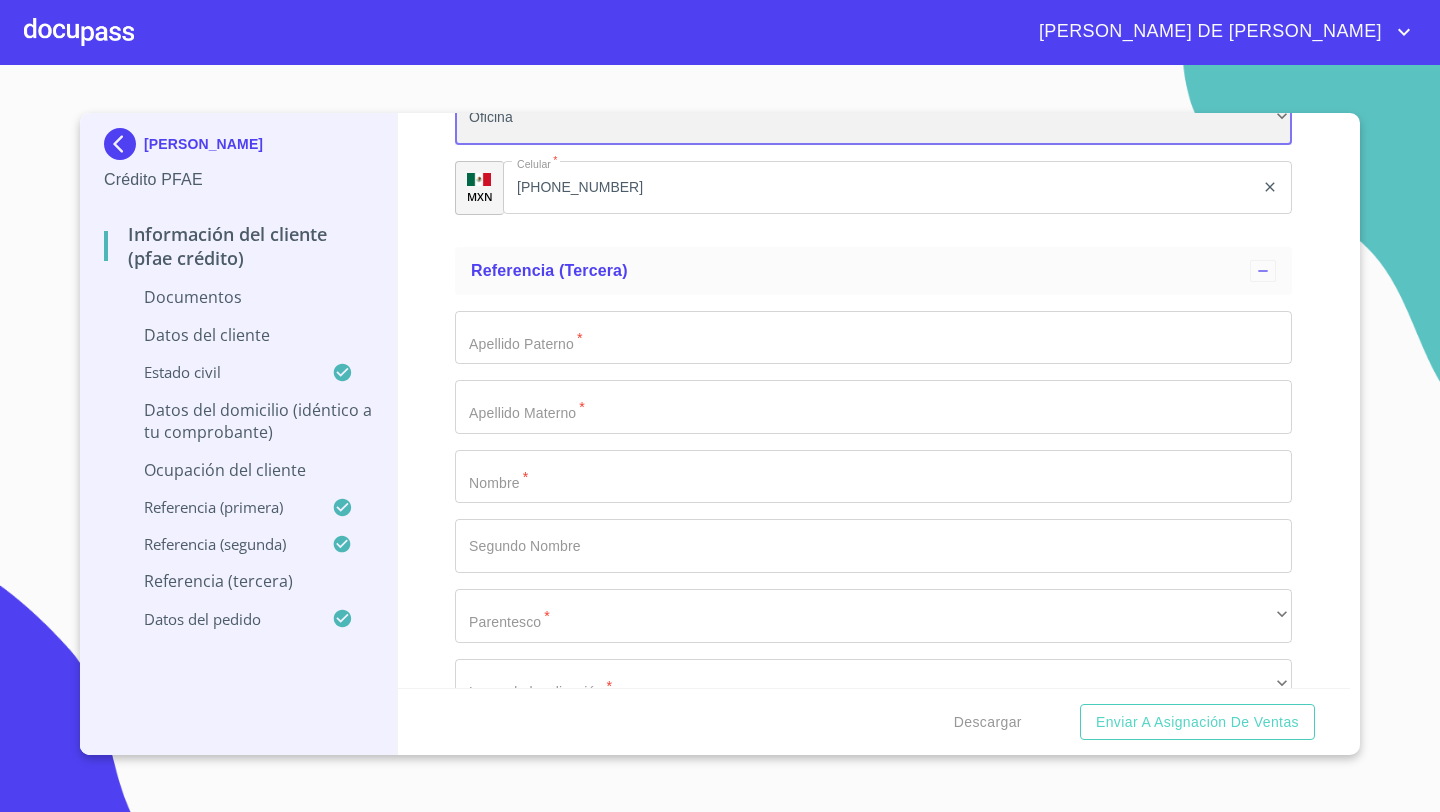 scroll, scrollTop: 8001, scrollLeft: 0, axis: vertical 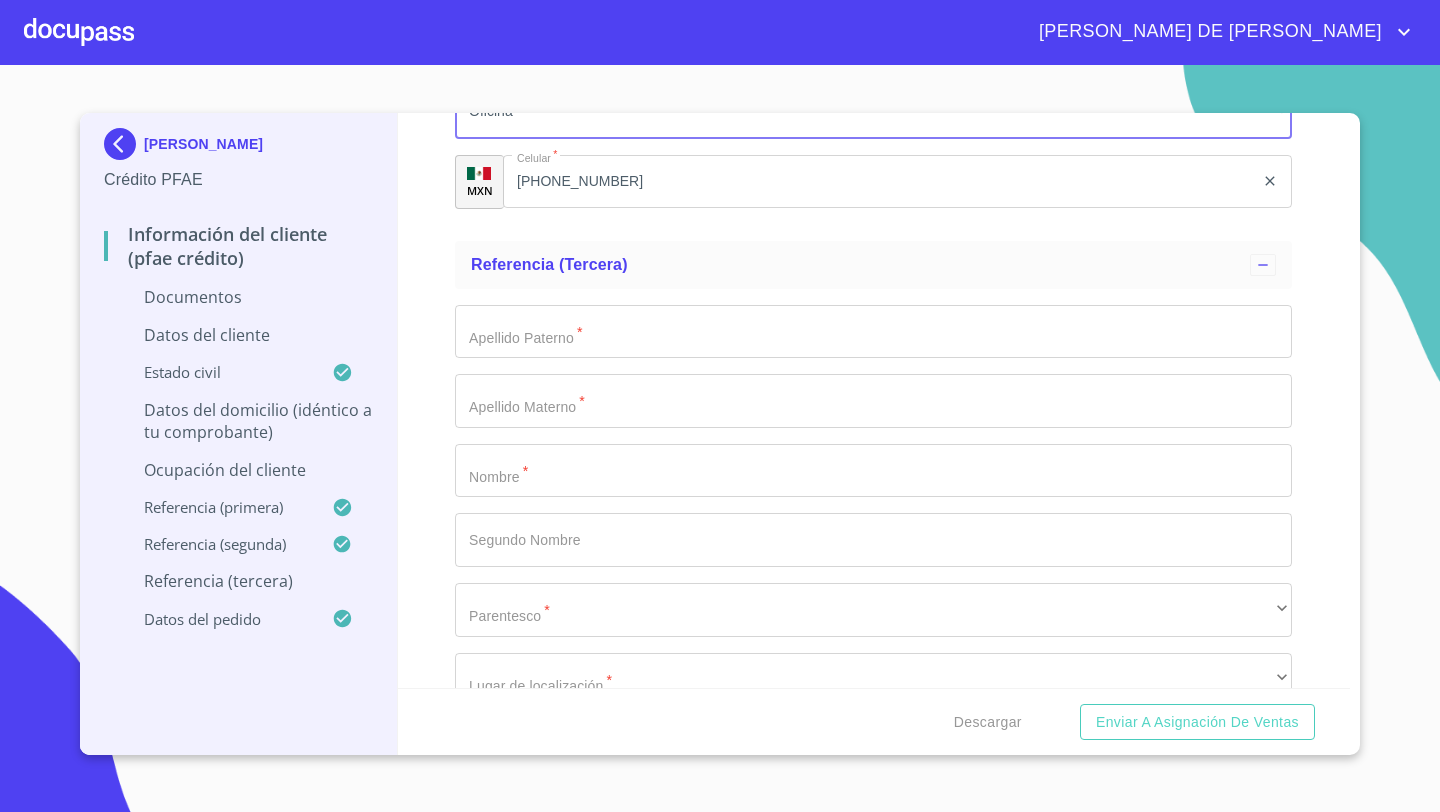 click on "Documento de identificación   *" at bounding box center [850, -4815] 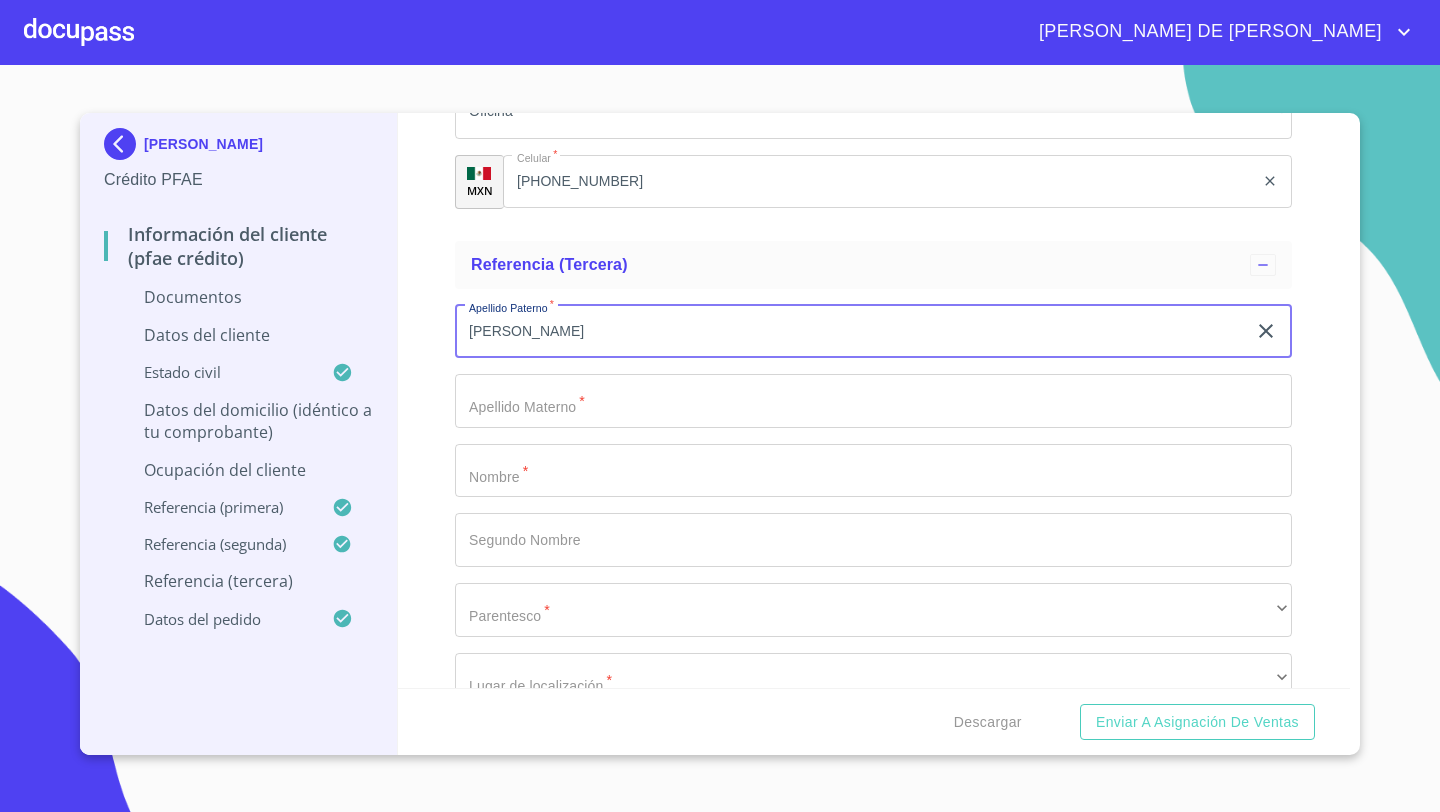 type on "[PERSON_NAME]" 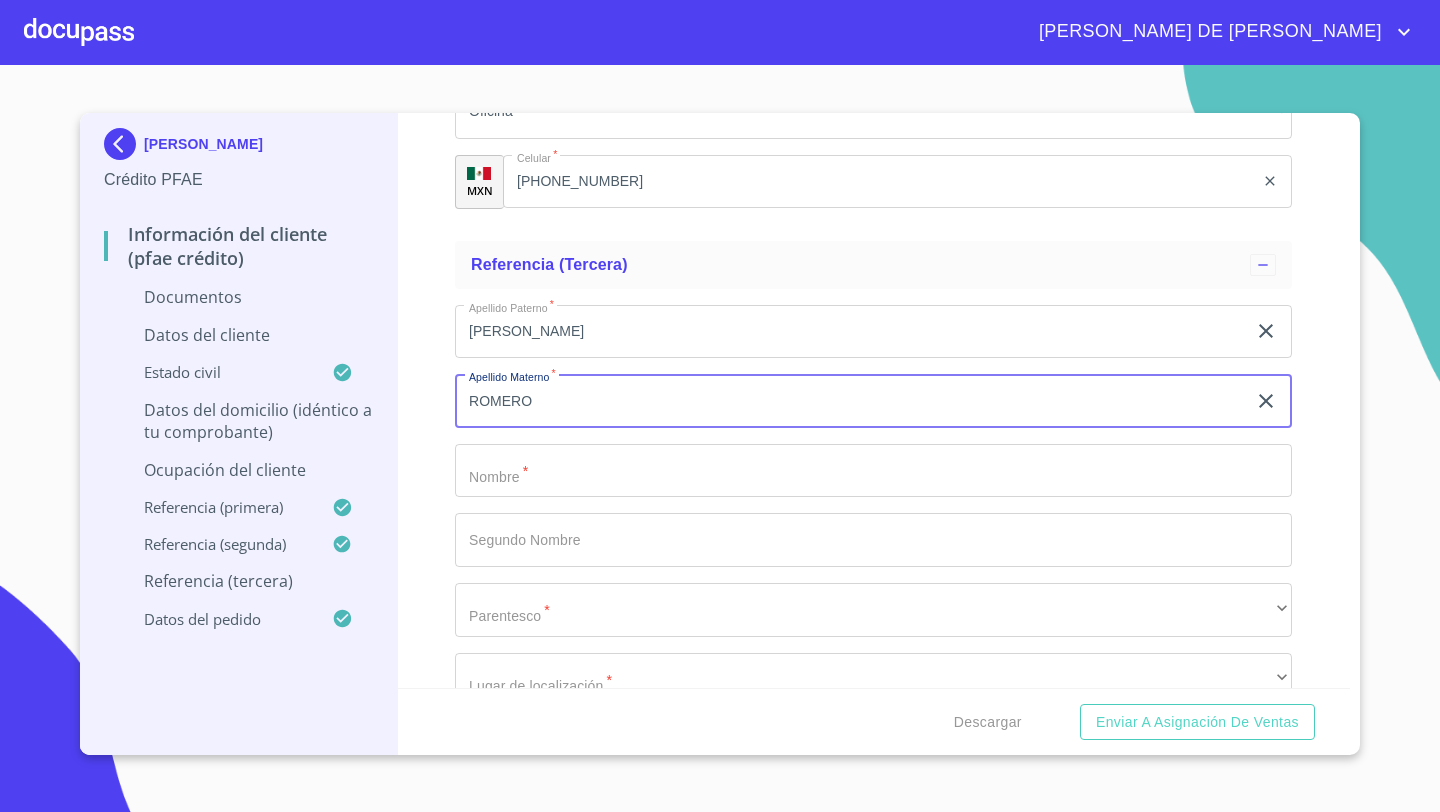 type on "ROMERO" 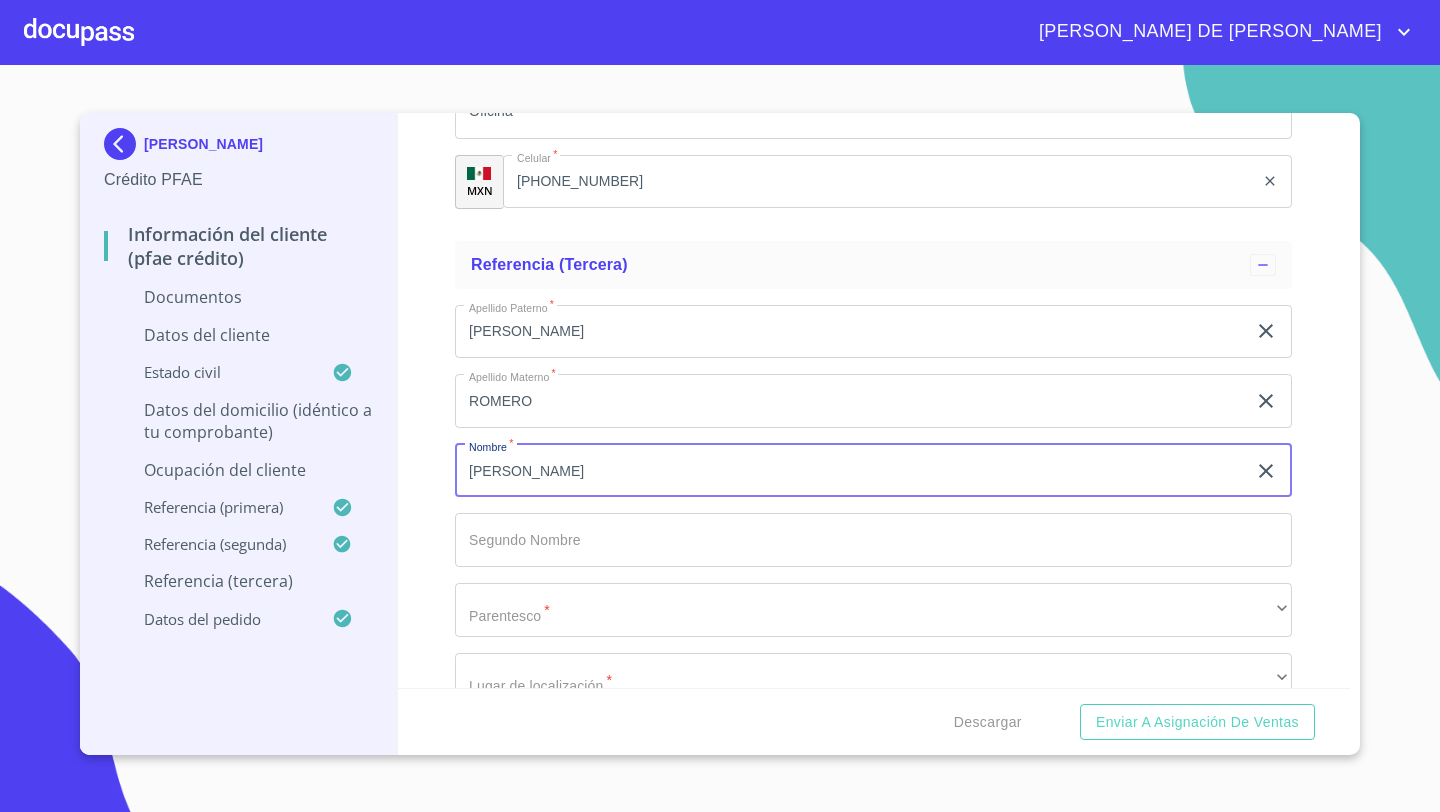 type on "[PERSON_NAME]" 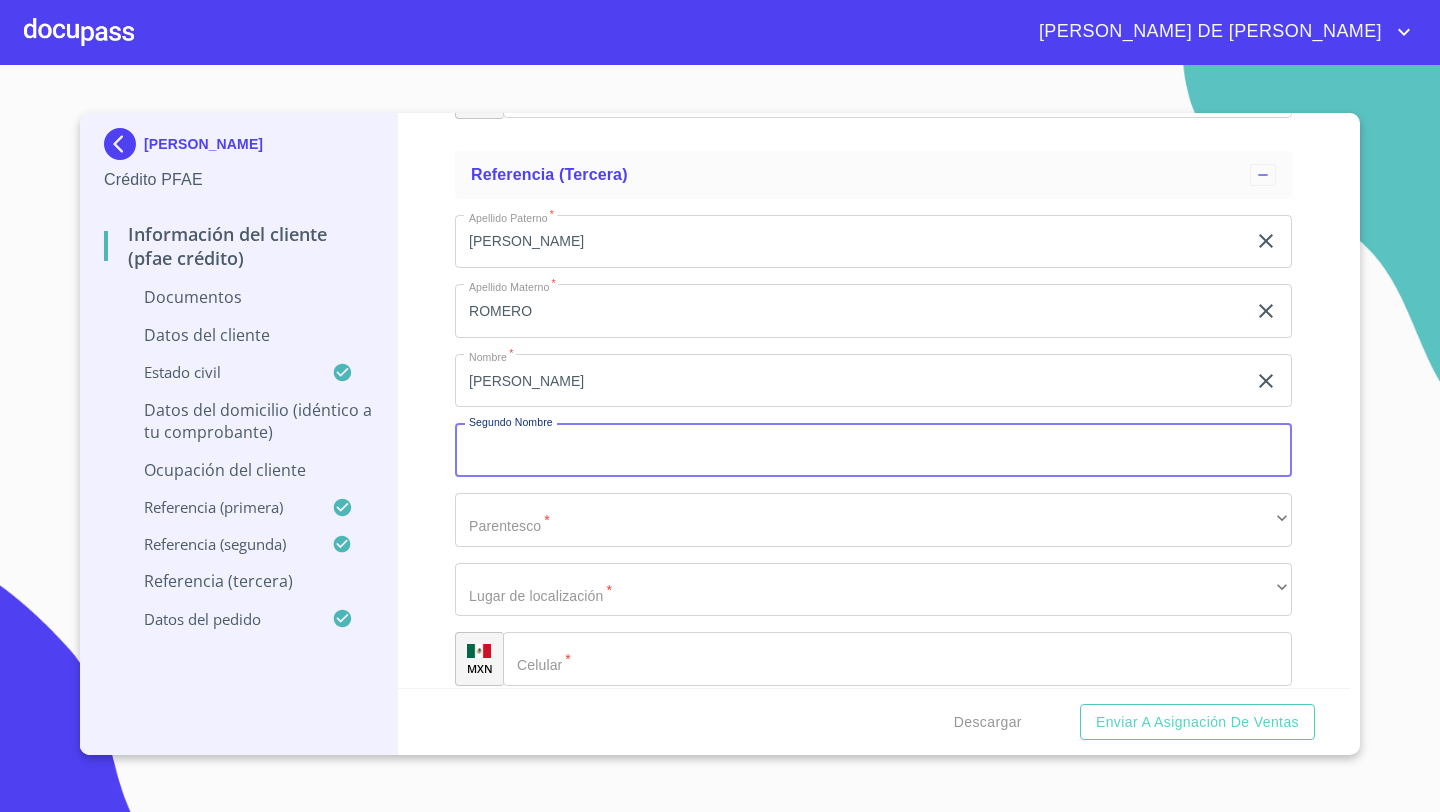 scroll, scrollTop: 8140, scrollLeft: 0, axis: vertical 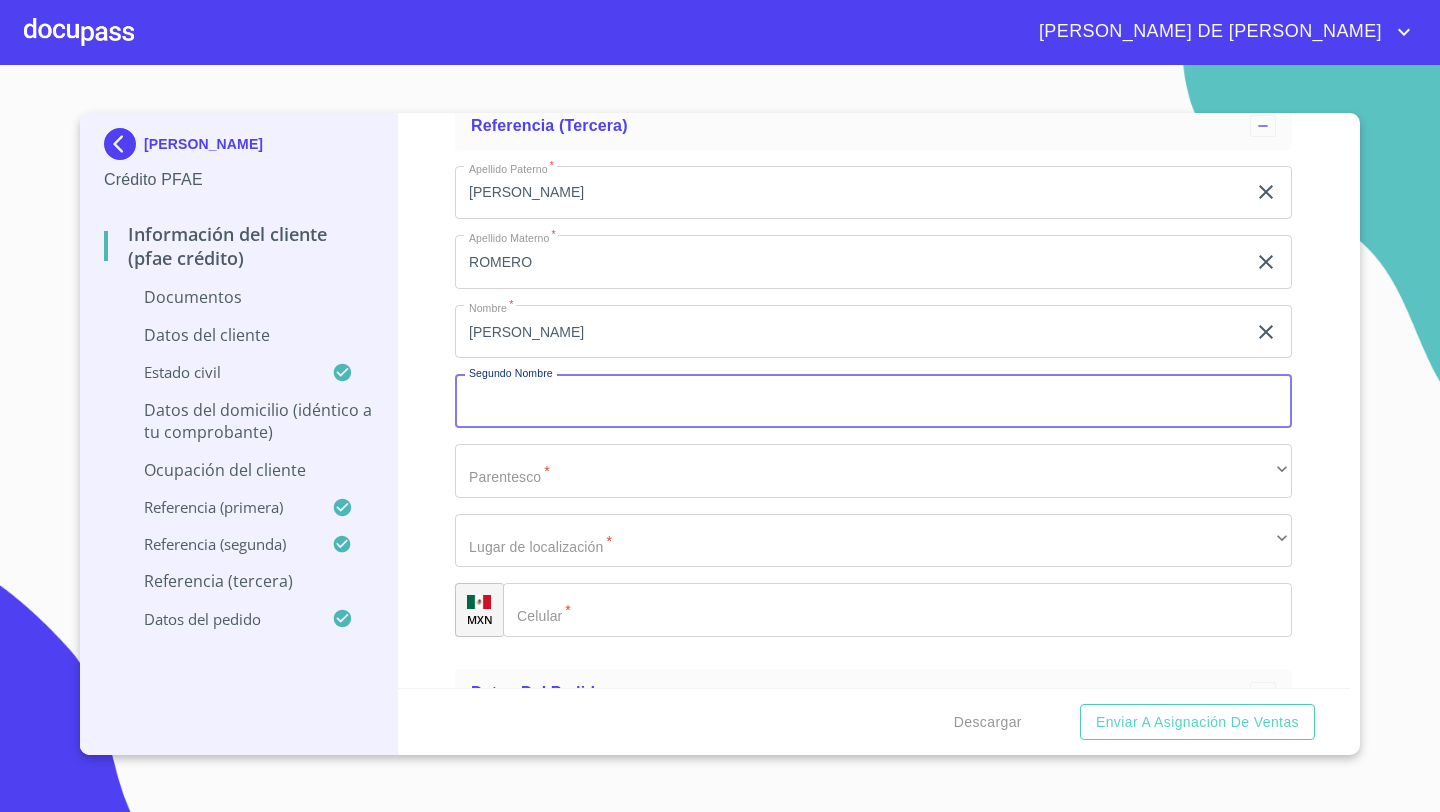 click on "​" at bounding box center [897, 610] 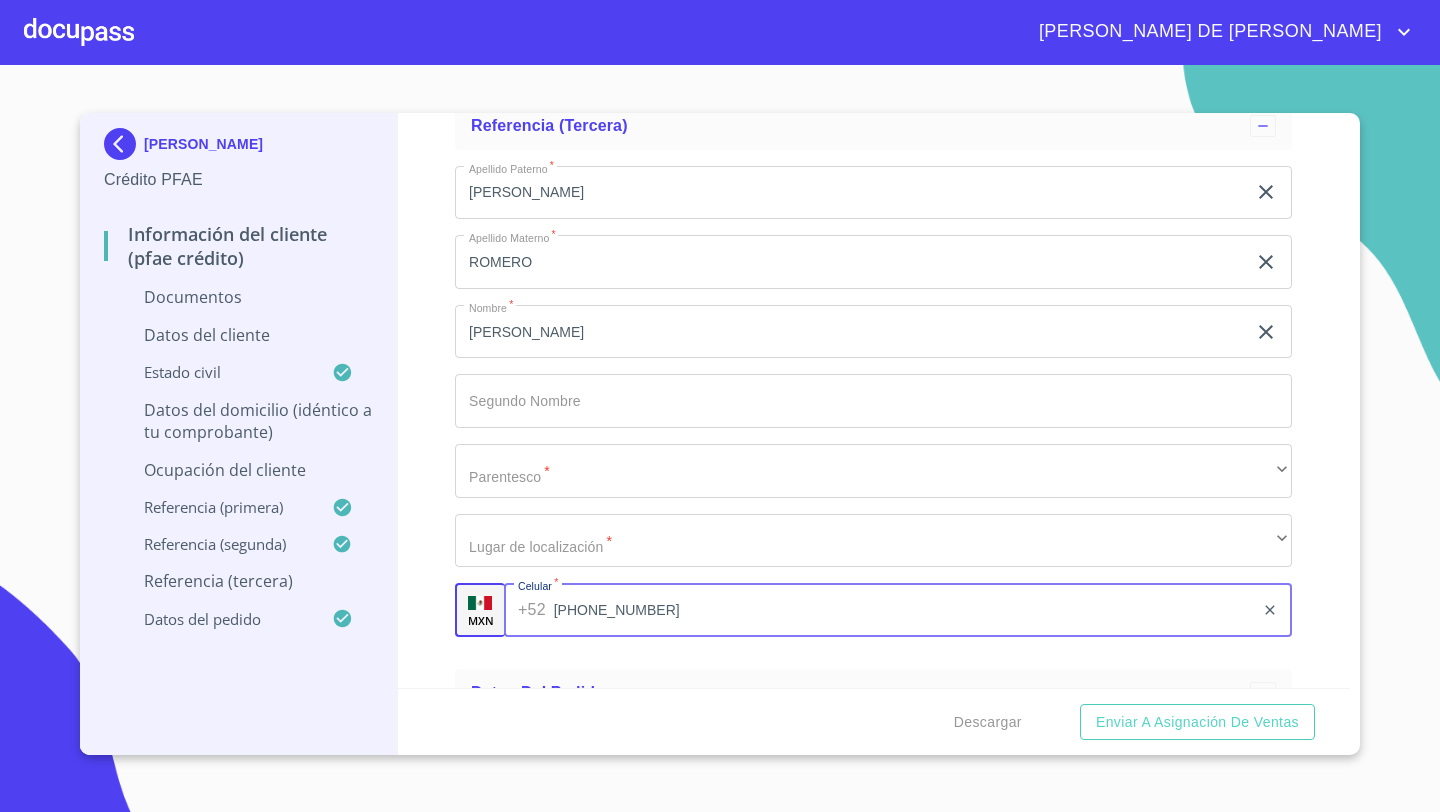 type on "[PHONE_NUMBER]" 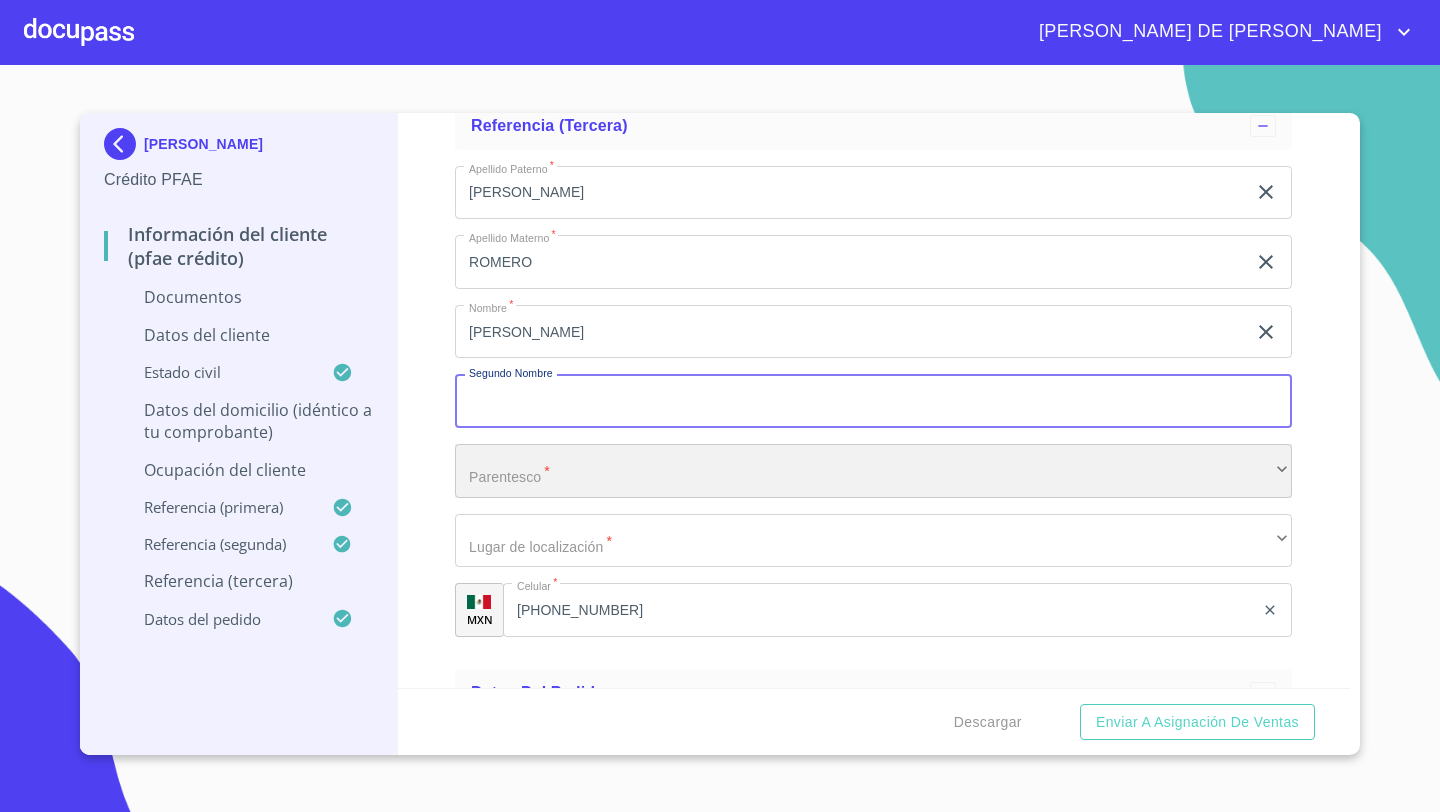 click on "​" at bounding box center [873, 471] 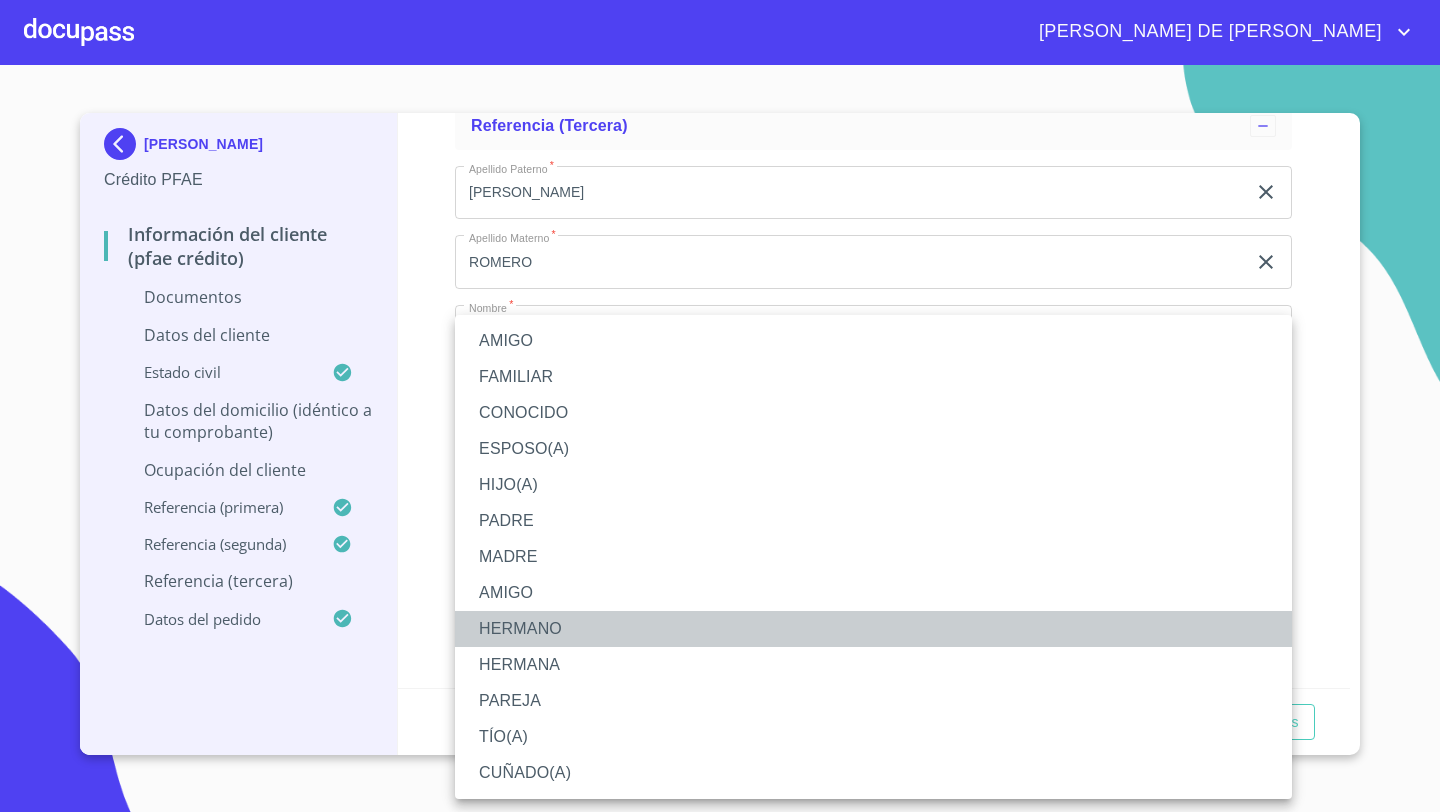 click on "HERMANO" at bounding box center (873, 629) 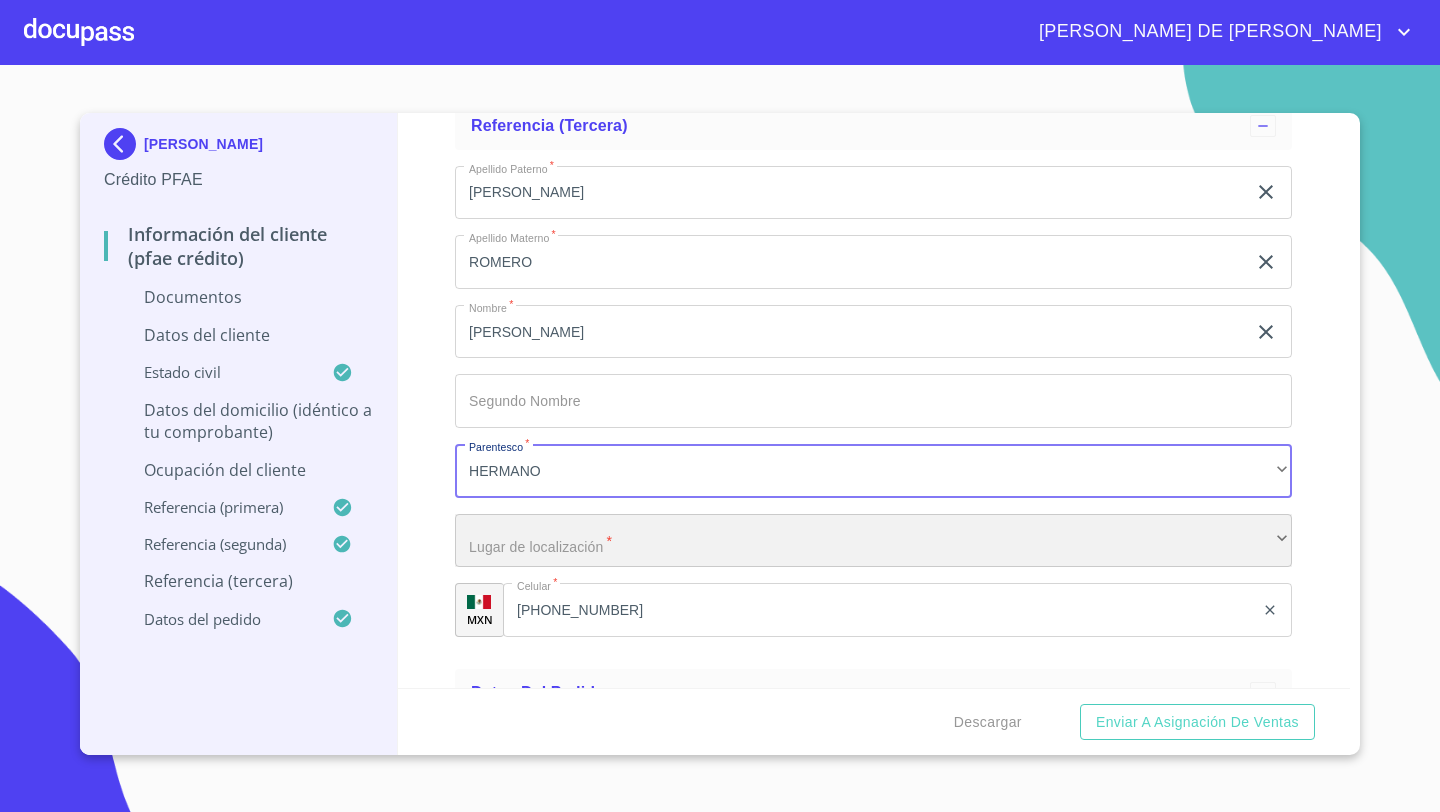 click on "​" at bounding box center [873, 541] 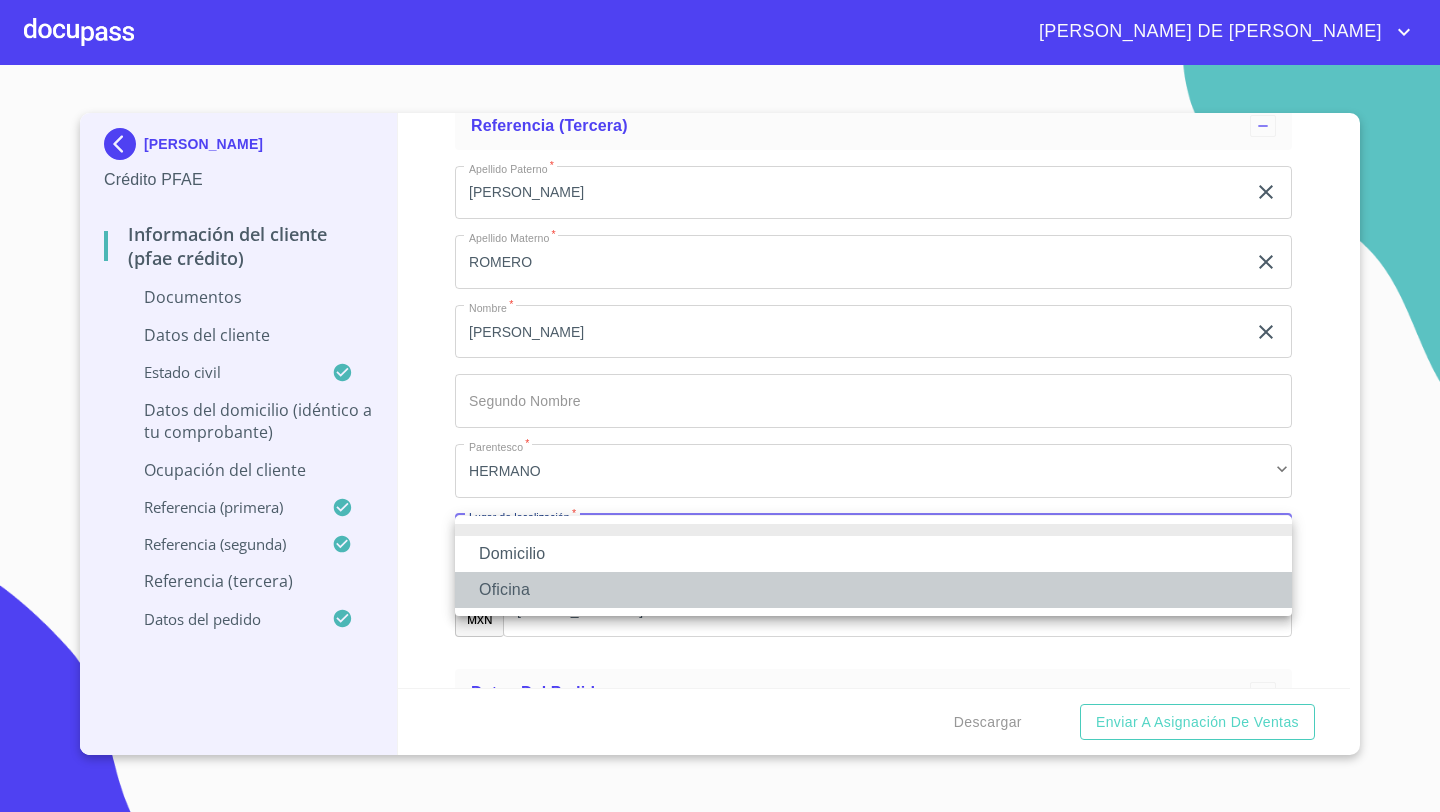 click on "Oficina" at bounding box center [873, 590] 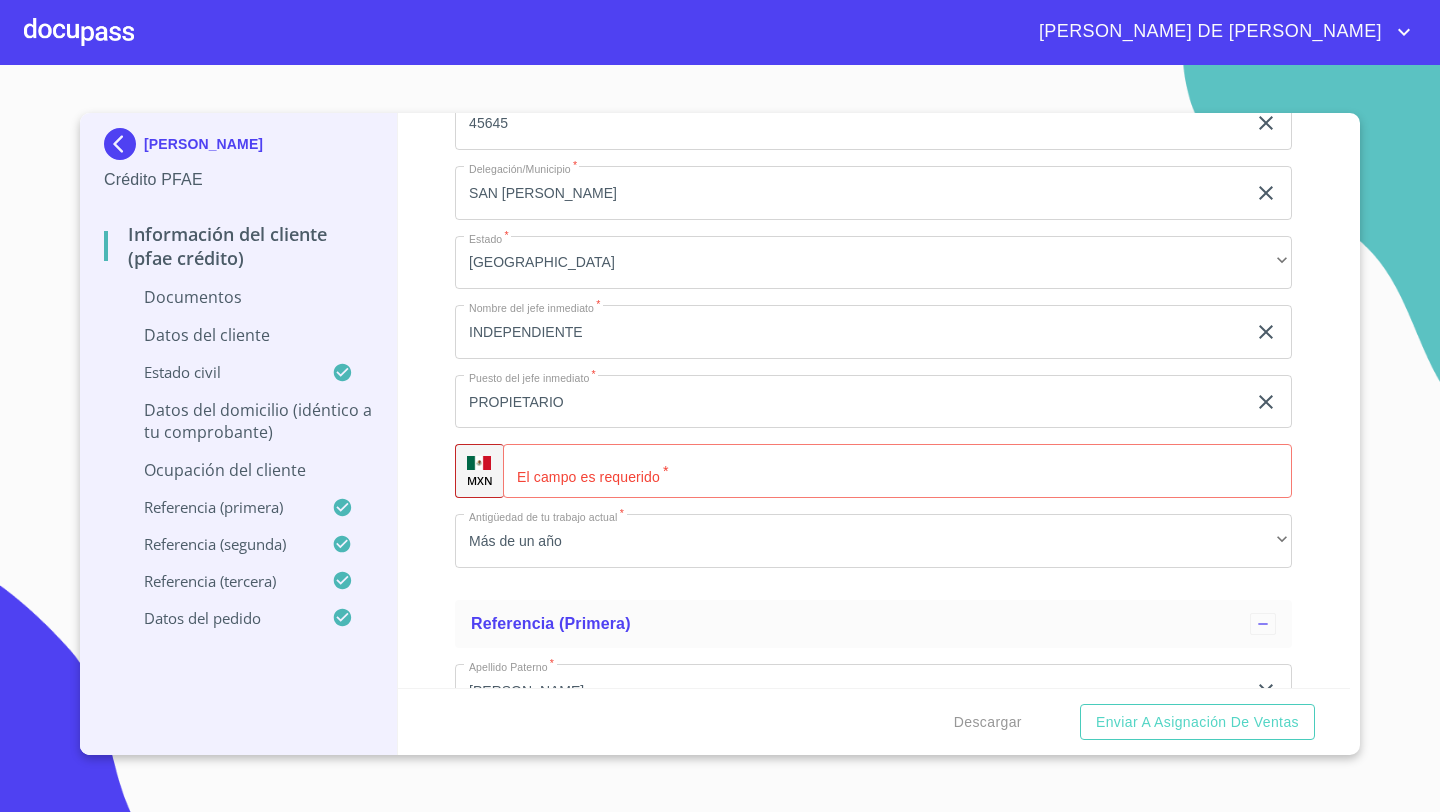 scroll, scrollTop: 6504, scrollLeft: 0, axis: vertical 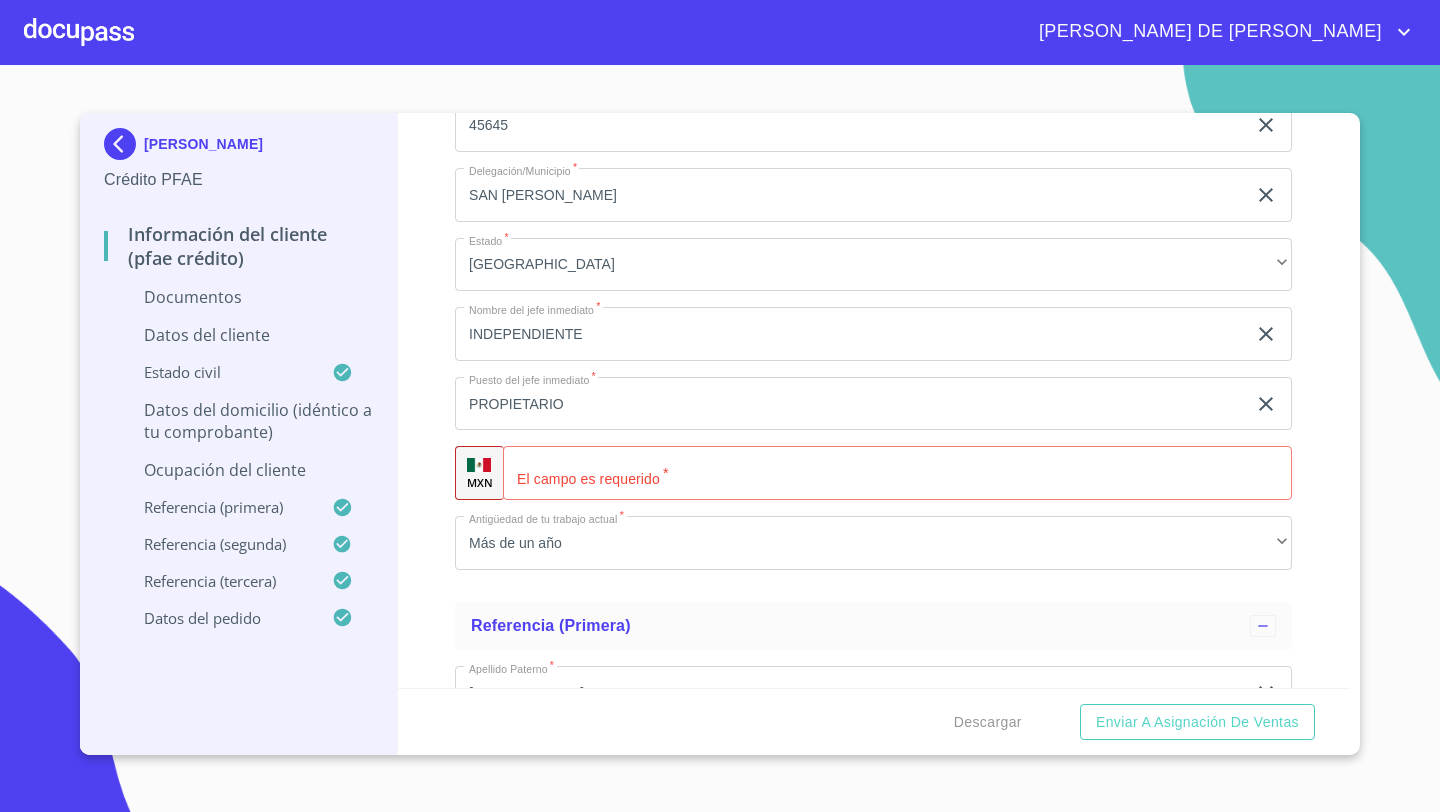 click on "​" at bounding box center (897, 473) 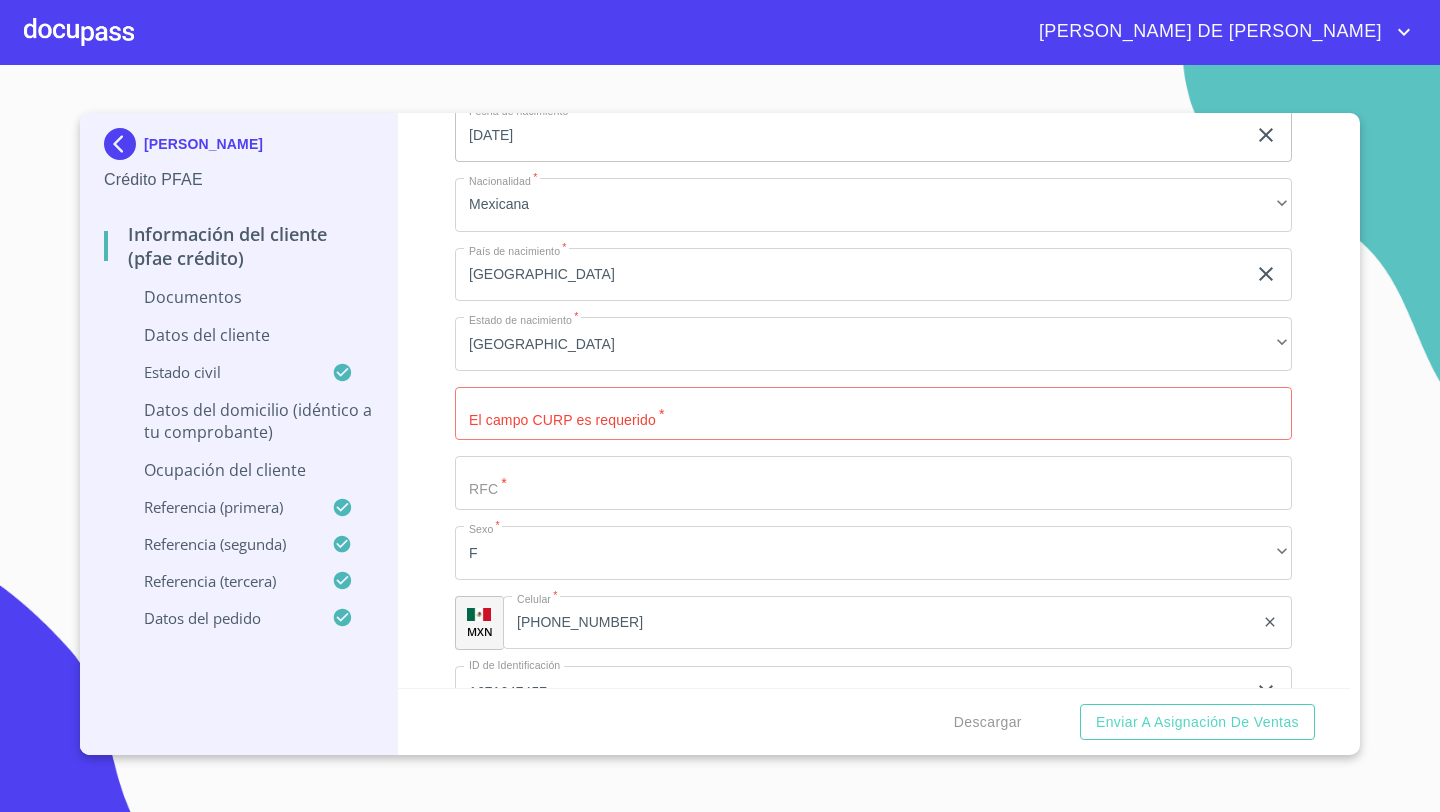 scroll, scrollTop: 3324, scrollLeft: 0, axis: vertical 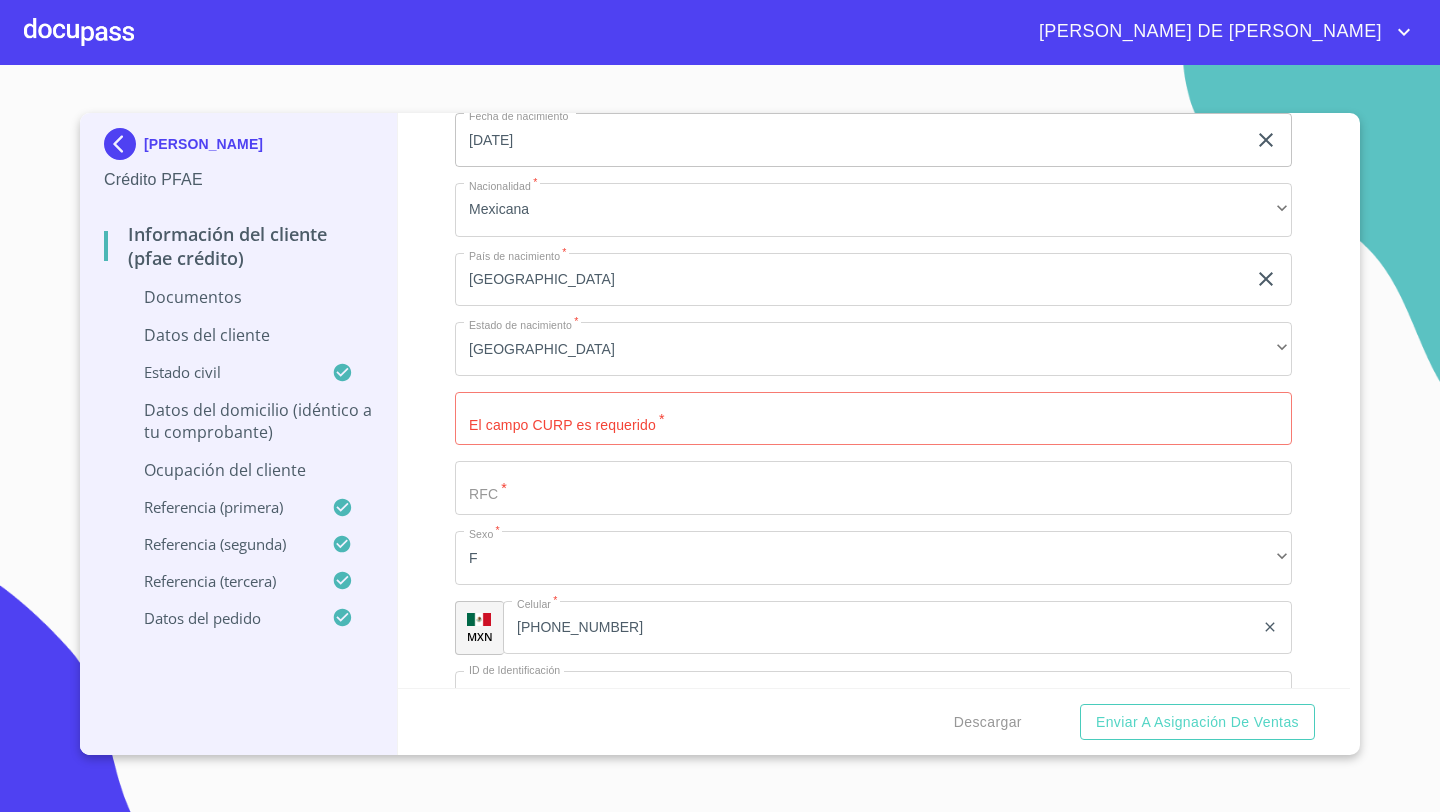 click on "[PHONE_NUMBER]" 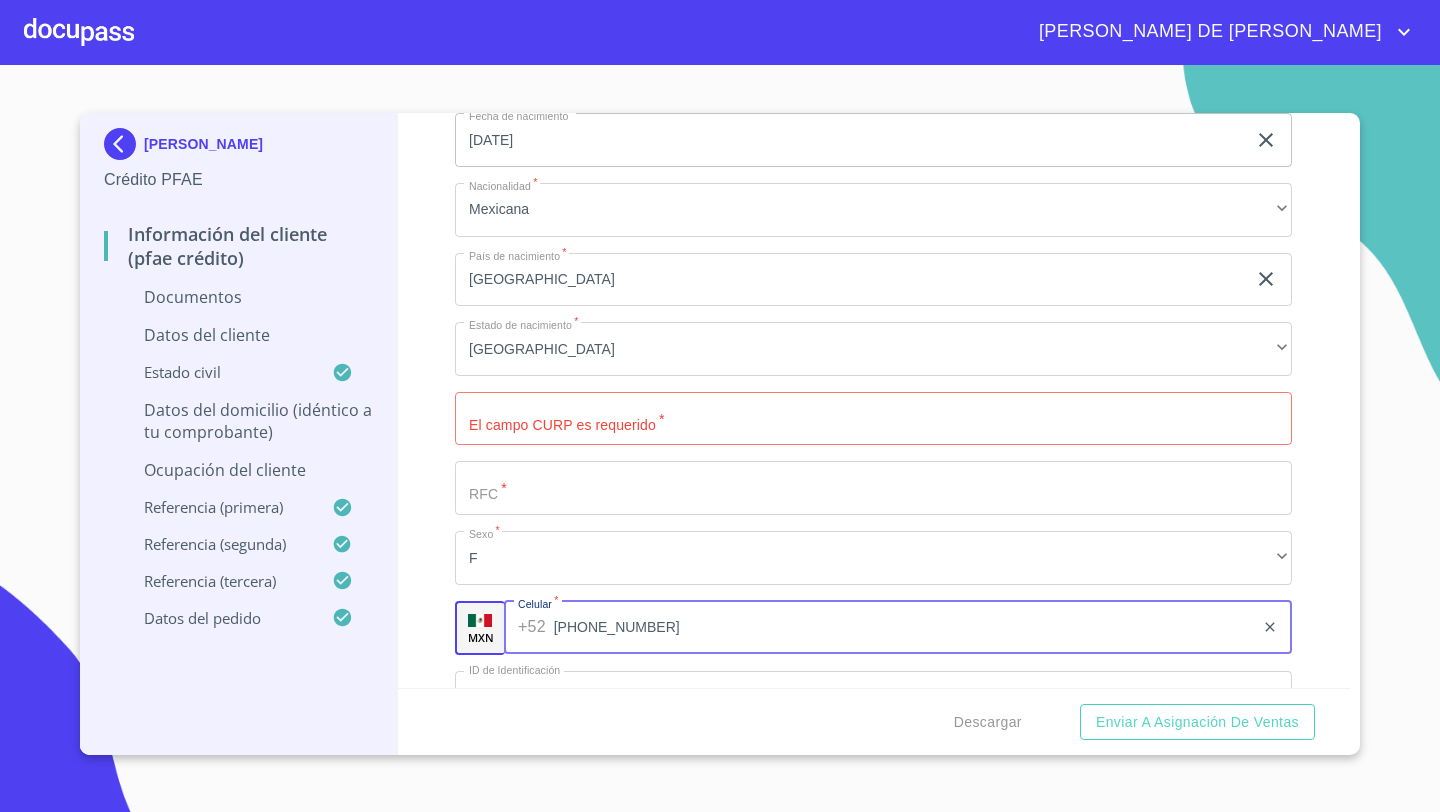 click on "[PHONE_NUMBER]" at bounding box center (904, 628) 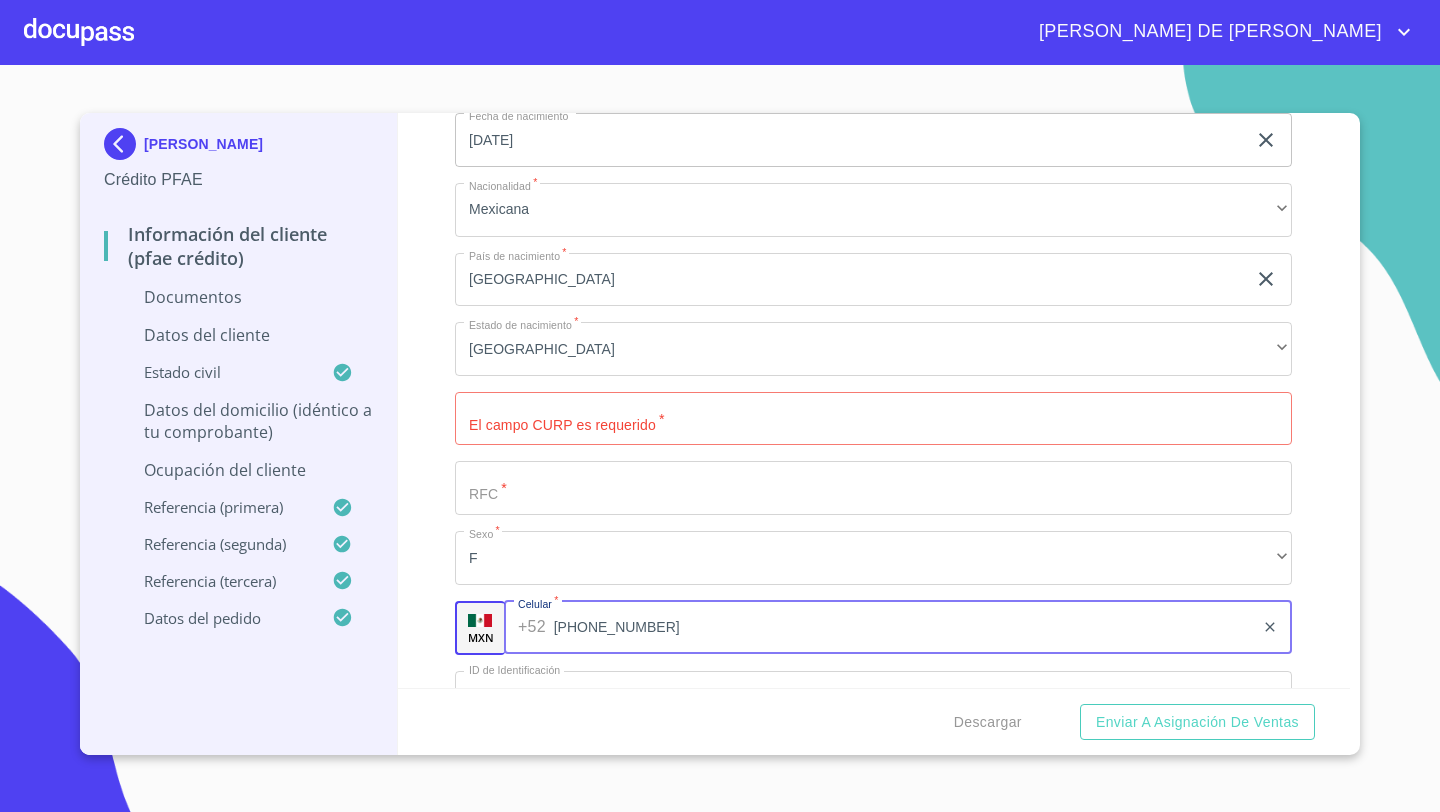click on "[PHONE_NUMBER]" at bounding box center (904, 628) 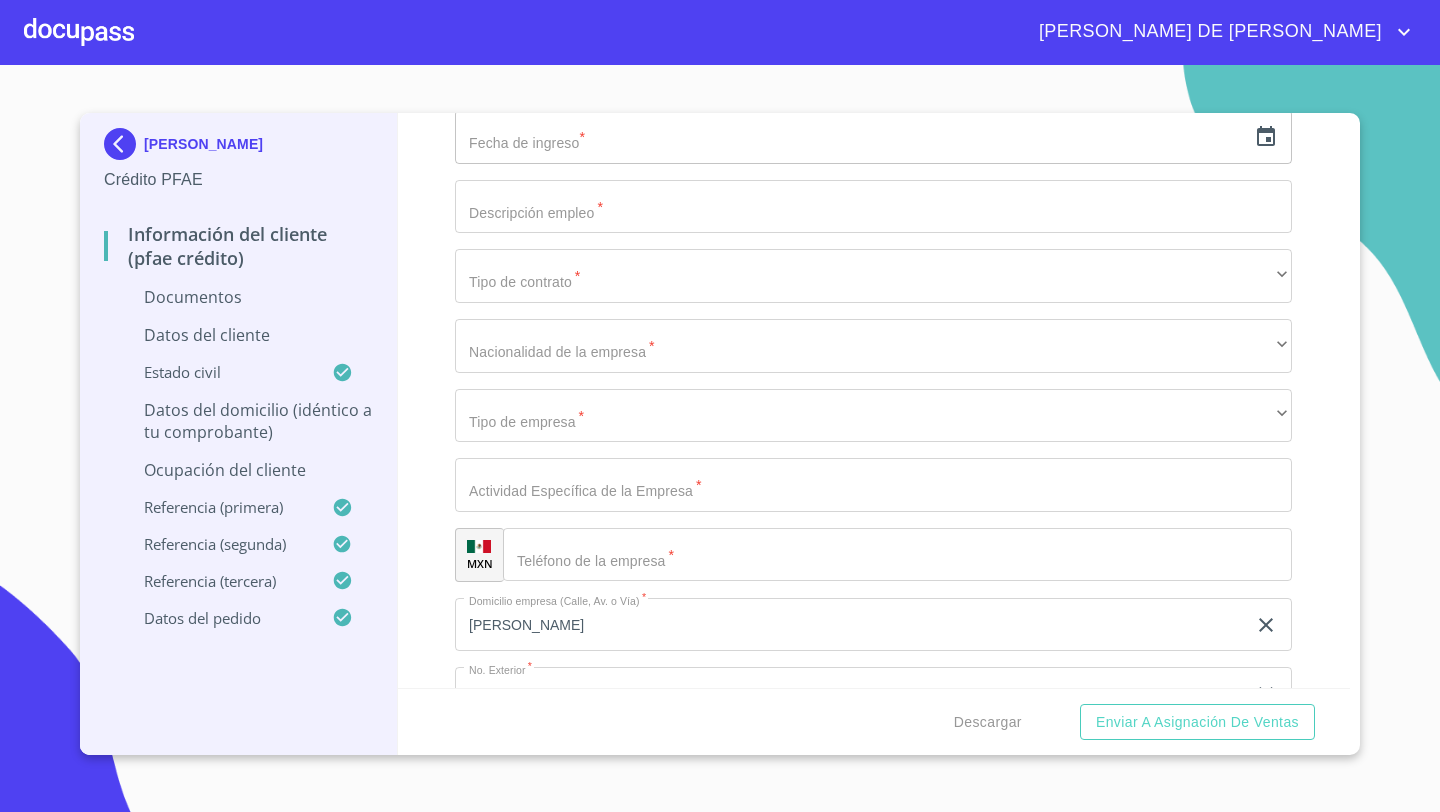 scroll, scrollTop: 5742, scrollLeft: 0, axis: vertical 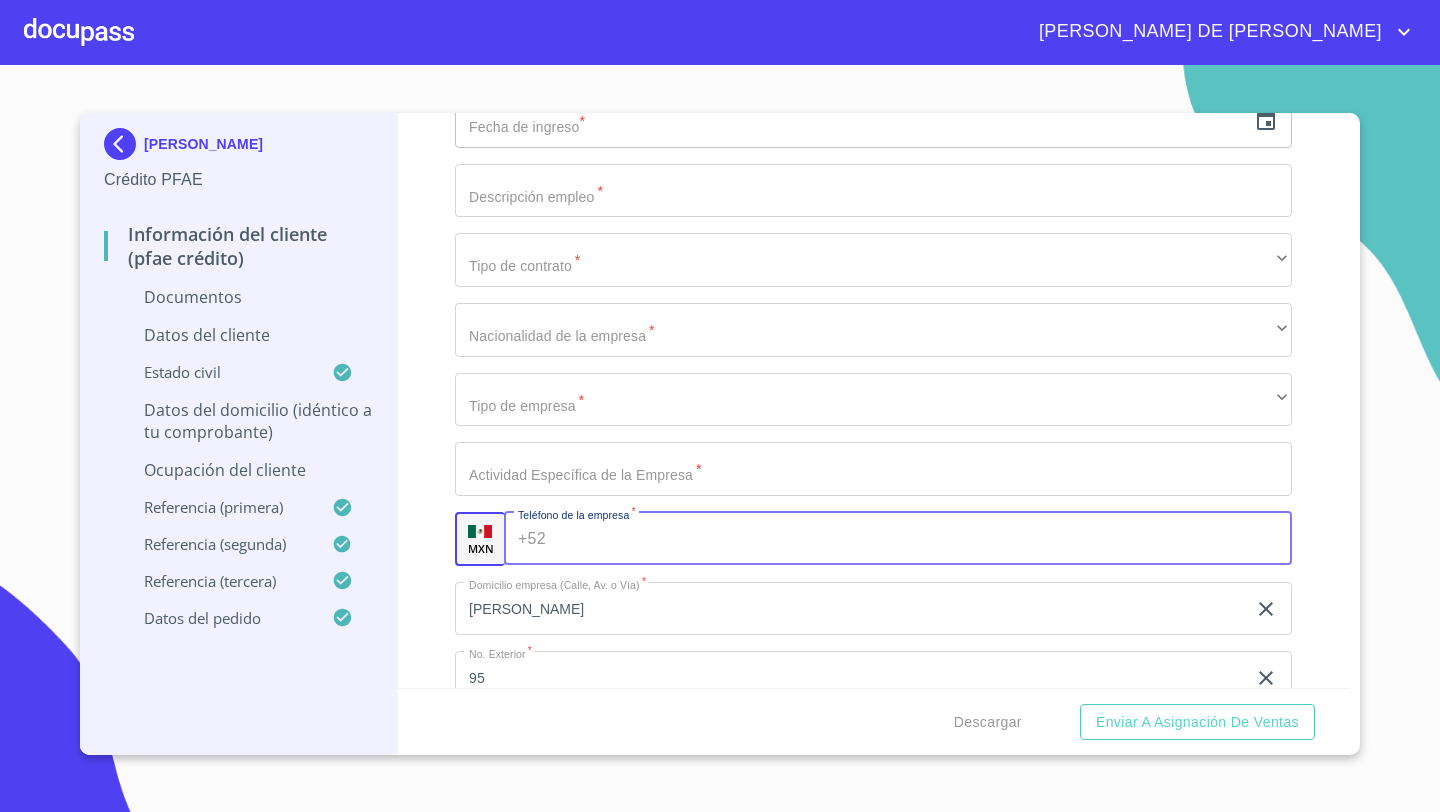 click on "Documento de identificación   *" at bounding box center (923, 539) 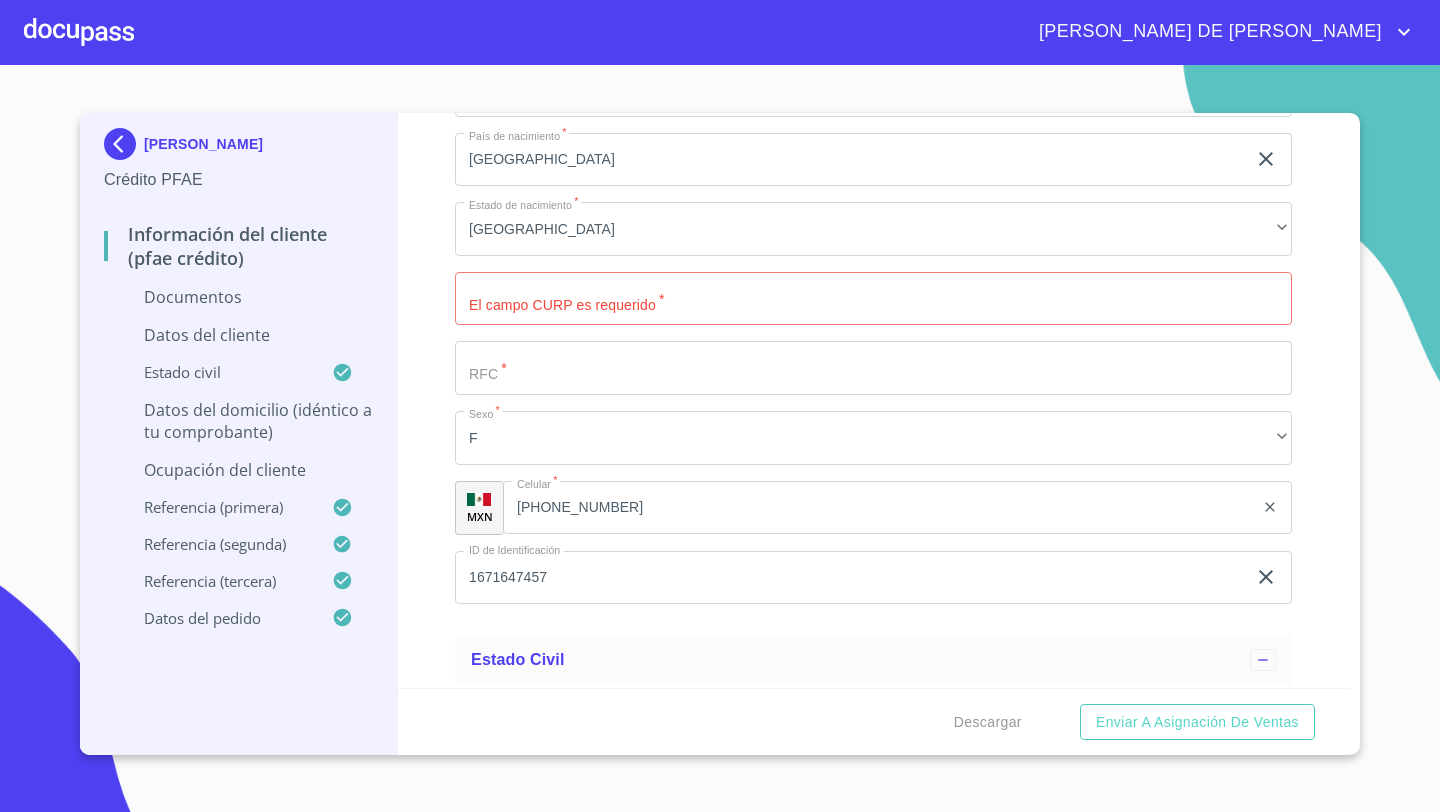 scroll, scrollTop: 3443, scrollLeft: 0, axis: vertical 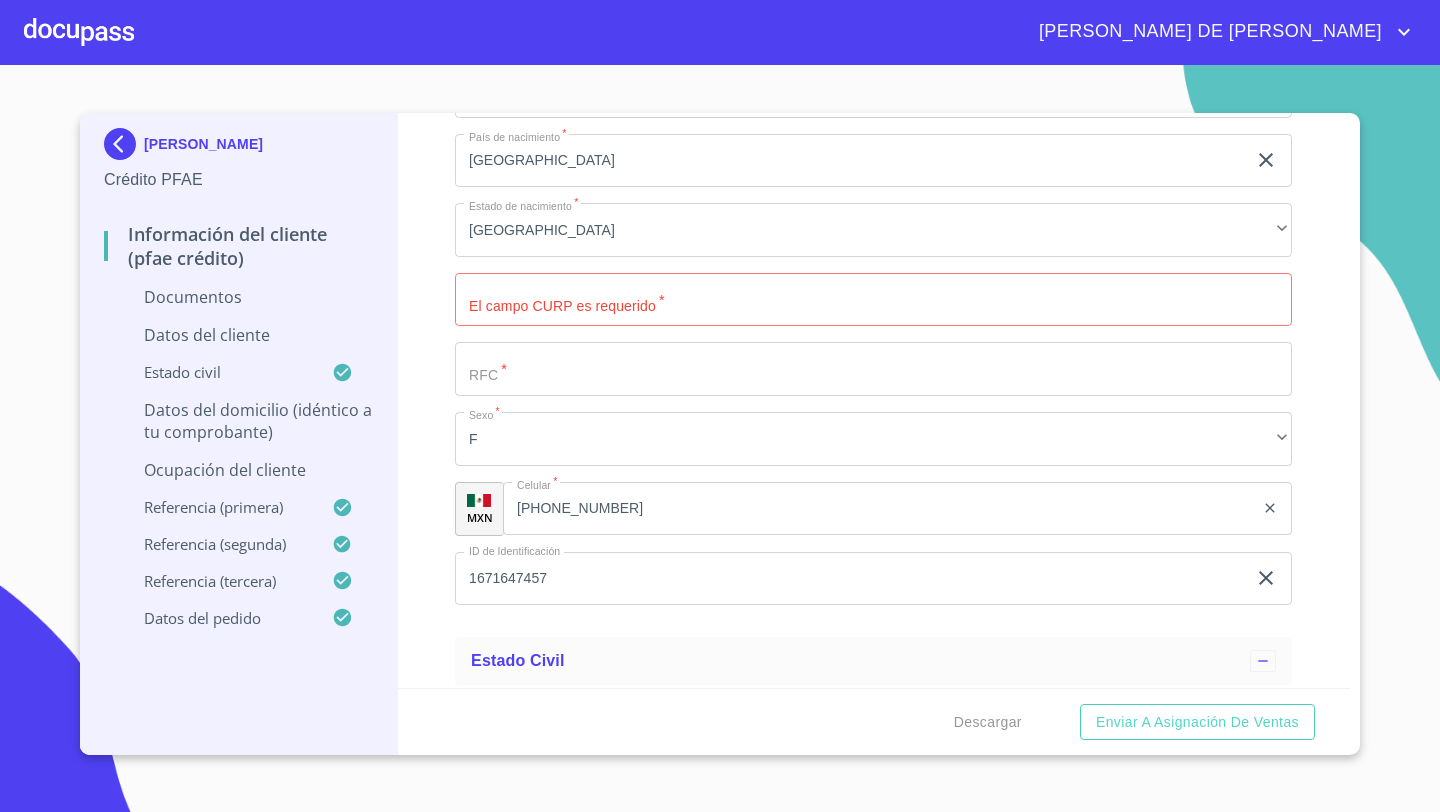 type on "[PHONE_NUMBER]" 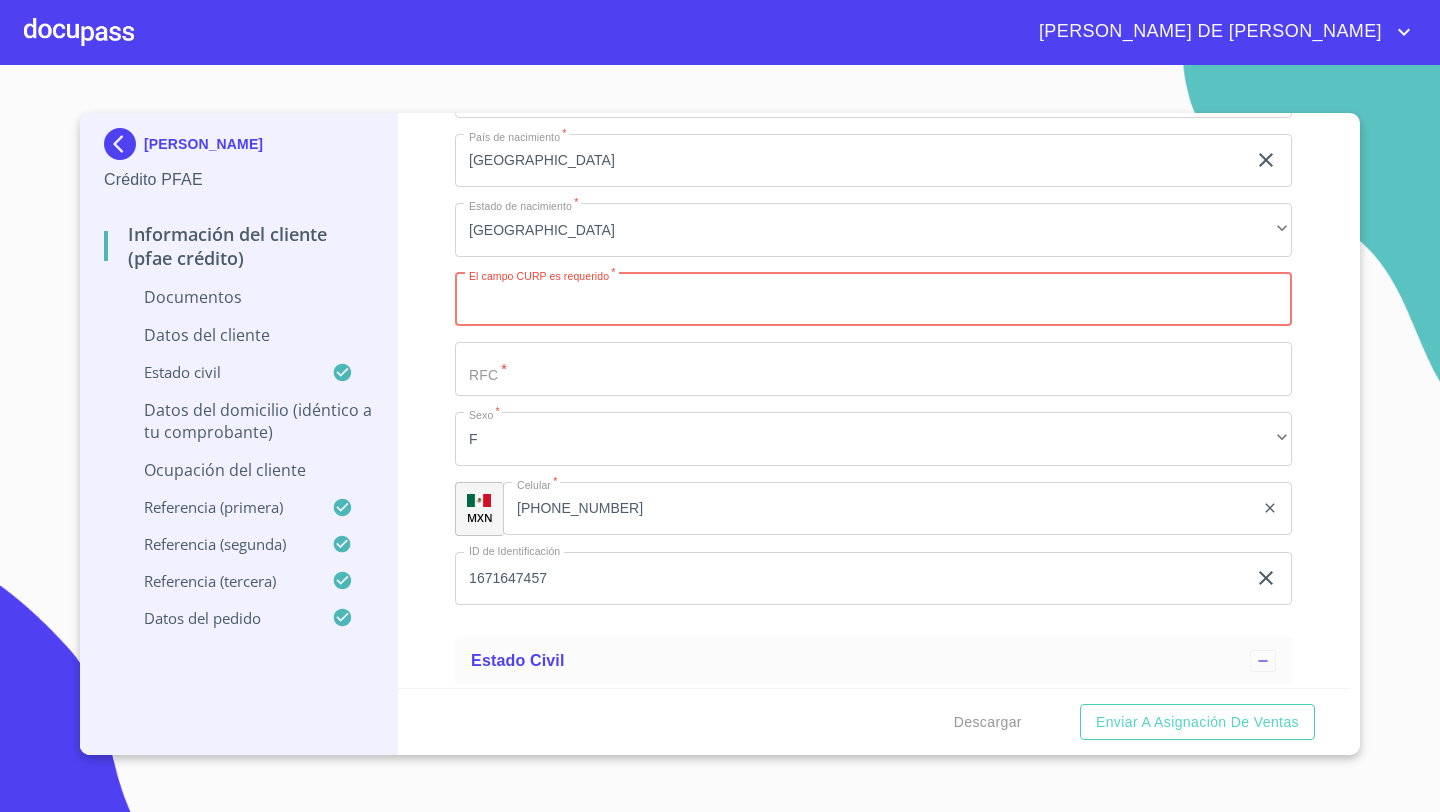 click on "Documento de identificación   *" at bounding box center (873, 300) 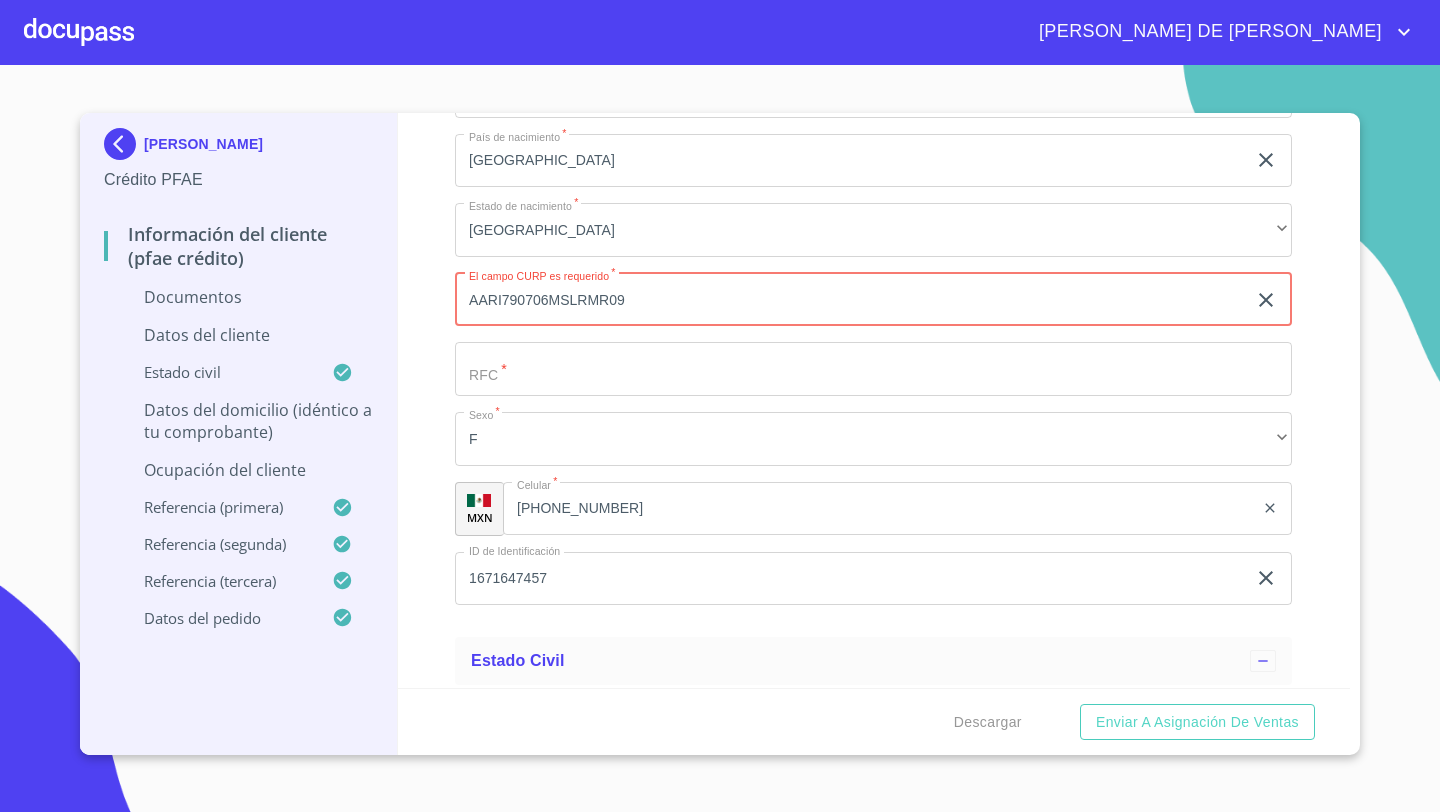 type on "AARI790706MSLRMR09" 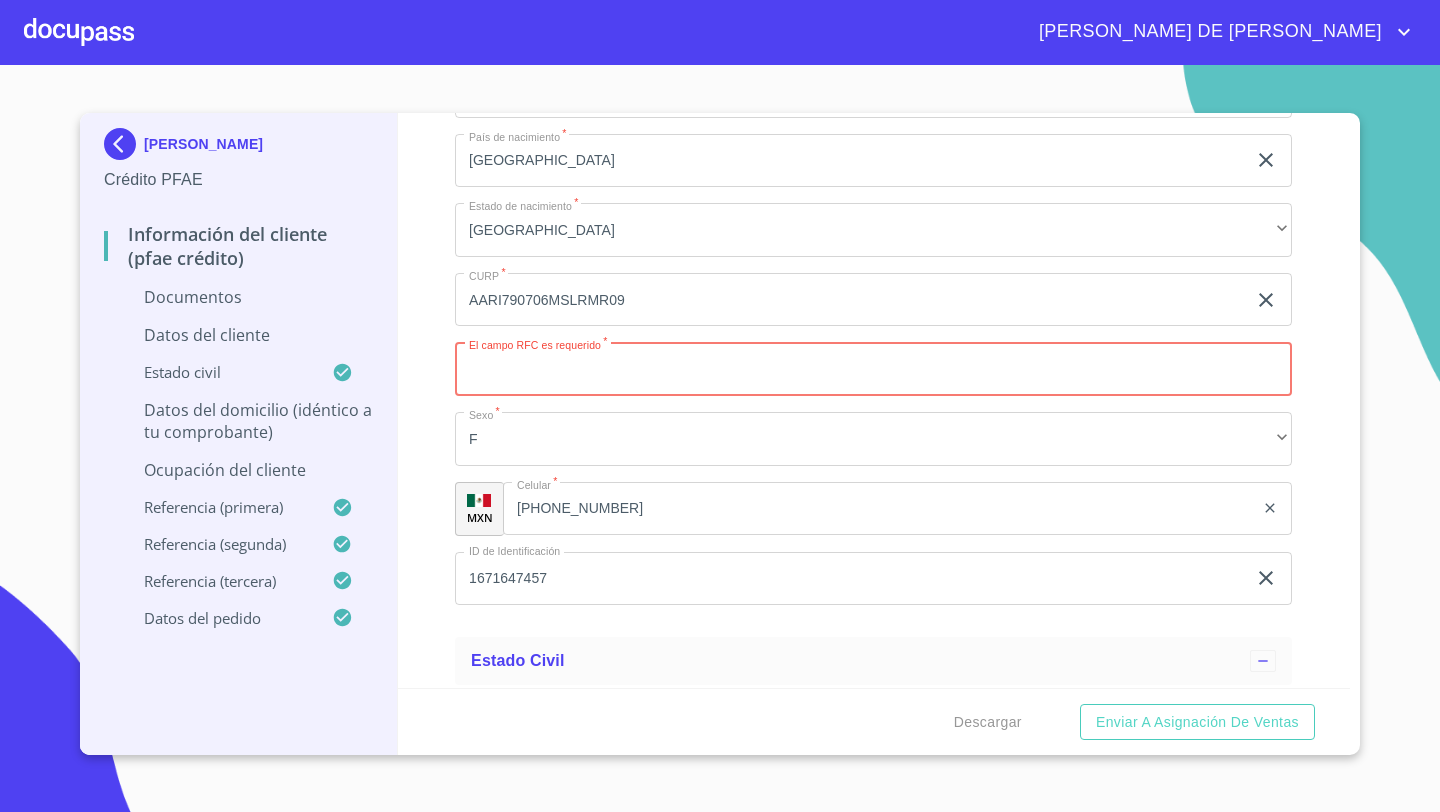 paste on "AARI790706" 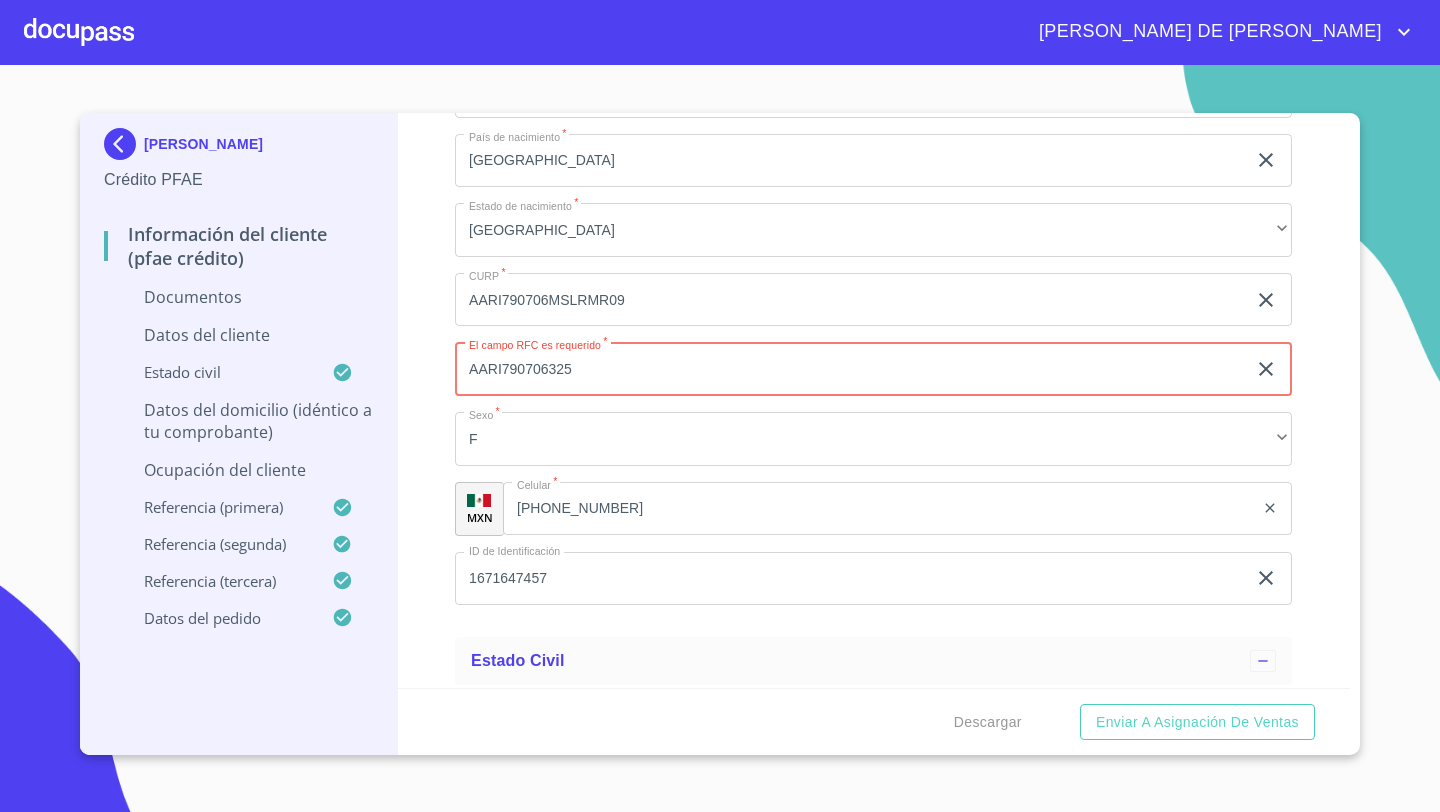type on "AARI790706325" 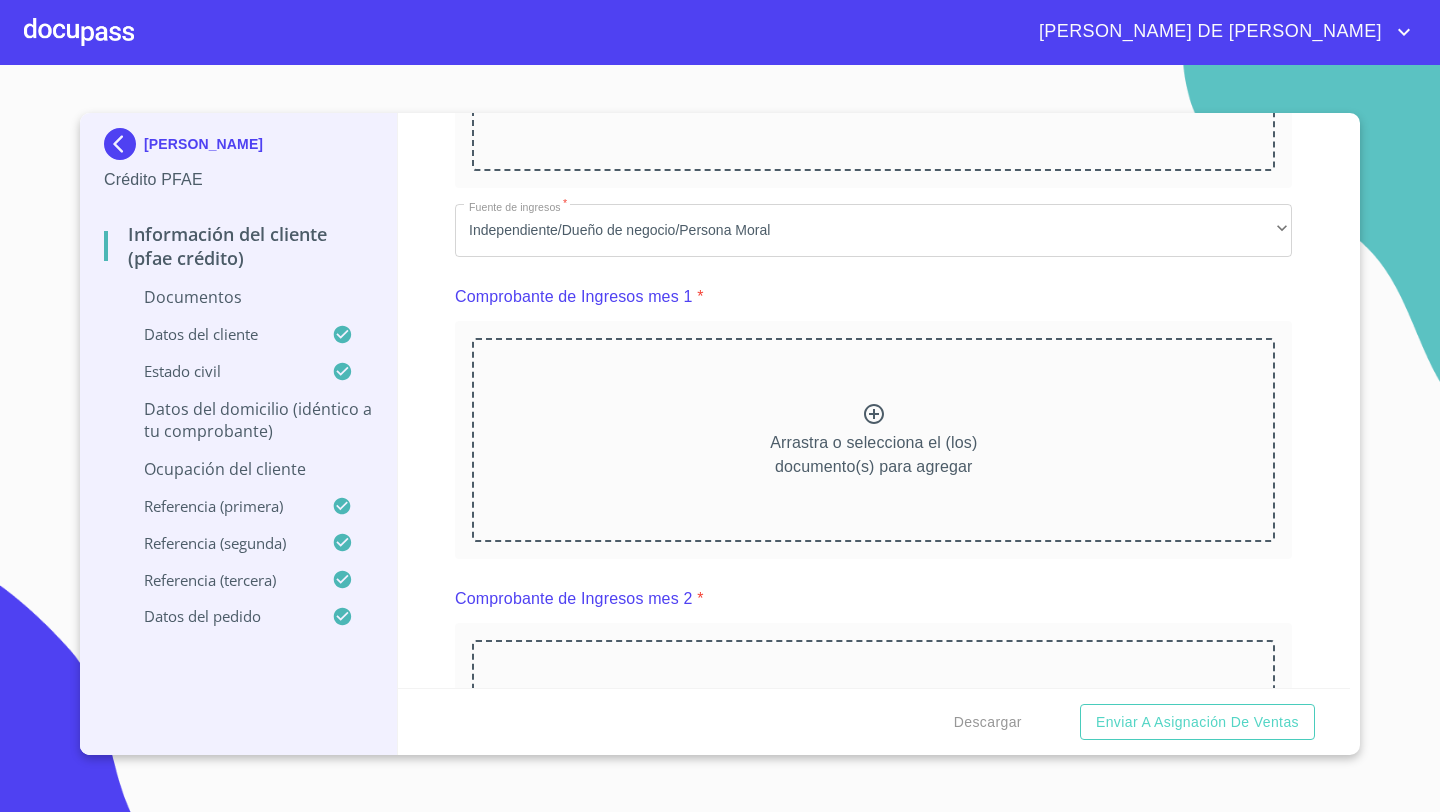 scroll, scrollTop: 1259, scrollLeft: 0, axis: vertical 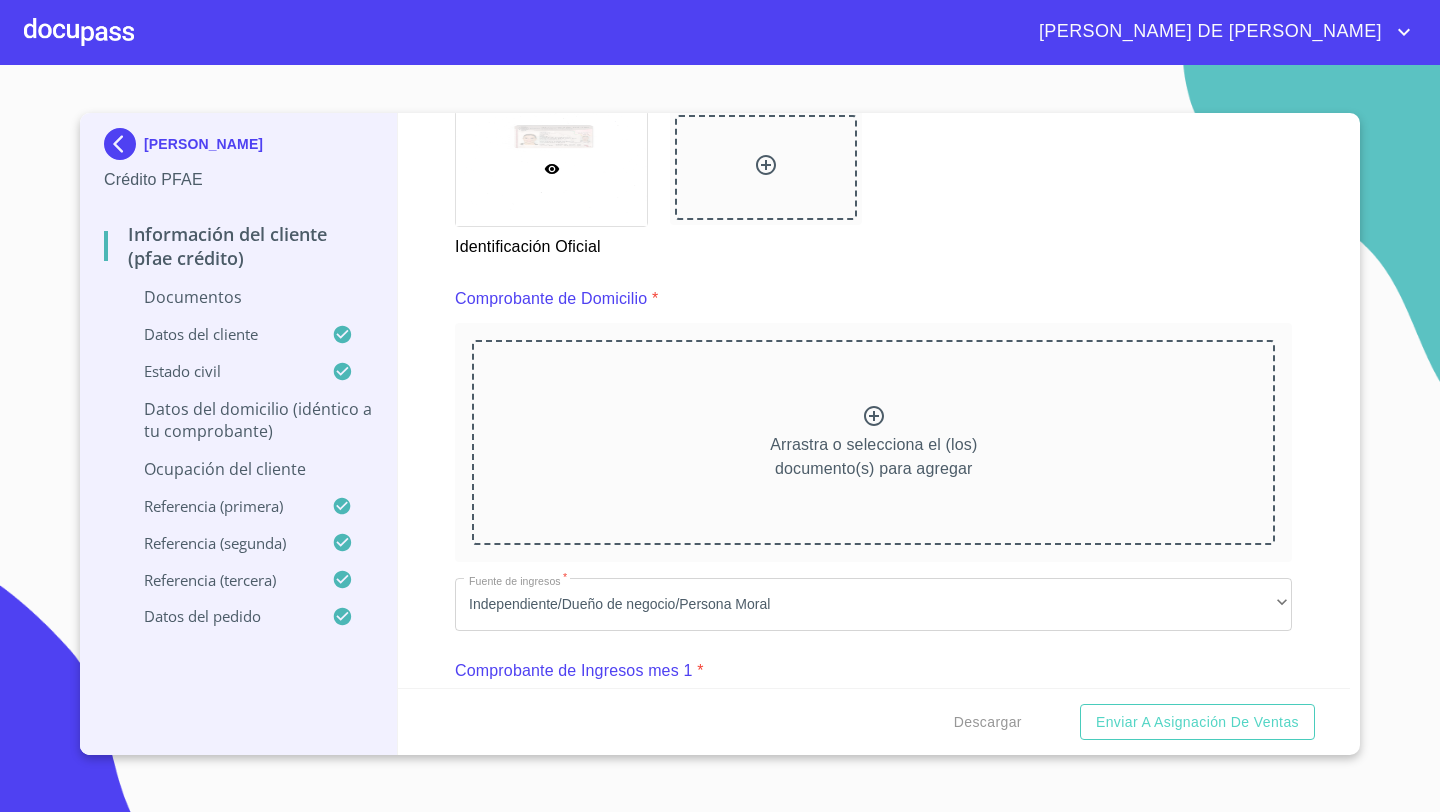 click on "Arrastra o selecciona el (los) documento(s) para agregar" at bounding box center [873, 457] 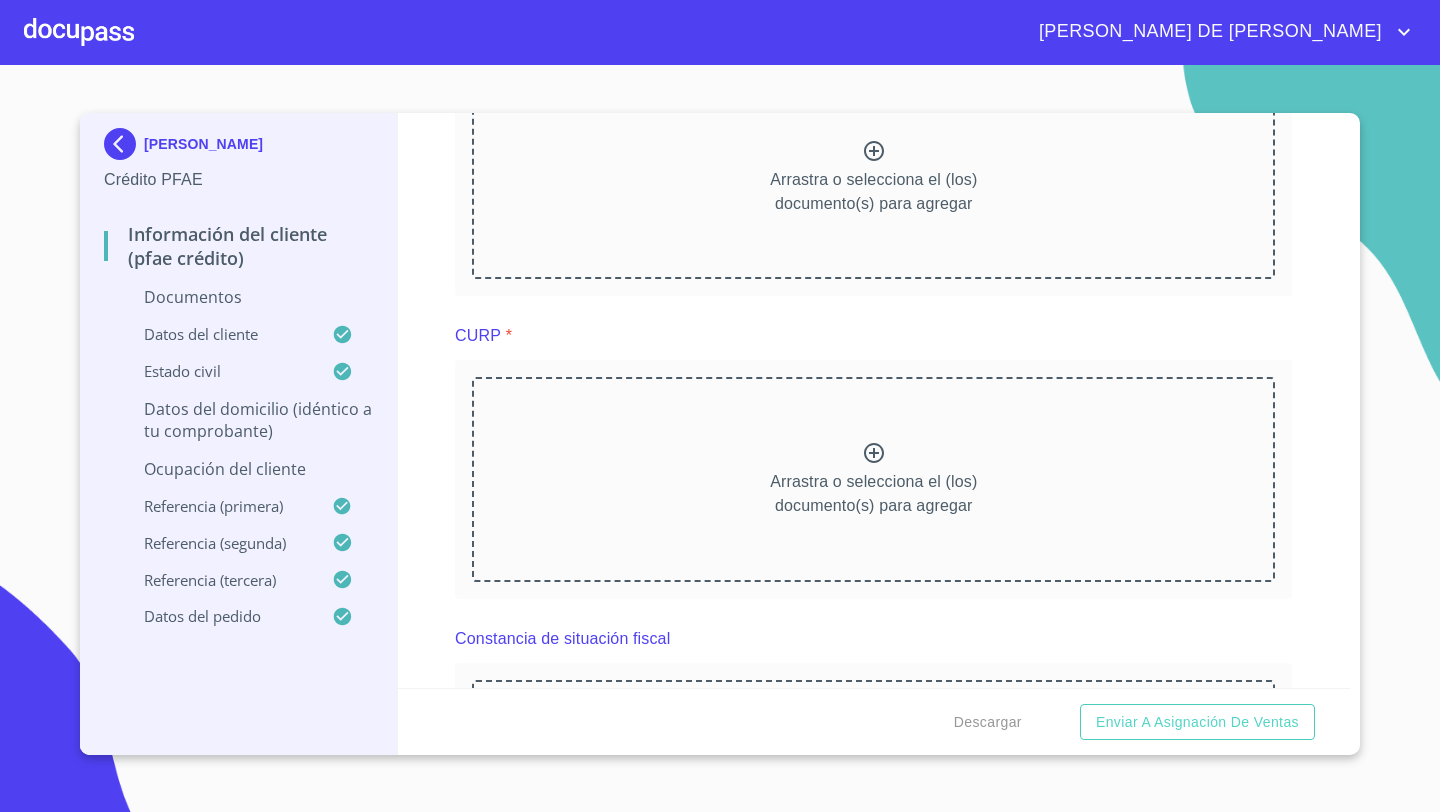 scroll, scrollTop: 2744, scrollLeft: 0, axis: vertical 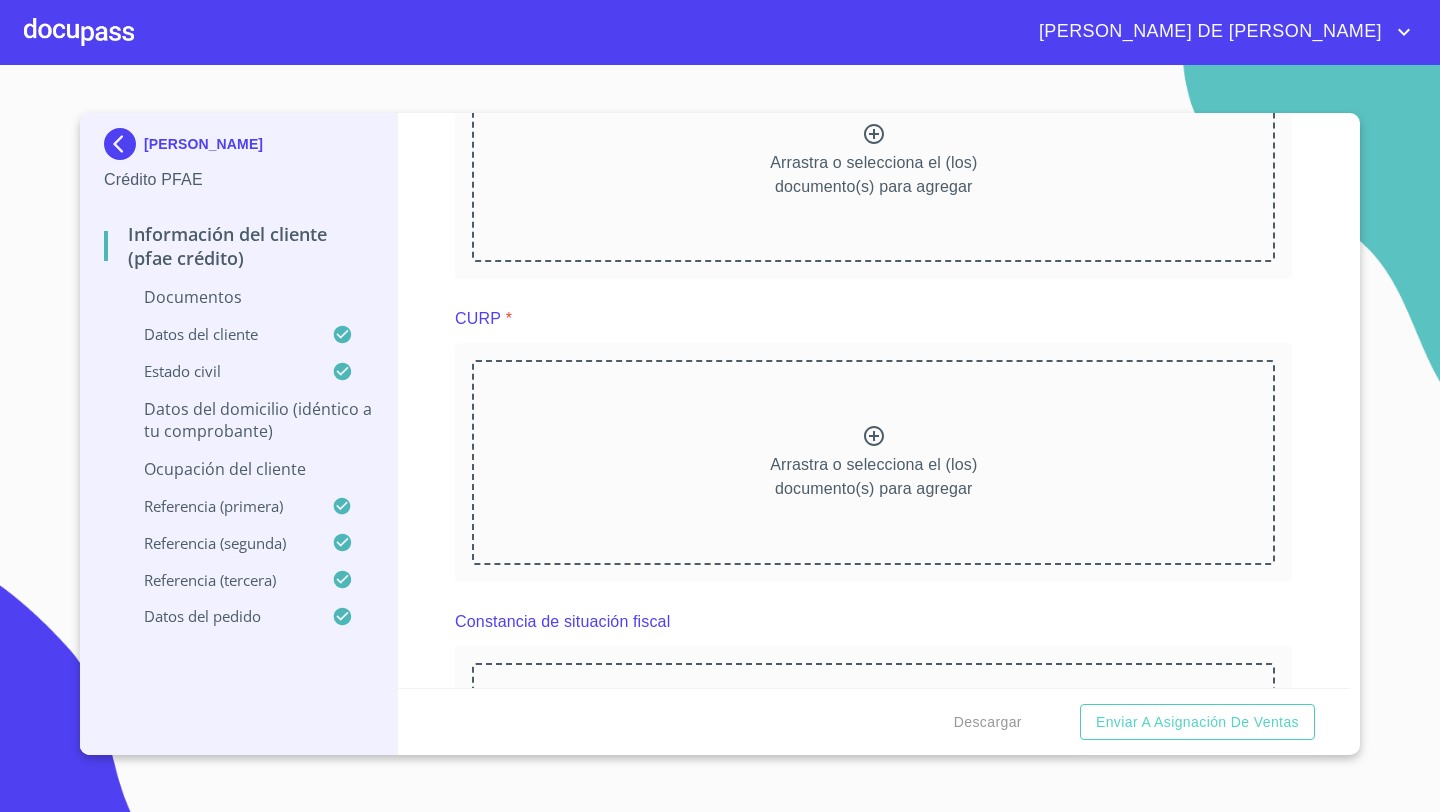 click on "Arrastra o selecciona el (los) documento(s) para agregar" at bounding box center [873, 462] 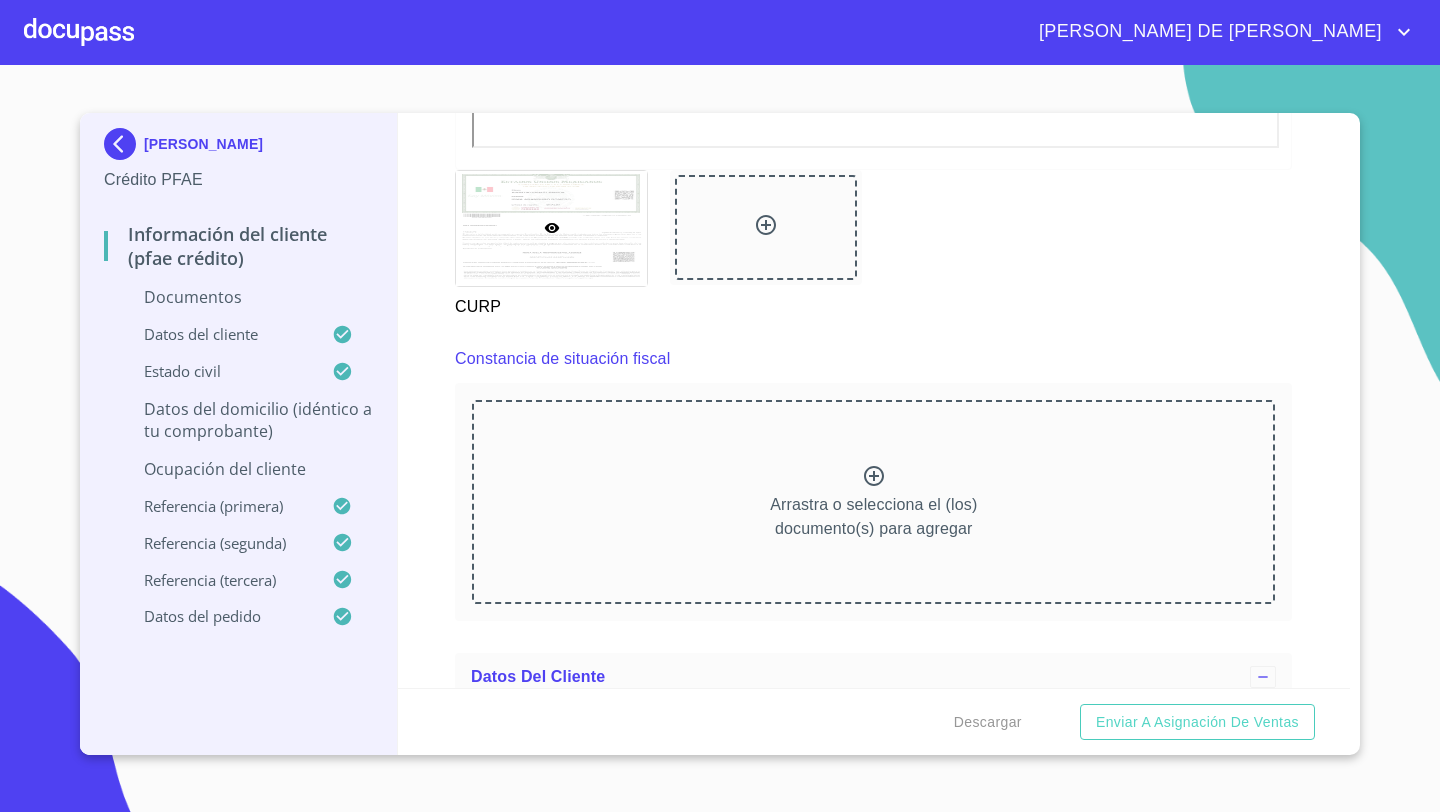 scroll, scrollTop: 3564, scrollLeft: 0, axis: vertical 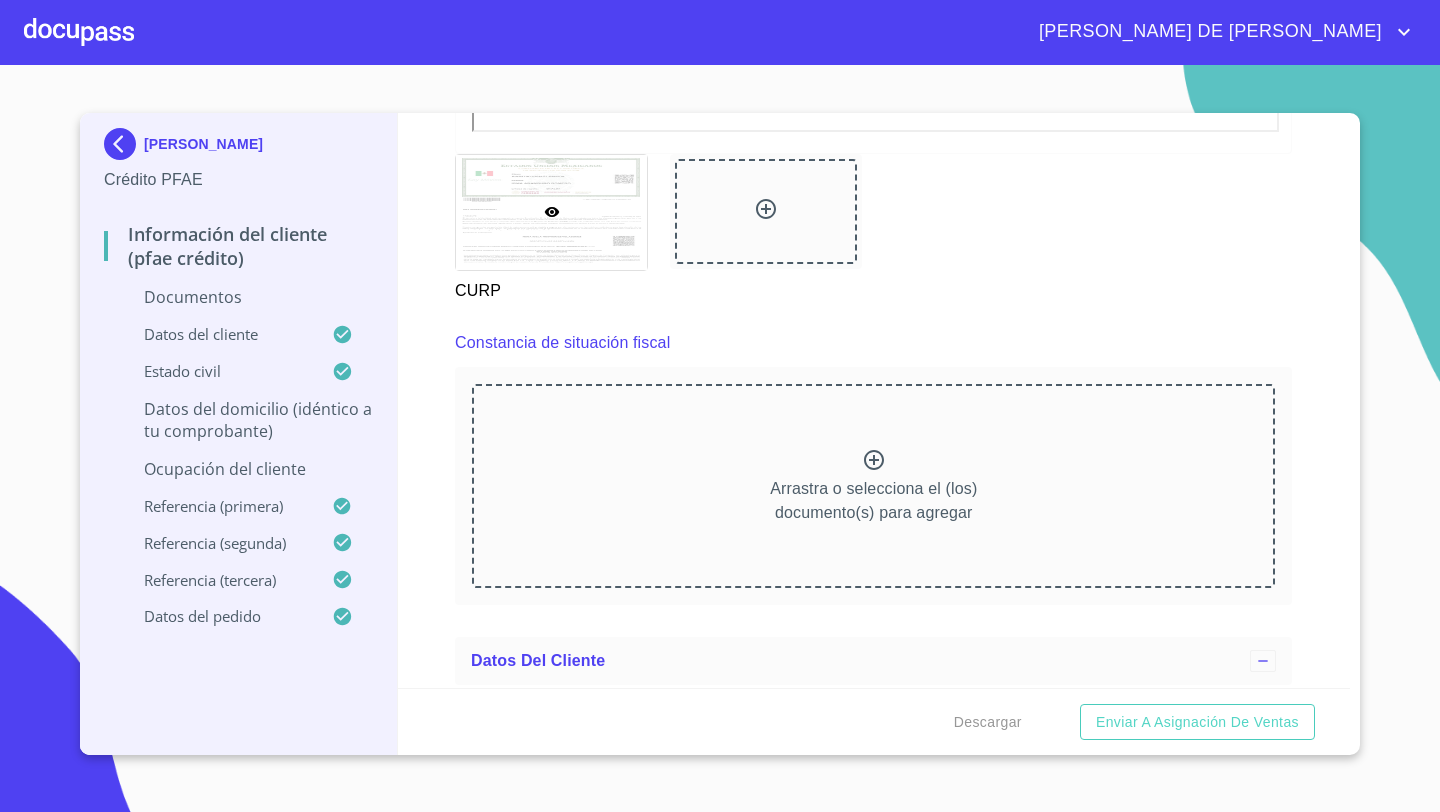 click on "Arrastra o selecciona el (los) documento(s) para agregar" at bounding box center (873, 486) 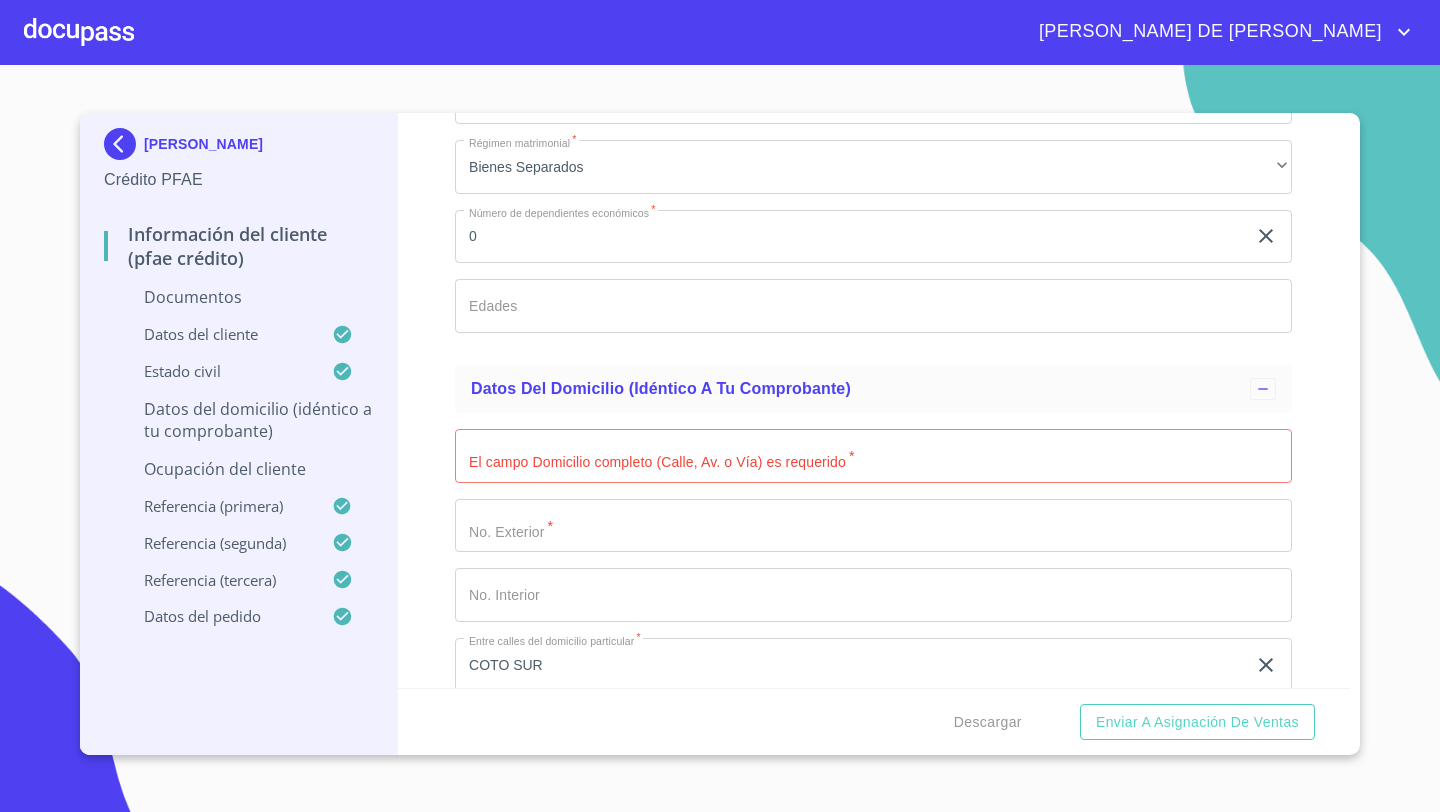 scroll, scrollTop: 6026, scrollLeft: 0, axis: vertical 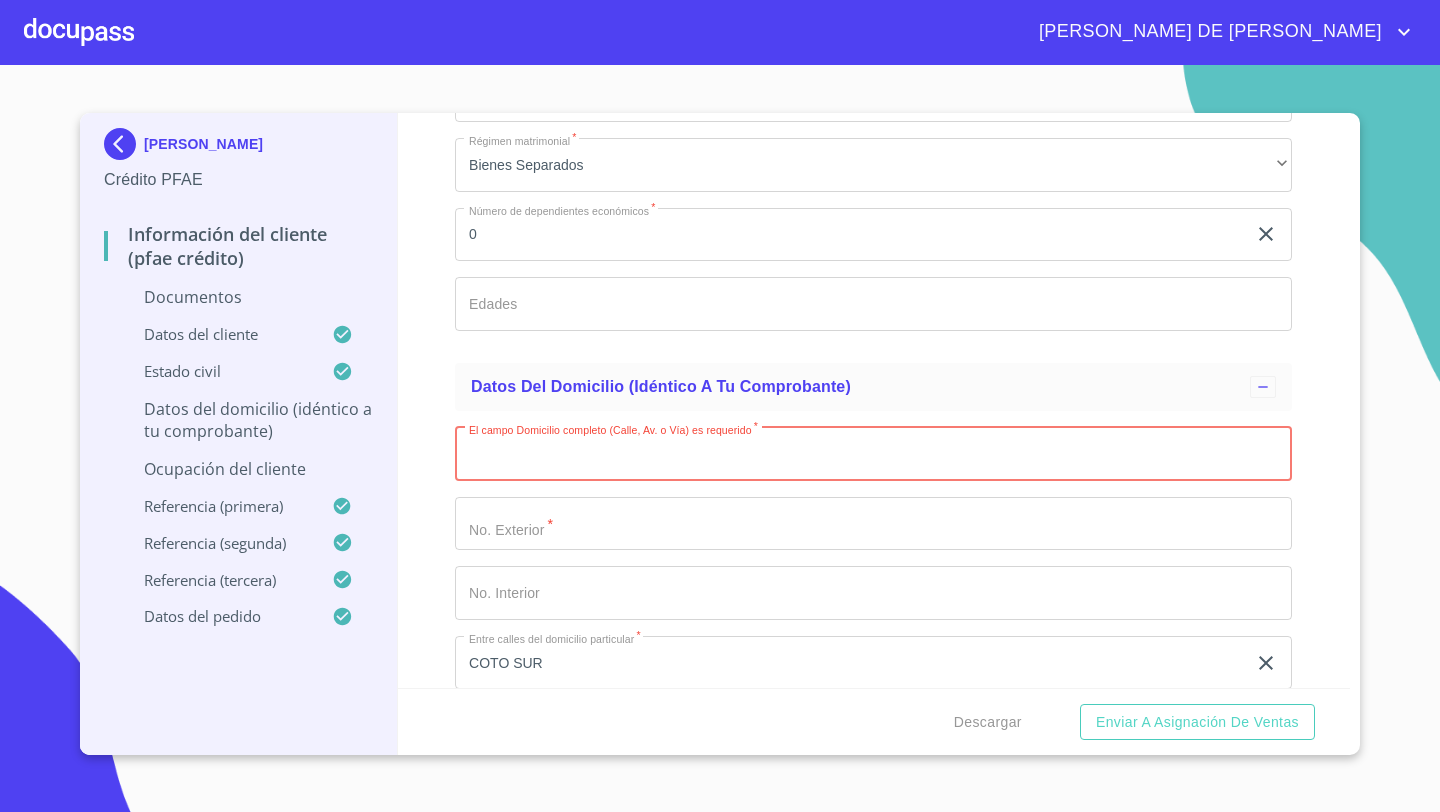 click on "Documento de identificación   *" at bounding box center [873, 454] 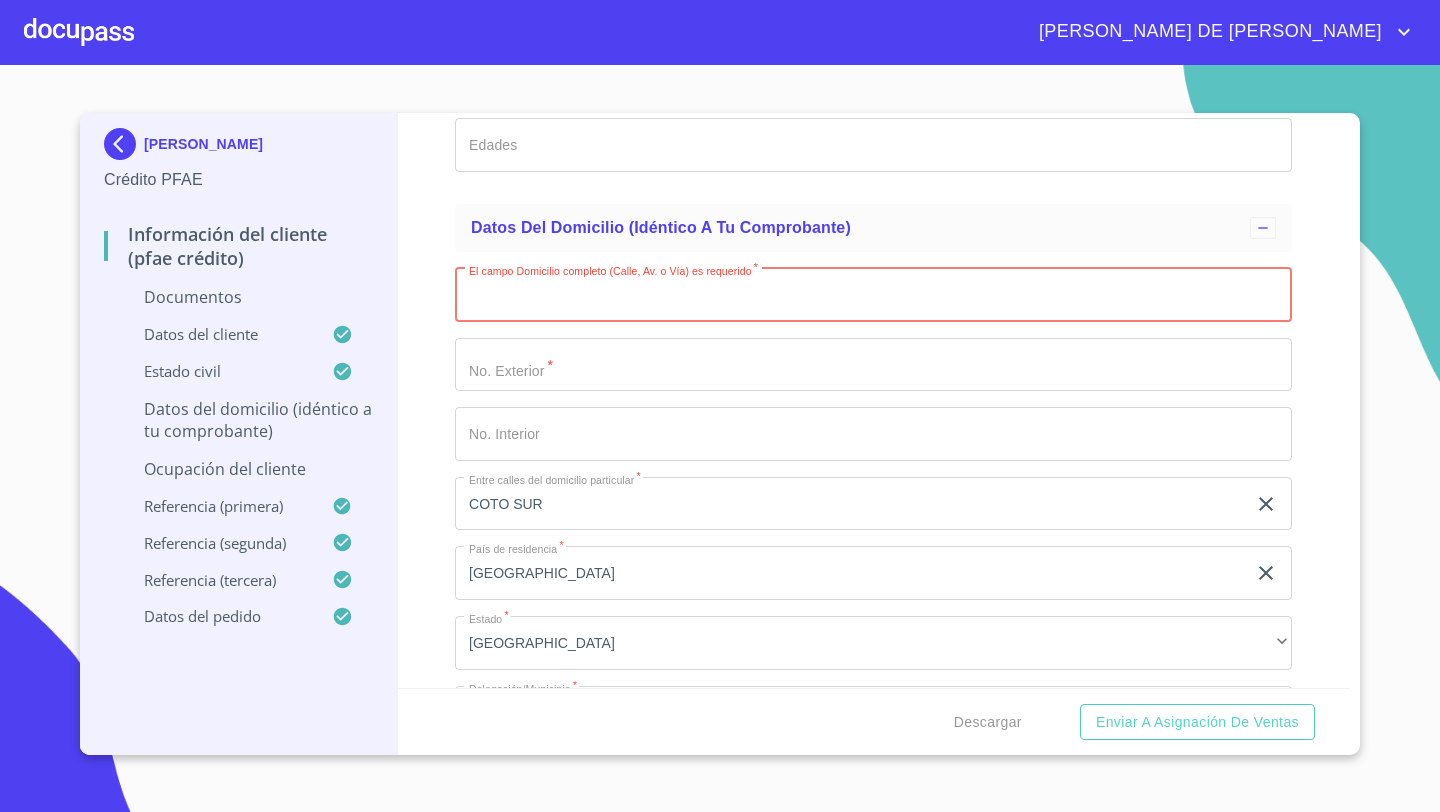 scroll, scrollTop: 6279, scrollLeft: 0, axis: vertical 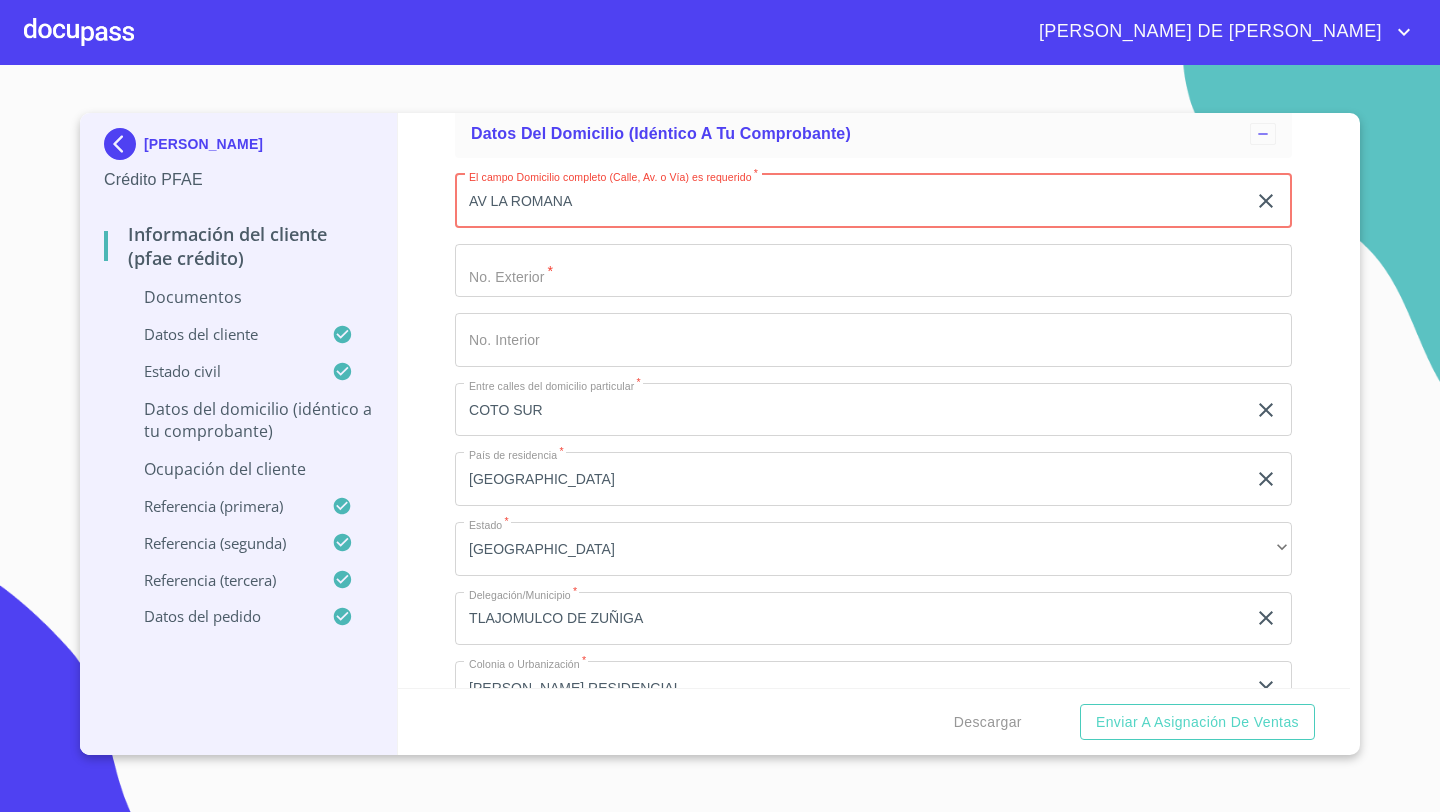 type on "AV LA ROMANA" 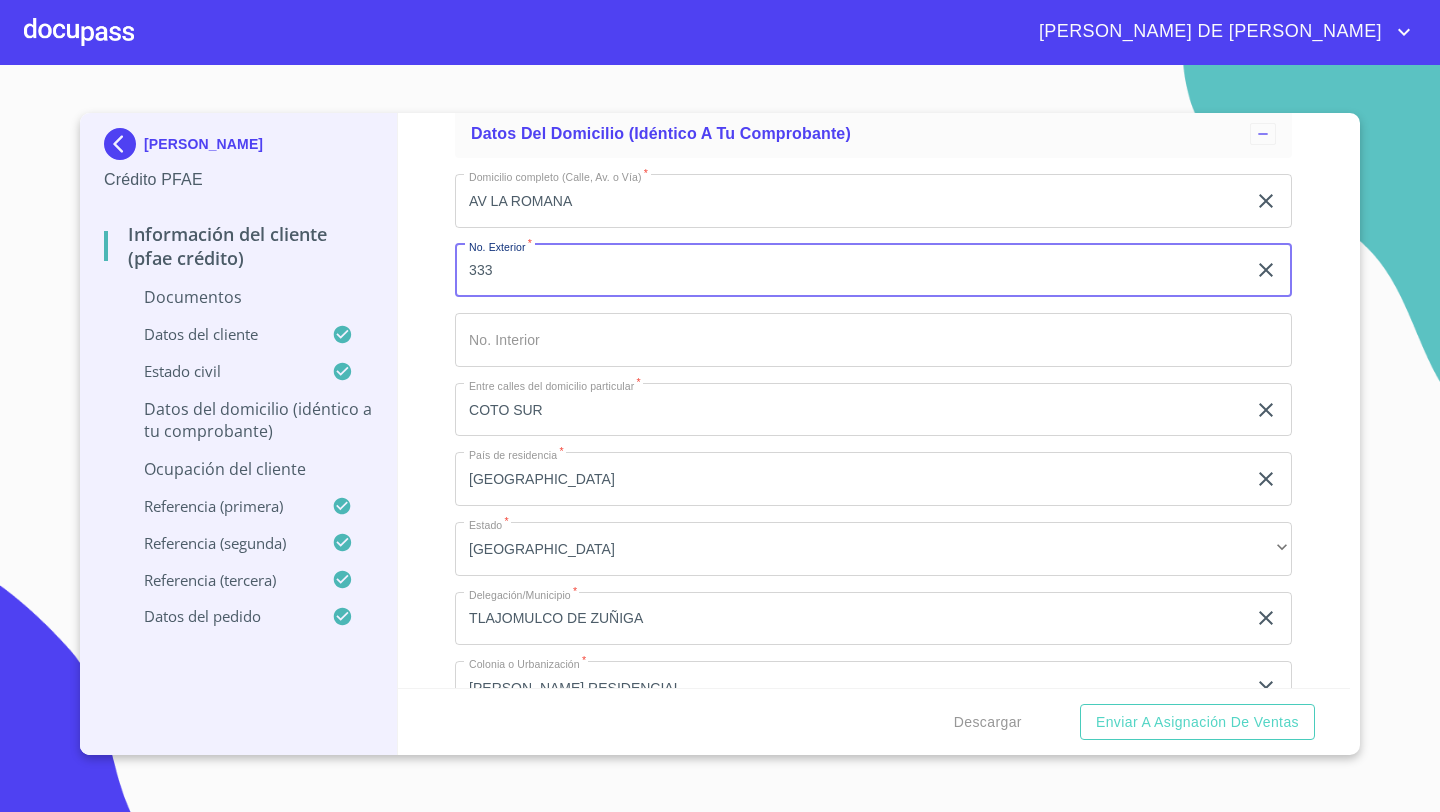 type on "333" 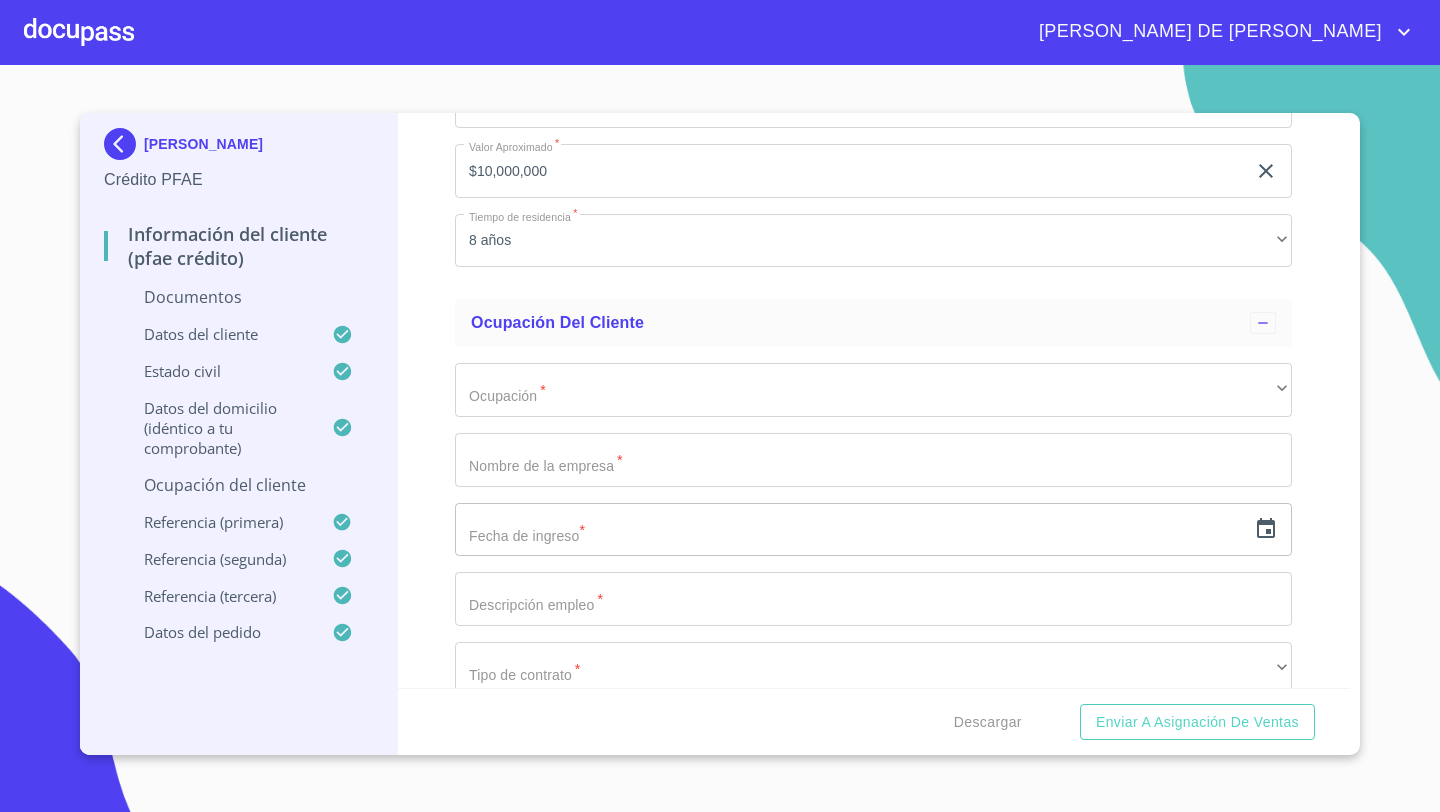 scroll, scrollTop: 6989, scrollLeft: 0, axis: vertical 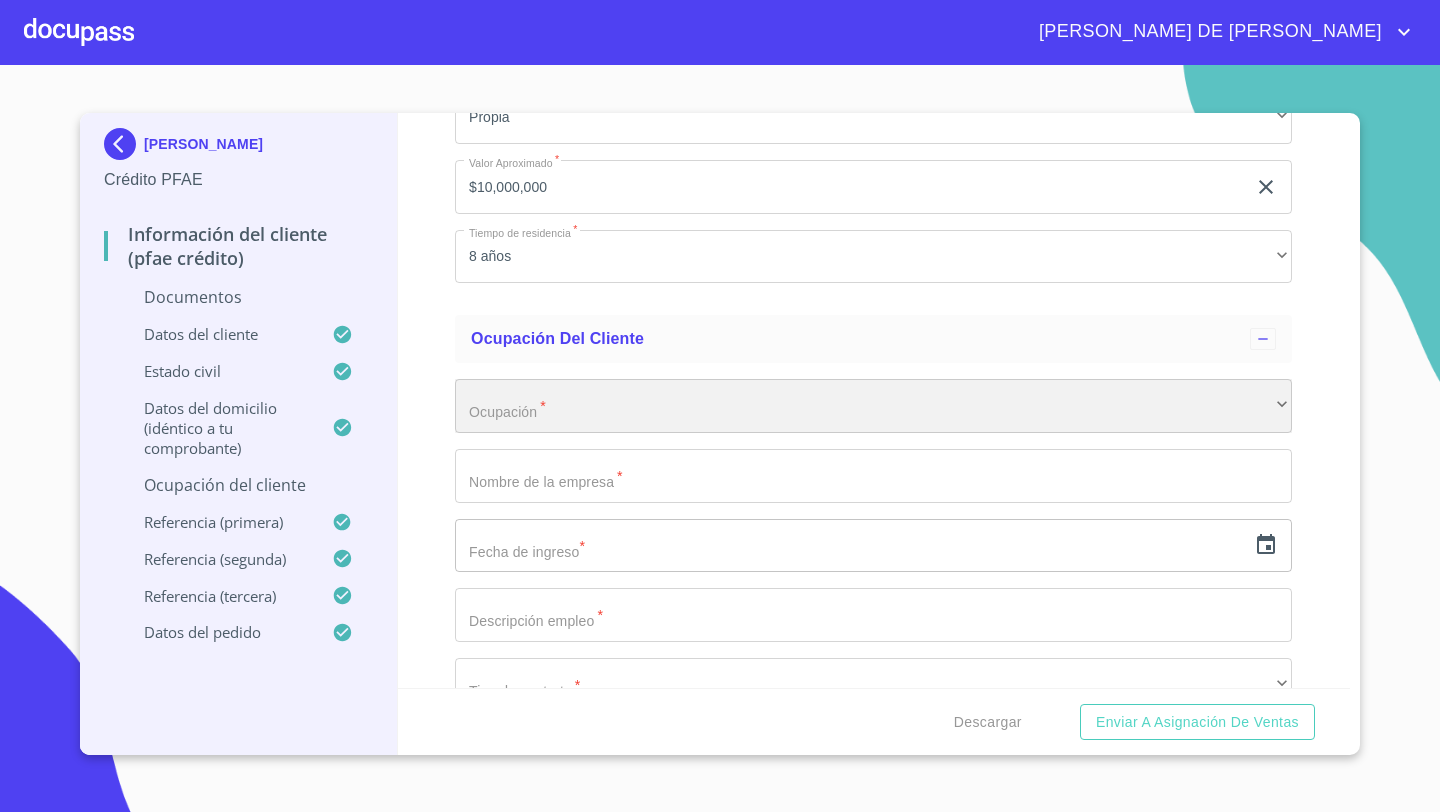 click on "​" at bounding box center [873, 406] 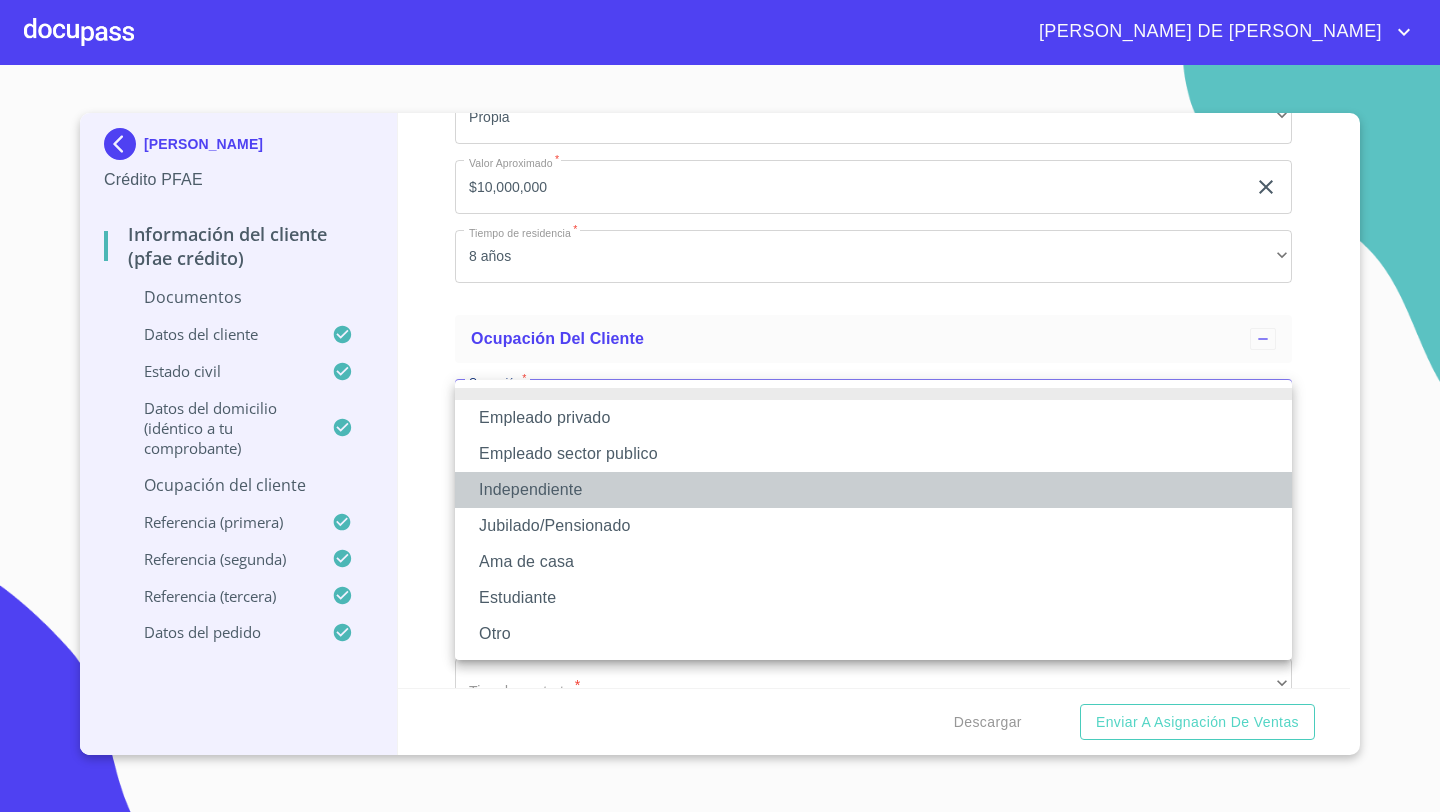 click on "Independiente" at bounding box center [873, 490] 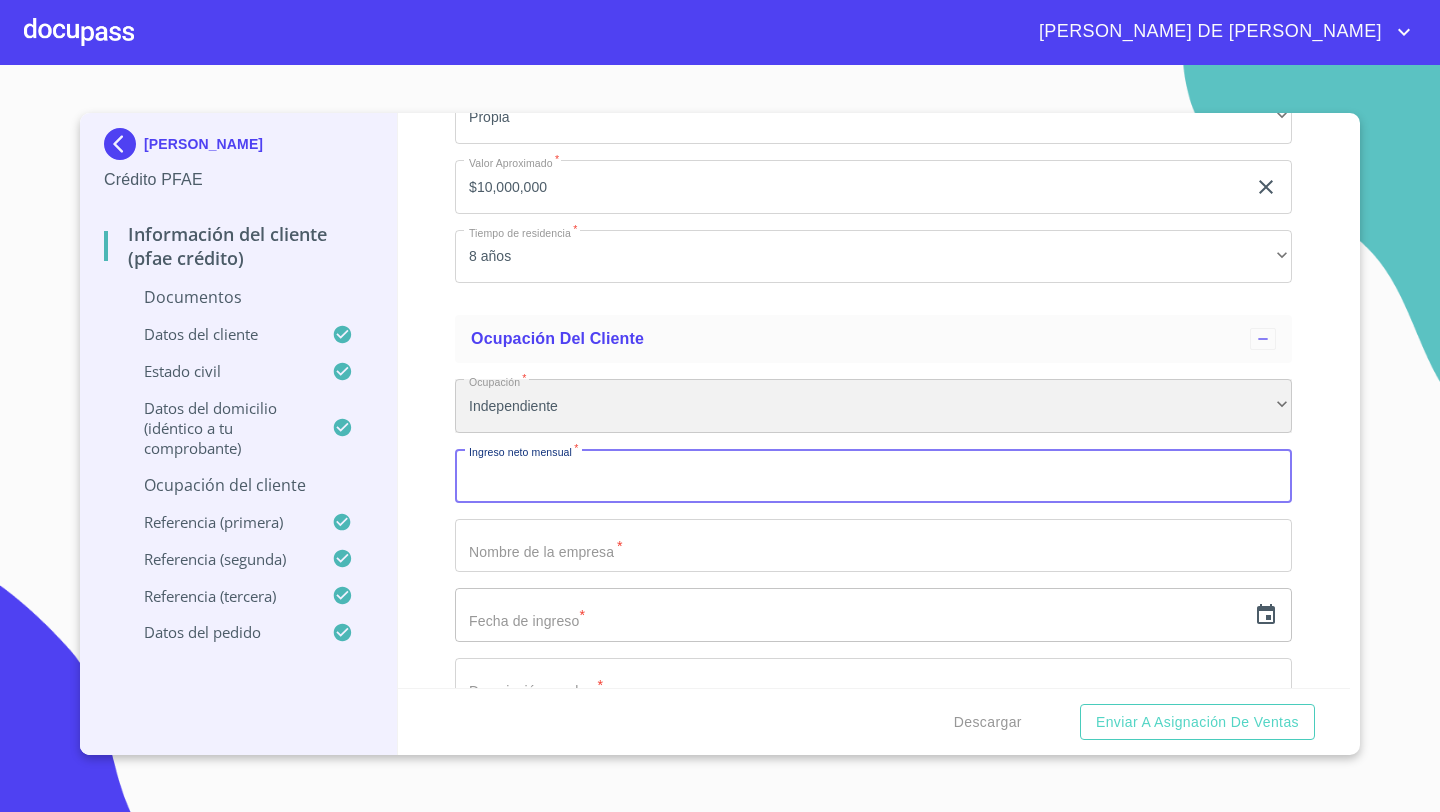 click on "Independiente" at bounding box center [873, 406] 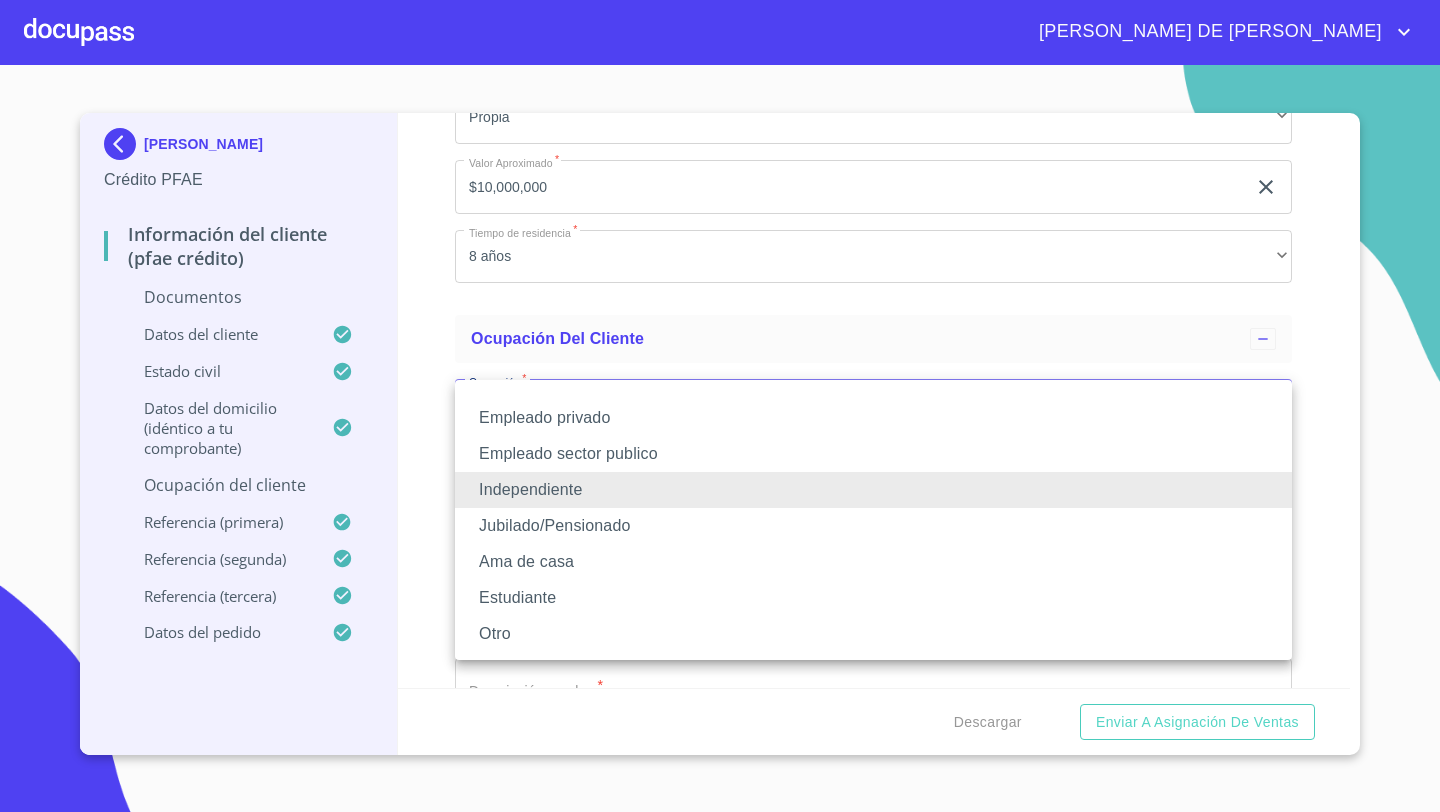 click on "Independiente" at bounding box center [873, 490] 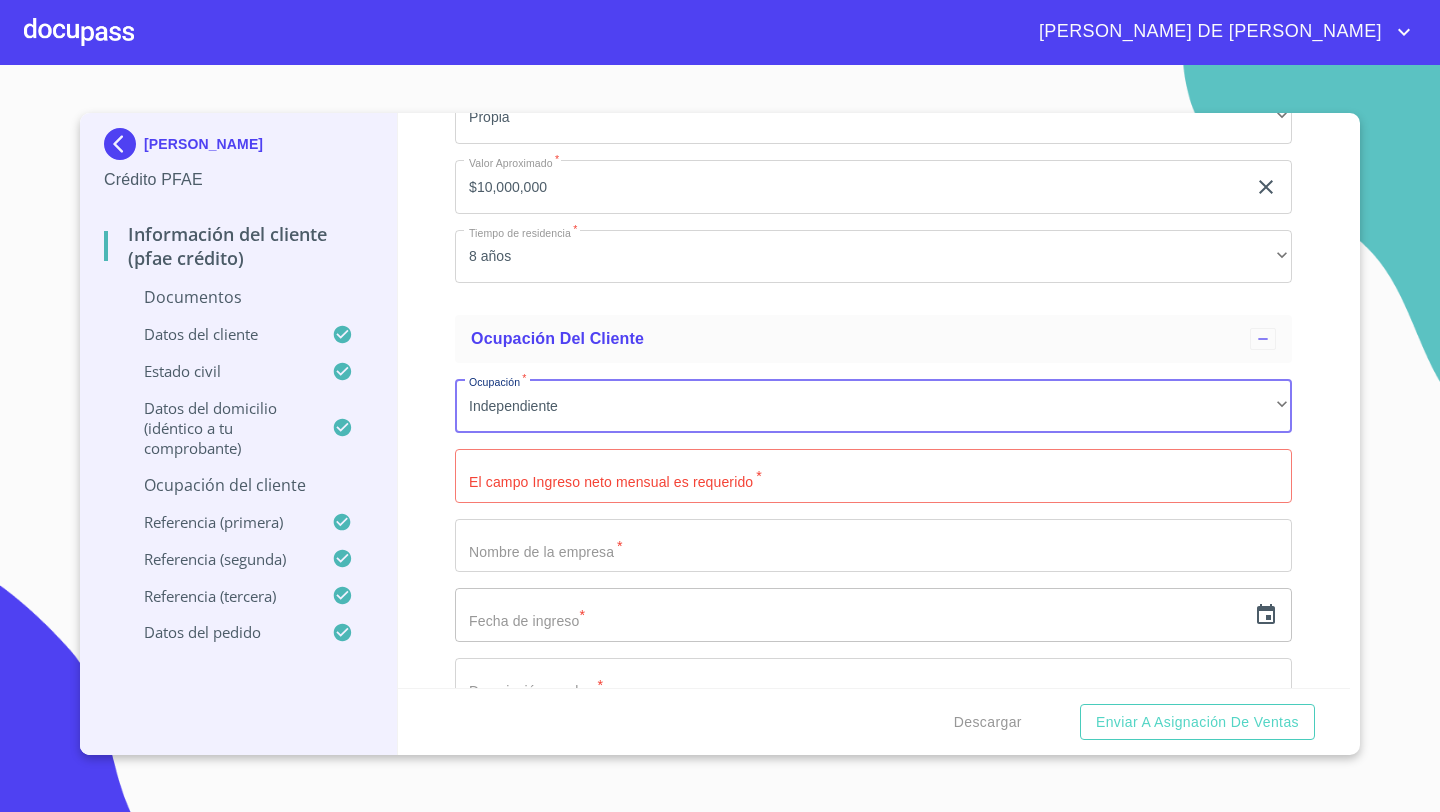 click on "Ocupación   * Independiente ​ El campo Ingreso neto mensual es requerido   * ​ Nombre de la empresa   * ​ Fecha de ingreso * ​ Descripción empleo   * ​ Tipo de contrato   * ​ ​ Nacionalidad de la empresa   * ​ ​ Tipo de empresa   * ​ ​ Actividad Específica de la Empresa   * ​ MXN Teléfono de la empresa   * [PHONE_NUMBER] ​ Domicilio empresa (Calle, Av. o Vía)   * [PERSON_NAME] ​ No. Exterior   * 95 ​ No. Interior C ​ Colonia o Urbanización   * CENTRO ​ Código Postal   * 45645 ​ Delegación/Municipio   * SAN [PERSON_NAME] ​ Estado   * [GEOGRAPHIC_DATA] ​ Nombre del jefe inmediato   * INDEPENDIENTE ​ Puesto del jefe inmediato   * PROPIETARIO ​ MXN El campo es requerido   * ​ Antigüedad de tu trabajo actual   * Más de un año ​" at bounding box center (873, 1102) 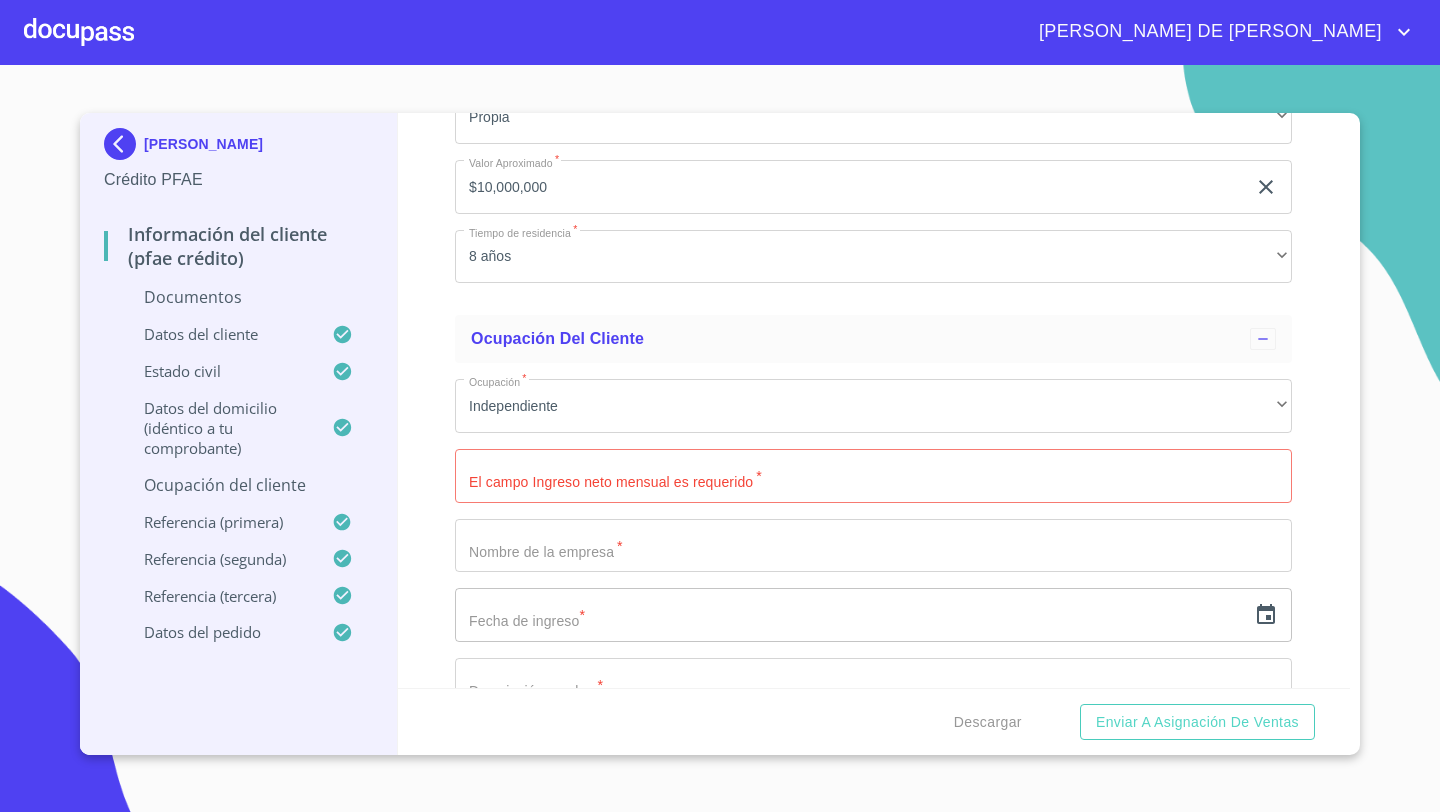 click on "Documento de identificación   *" at bounding box center [873, 476] 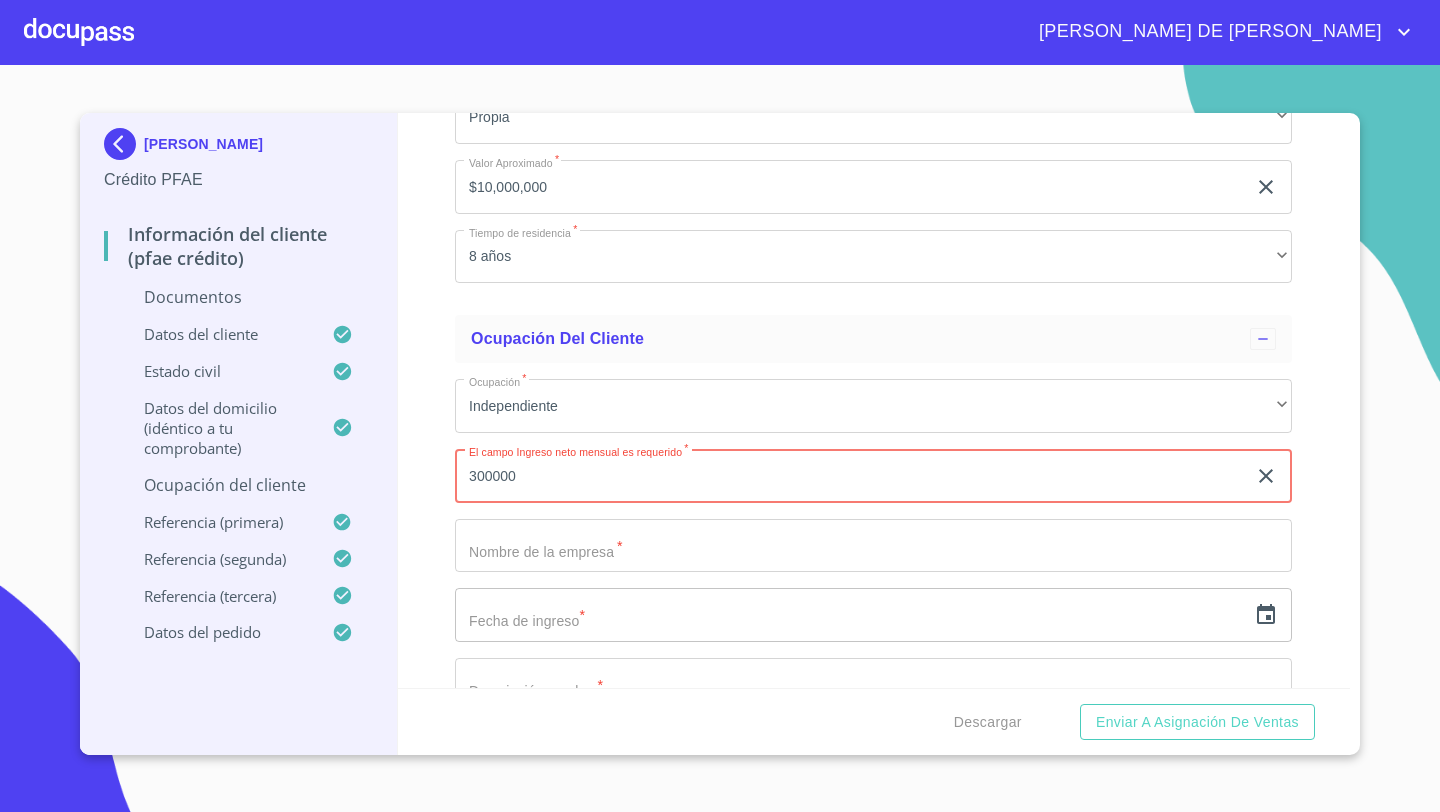 type on "300000" 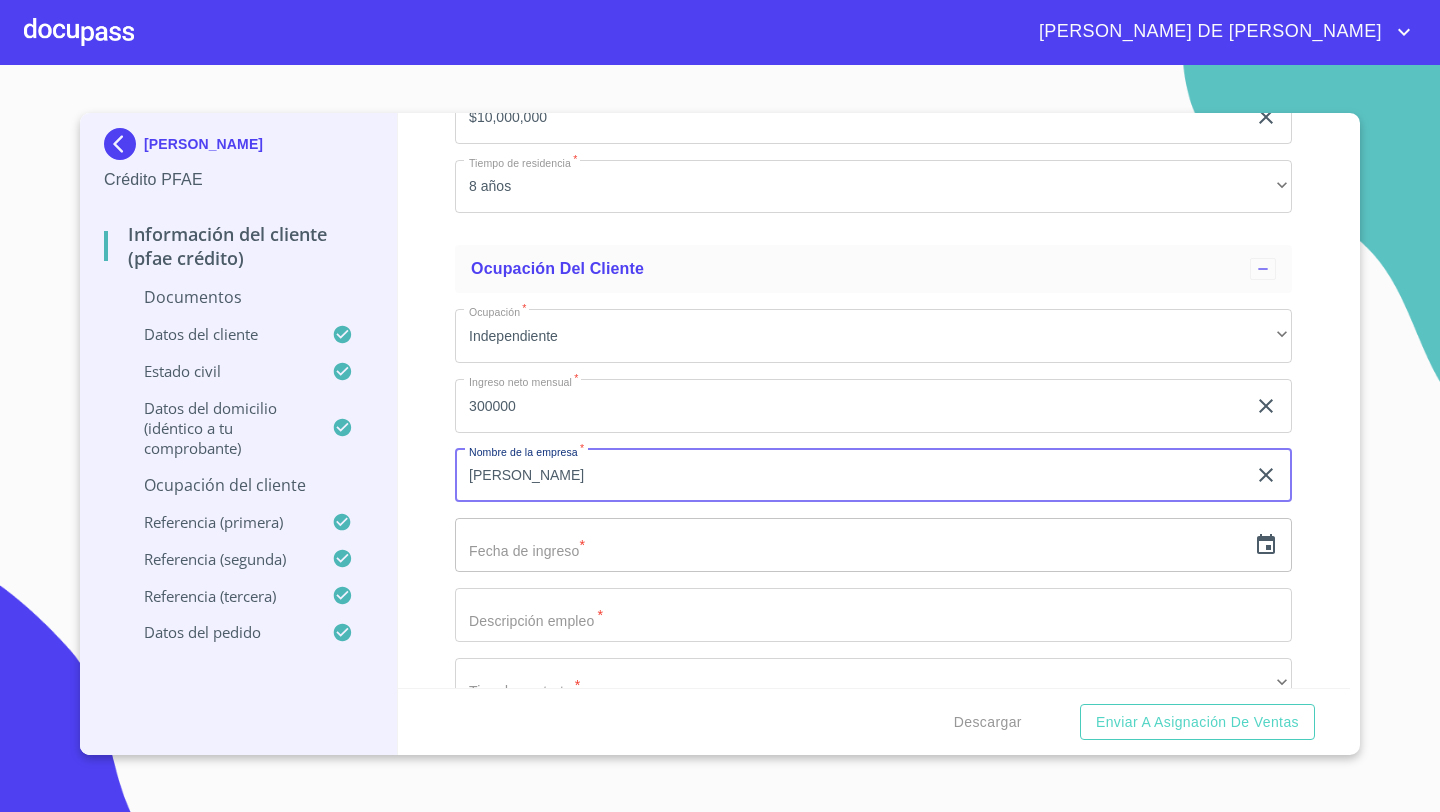 scroll, scrollTop: 7068, scrollLeft: 0, axis: vertical 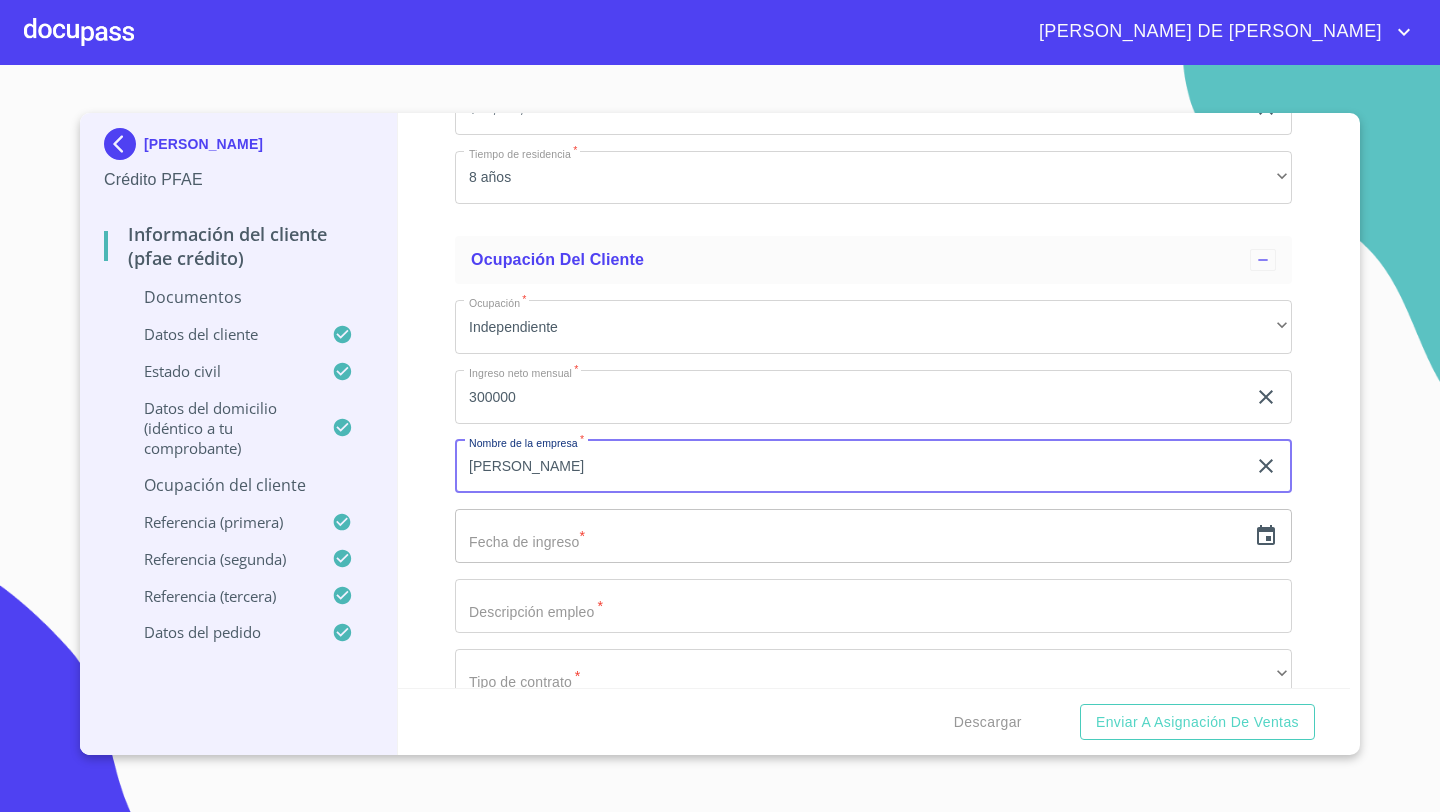 type on "[PERSON_NAME]" 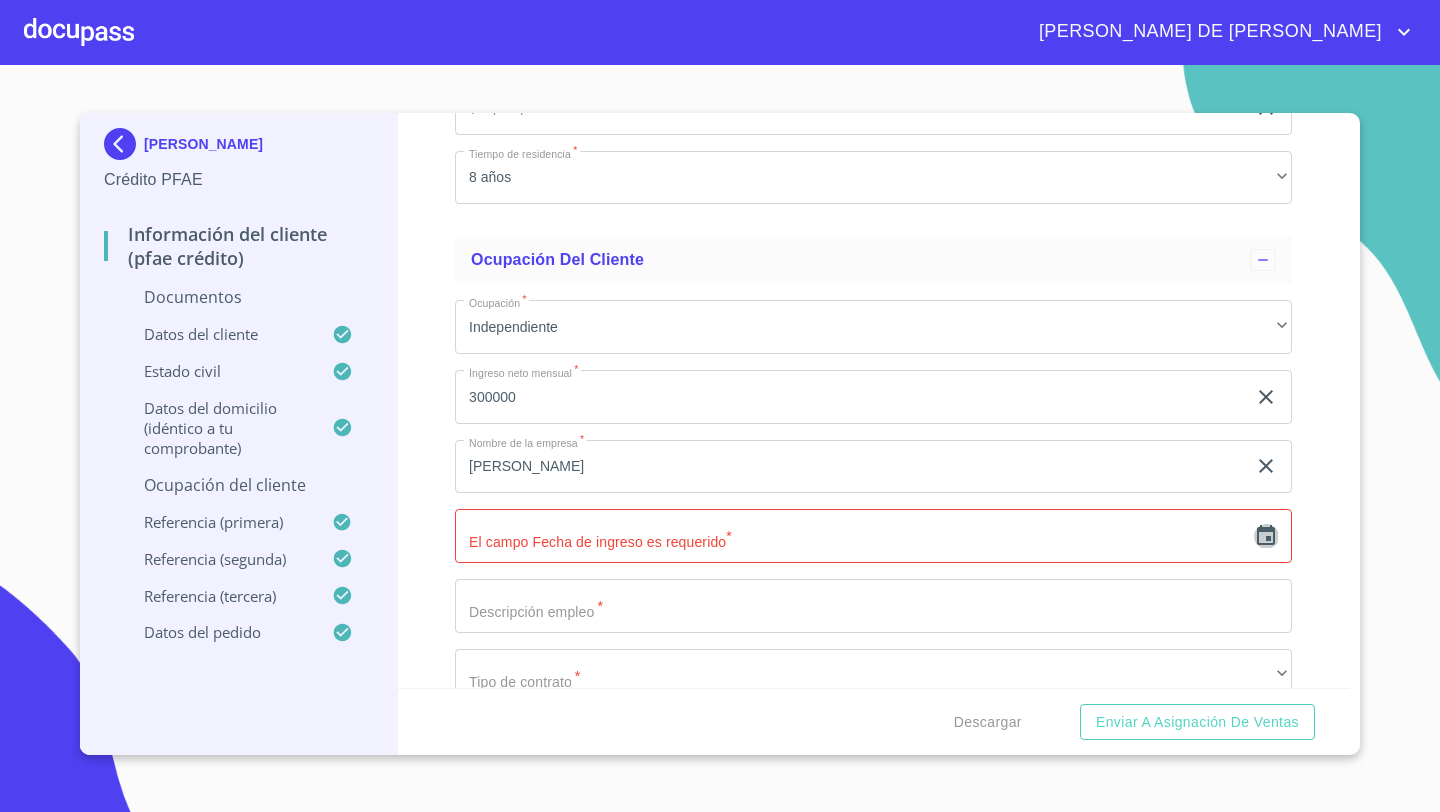 click 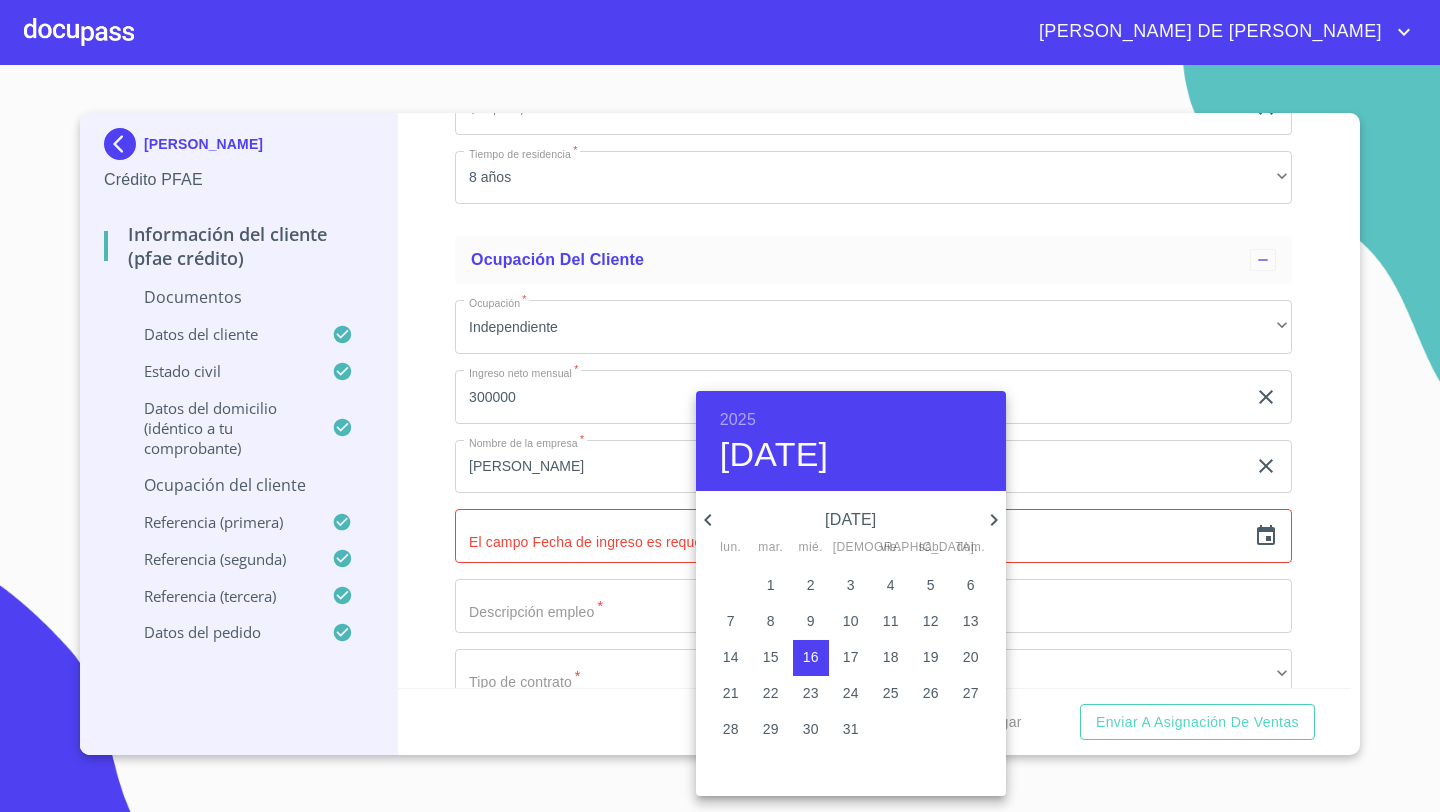 click on "2025" at bounding box center [738, 420] 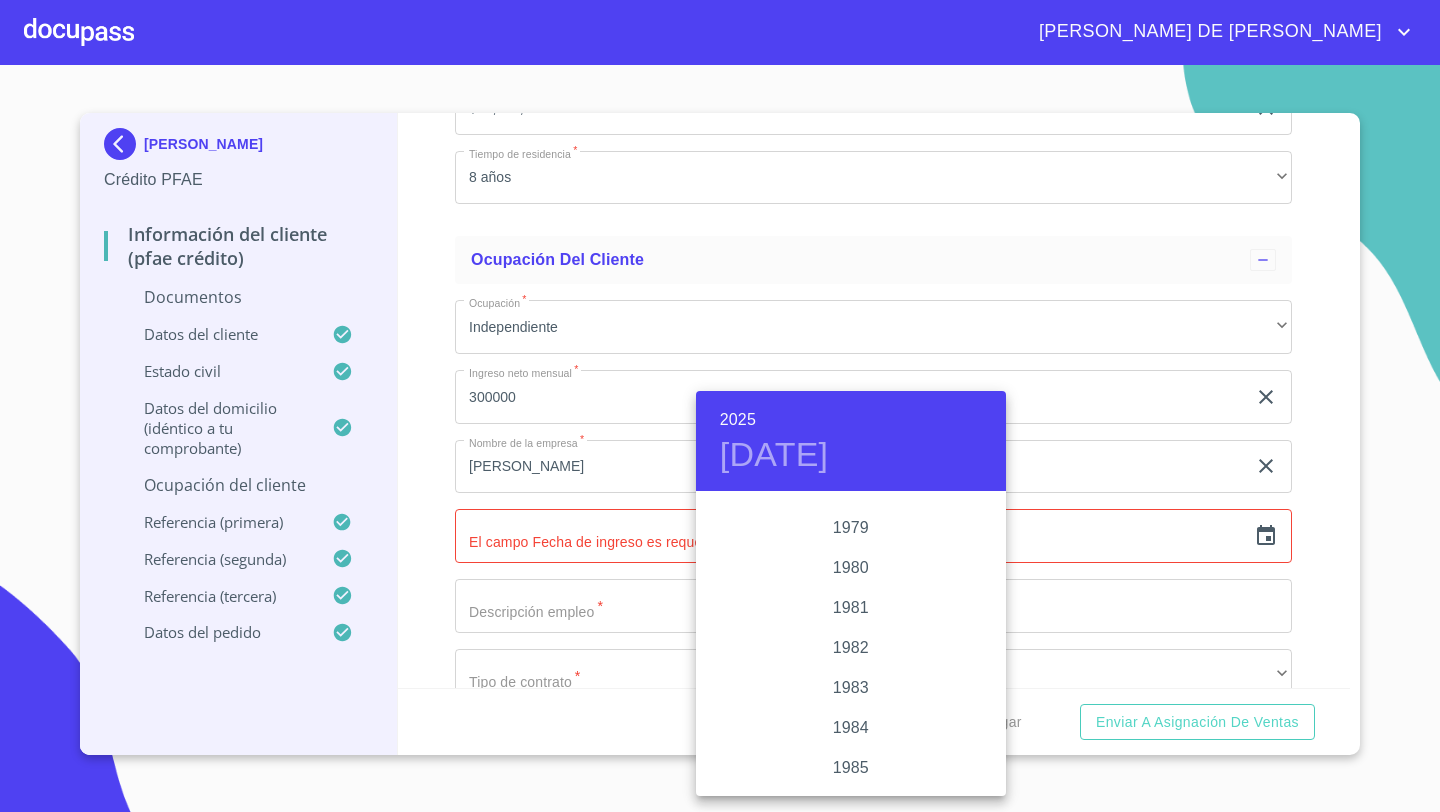 scroll, scrollTop: 2145, scrollLeft: 0, axis: vertical 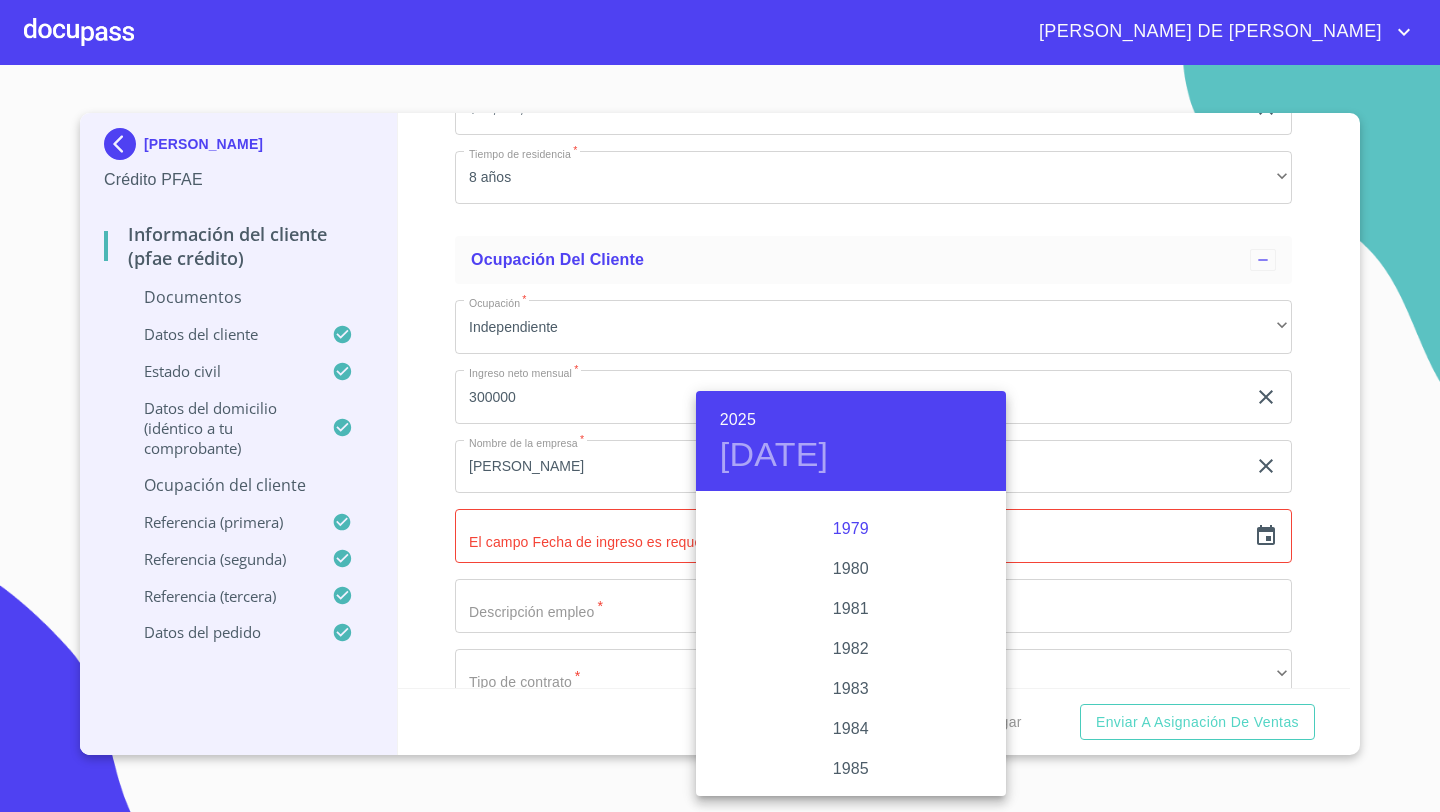 click on "1979" at bounding box center [851, 529] 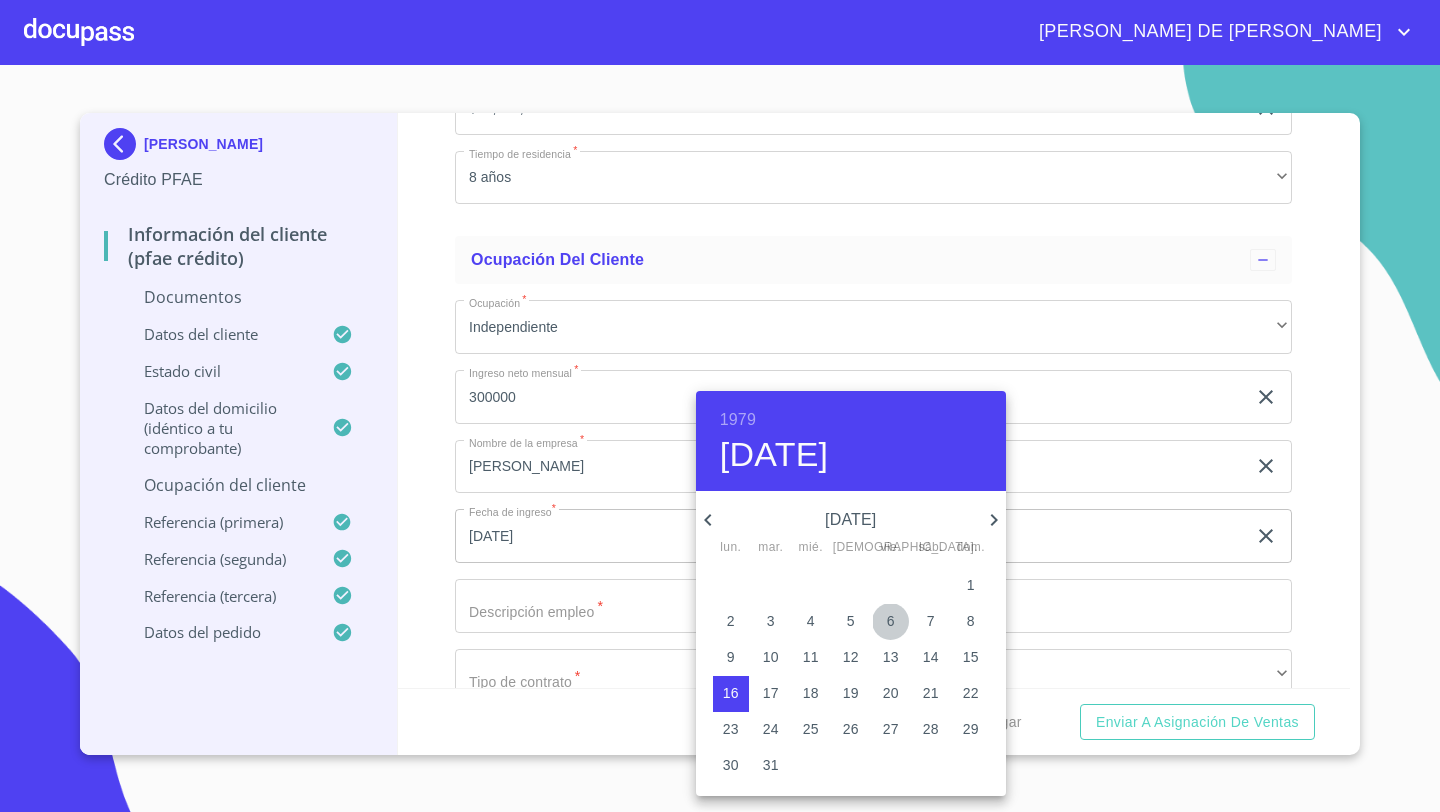 click on "6" at bounding box center [891, 621] 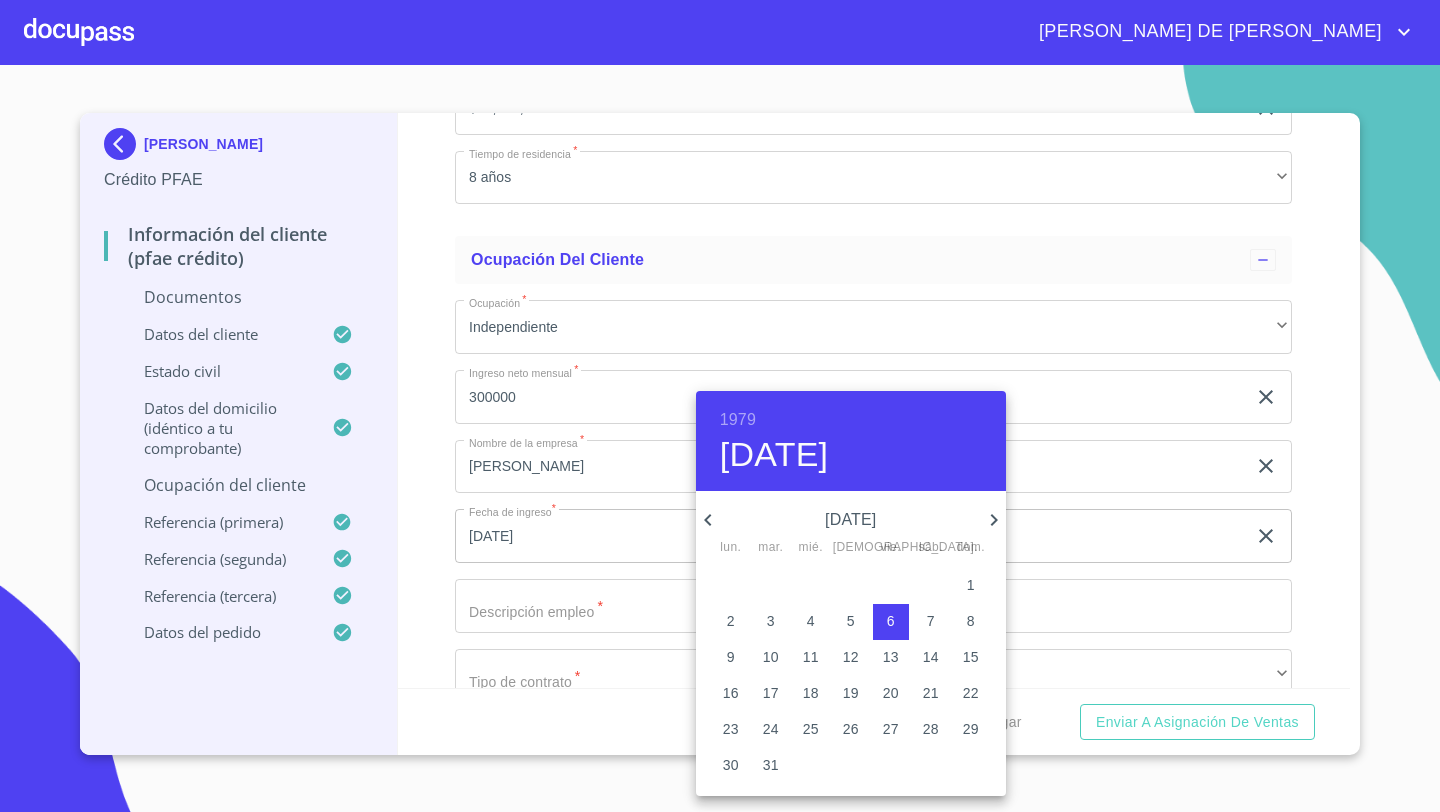 click at bounding box center (720, 406) 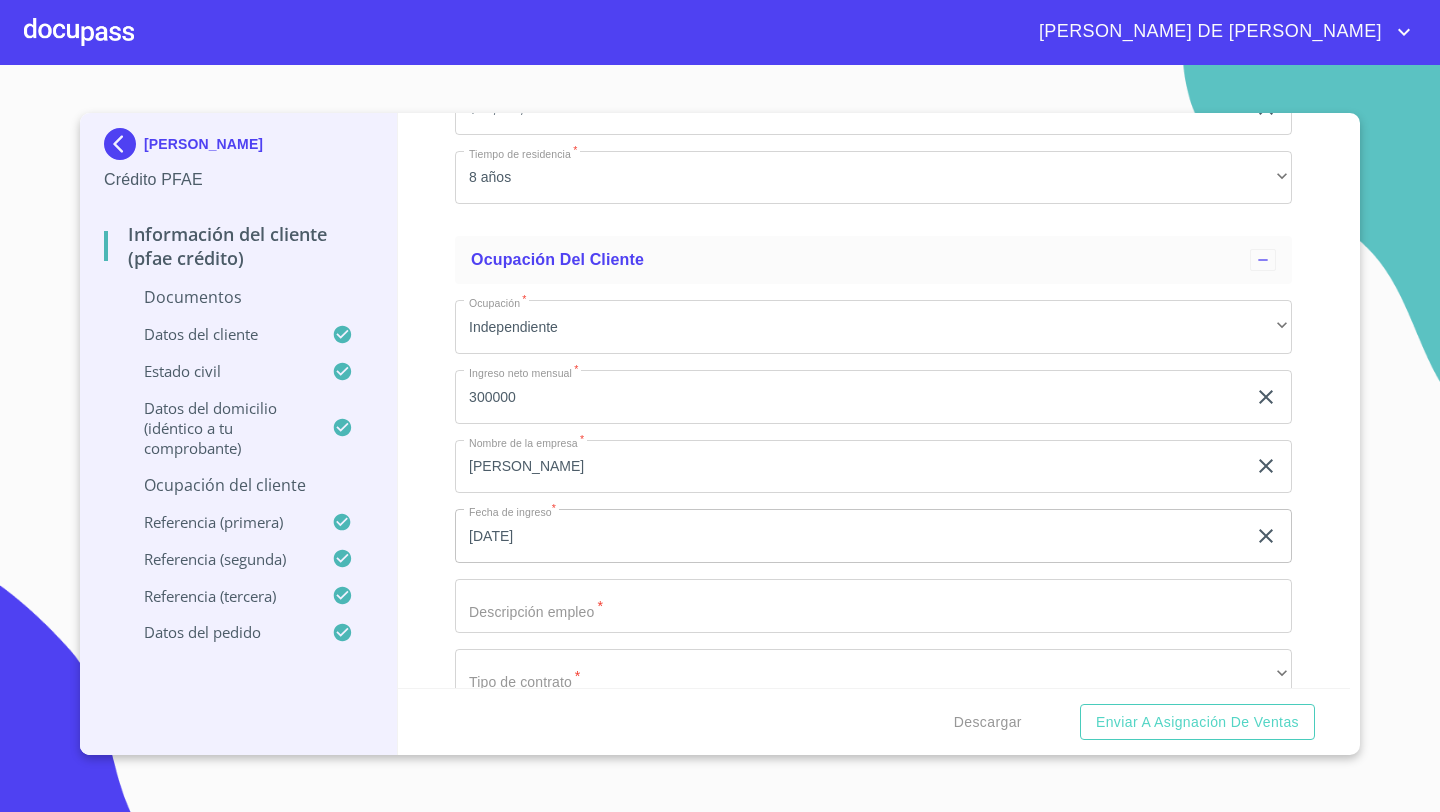 click on "Documento de identificación   *" at bounding box center (850, -2211) 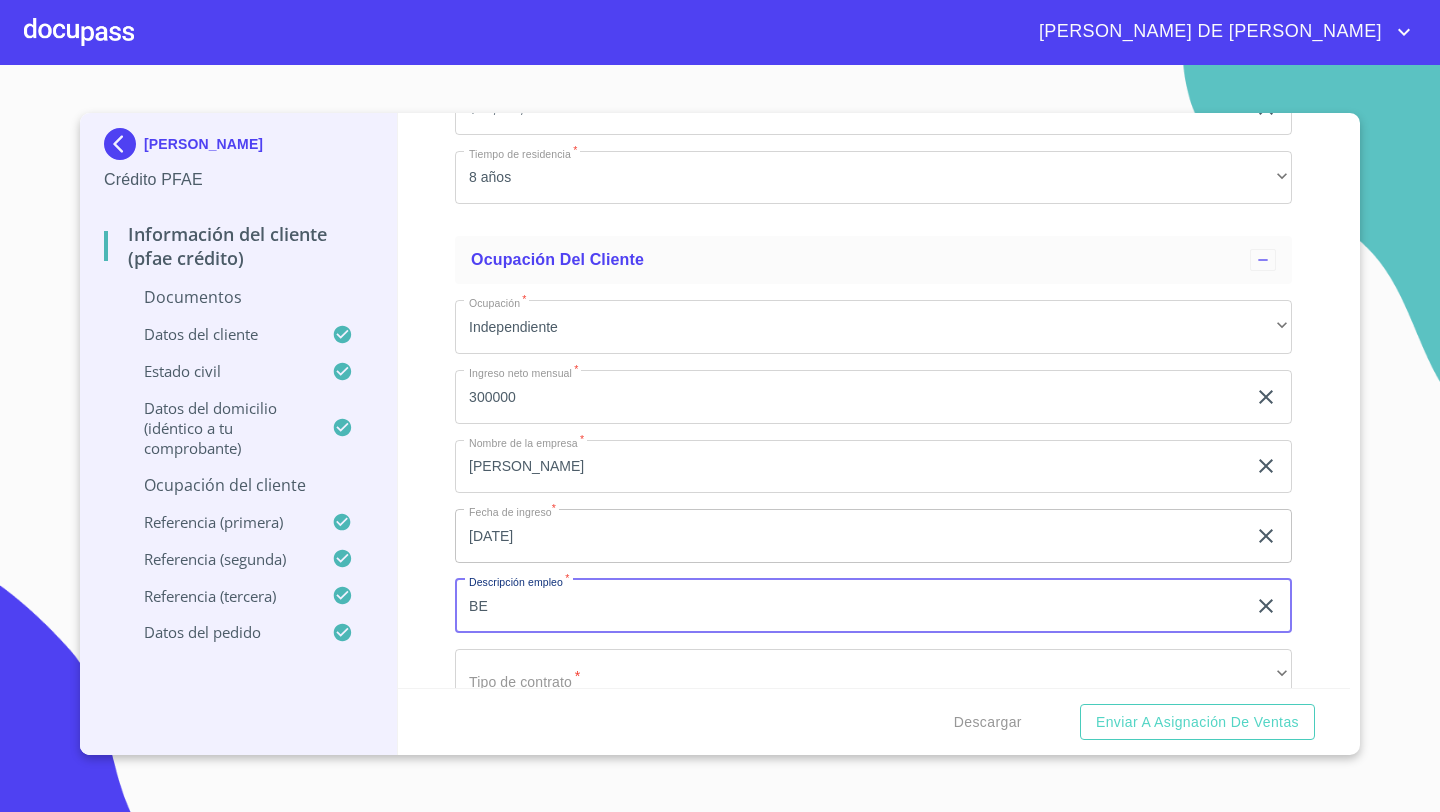 type on "B" 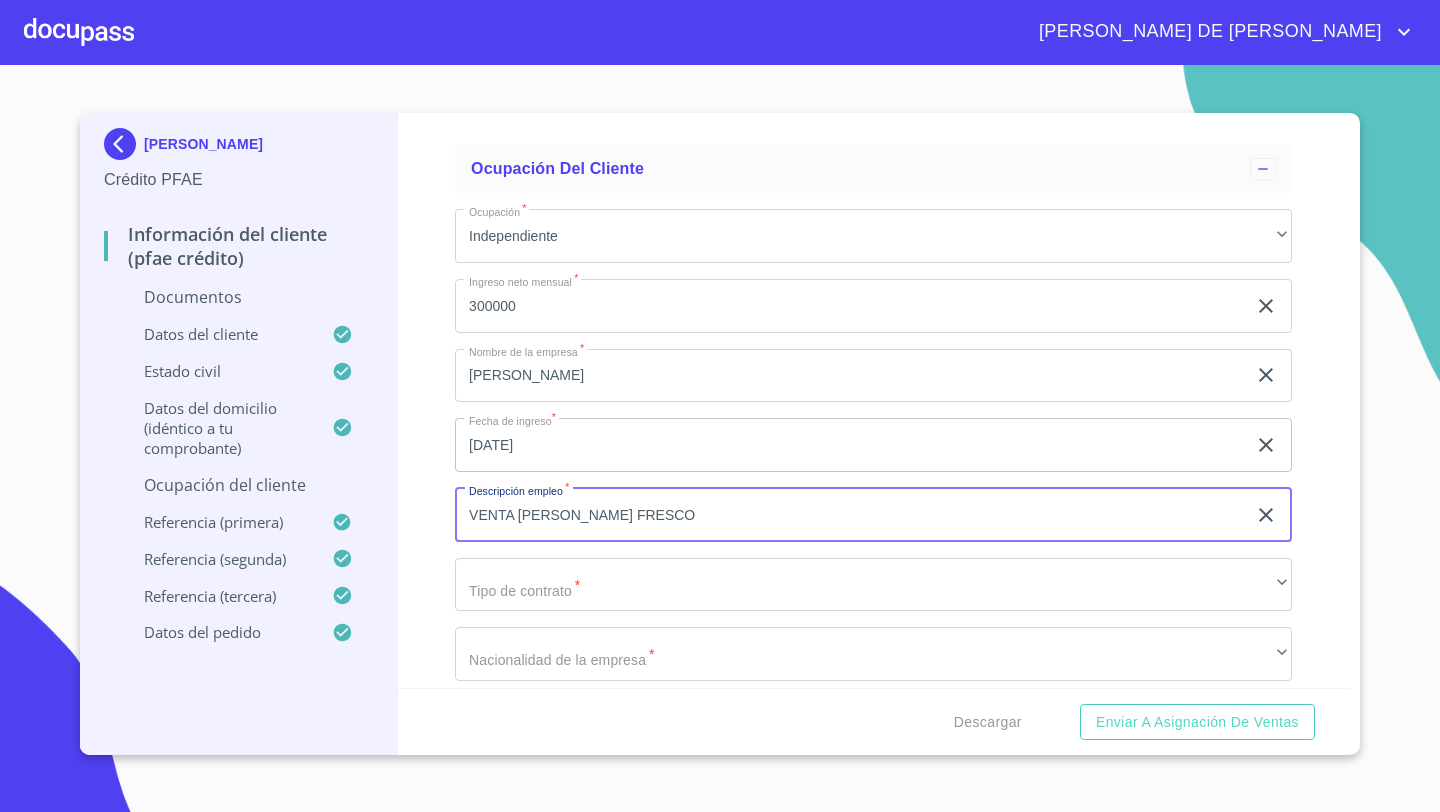 scroll, scrollTop: 7207, scrollLeft: 0, axis: vertical 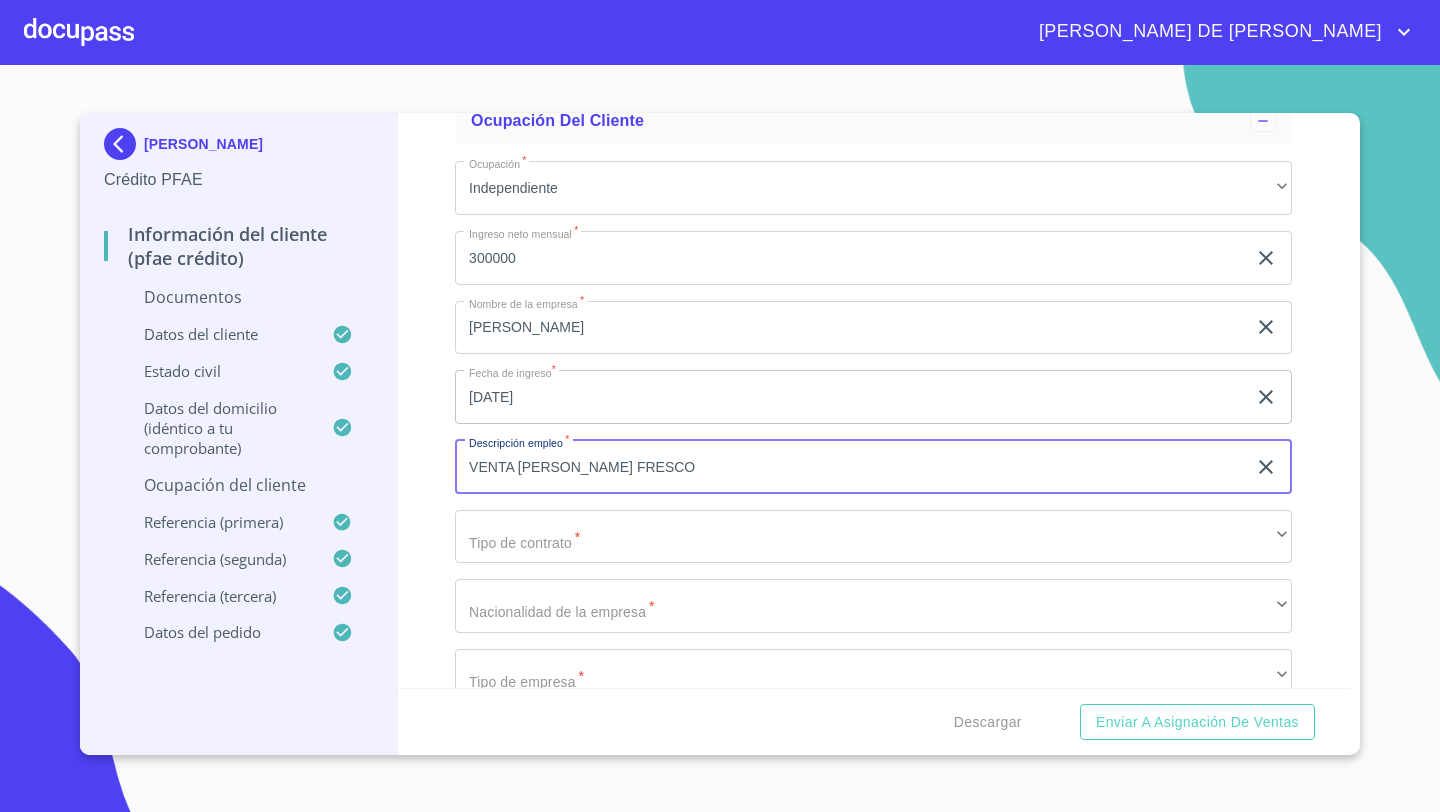 type on "VENTA [PERSON_NAME] FRESCO" 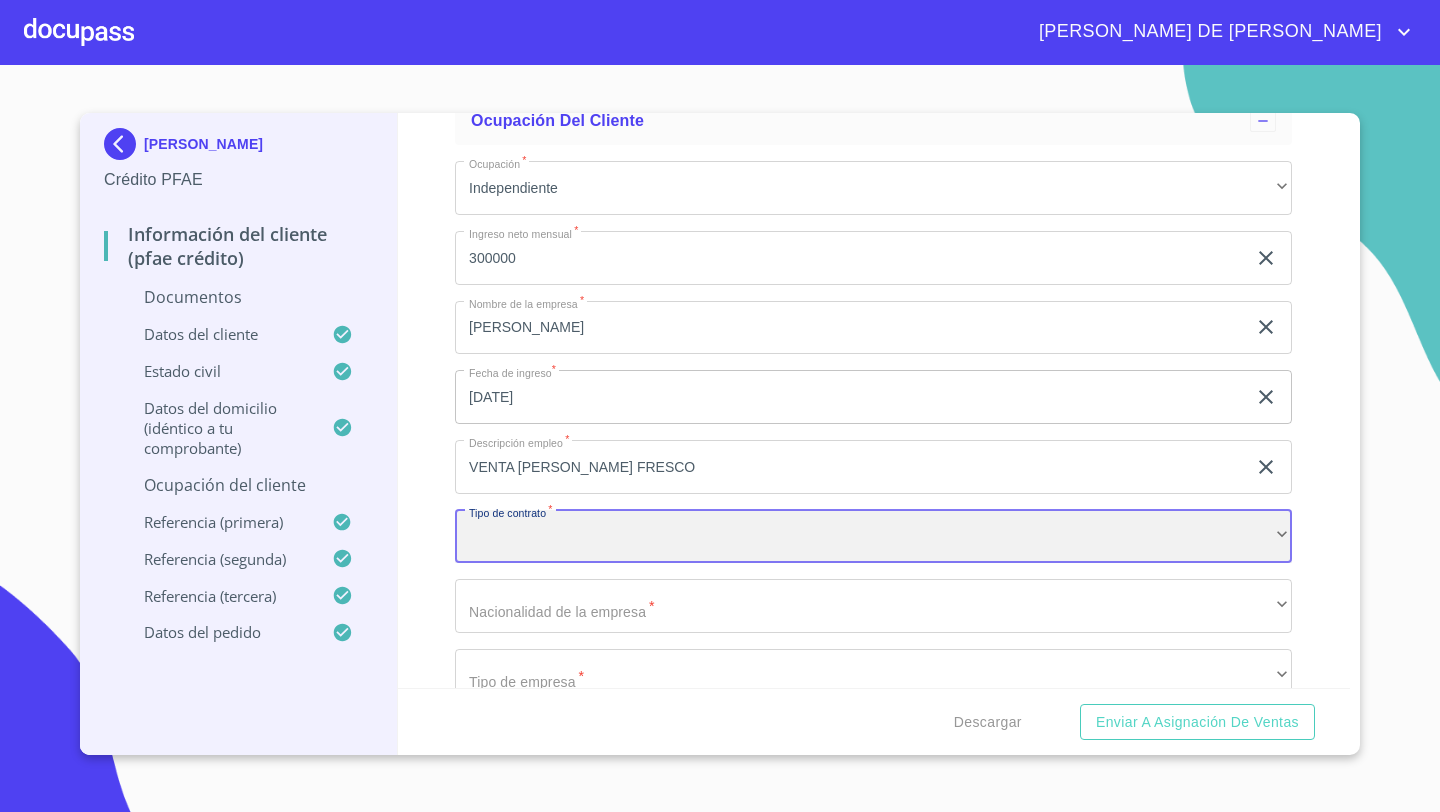 click on "​" at bounding box center (873, 537) 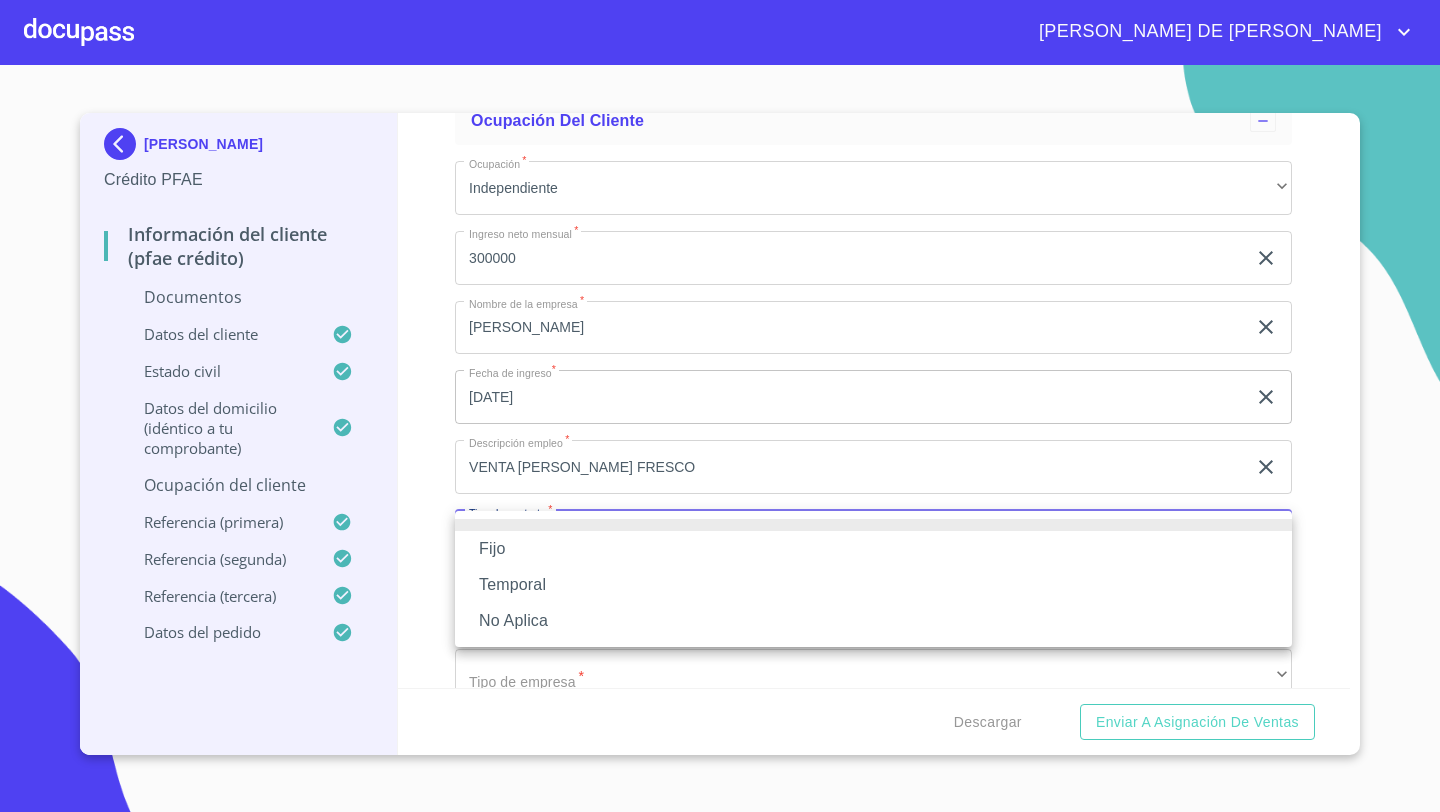 click on "Fijo" at bounding box center (873, 549) 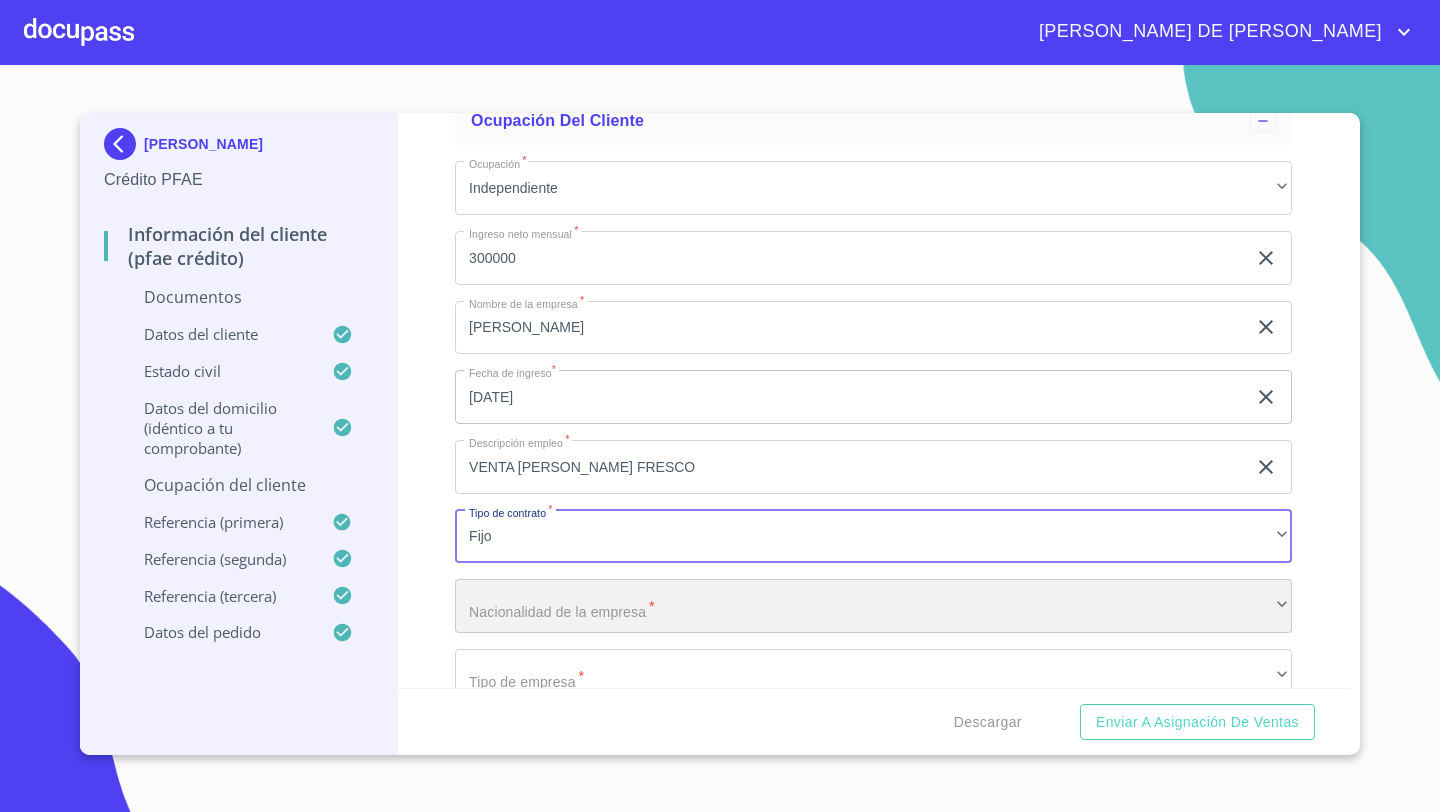click on "​" at bounding box center [873, 606] 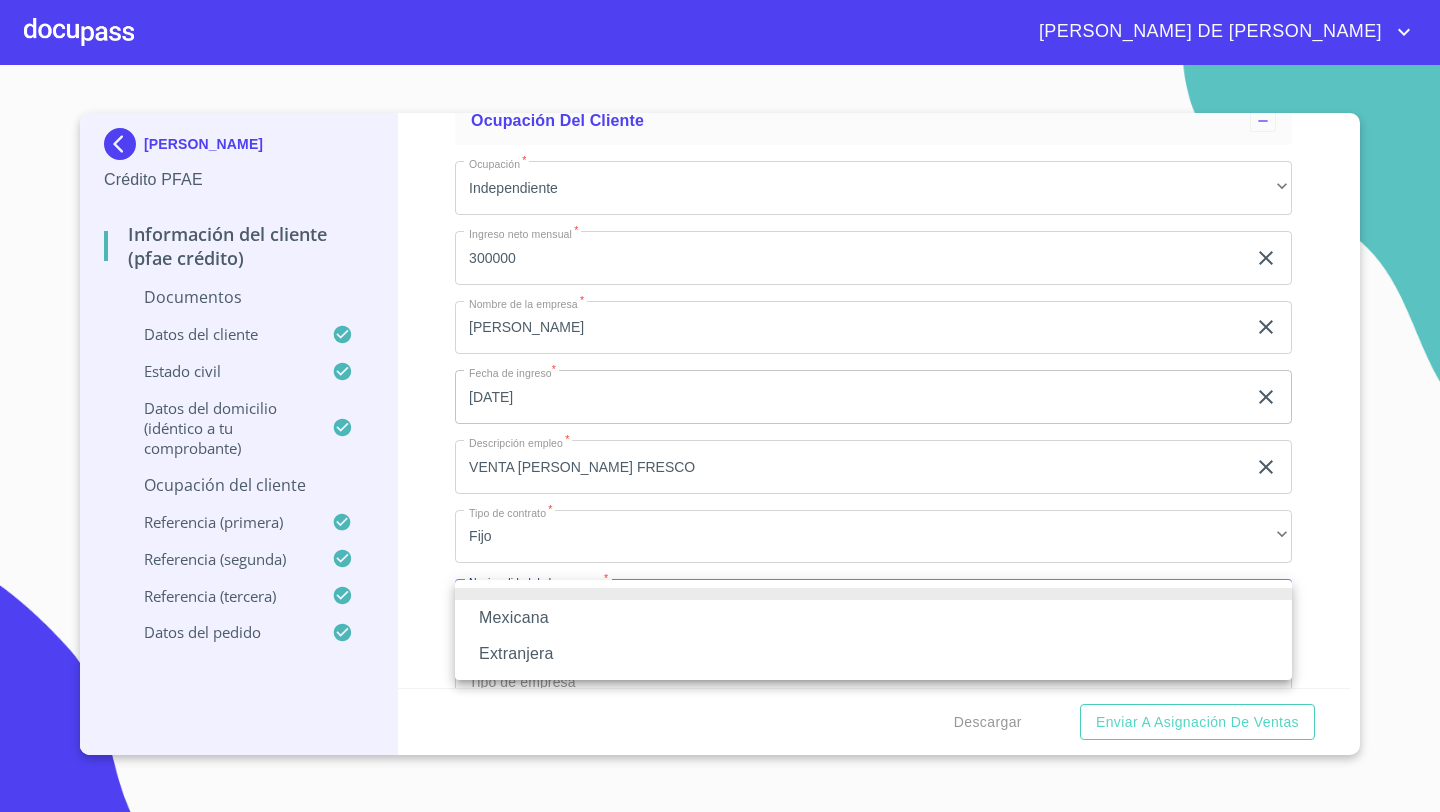 click on "Mexicana" at bounding box center (873, 618) 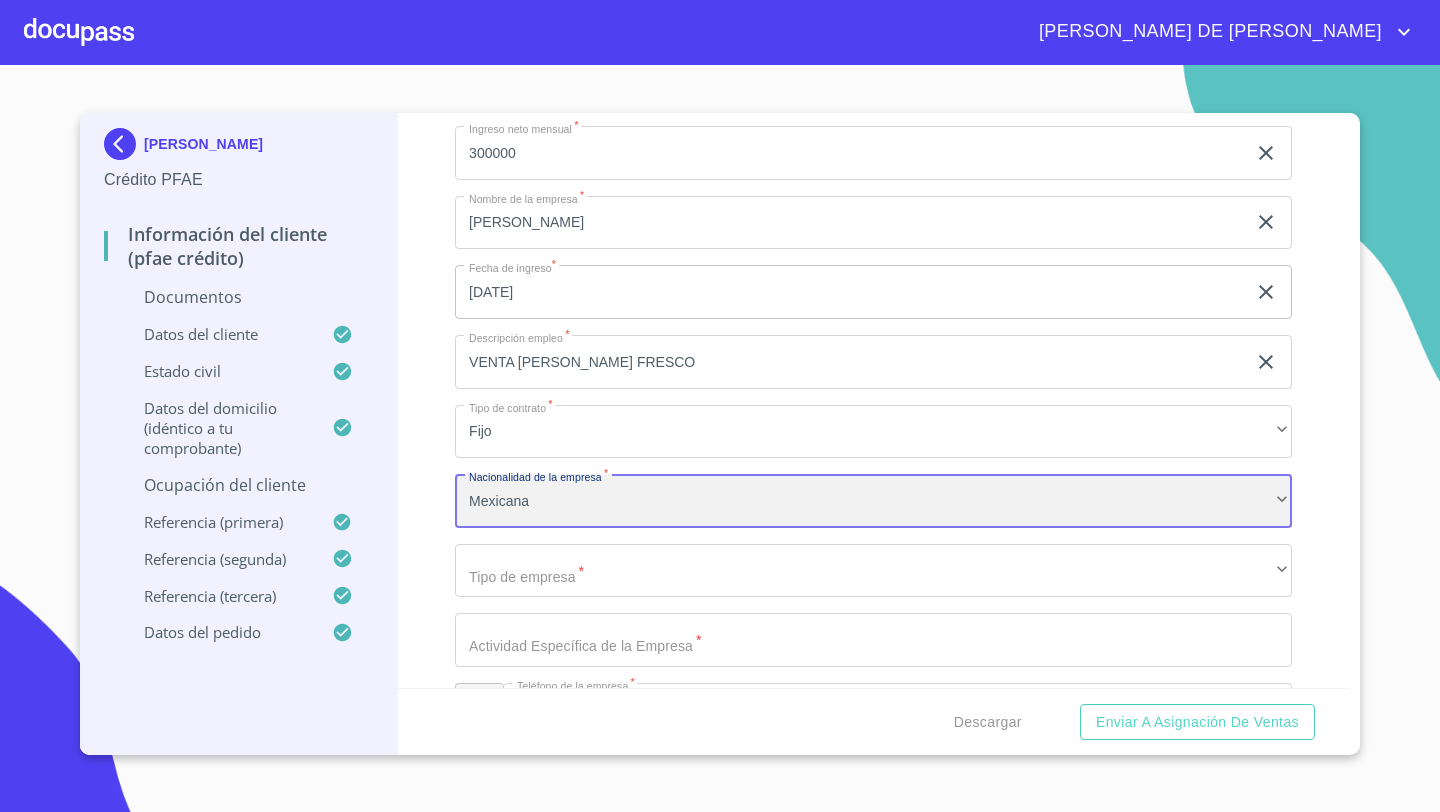 scroll, scrollTop: 7349, scrollLeft: 0, axis: vertical 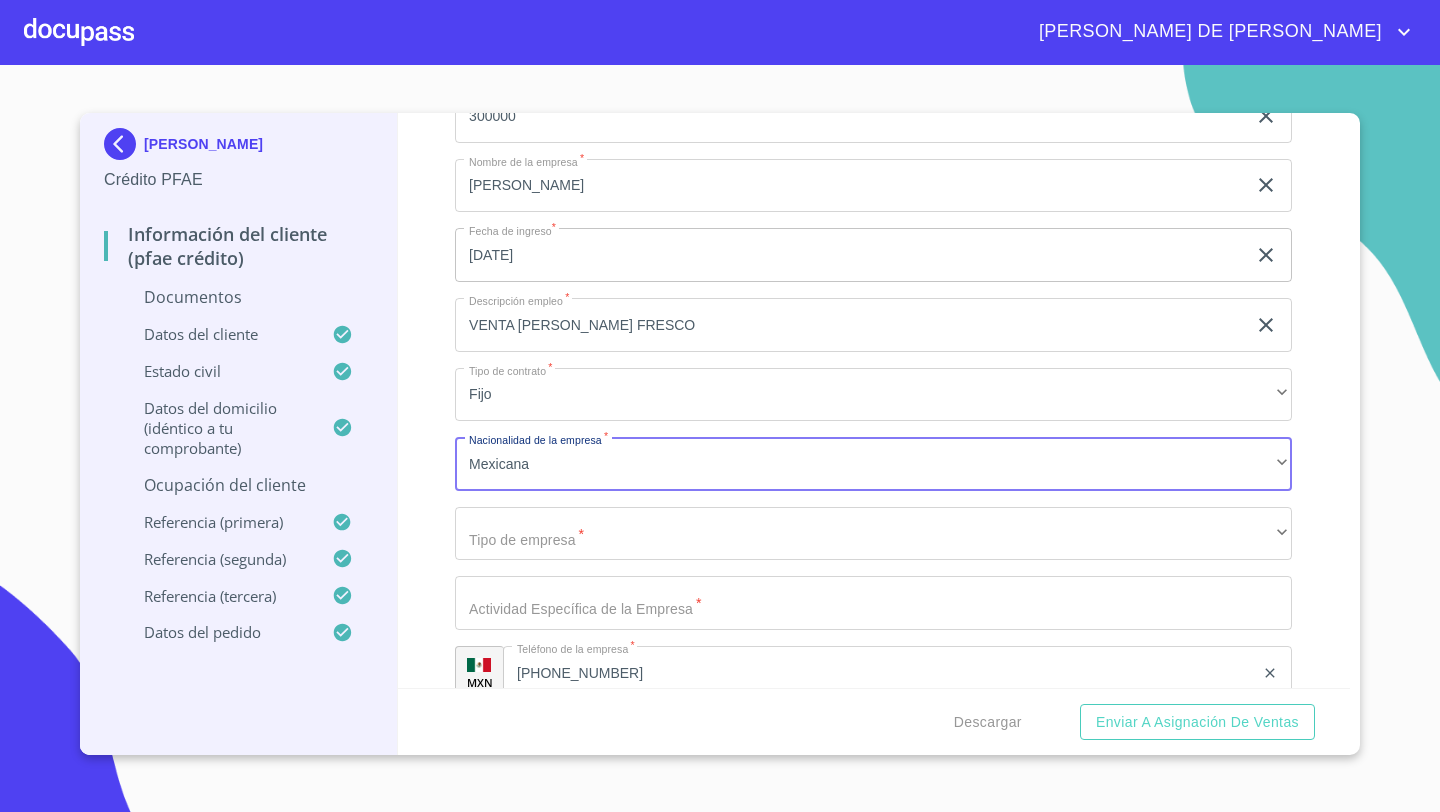 click on "Ocupación   * Independiente ​ Ingreso neto mensual   * 300000 ​ Nombre de la empresa   * [PERSON_NAME] ​ Fecha de ingreso * [DATE] ​ Descripción empleo   * VENTA [PERSON_NAME] FRESCO ​ Tipo de contrato   * Fijo ​ Nacionalidad de la empresa   * Mexicana ​ Tipo de empresa   * ​ ​ Actividad Específica de la Empresa   * ​ MXN Teléfono de la empresa   * [PHONE_NUMBER] ​ Domicilio empresa (Calle, Av. o Vía)   * [PERSON_NAME] ​ No. Exterior   * 95 ​ No. Interior C ​ Colonia o Urbanización   * CENTRO ​ Código Postal   * 45645 ​ Delegación/Municipio   * SAN [PERSON_NAME] ​ Estado   * [GEOGRAPHIC_DATA] ​ Nombre del jefe inmediato   * INDEPENDIENTE ​ Puesto del jefe inmediato   * PROPIETARIO ​ MXN El campo es requerido   * ​ Antigüedad de tu trabajo actual   * Más de un año ​" at bounding box center [873, 742] 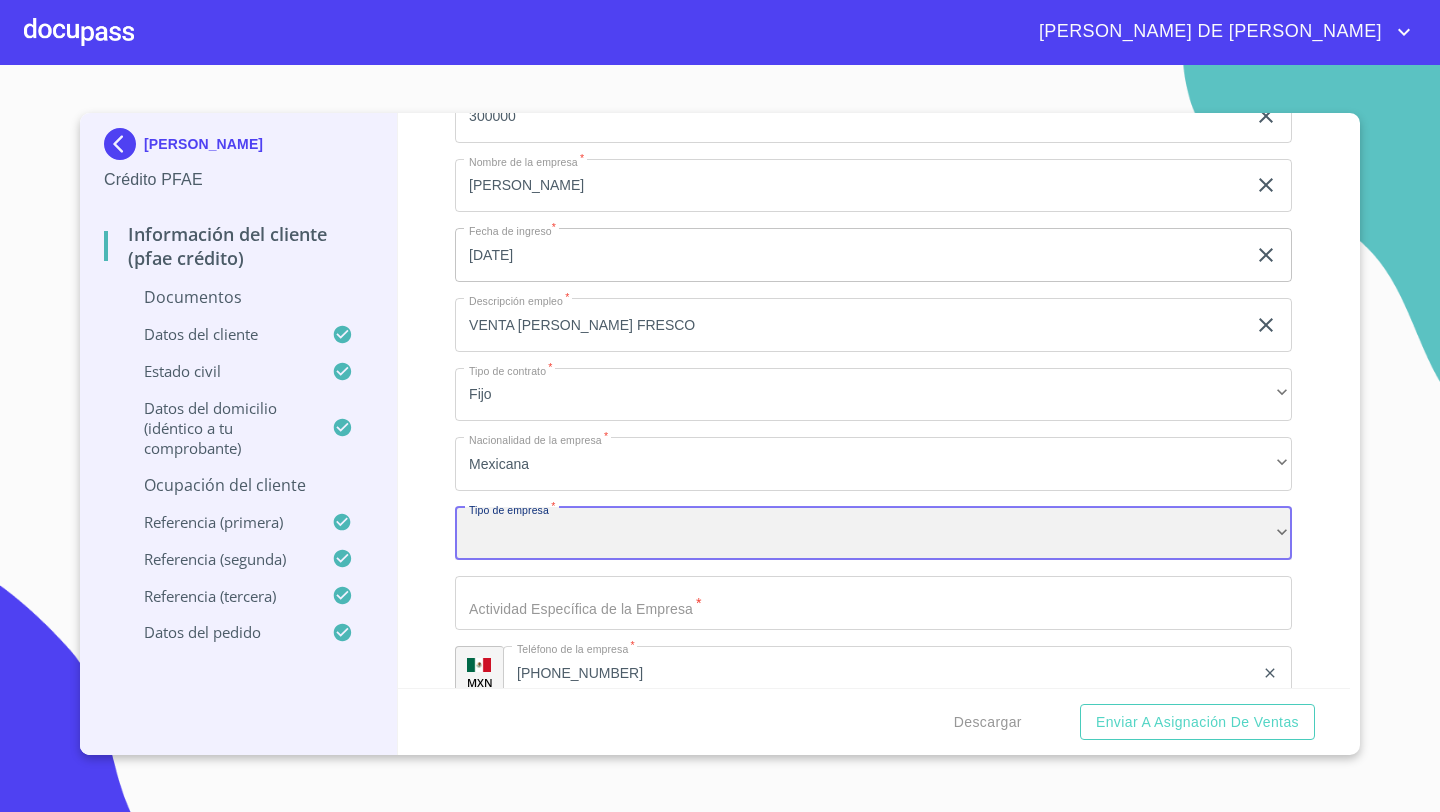 click on "​" at bounding box center (873, 534) 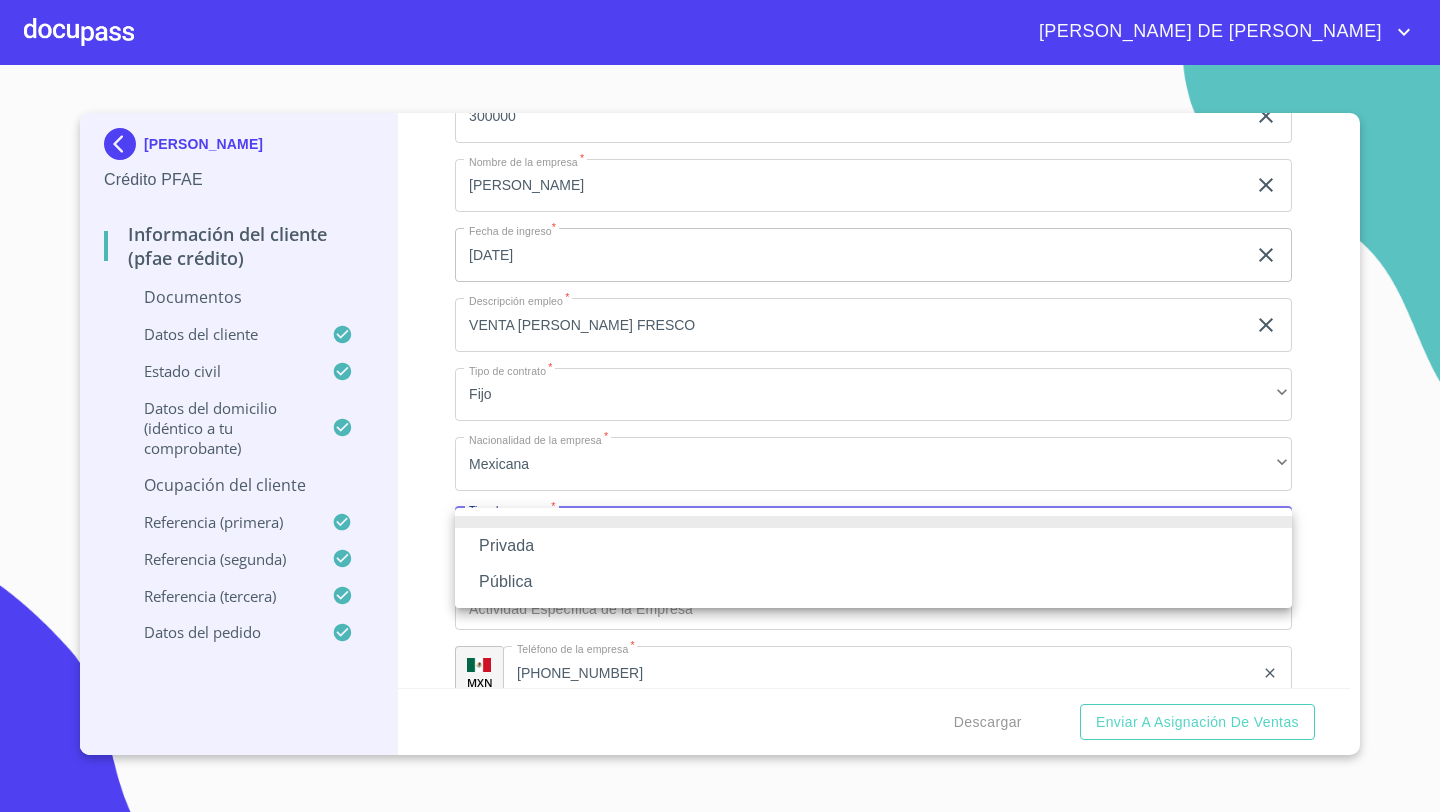 click on "Privada" at bounding box center [873, 546] 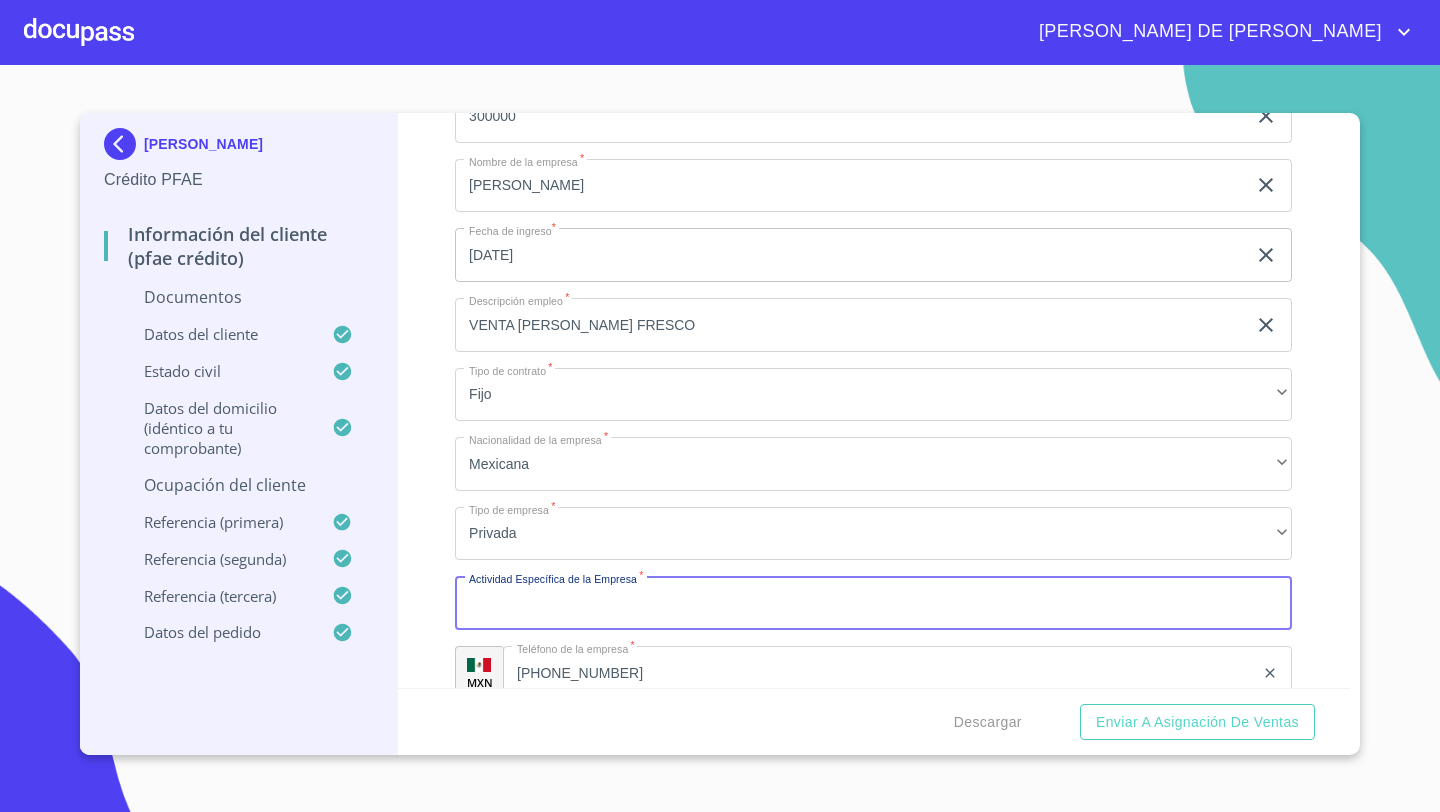 click on "Documento de identificación   *" at bounding box center (873, 603) 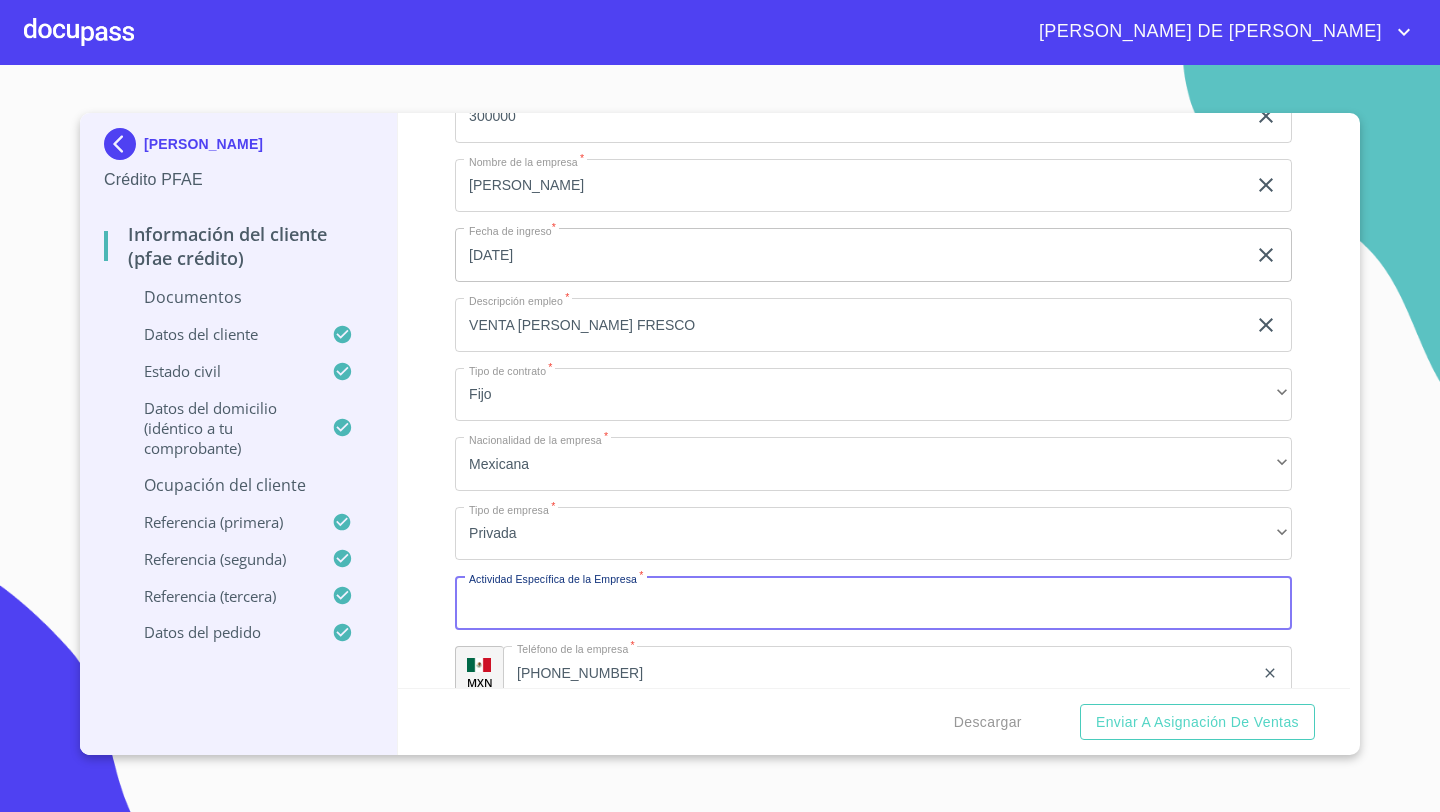 click on "VENTA [PERSON_NAME] FRESCO" at bounding box center (850, -2492) 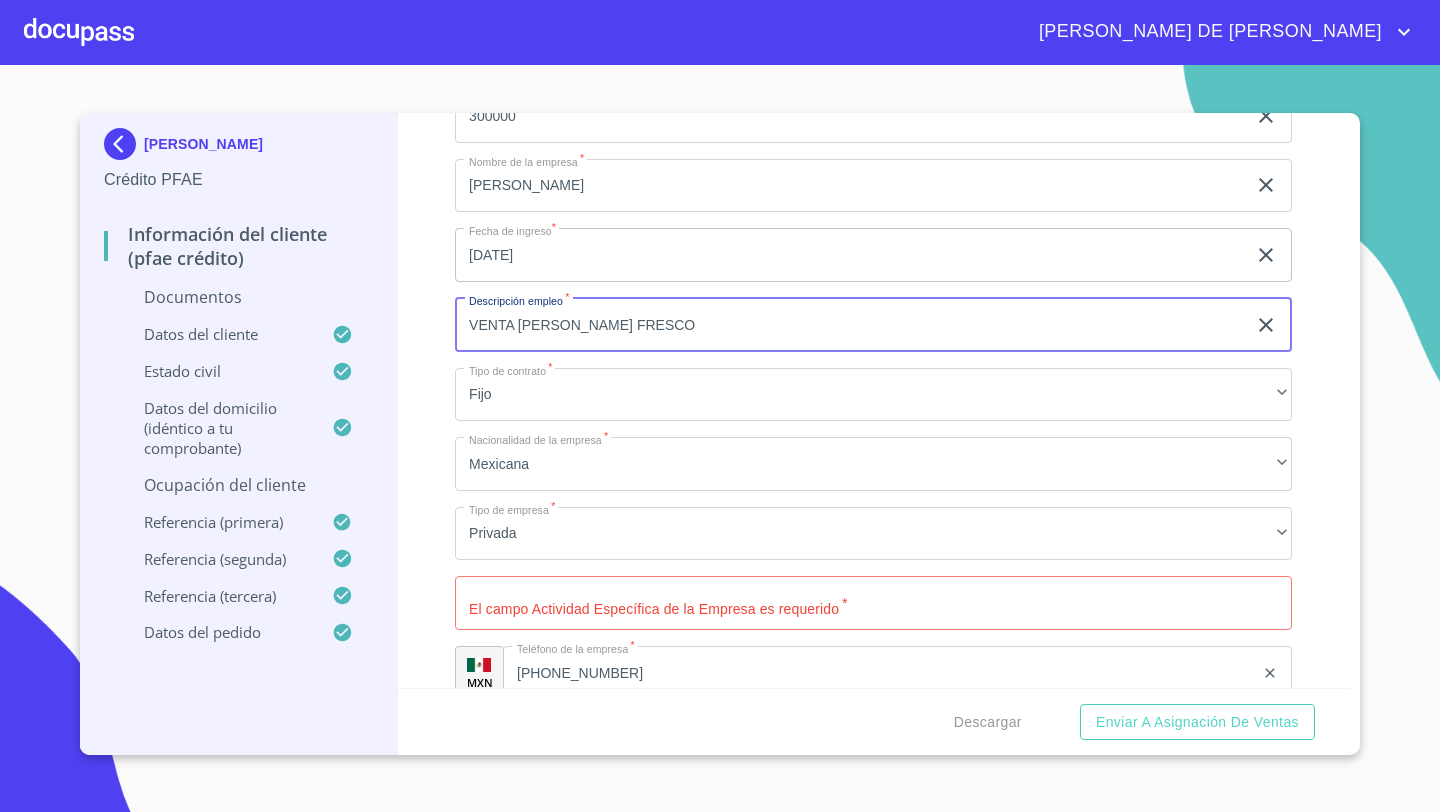click on "VENTA [PERSON_NAME] FRESCO" at bounding box center (850, 325) 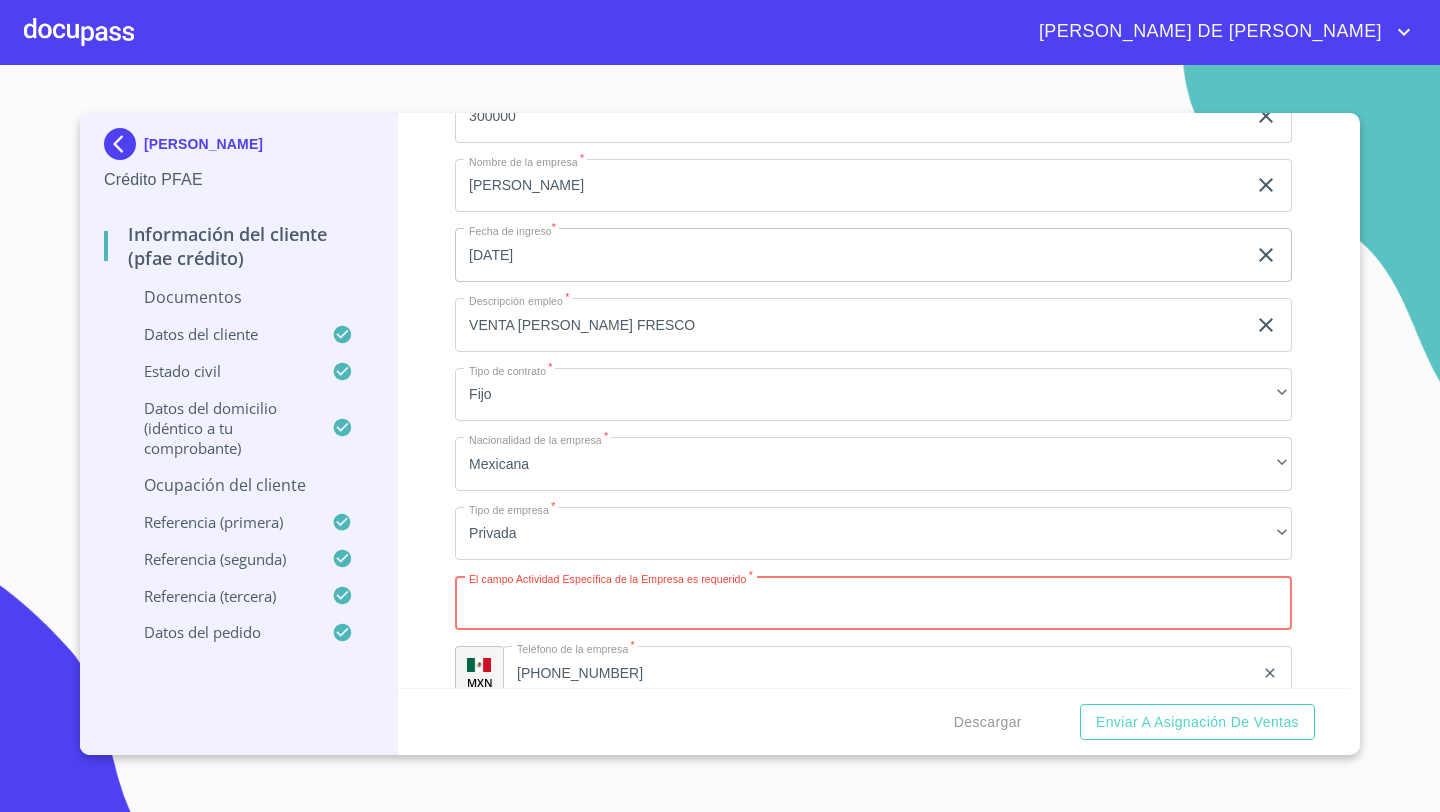 paste on "VENTA [PERSON_NAME] FRESCO" 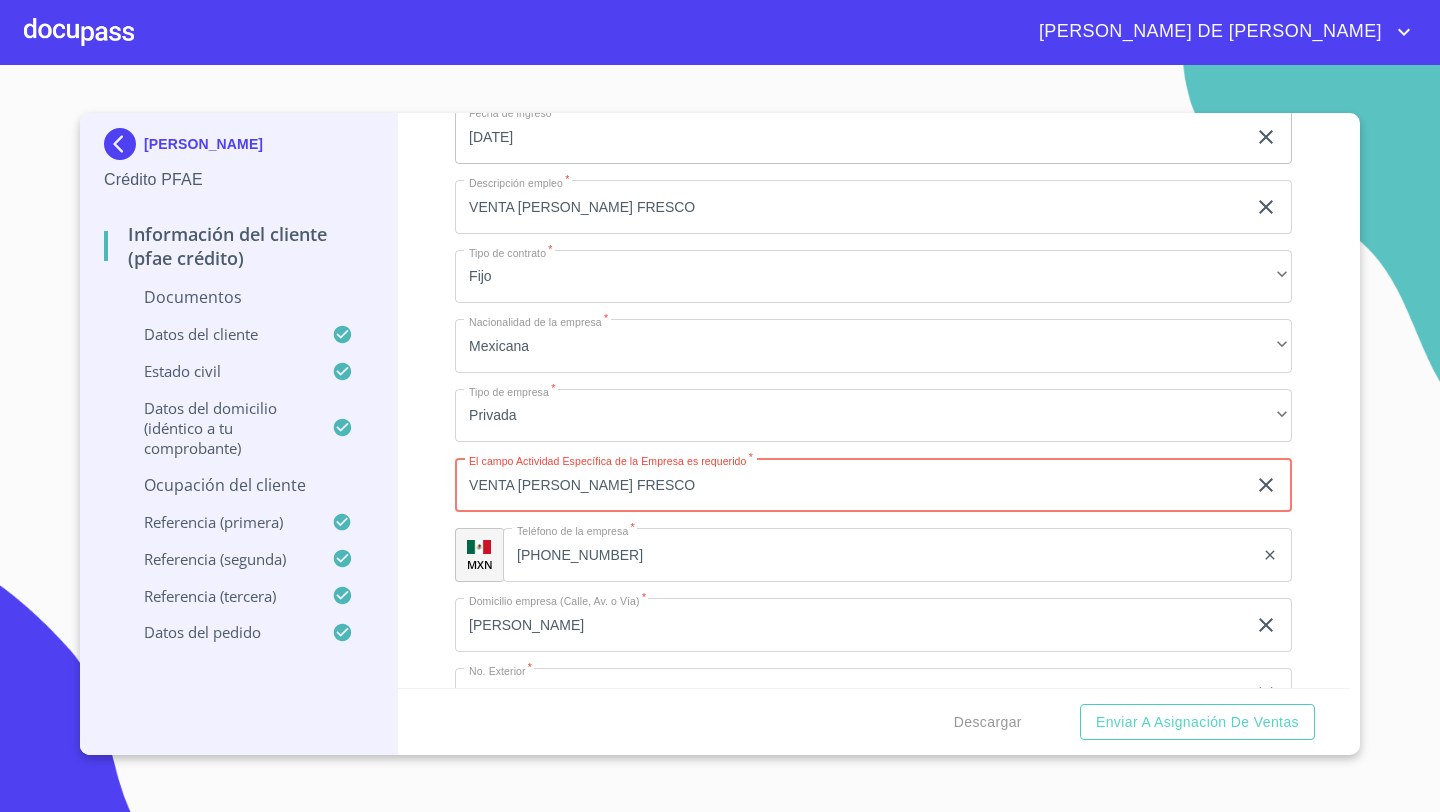 type on "VENTA [PERSON_NAME] FRESCO" 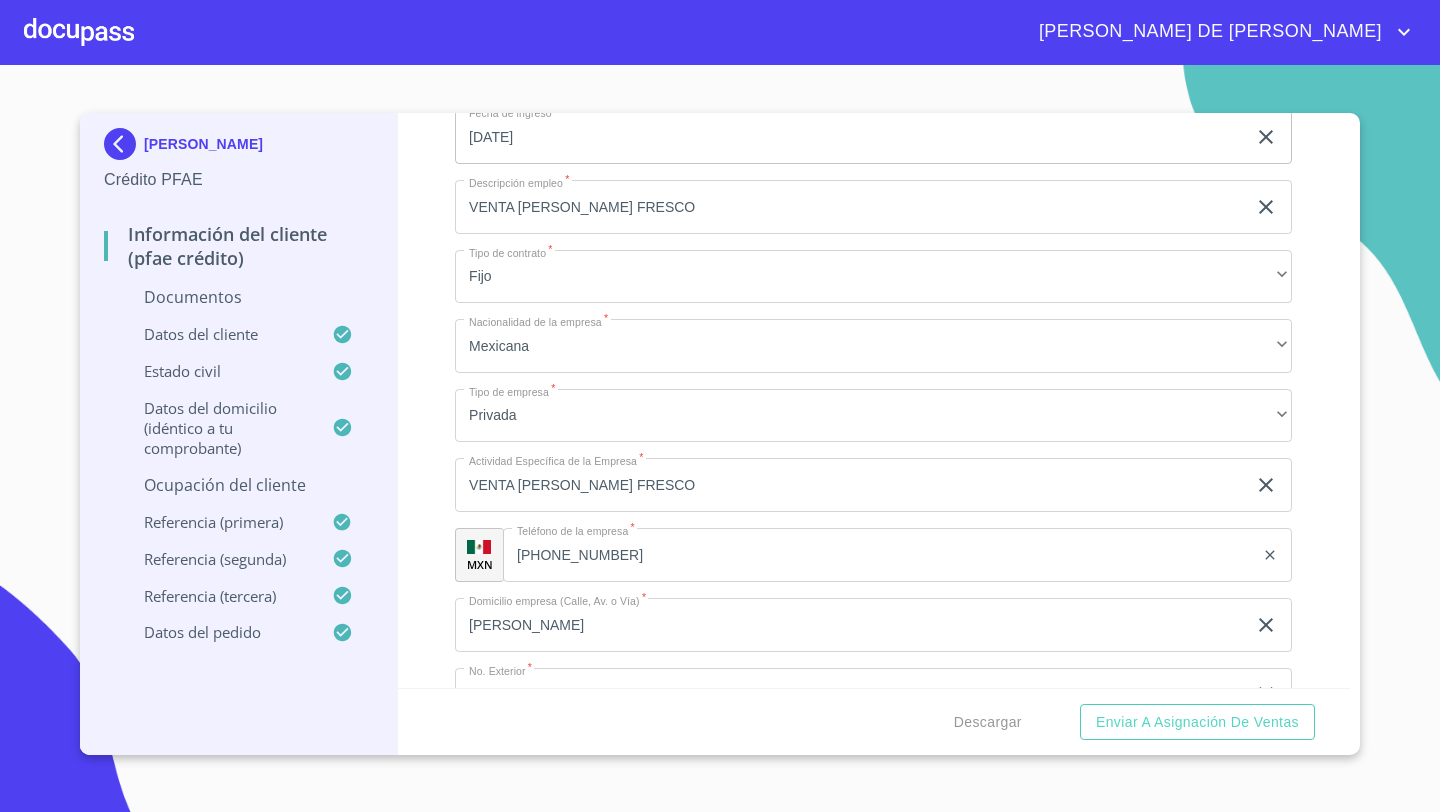 click on "Información del cliente (PFAE crédito)   Documentos Documento de identificación   * INE ​ Identificación Oficial * Identificación Oficial Identificación Oficial Comprobante de Domicilio * Comprobante de Domicilio Comprobante de [PERSON_NAME] de ingresos   * Independiente/Dueño de negocio/Persona Moral ​ Comprobante de Ingresos mes 1 * Arrastra o selecciona el (los) documento(s) para agregar Comprobante de Ingresos mes 2 * Arrastra o selecciona el (los) documento(s) para agregar Comprobante de Ingresos mes 3 * Arrastra o selecciona el (los) documento(s) para agregar CURP * CURP CURP Constancia de situación fiscal Constancia de situación fiscal Constancia de situación fiscal Datos del cliente Apellido Paterno   * [PERSON_NAME] ​ Apellido Materno   * [PERSON_NAME] ​ Primer nombre   * [PERSON_NAME] ​ Segundo Nombre ​ Fecha de nacimiento * [DEMOGRAPHIC_DATA] ​ Nacionalidad   * Mexicana ​ País de nacimiento   * [DEMOGRAPHIC_DATA] ​ Estado de nacimiento   * Sinaloa ​ CURP   * AARI790706MSLRMR09 ​" at bounding box center (874, 400) 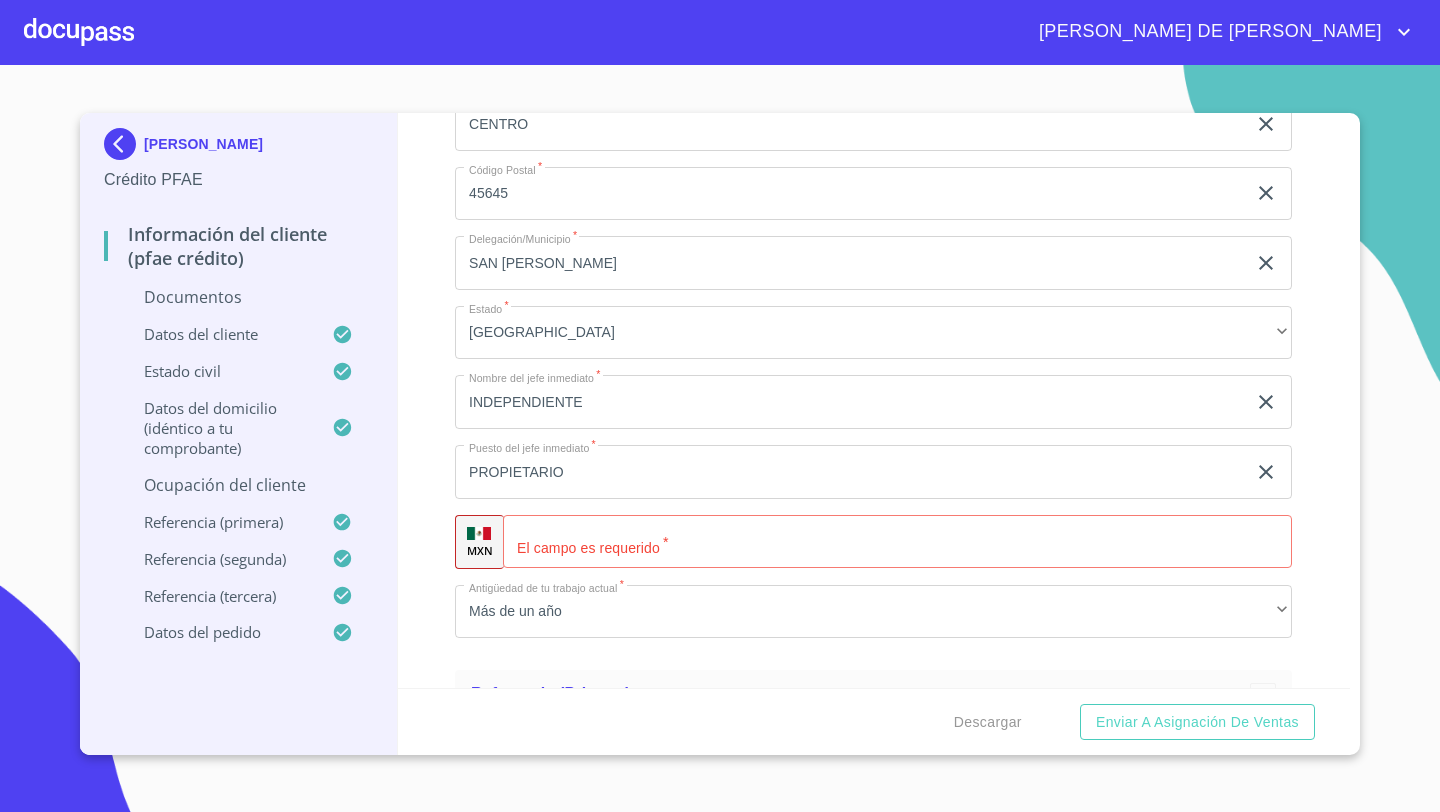 scroll, scrollTop: 8192, scrollLeft: 0, axis: vertical 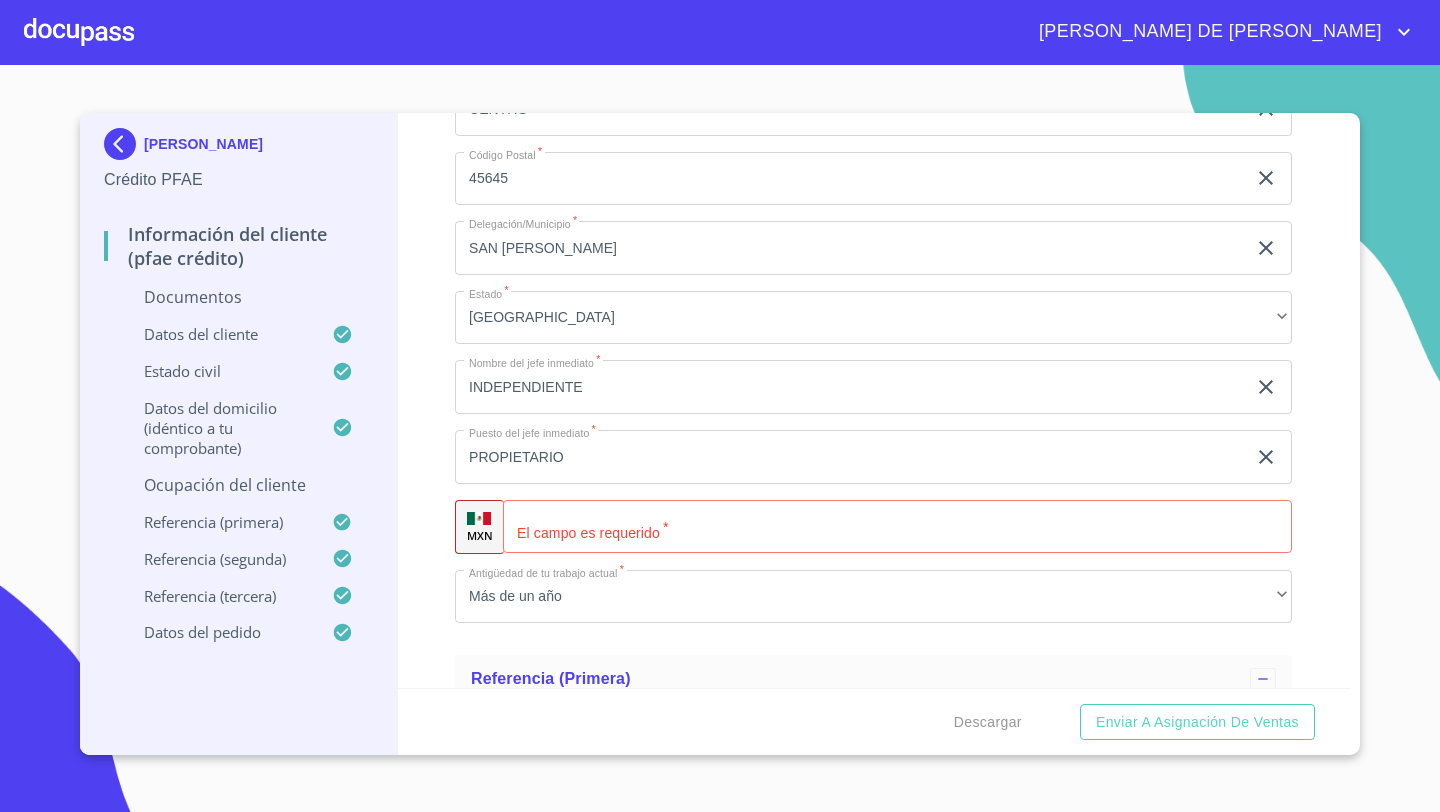 click on "​" at bounding box center [897, 527] 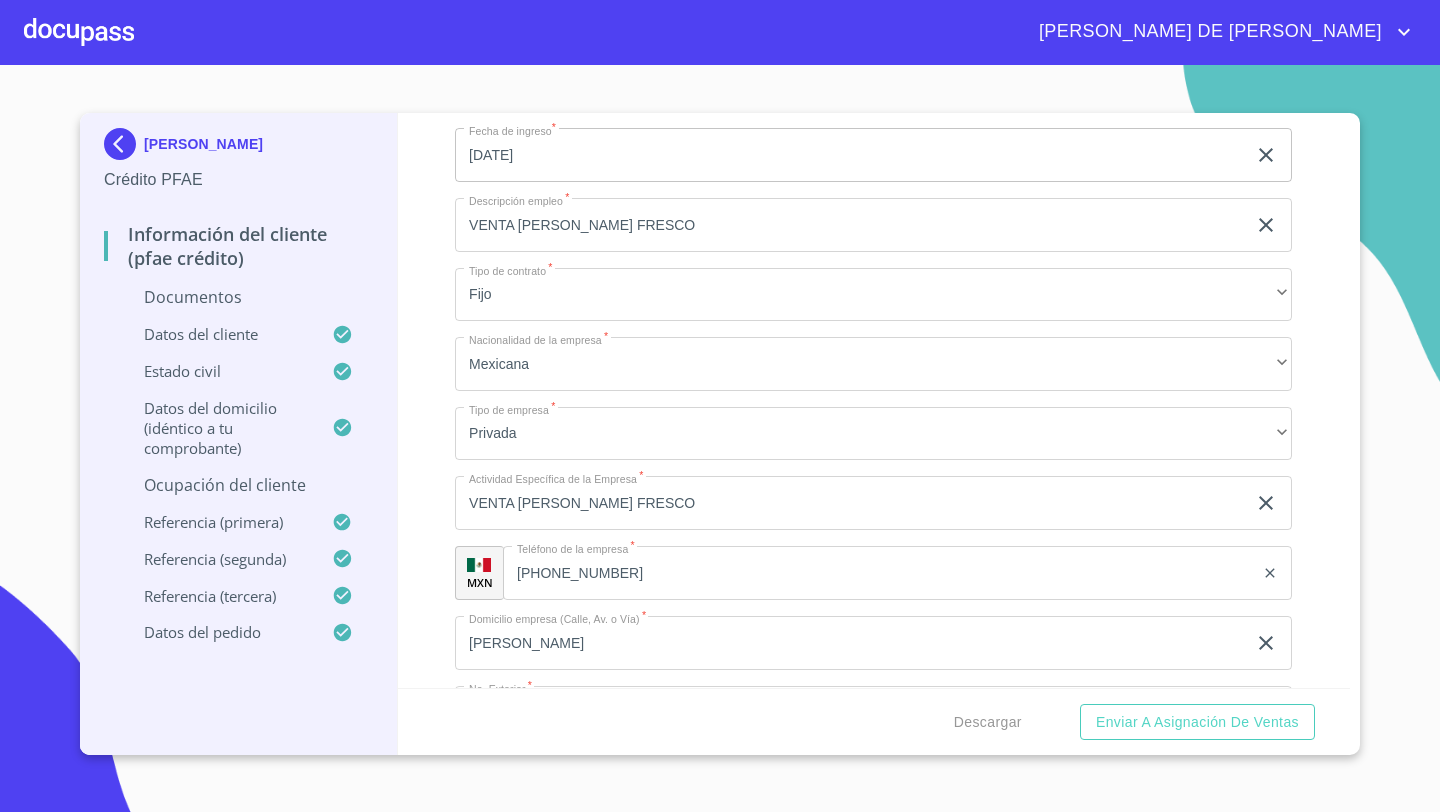 scroll, scrollTop: 7413, scrollLeft: 0, axis: vertical 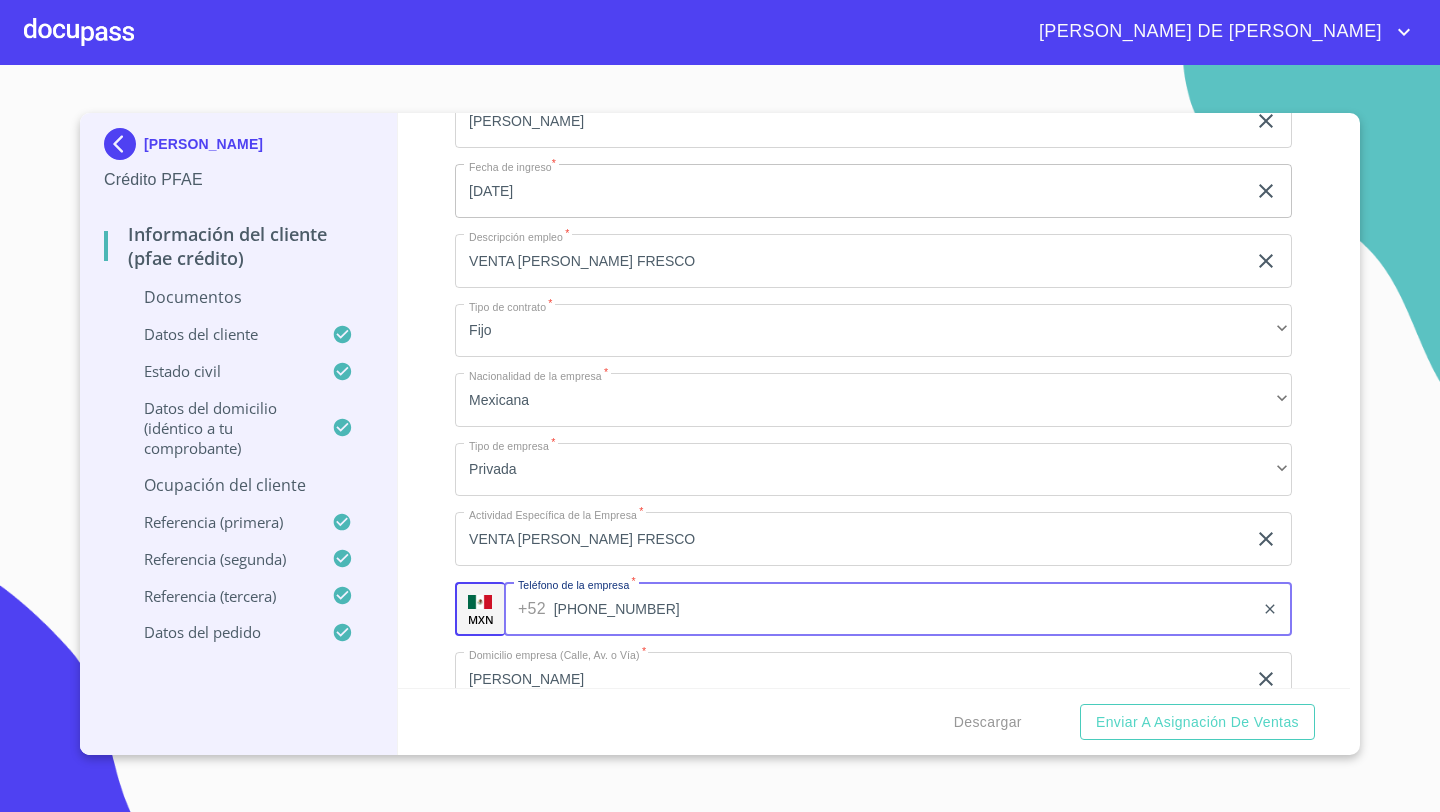 click on "[PHONE_NUMBER]" at bounding box center [904, 609] 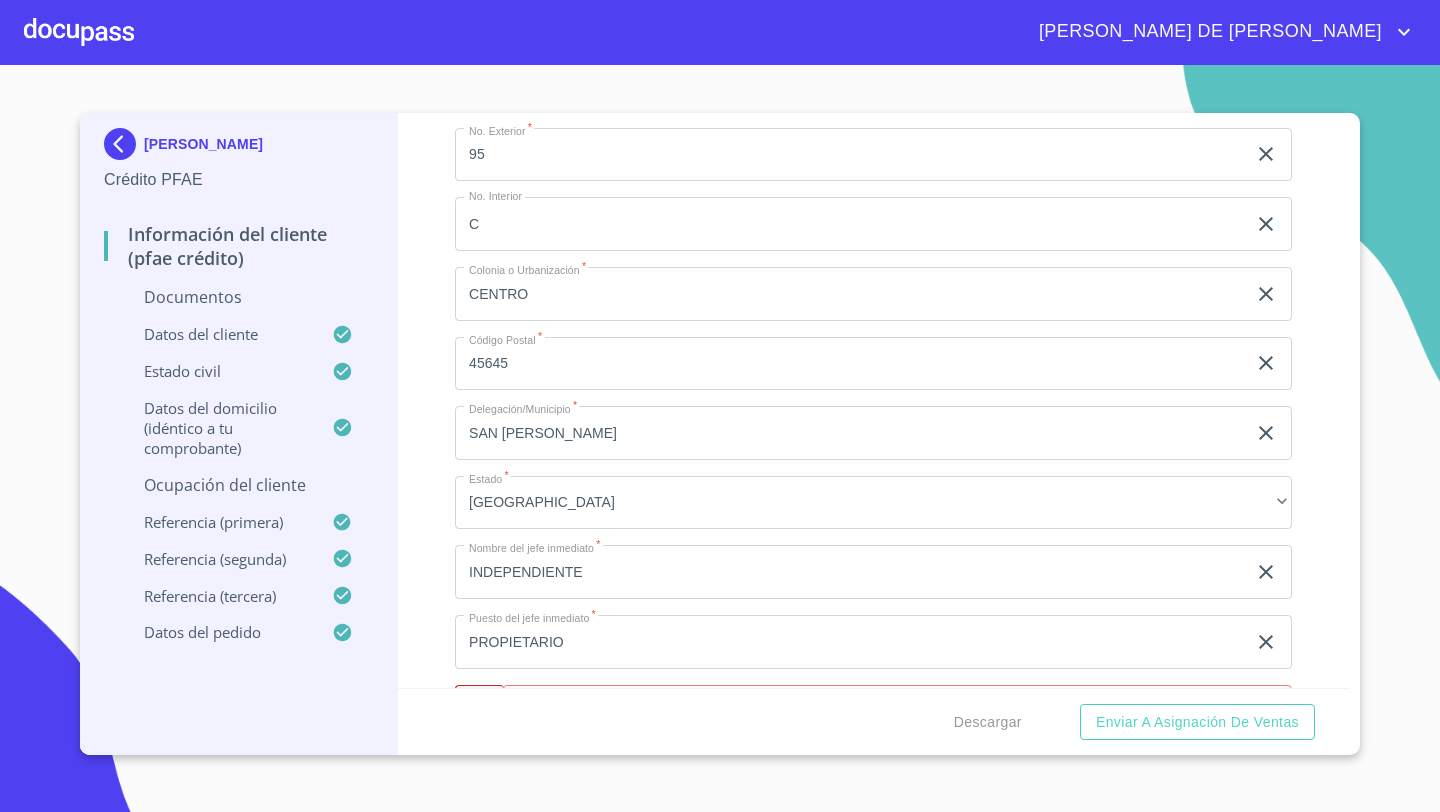 scroll, scrollTop: 8193, scrollLeft: 0, axis: vertical 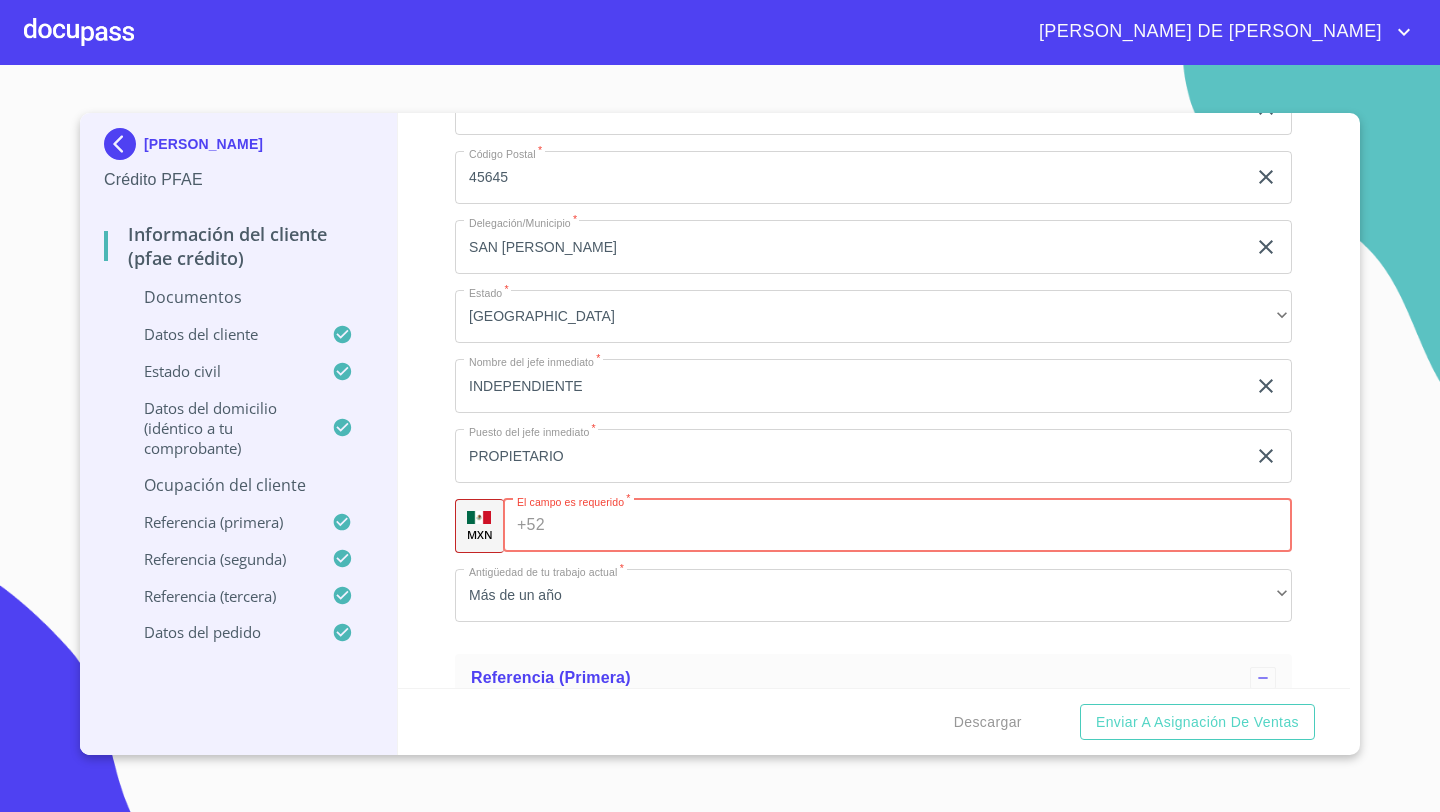 click on "+52 ​" at bounding box center [897, 526] 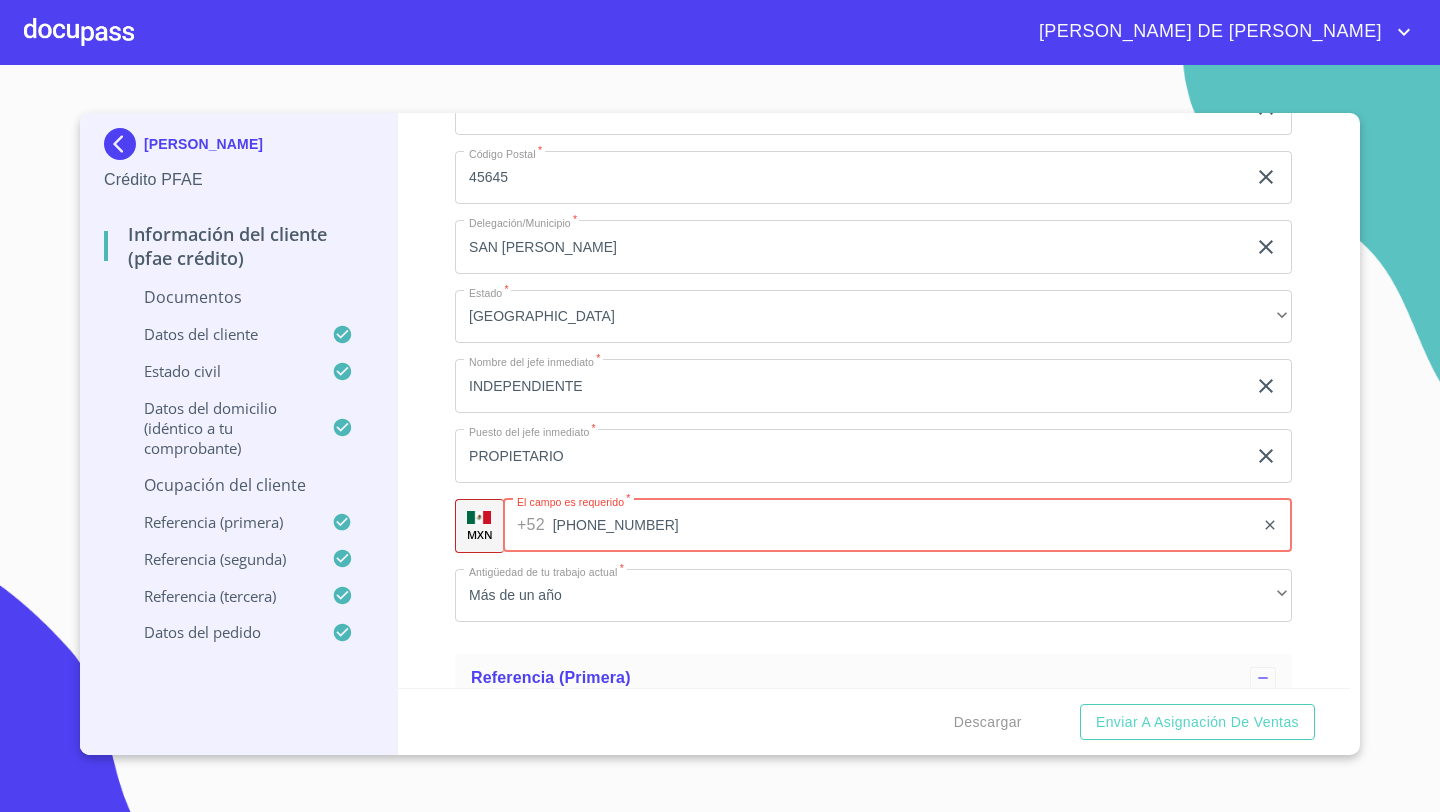 type on "[PHONE_NUMBER]" 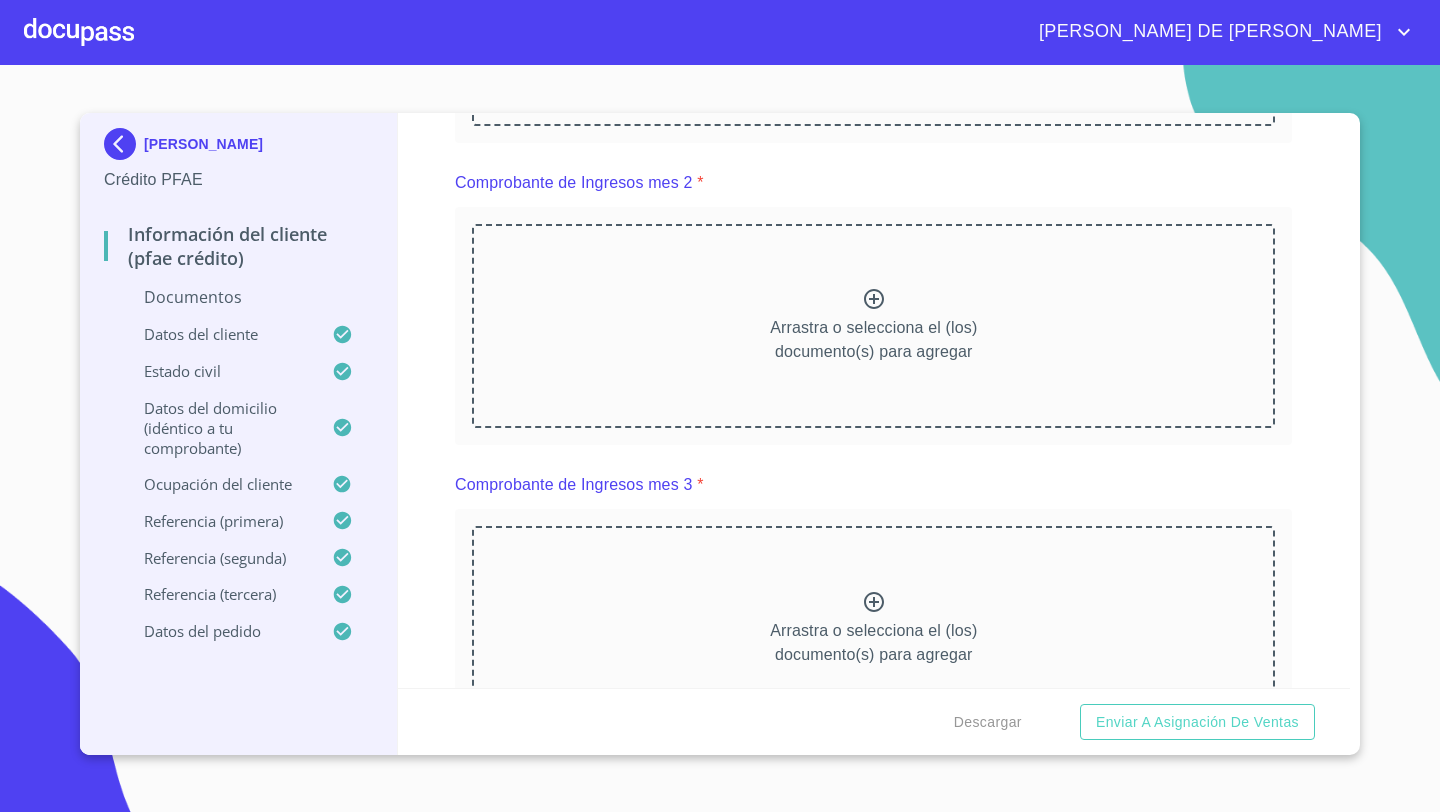 scroll, scrollTop: 2418, scrollLeft: 0, axis: vertical 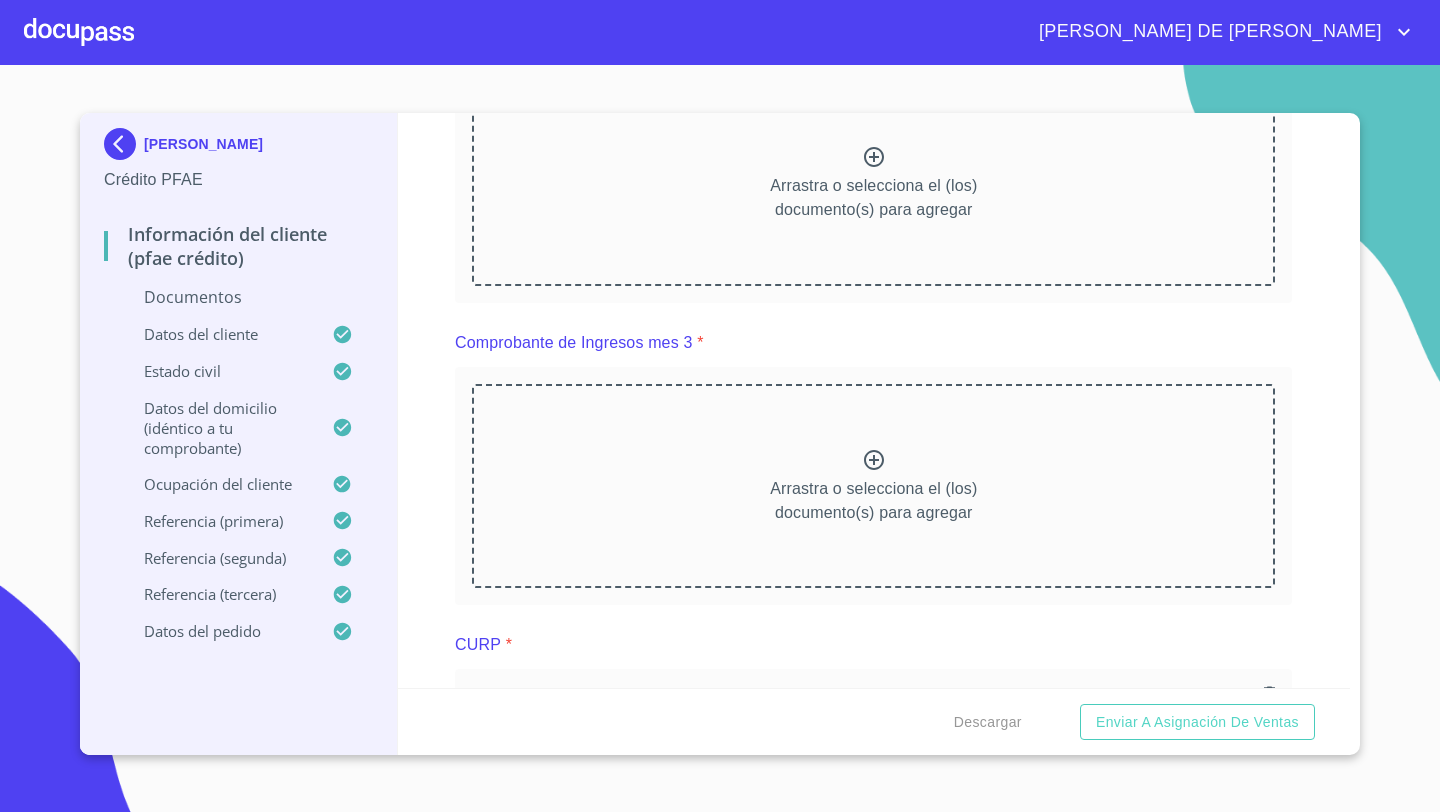 click on "Arrastra o selecciona el (los) documento(s) para agregar" at bounding box center [873, 486] 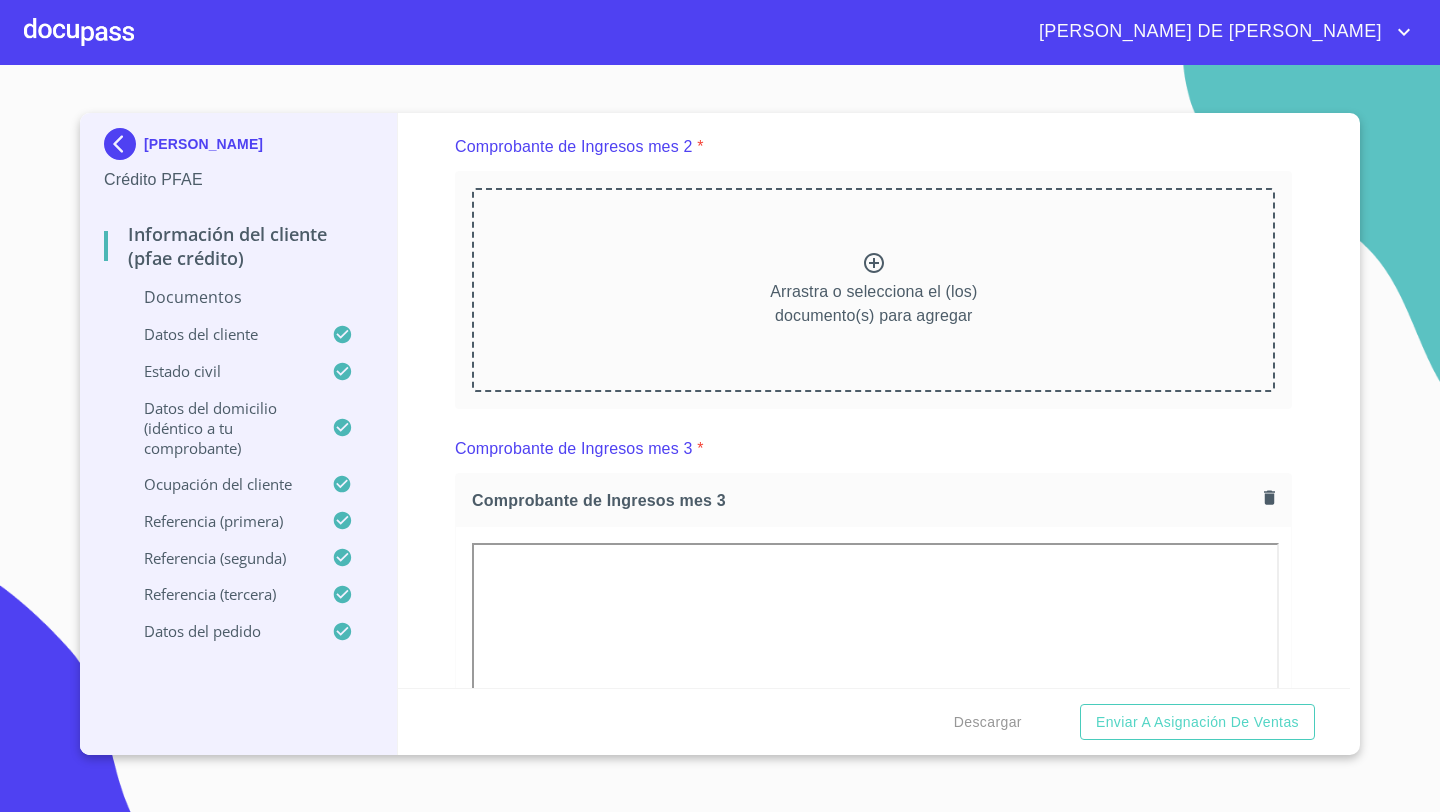 scroll, scrollTop: 2264, scrollLeft: 0, axis: vertical 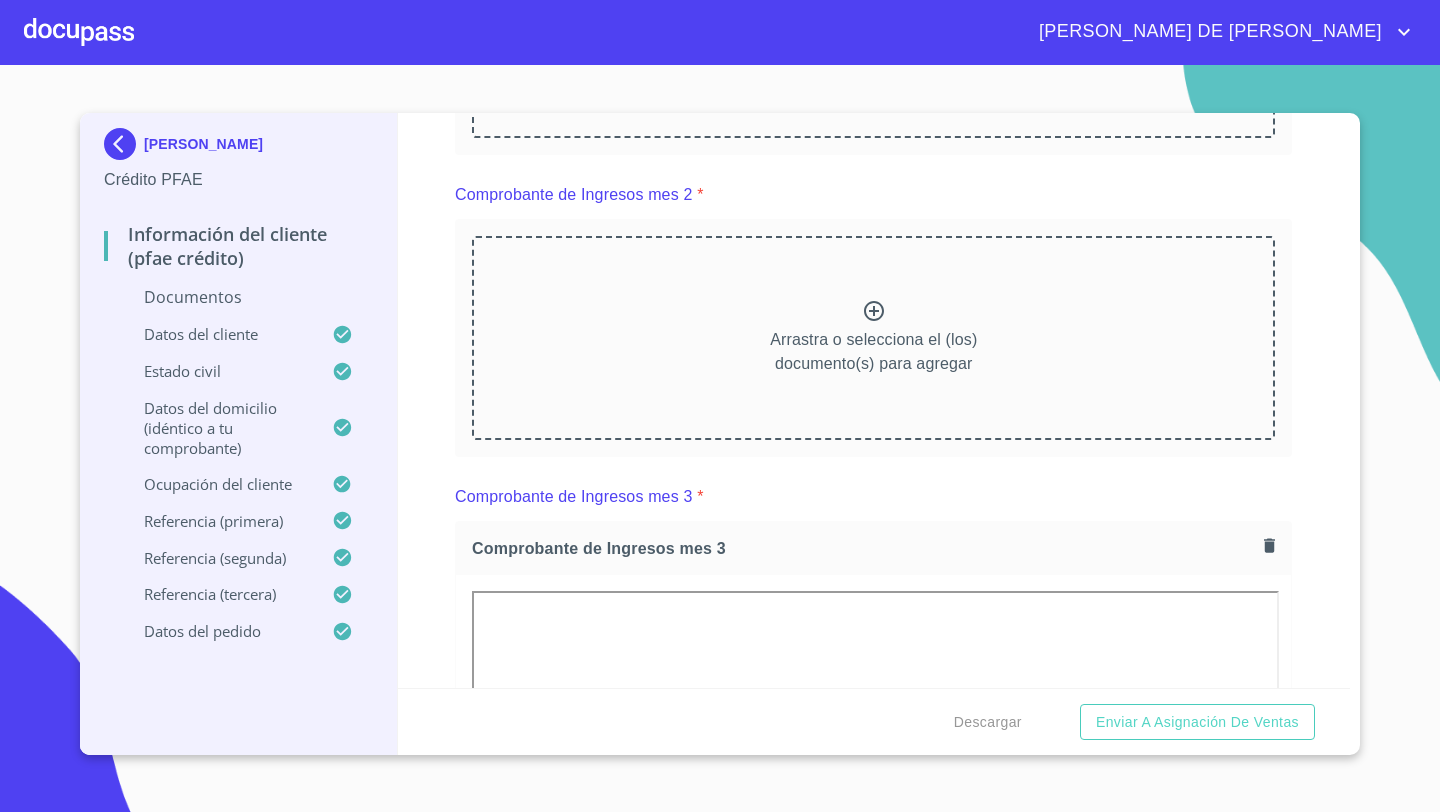 click on "Arrastra o selecciona el (los) documento(s) para agregar" at bounding box center [873, 338] 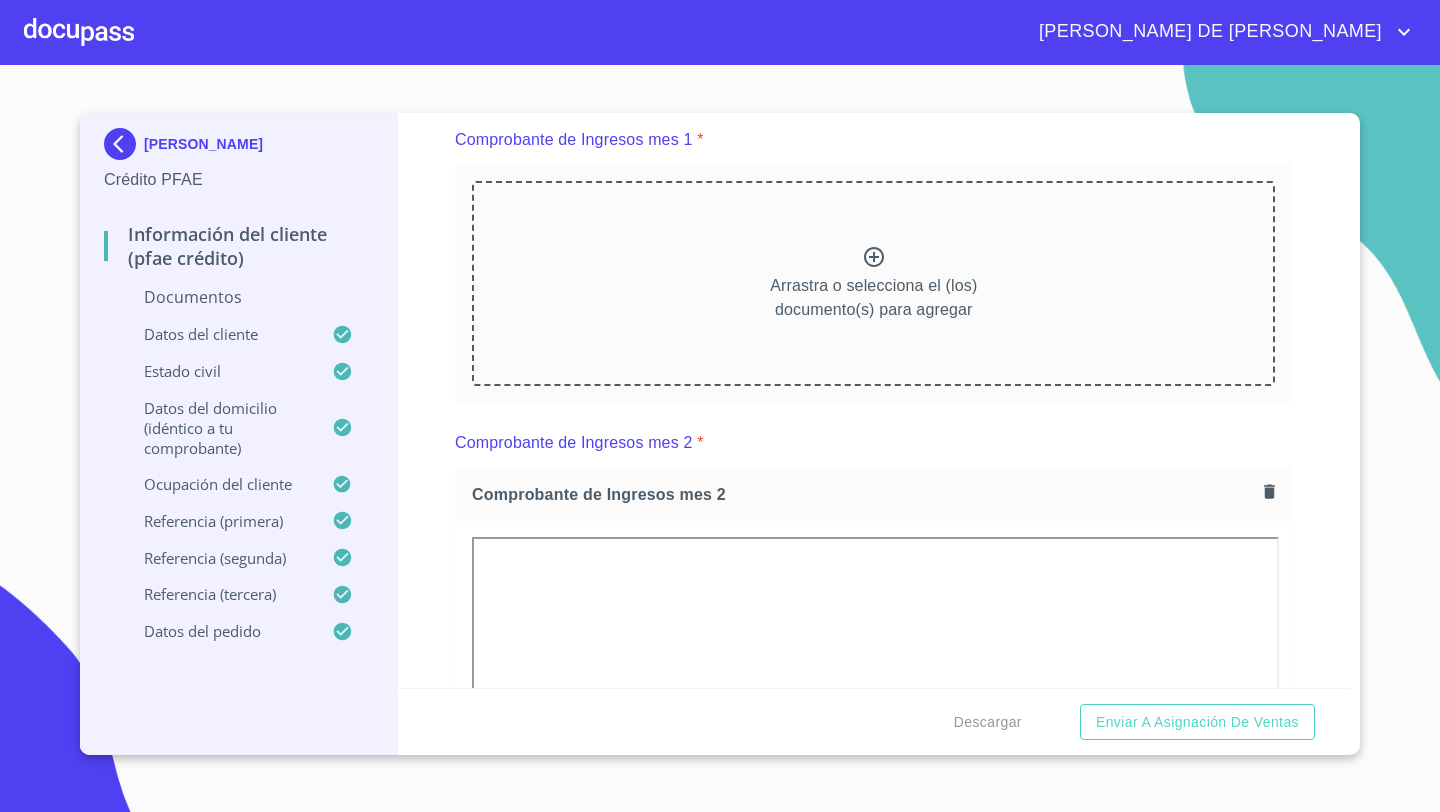 scroll, scrollTop: 1955, scrollLeft: 0, axis: vertical 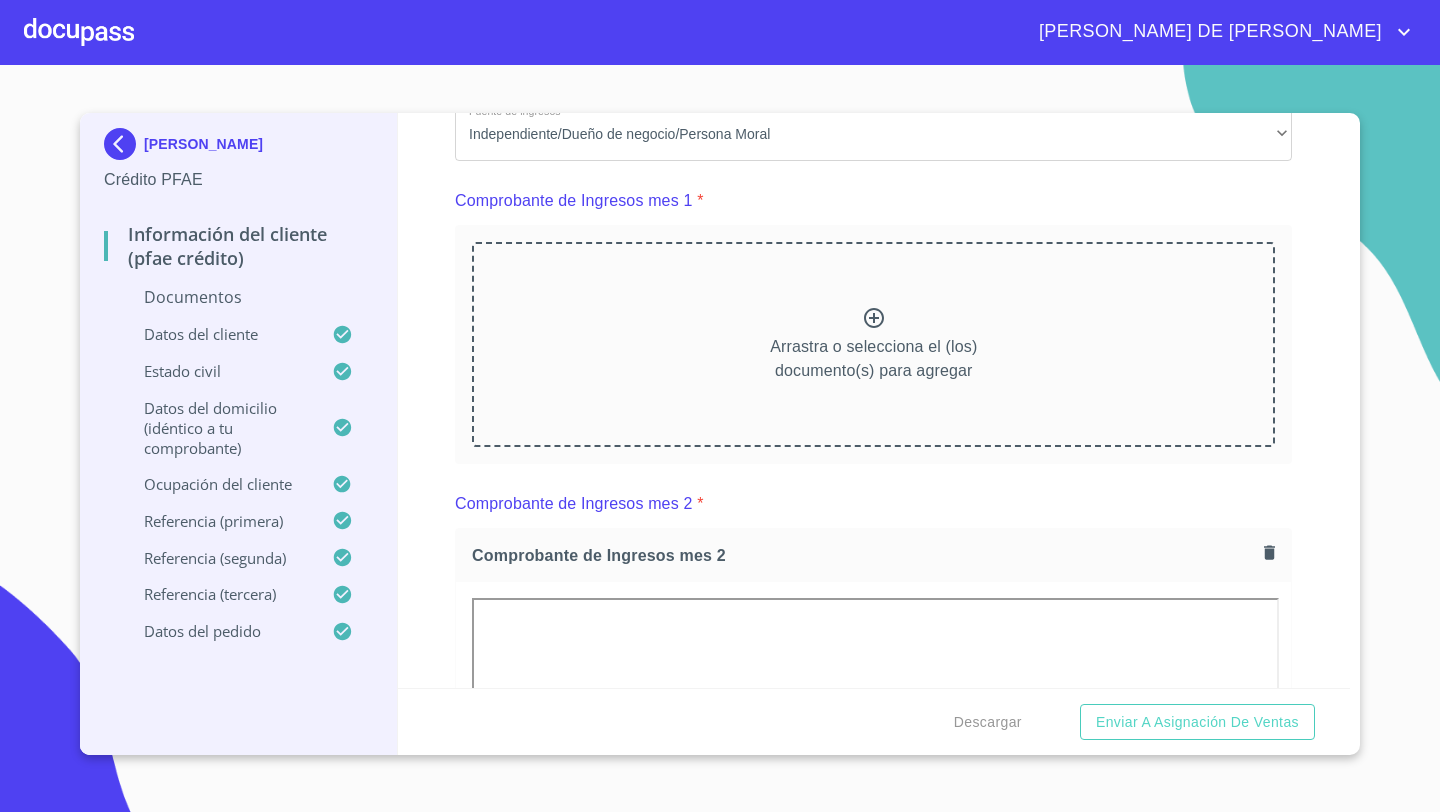 click on "Arrastra o selecciona el (los) documento(s) para agregar" at bounding box center (873, 344) 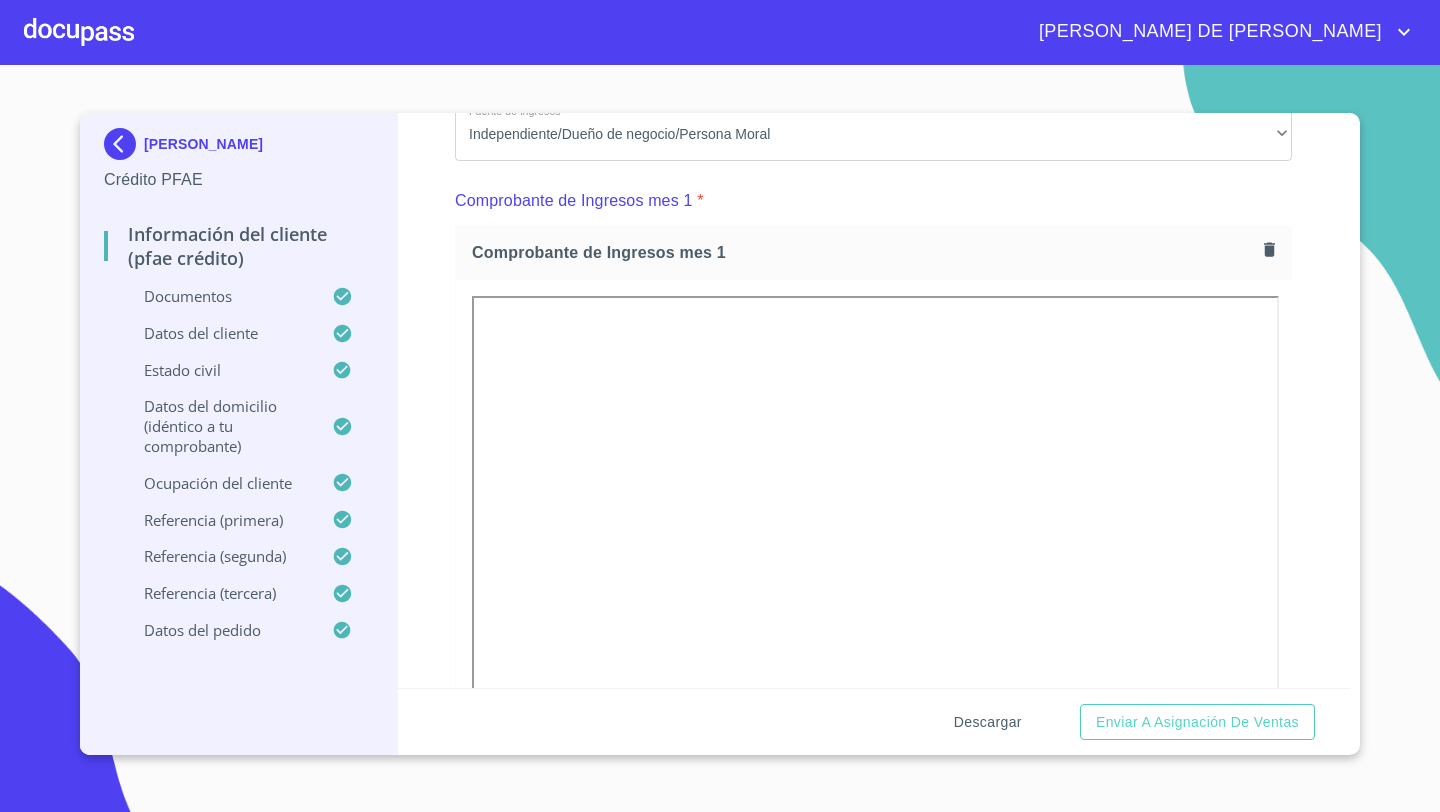 click on "Descargar" at bounding box center (988, 722) 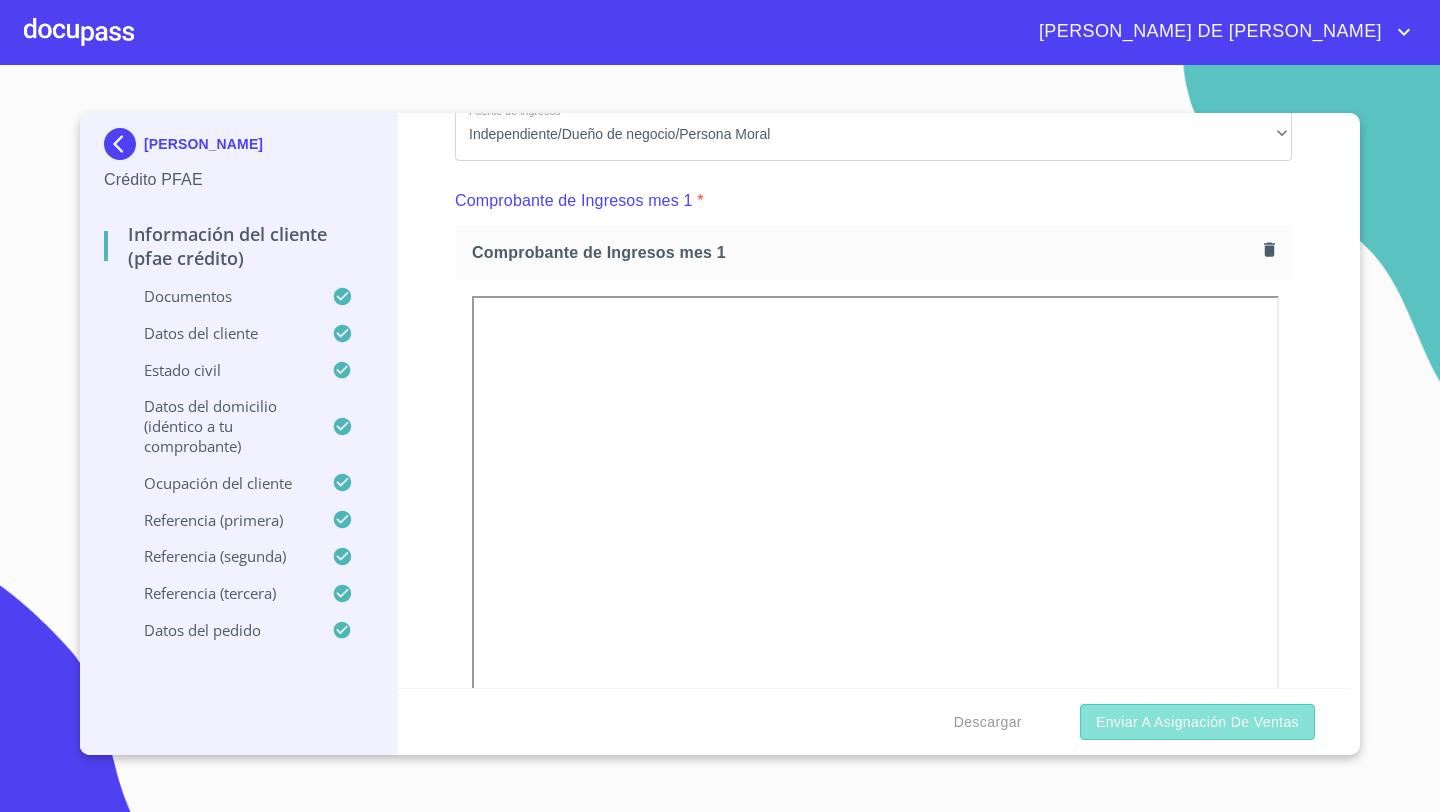 click on "Enviar a Asignación de Ventas" at bounding box center [1197, 722] 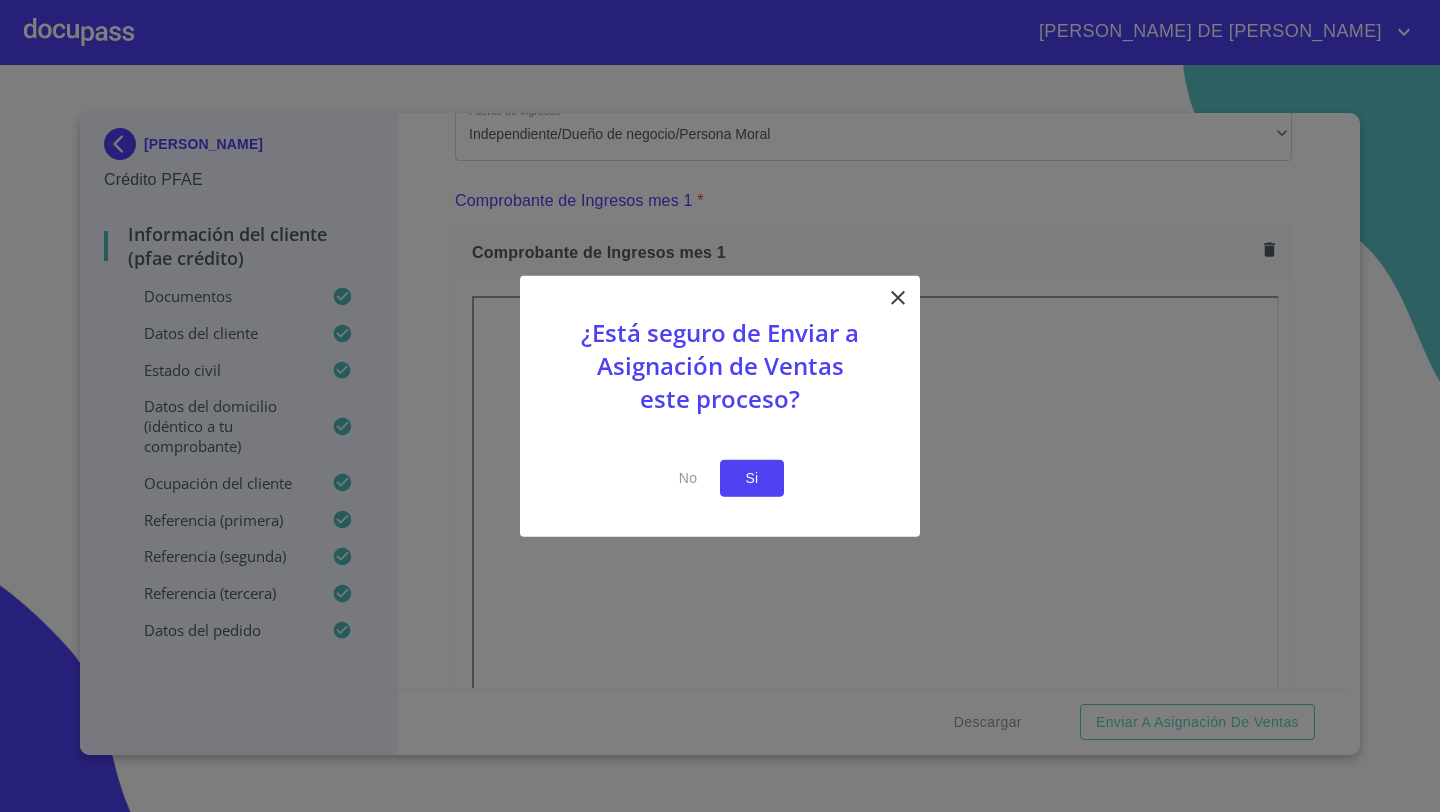 click on "Si" at bounding box center [752, 478] 